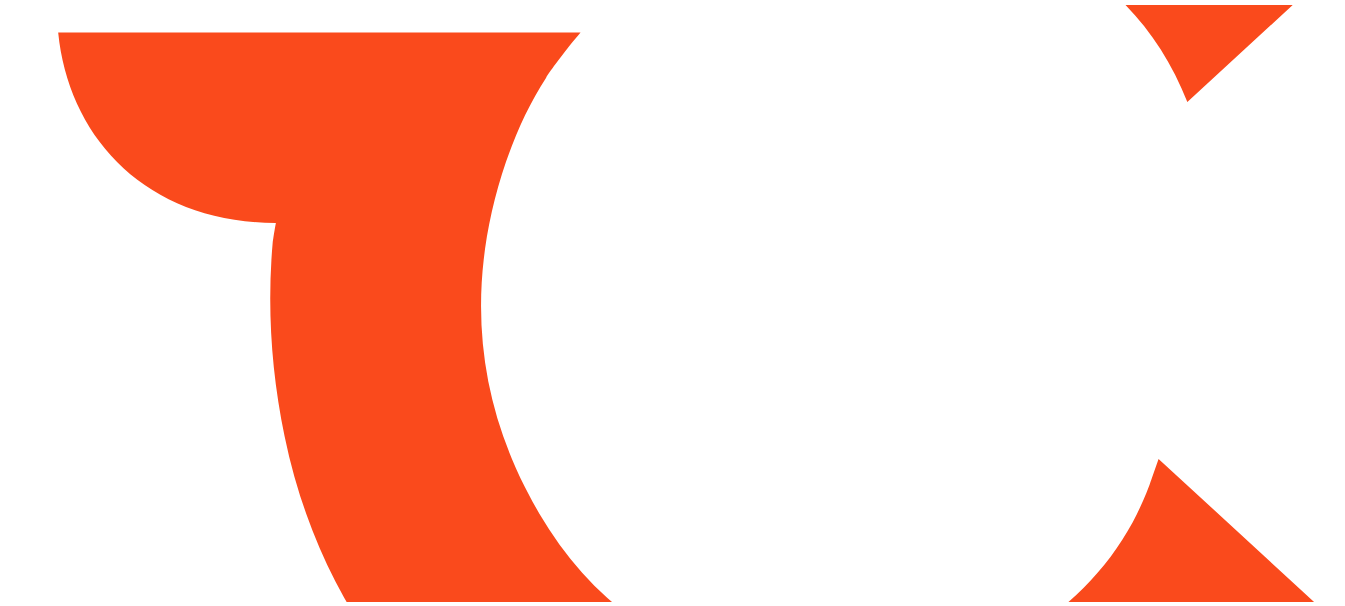 scroll, scrollTop: 0, scrollLeft: 0, axis: both 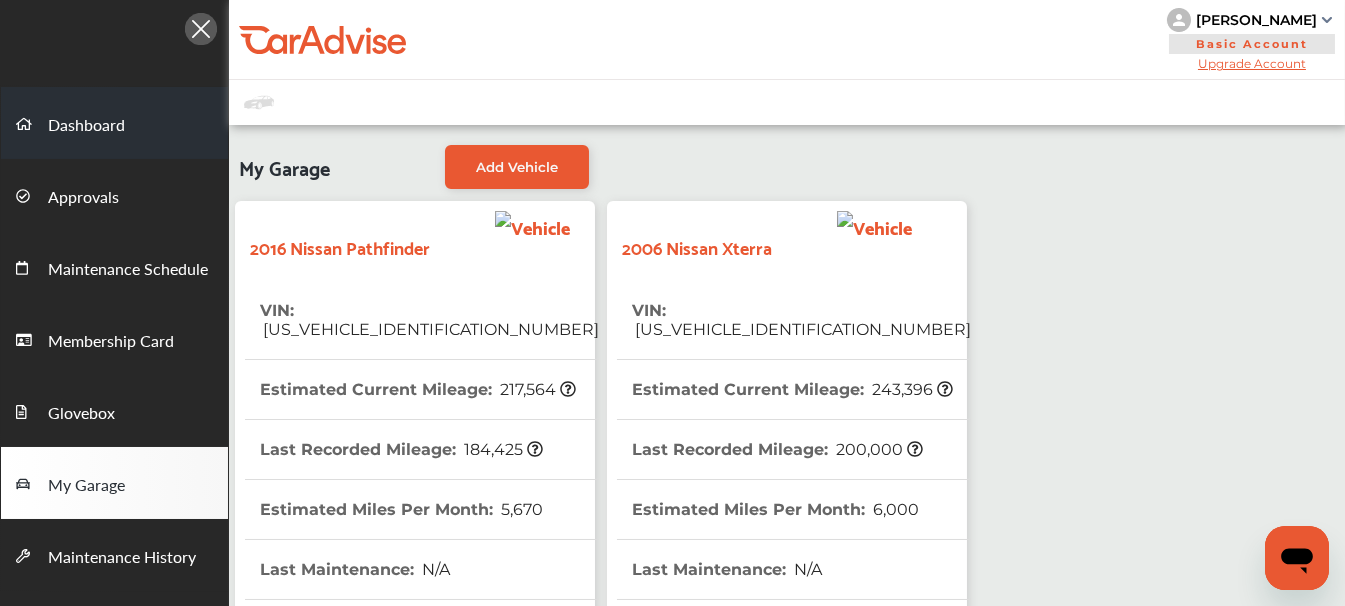 click on "Dashboard" at bounding box center [86, 126] 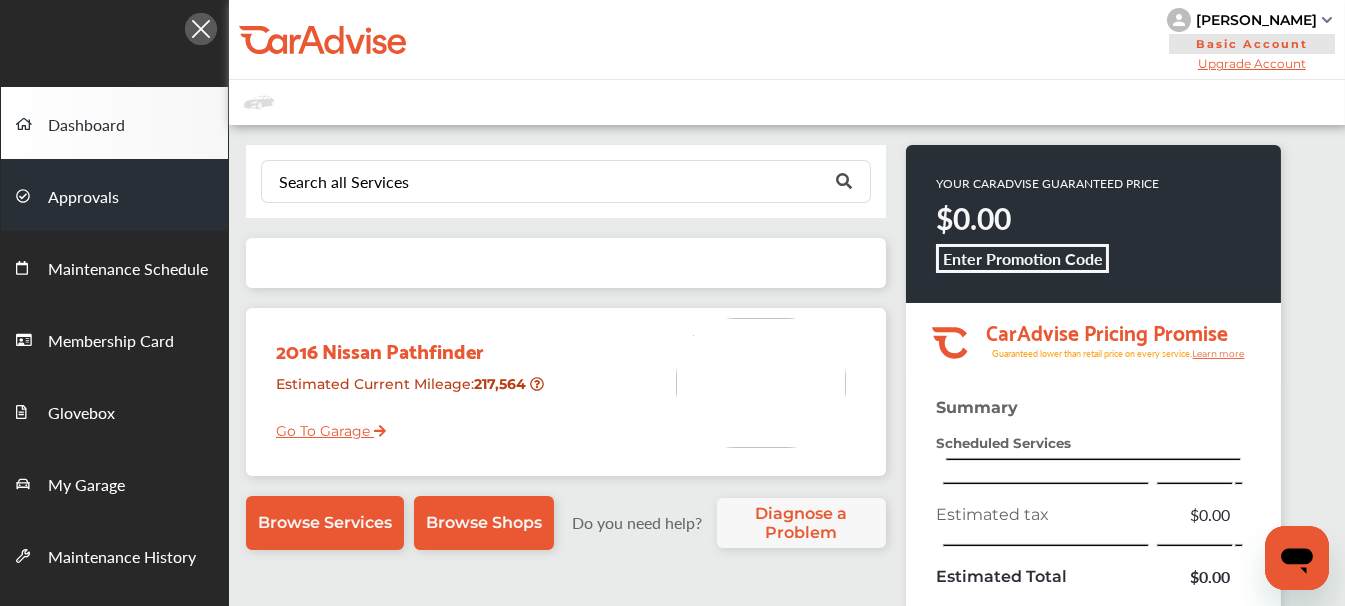 click on "Approvals" at bounding box center [83, 198] 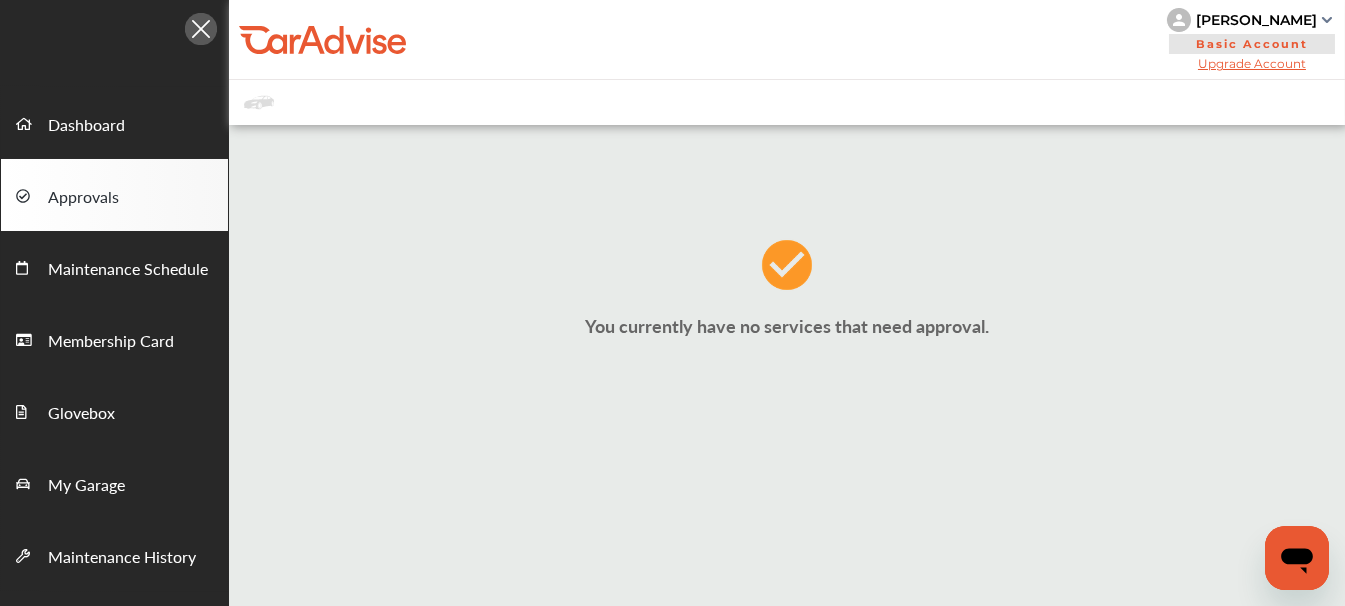 click on "Approvals" at bounding box center [83, 198] 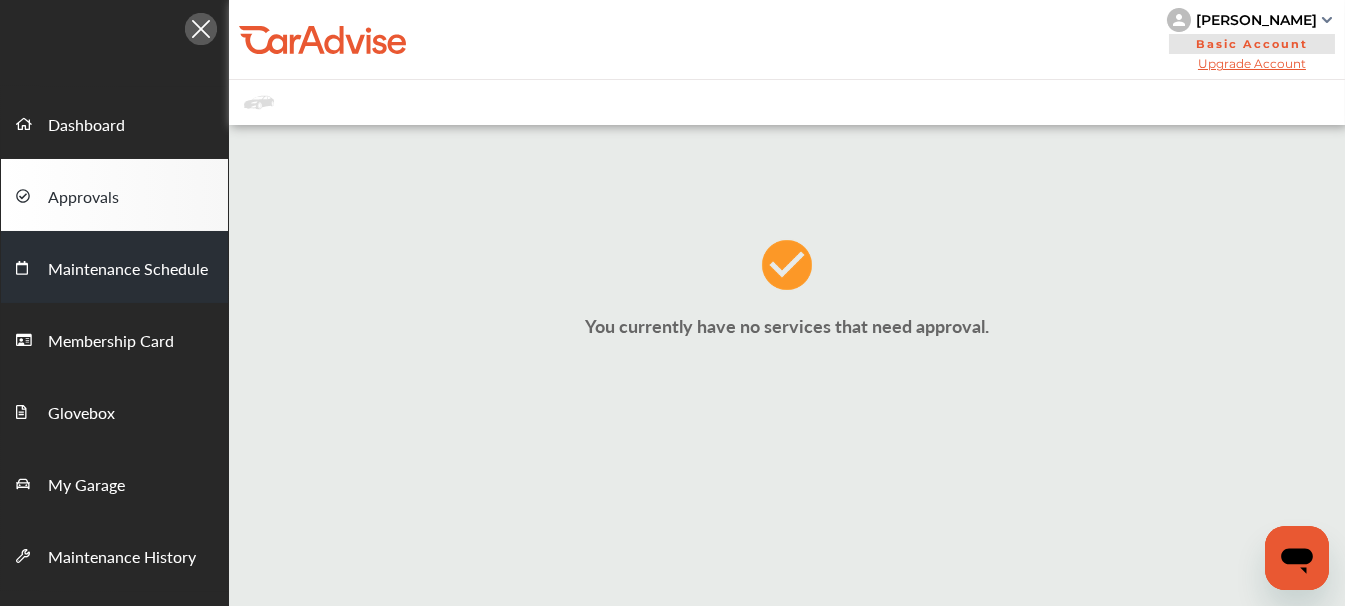 click on "Maintenance Schedule" at bounding box center [128, 270] 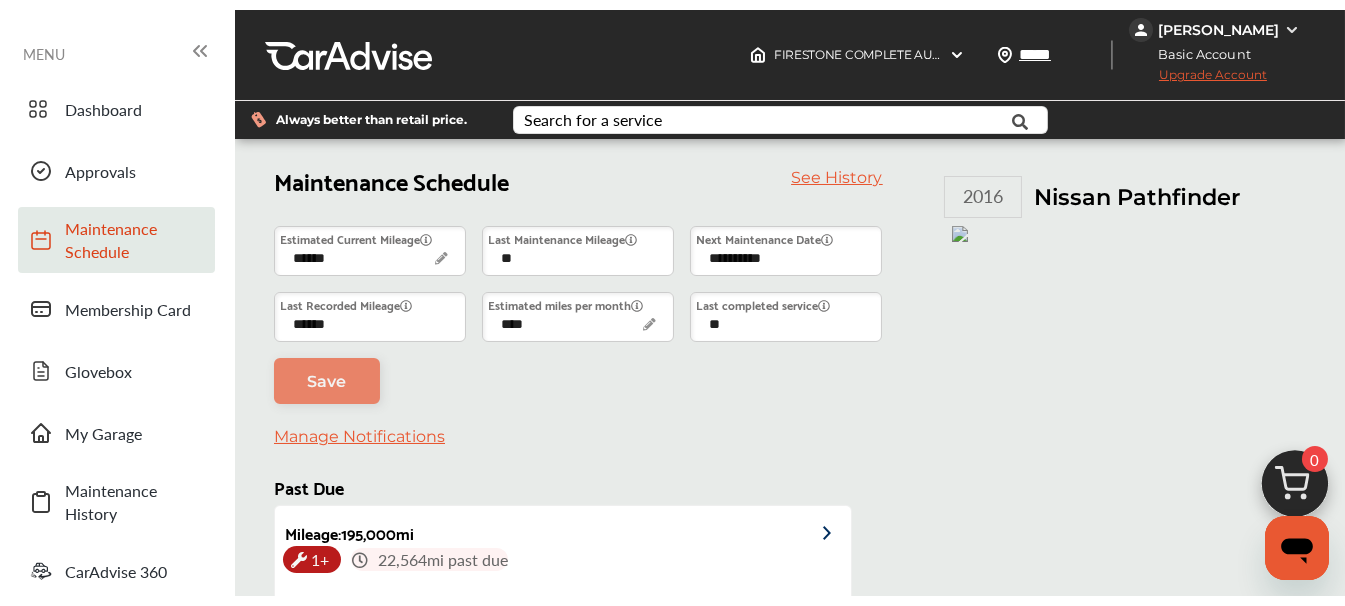 scroll, scrollTop: 281, scrollLeft: 0, axis: vertical 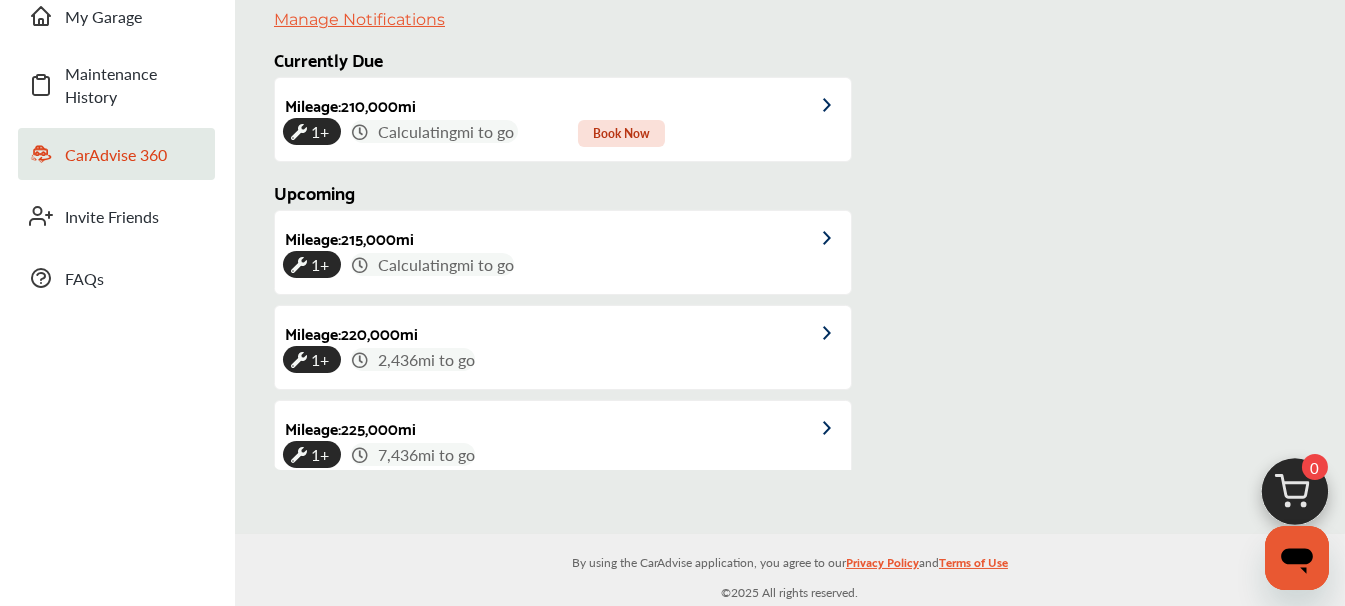 click on "CarAdvise 360" at bounding box center (135, 154) 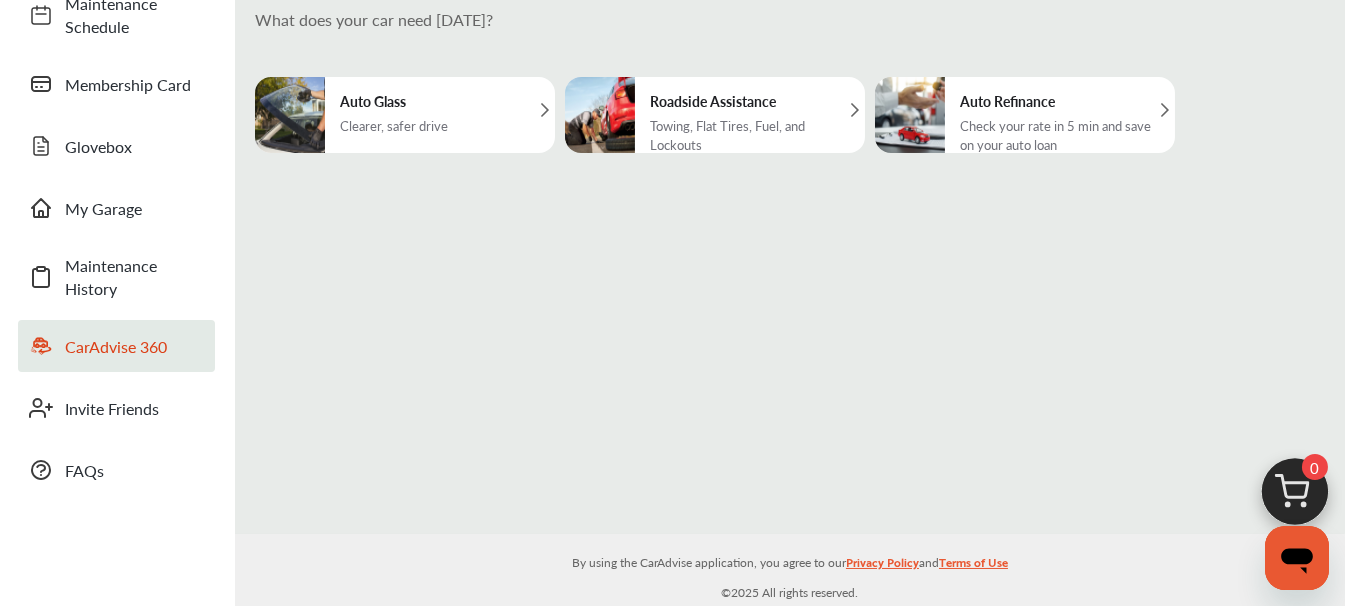 scroll, scrollTop: 0, scrollLeft: 0, axis: both 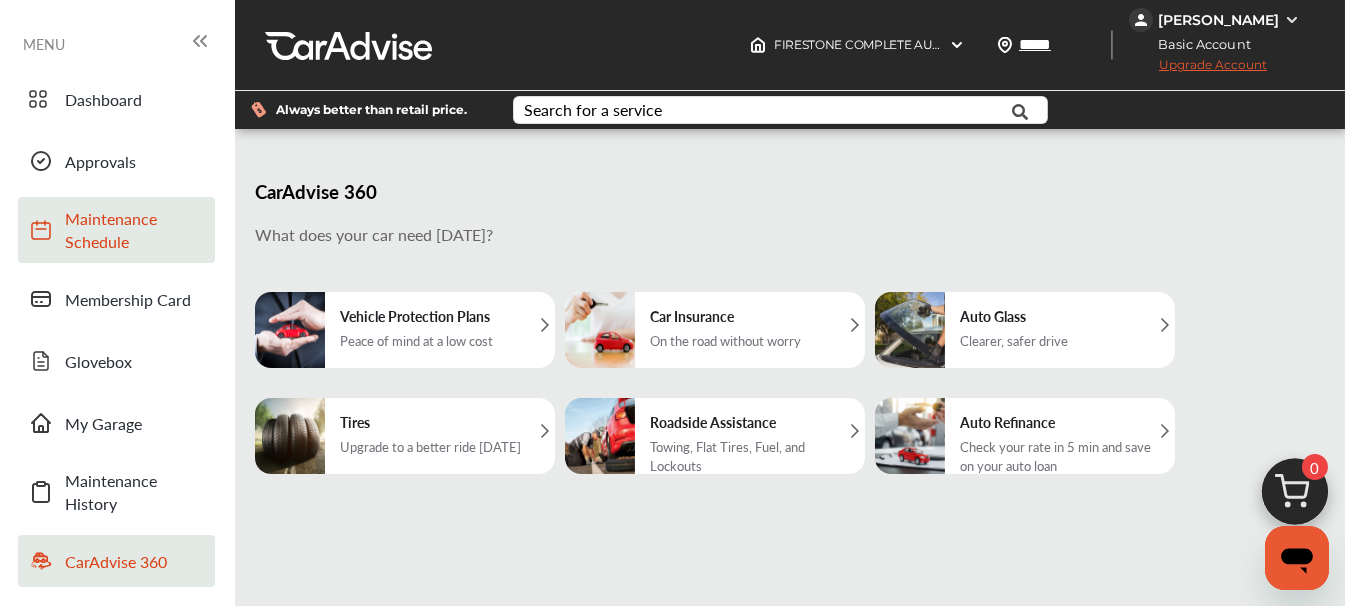 click on "Maintenance Schedule" at bounding box center [135, 230] 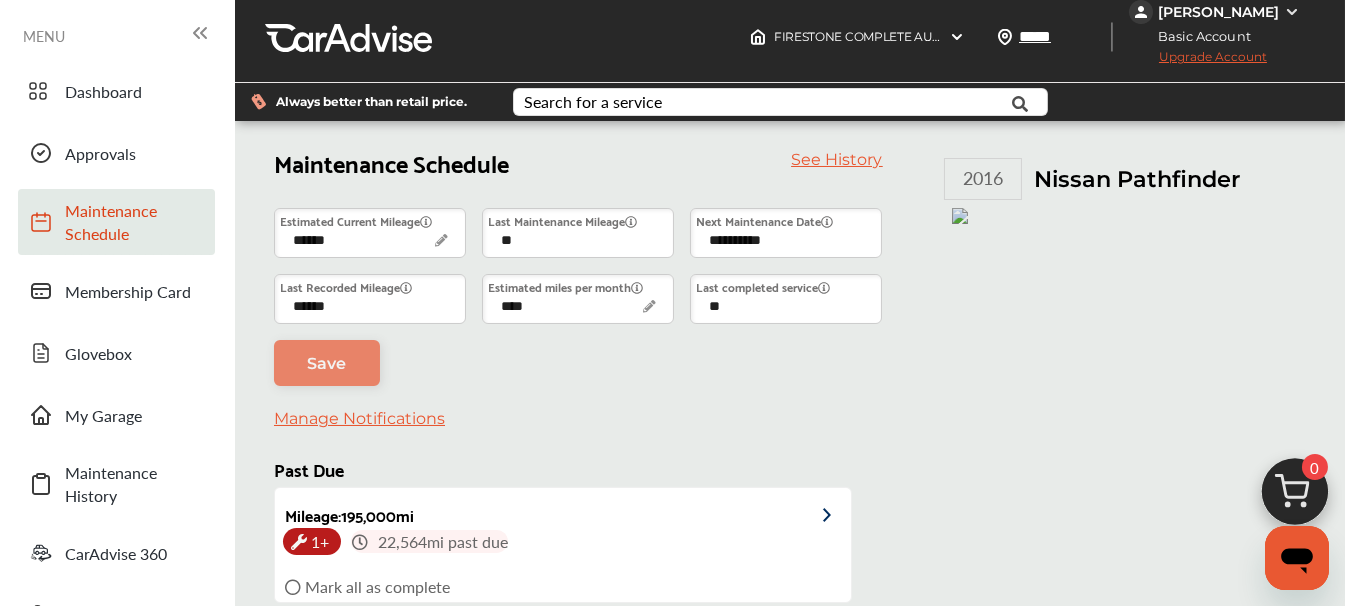 scroll, scrollTop: 281, scrollLeft: 0, axis: vertical 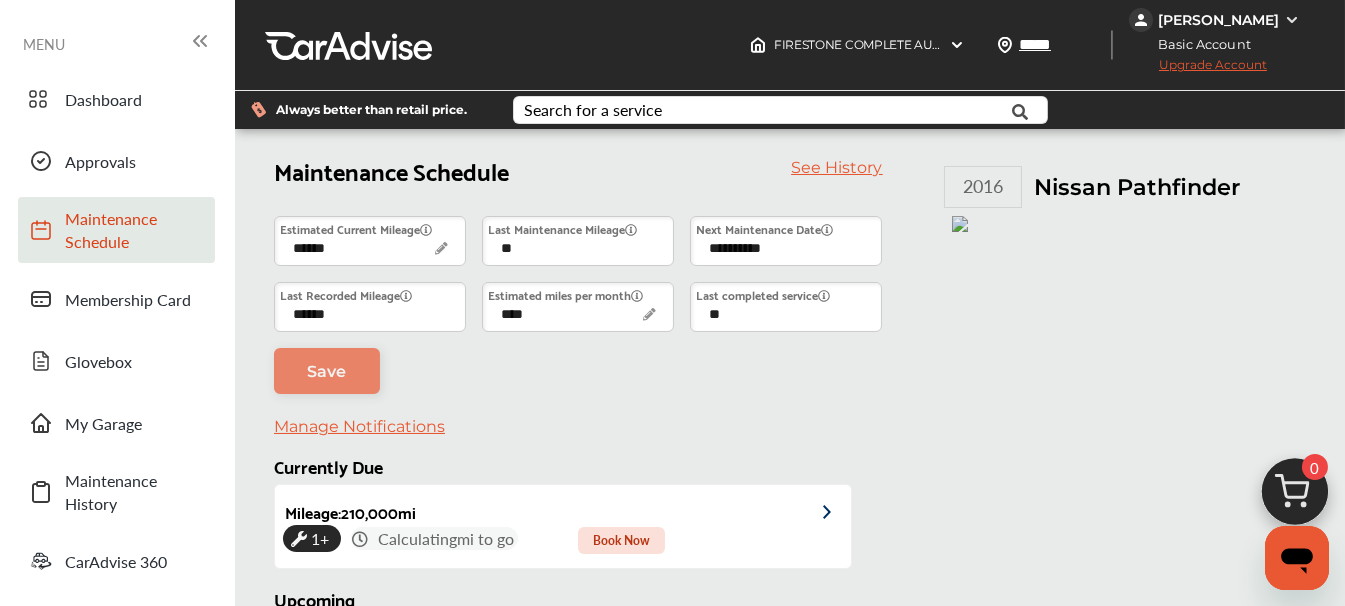 click on "Maintenance Schedule" at bounding box center (135, 230) 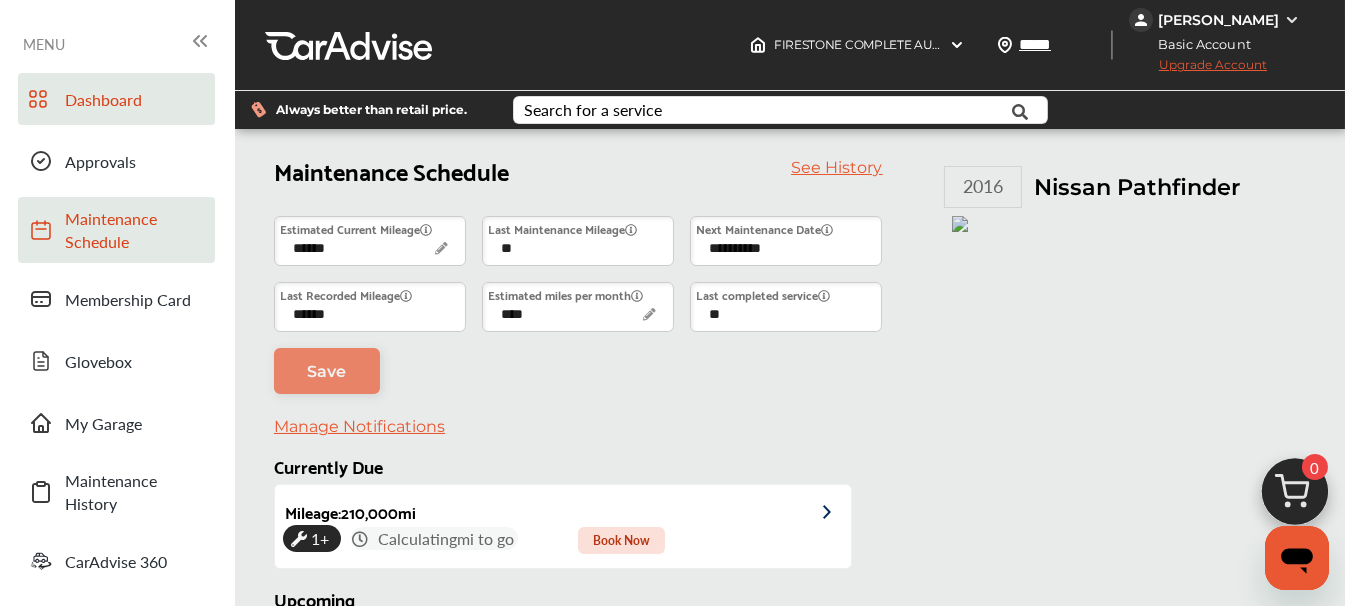 click on "Dashboard" at bounding box center (135, 99) 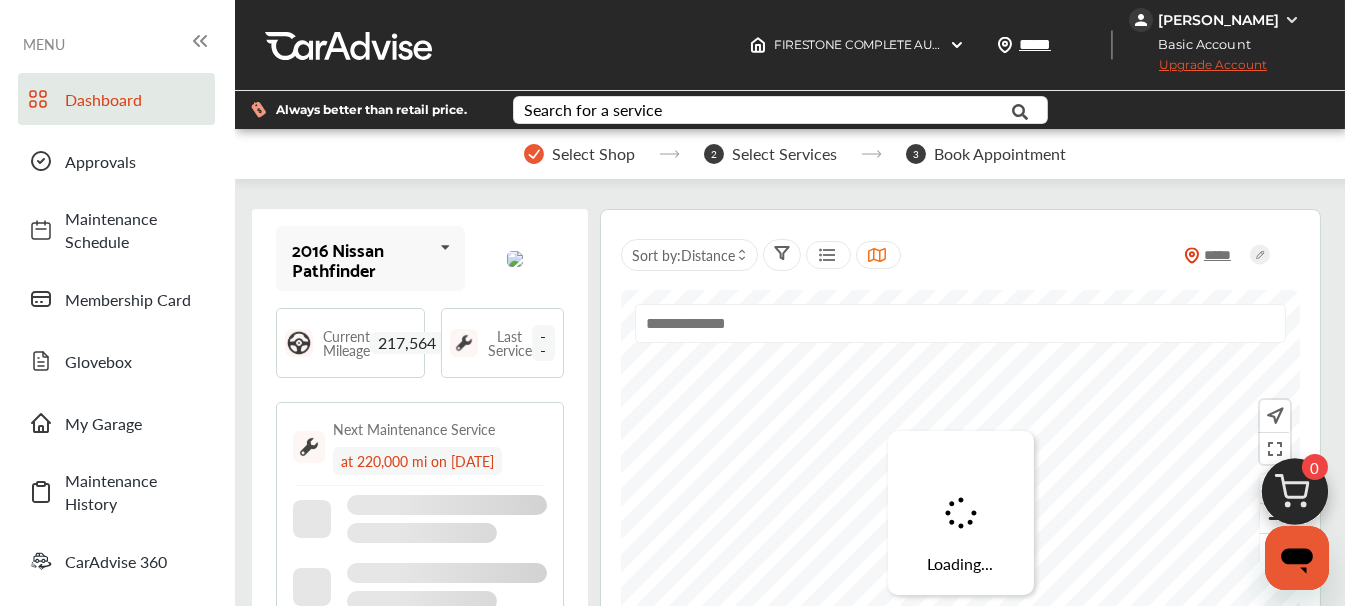 scroll, scrollTop: 21, scrollLeft: 21, axis: both 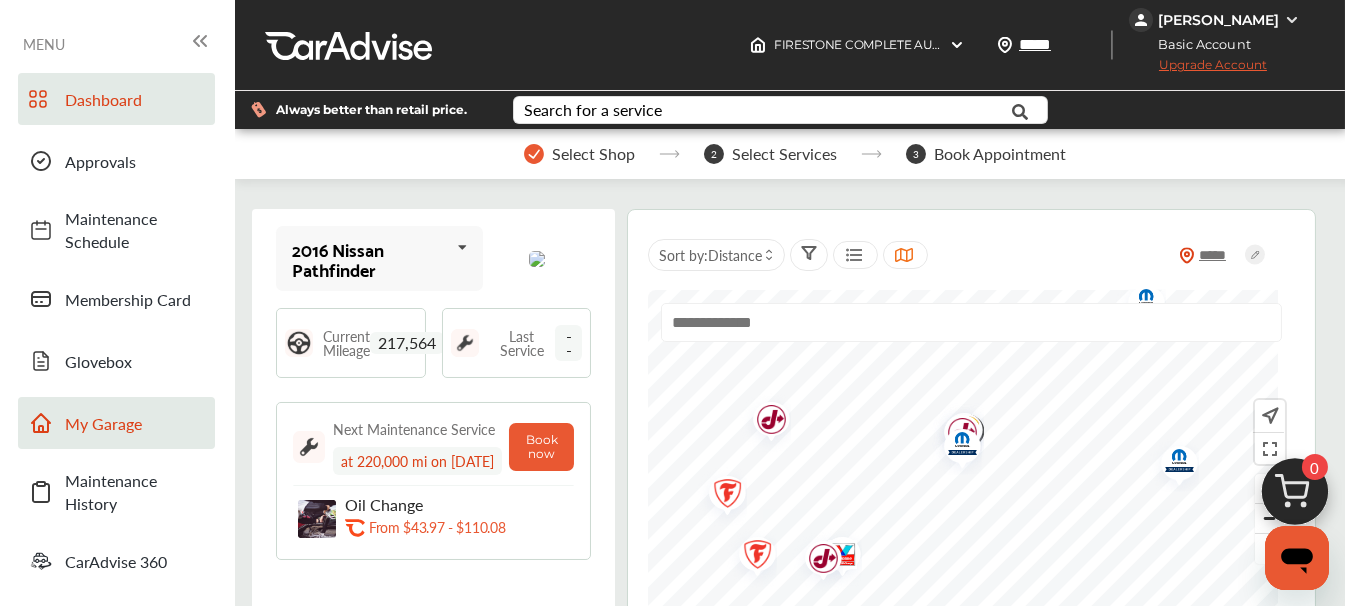 click on "My Garage" at bounding box center (135, 423) 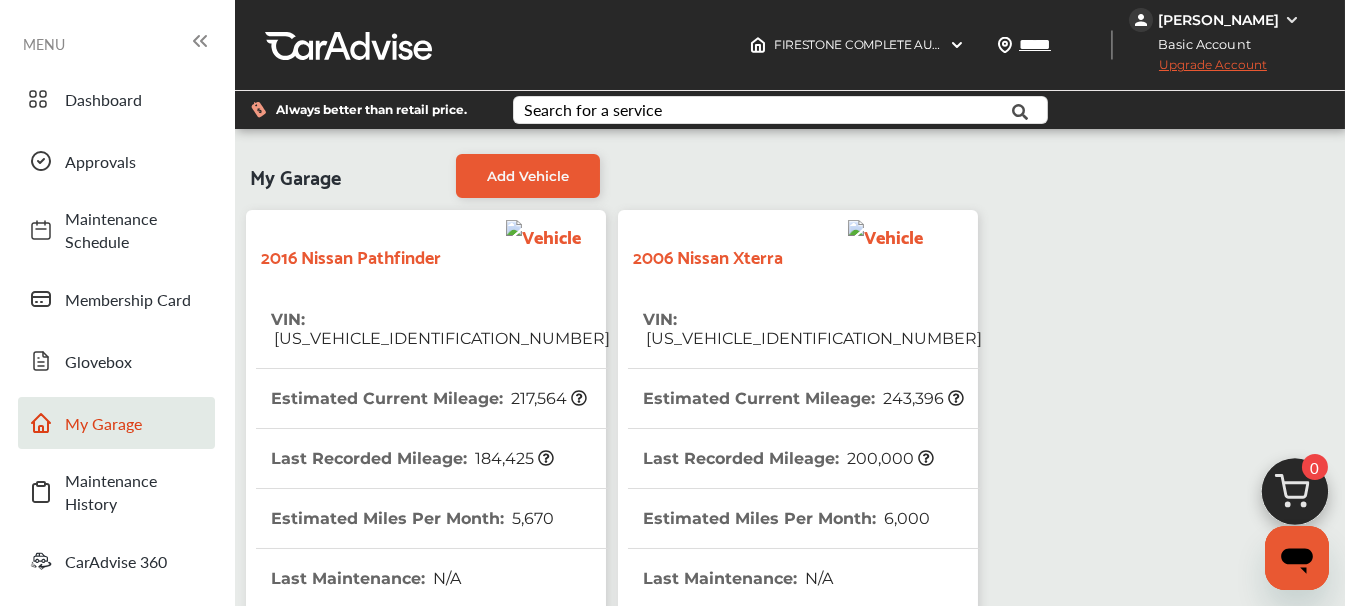 scroll, scrollTop: 21, scrollLeft: 1, axis: both 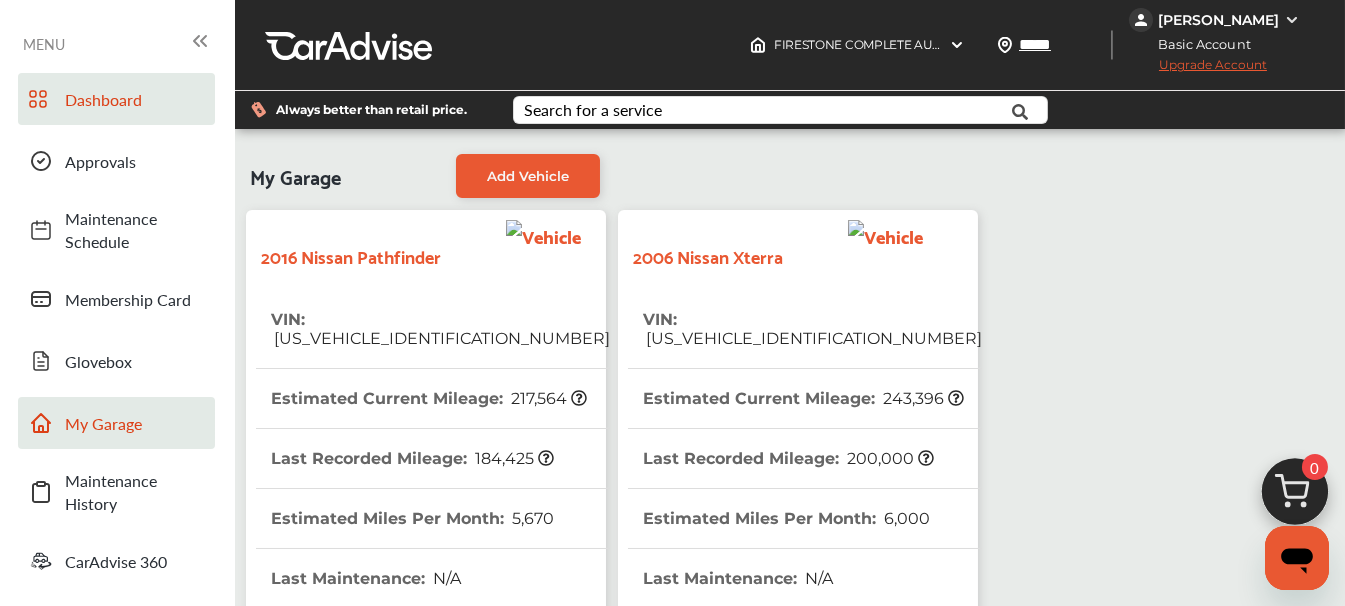 click on "Dashboard" at bounding box center [135, 99] 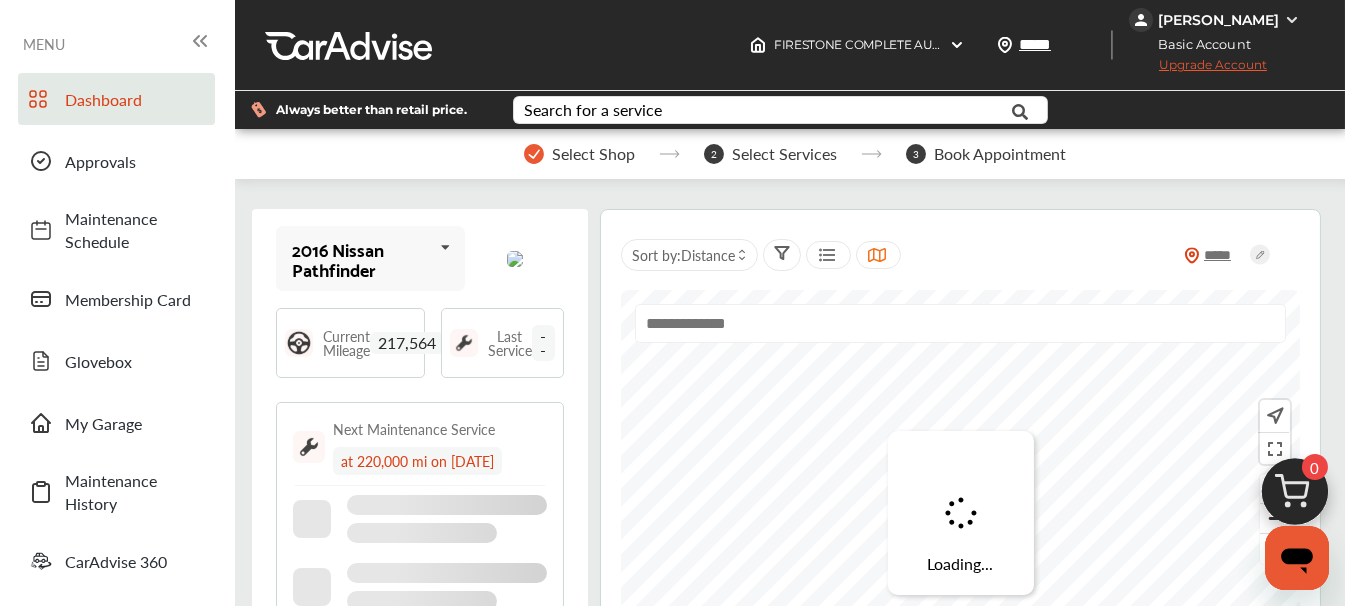 scroll, scrollTop: 21, scrollLeft: 21, axis: both 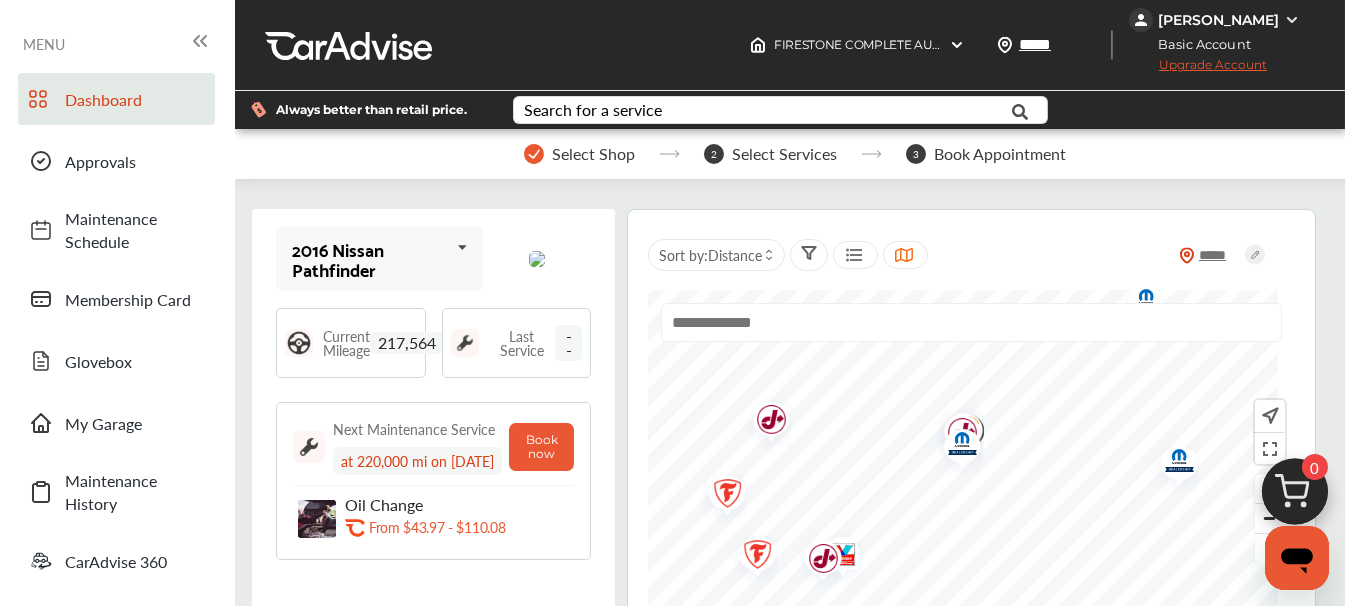 click on "Select Services" at bounding box center [784, 154] 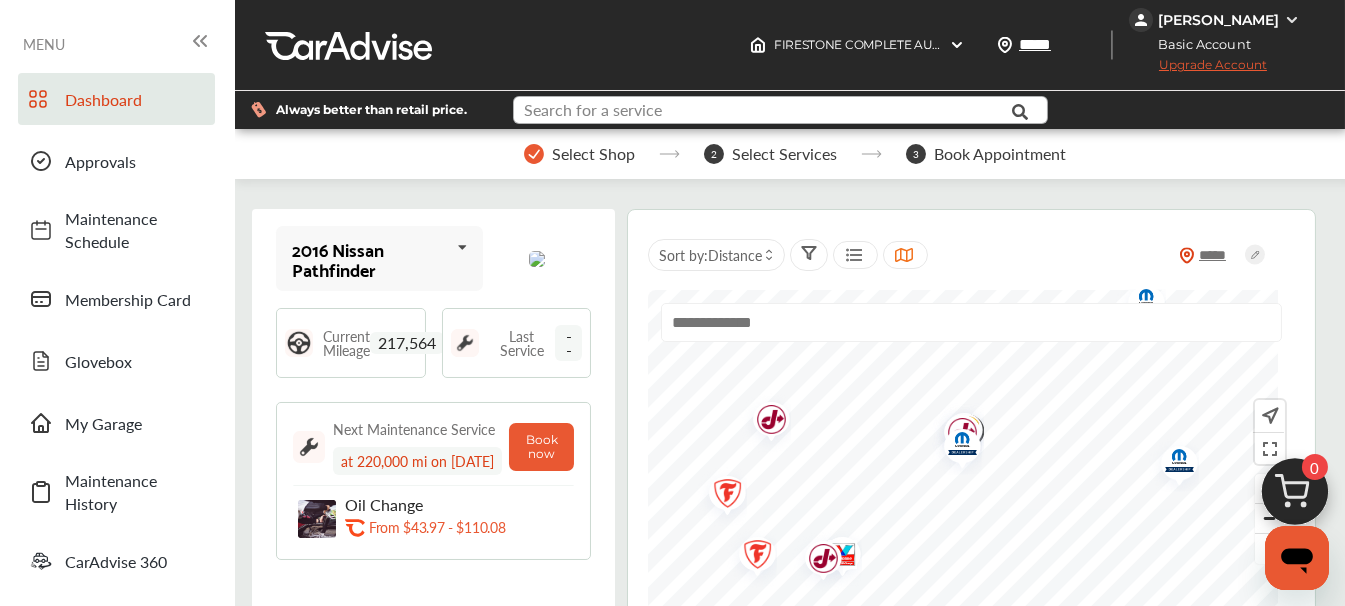 click at bounding box center (766, 112) 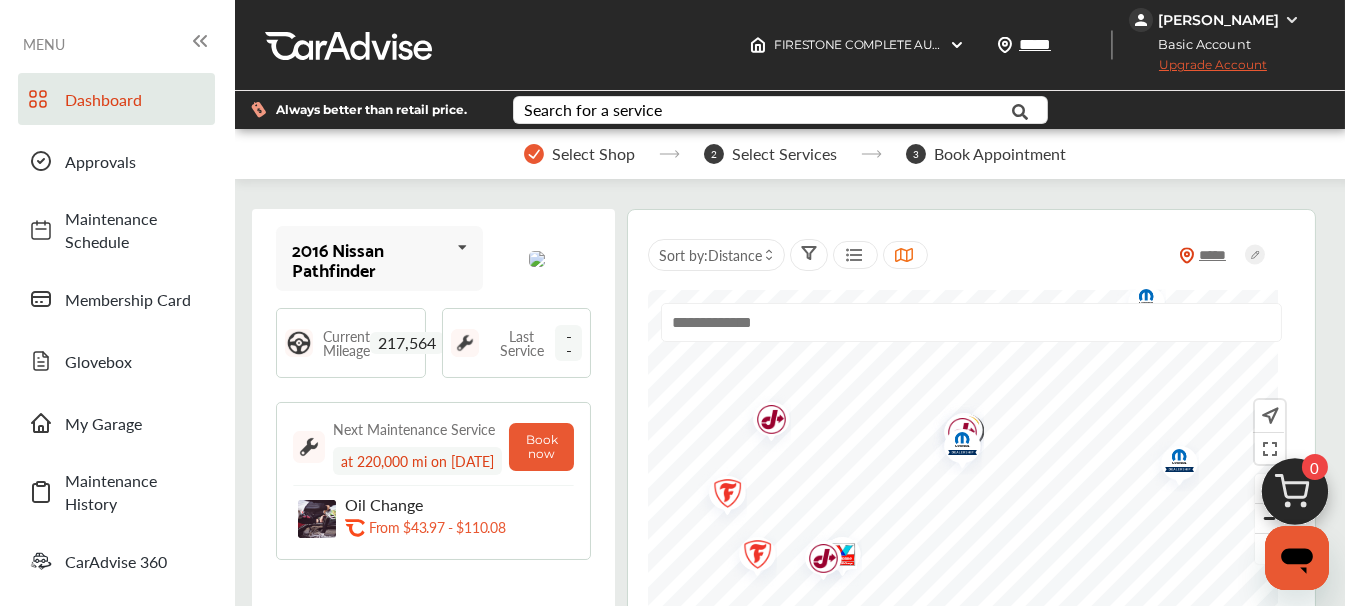 click on "Select Shop 2 Select Services 3 Book Appointment" at bounding box center (795, 154) 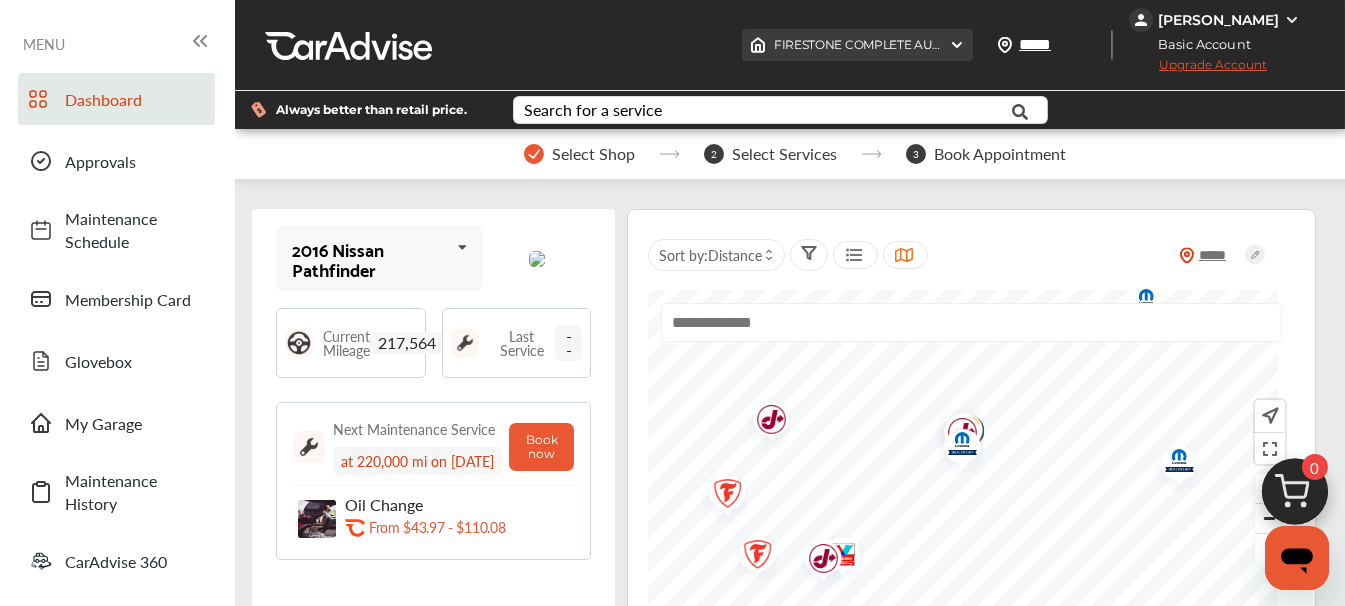 click at bounding box center (957, 45) 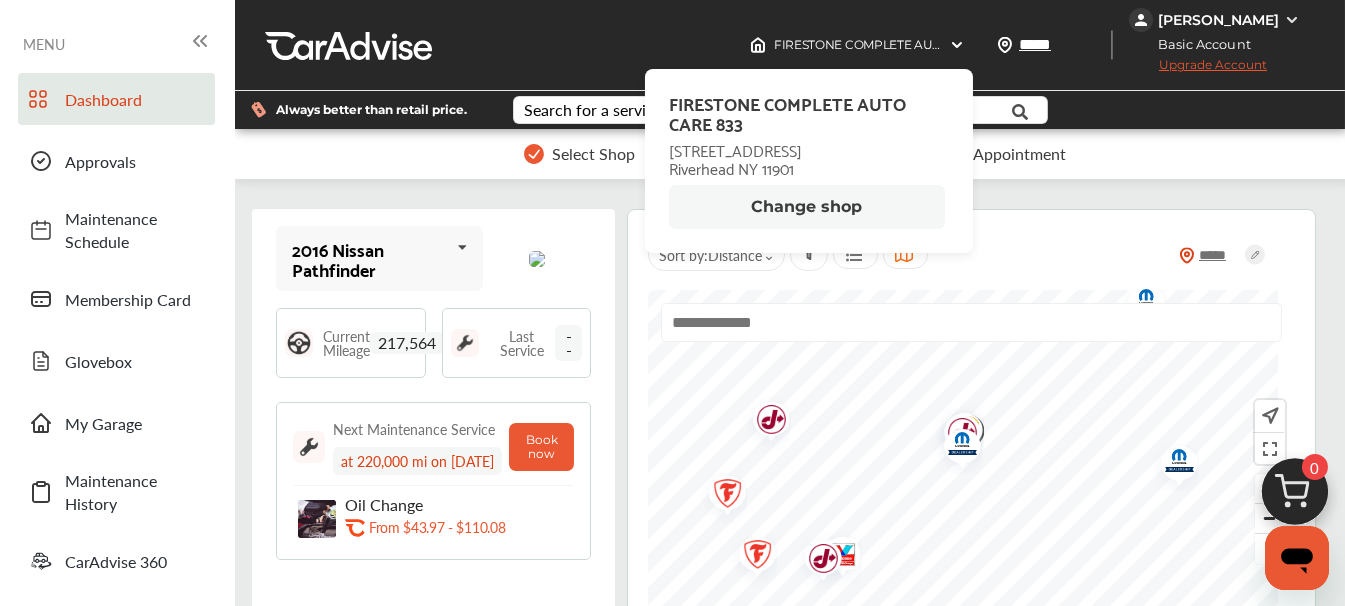 click on "Change shop" at bounding box center [807, 207] 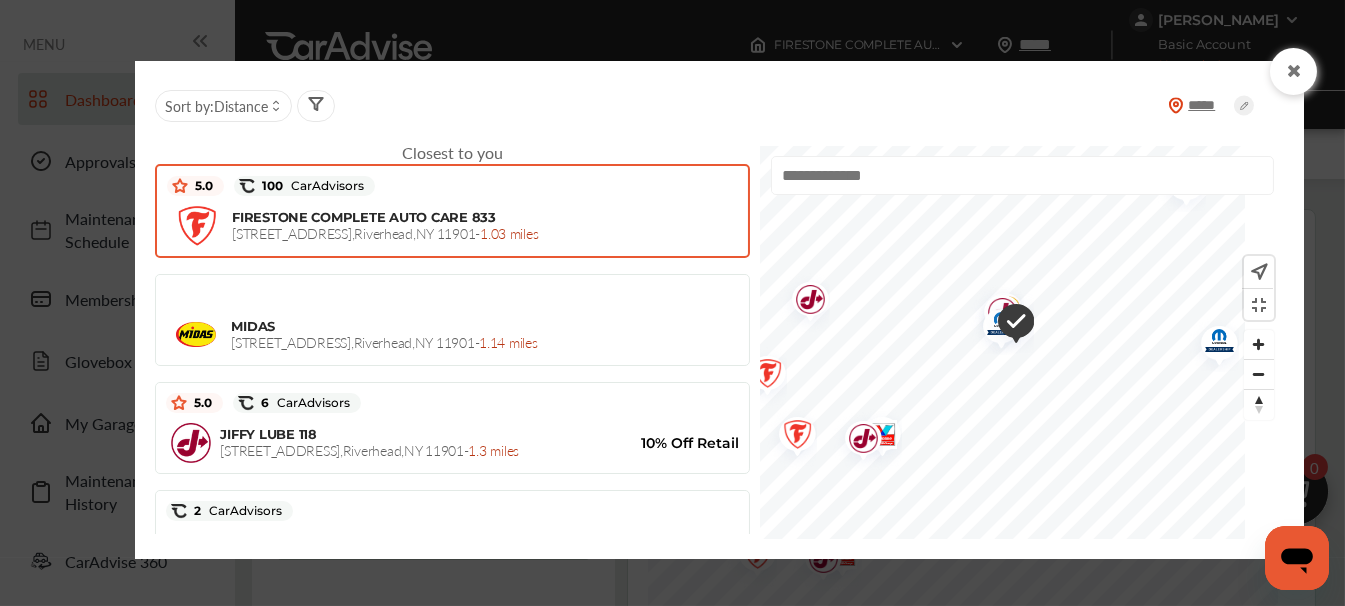 scroll, scrollTop: 21, scrollLeft: 22, axis: both 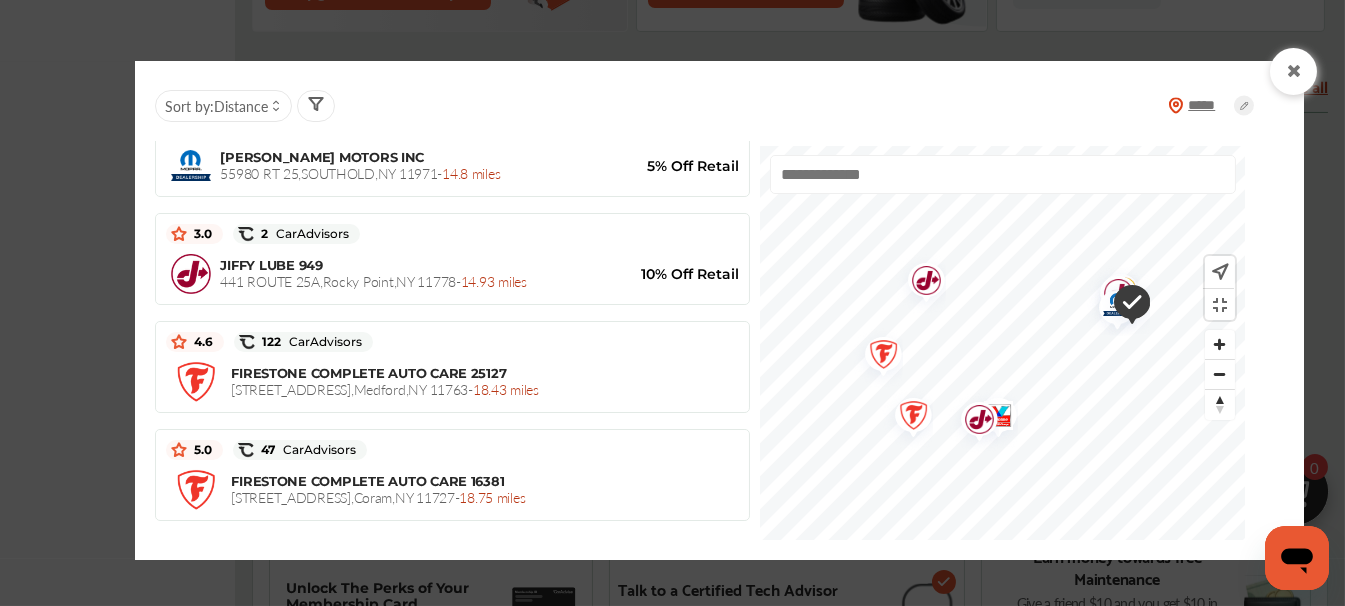 drag, startPoint x: 965, startPoint y: 391, endPoint x: 1084, endPoint y: 370, distance: 120.83874 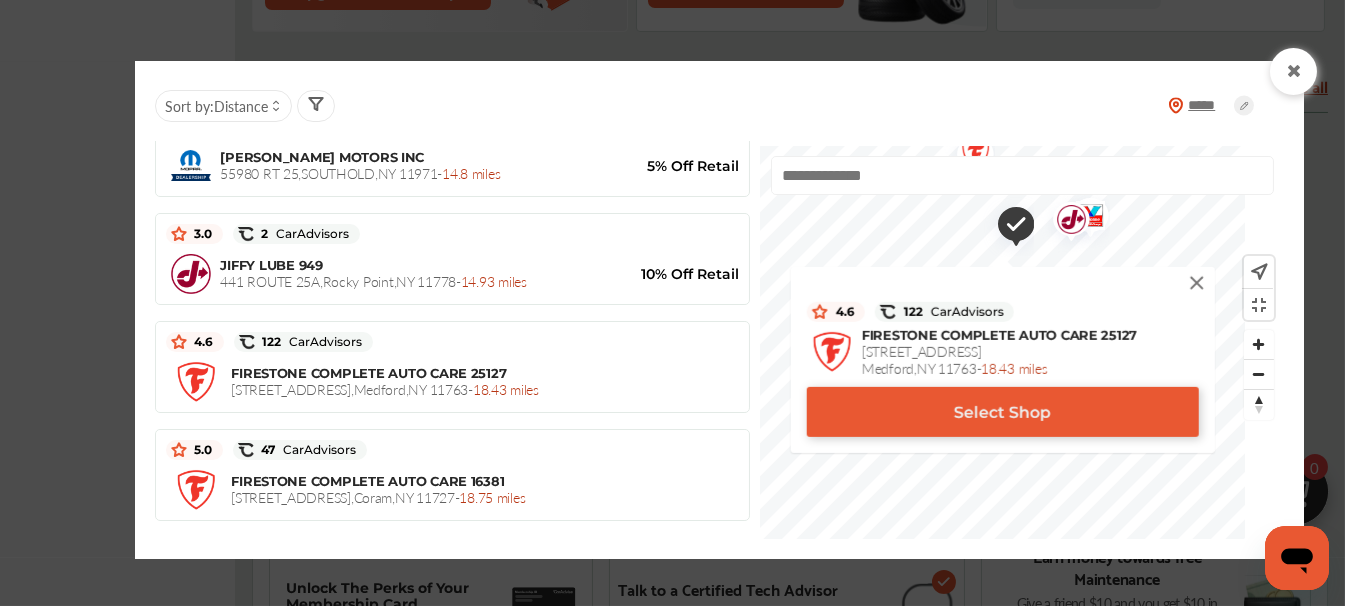 click on "4.6   122    CarAdvisors FIRESTONE COMPLETE AUTO CARE 25127 [STREET_ADDRESS]  -  18.43 miles Select Shop" at bounding box center (1022, 343) 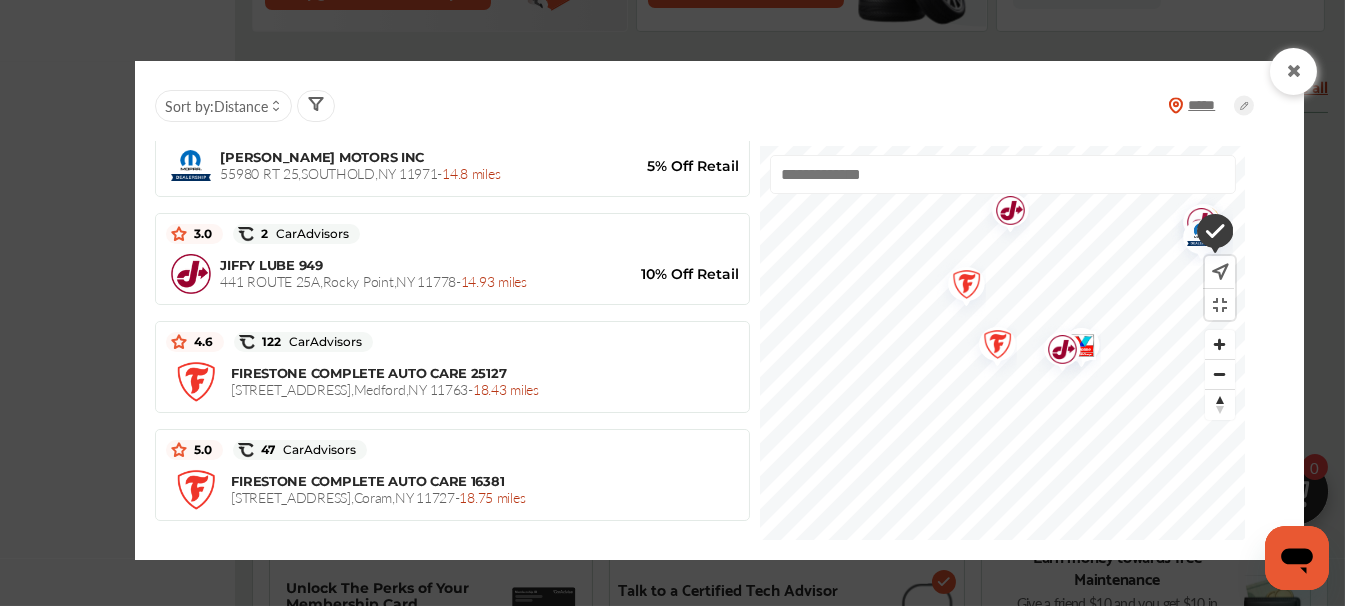 drag, startPoint x: 1024, startPoint y: 317, endPoint x: 1008, endPoint y: 493, distance: 176.72577 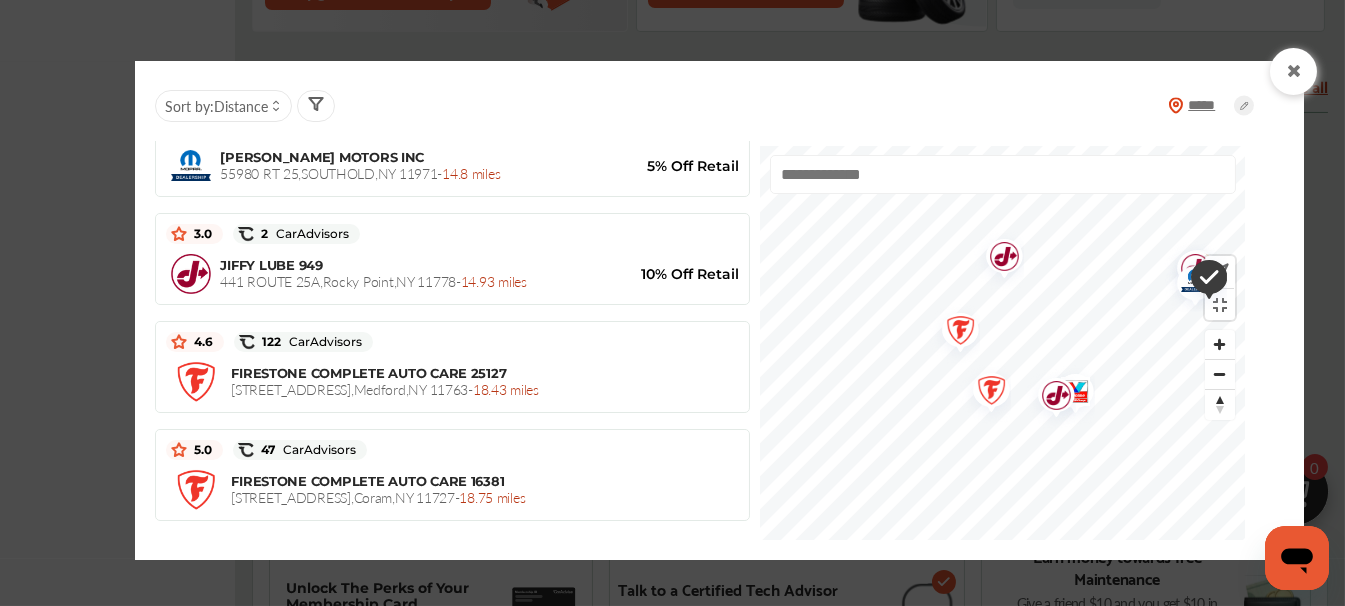 click at bounding box center [1002, 343] 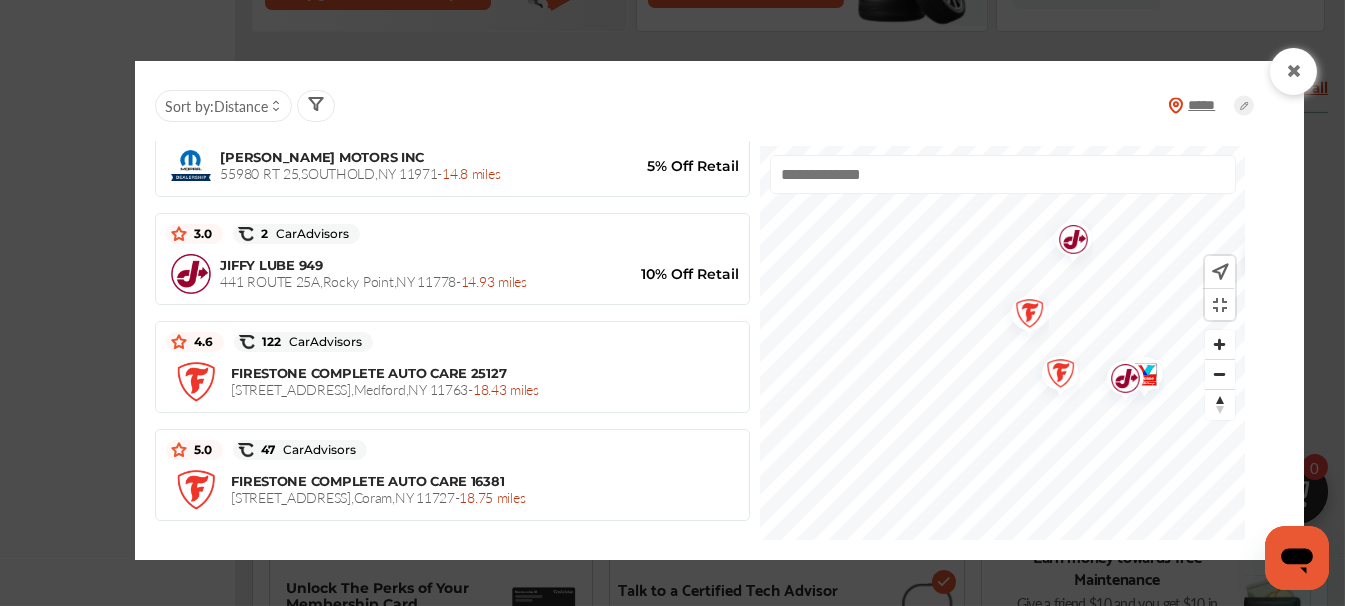 drag, startPoint x: 995, startPoint y: 443, endPoint x: 1074, endPoint y: 413, distance: 84.50444 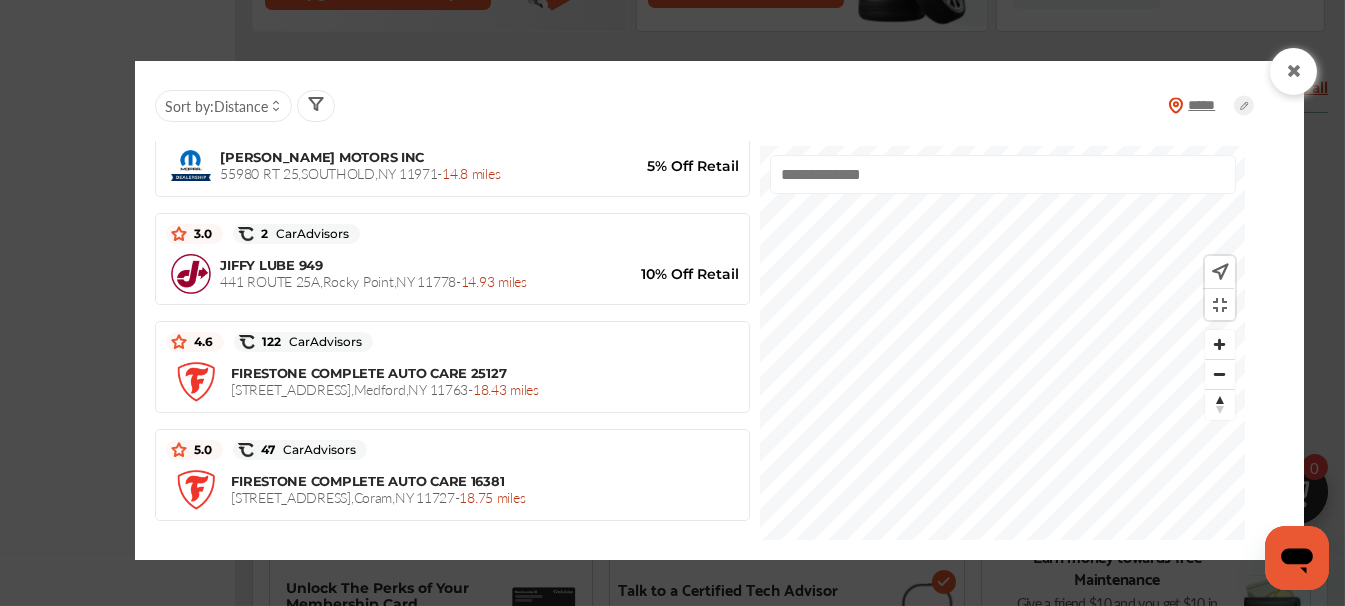 drag, startPoint x: 969, startPoint y: 433, endPoint x: 1033, endPoint y: 256, distance: 188.2153 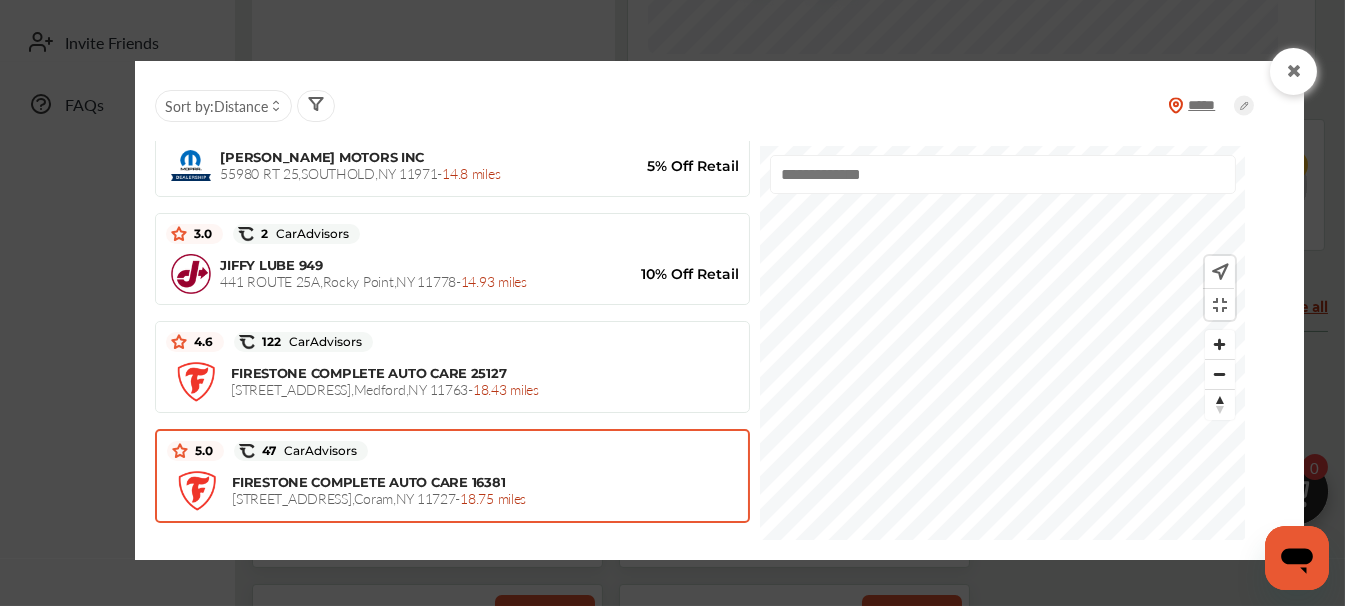 scroll, scrollTop: 533, scrollLeft: 0, axis: vertical 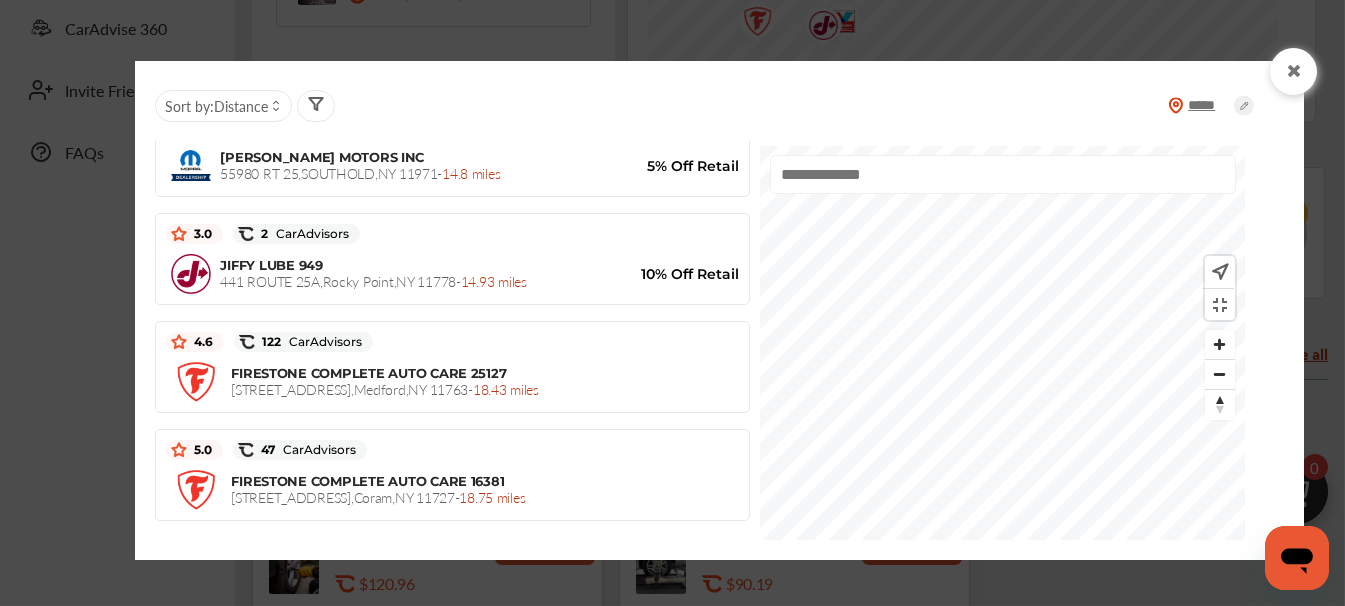click on "*****
Sort by :  Distance
Closest to you   5.0   100    CarAdvisors FIRESTONE COMPLETE AUTO CARE [STREET_ADDRESS]  -  1.03 miles MIDAS [STREET_ADDRESS]  -  1.14 miles   5.0   6    CarAdvisors JIFFY LUBE [STREET_ADDRESS]  -  1.3 miles 10% Off Retail   2    CarAdvisors RIVERHEAD CHRYSLER DODGE JEEP RAM [STREET_ADDRESS]  -  2.0 miles 5% Off Retail VALVOLINE BV6309 [STREET_ADDRESS]  -  13.55 miles CHRYSLER DODGE JEEP RAM SOUTHAMPTON [STREET_ADDRESS]  -  14.65 miles 5% Off Retail   5.0   4    CarAdvisors JIFFY LUBE [STREET_ADDRESS]  -  14.79 miles 10% Off Retail [PERSON_NAME] MOTORS INC [STREET_ADDRESS]  -  14.8 miles 5% Off Retail   3.0   2    CarAdvisors JIFFY LUBE [STREET_ADDRESS]  -  14.93 miles 10% Off Retail   4.6   122    ,  [GEOGRAPHIC_DATA]" at bounding box center [672, 303] 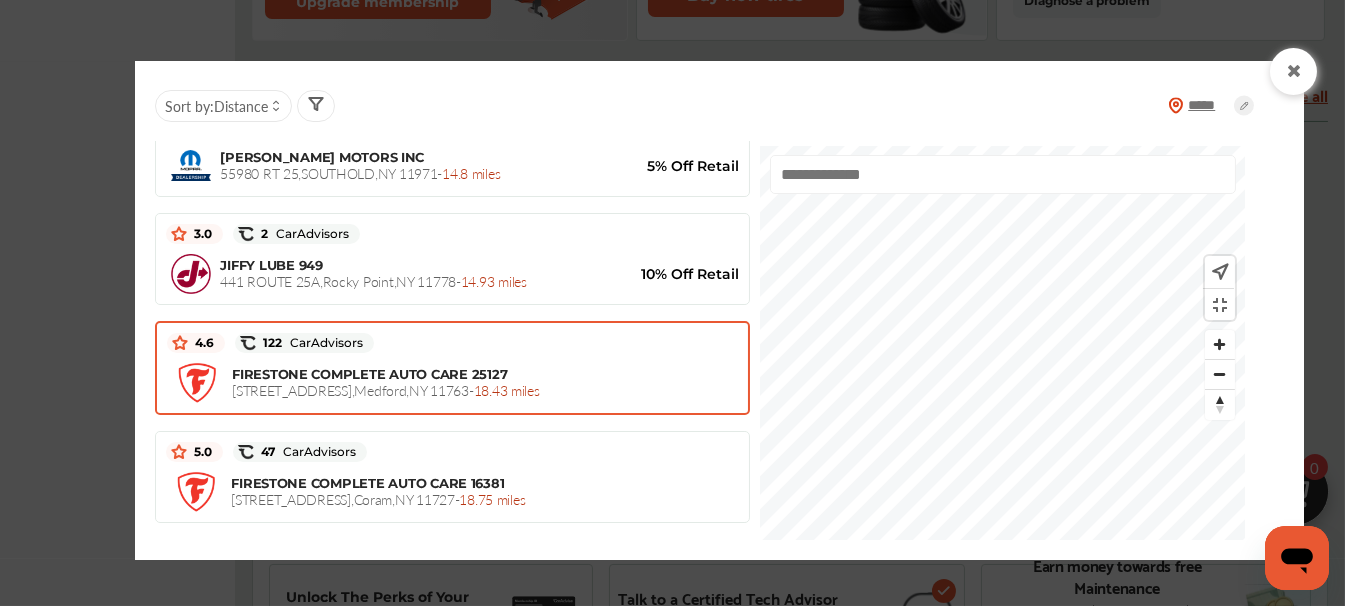 scroll, scrollTop: 800, scrollLeft: 0, axis: vertical 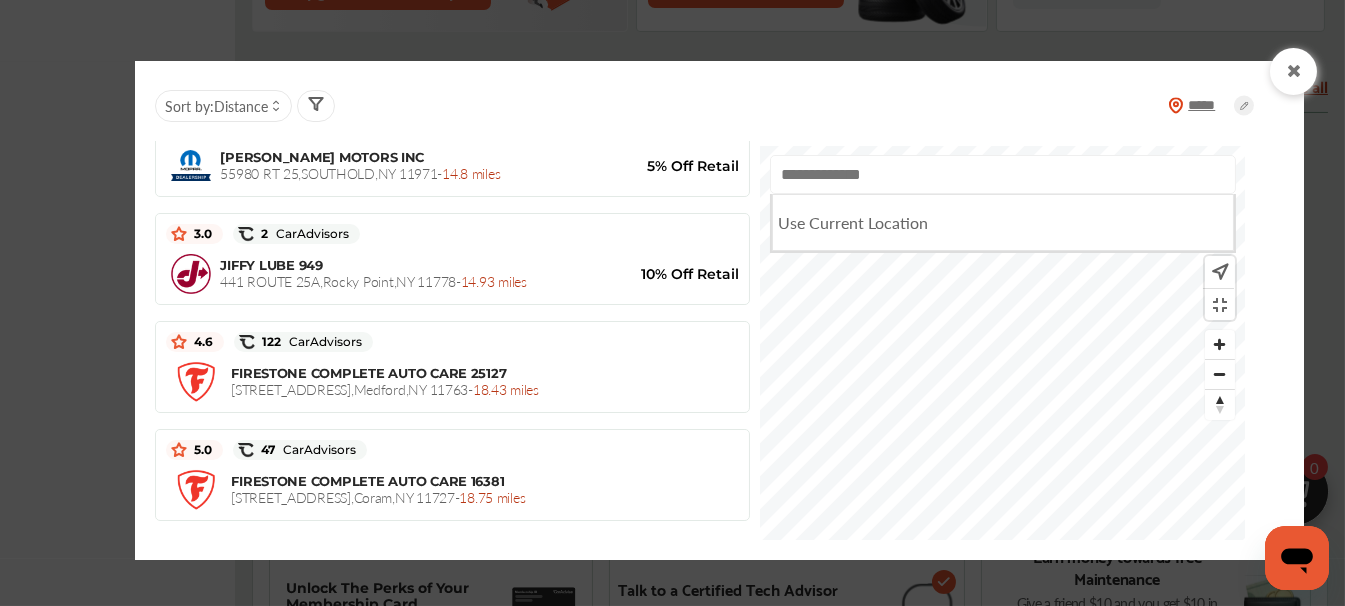 click at bounding box center [1003, 174] 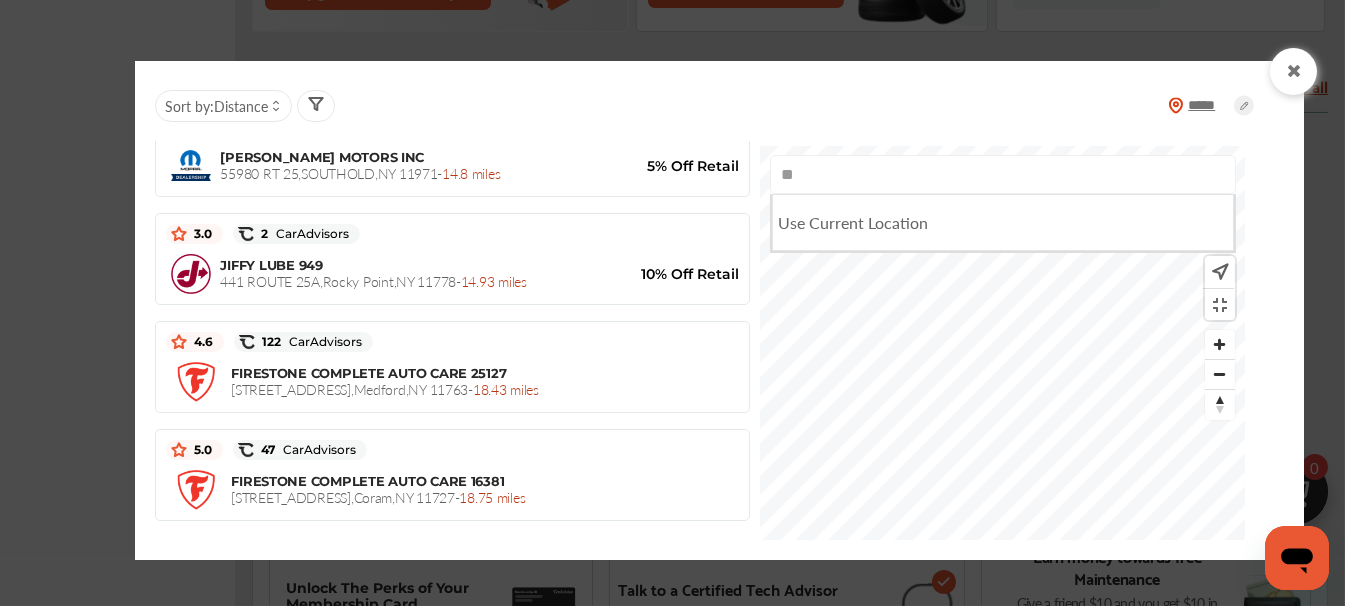 type on "*" 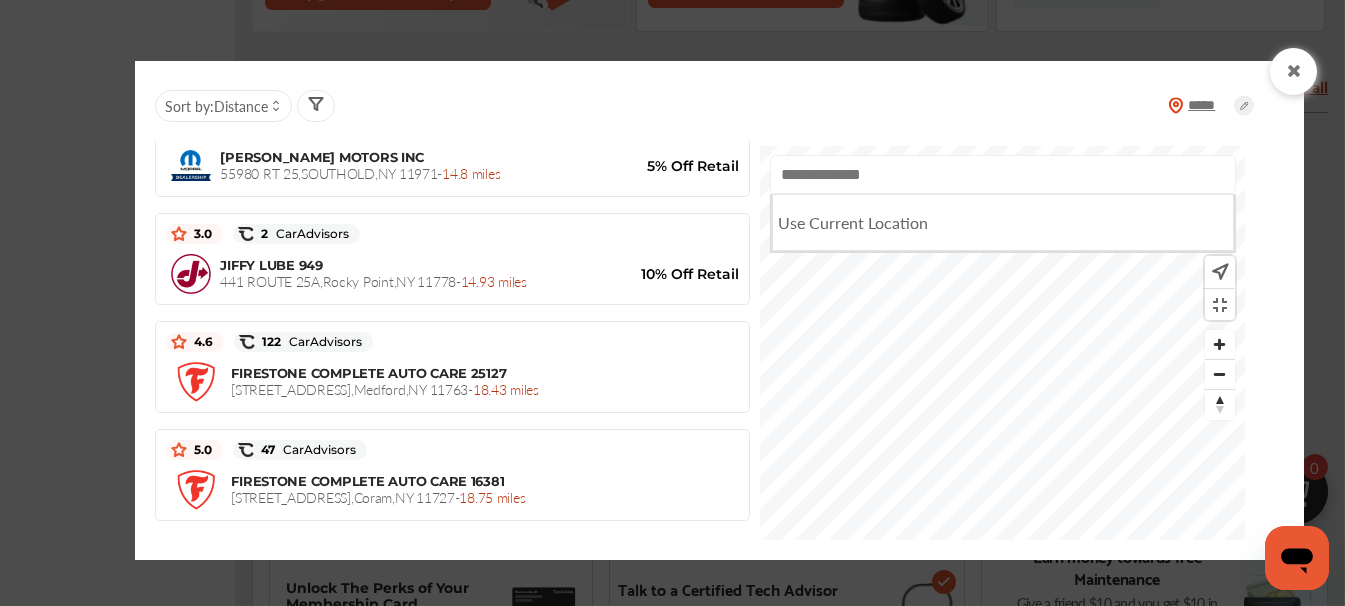 click at bounding box center (1003, 174) 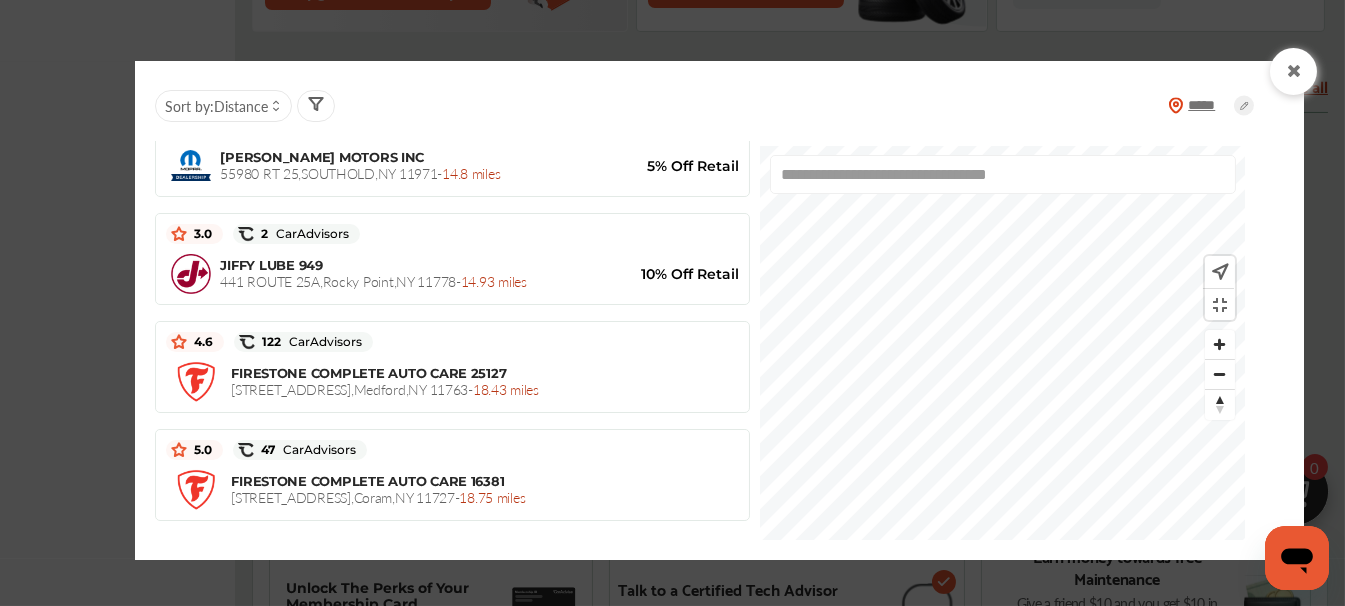 click on "**********" at bounding box center [1003, 174] 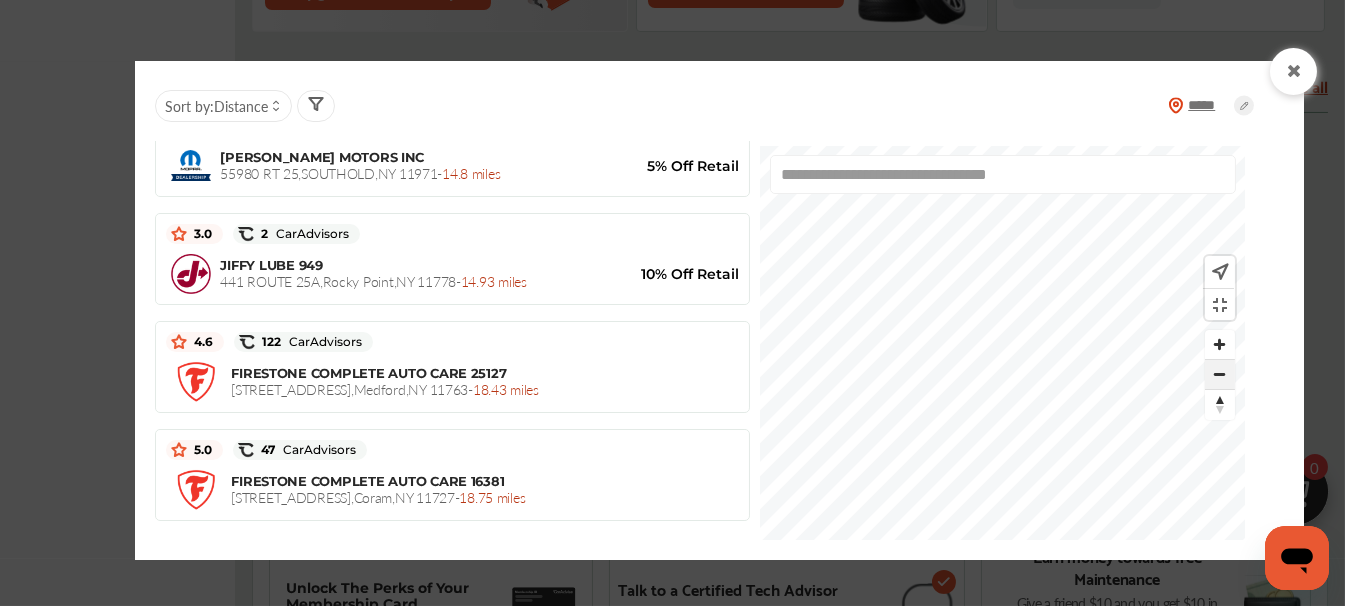 click at bounding box center (1220, 375) 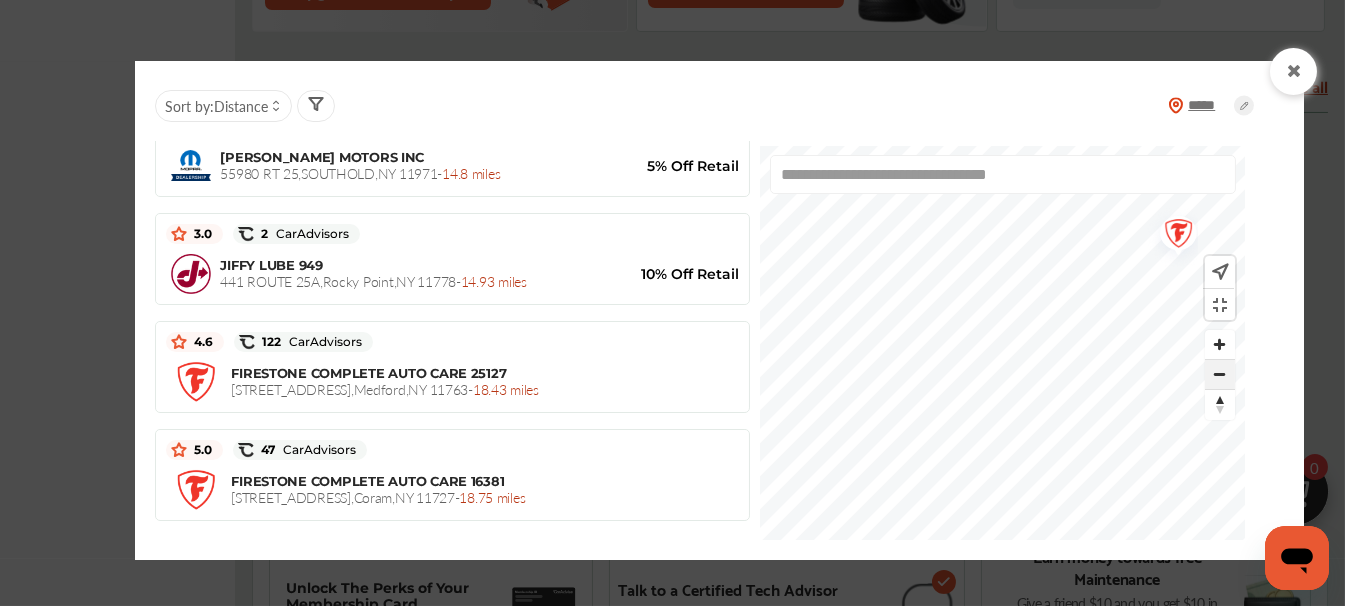 click at bounding box center (1220, 375) 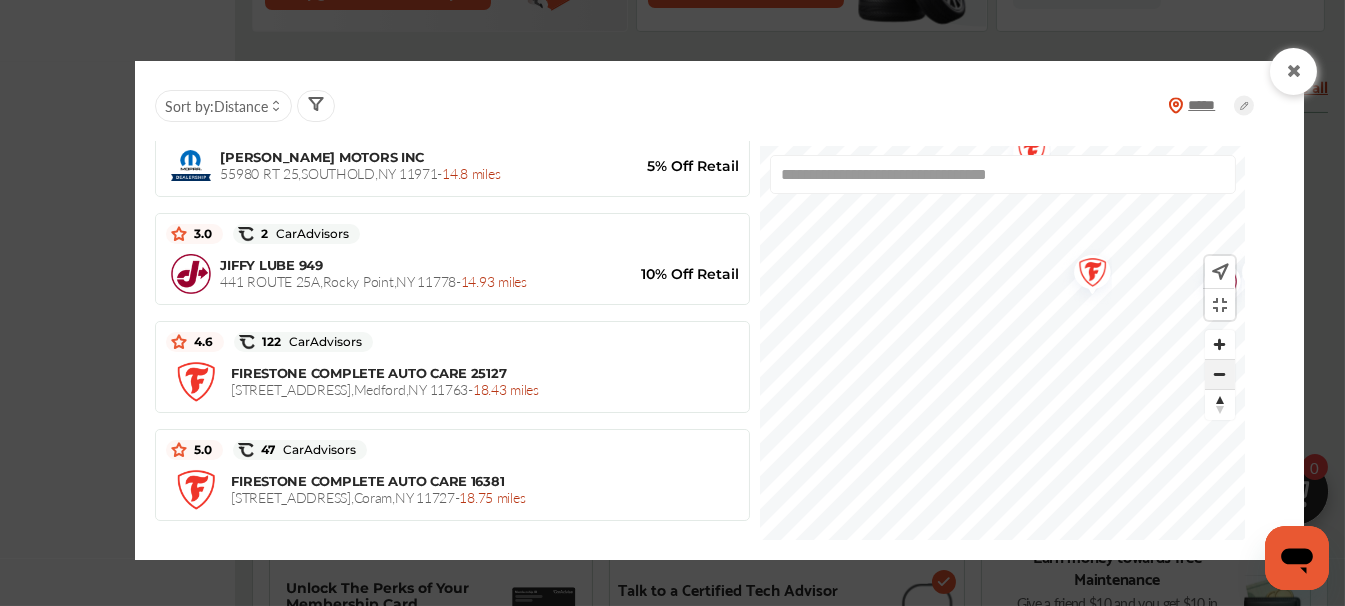 click at bounding box center (1220, 375) 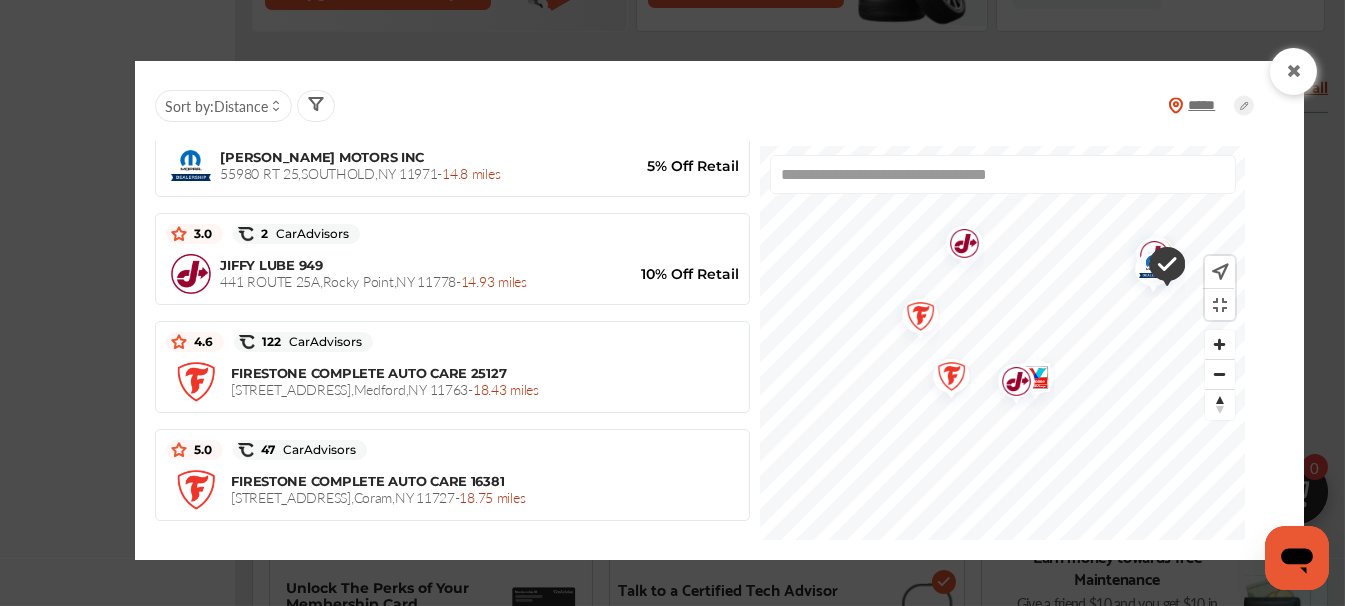 drag, startPoint x: 1165, startPoint y: 356, endPoint x: 1066, endPoint y: 441, distance: 130.48372 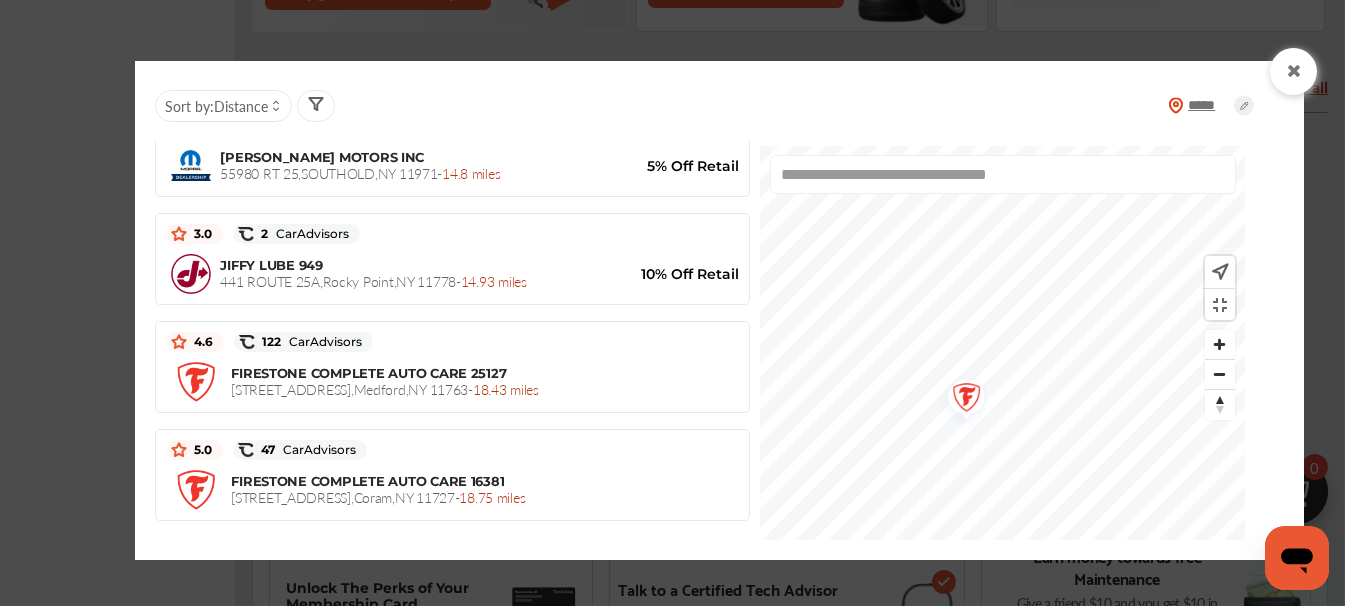 drag, startPoint x: 969, startPoint y: 340, endPoint x: 1083, endPoint y: 510, distance: 204.68512 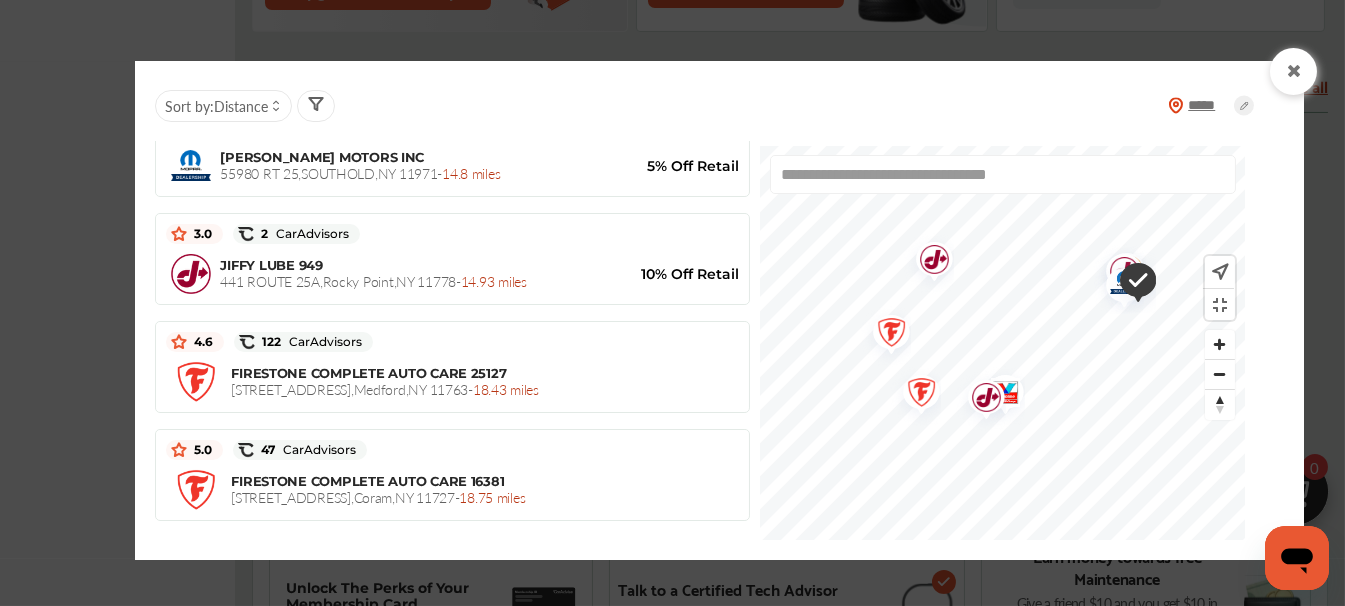 click on "**********" at bounding box center (1002, 343) 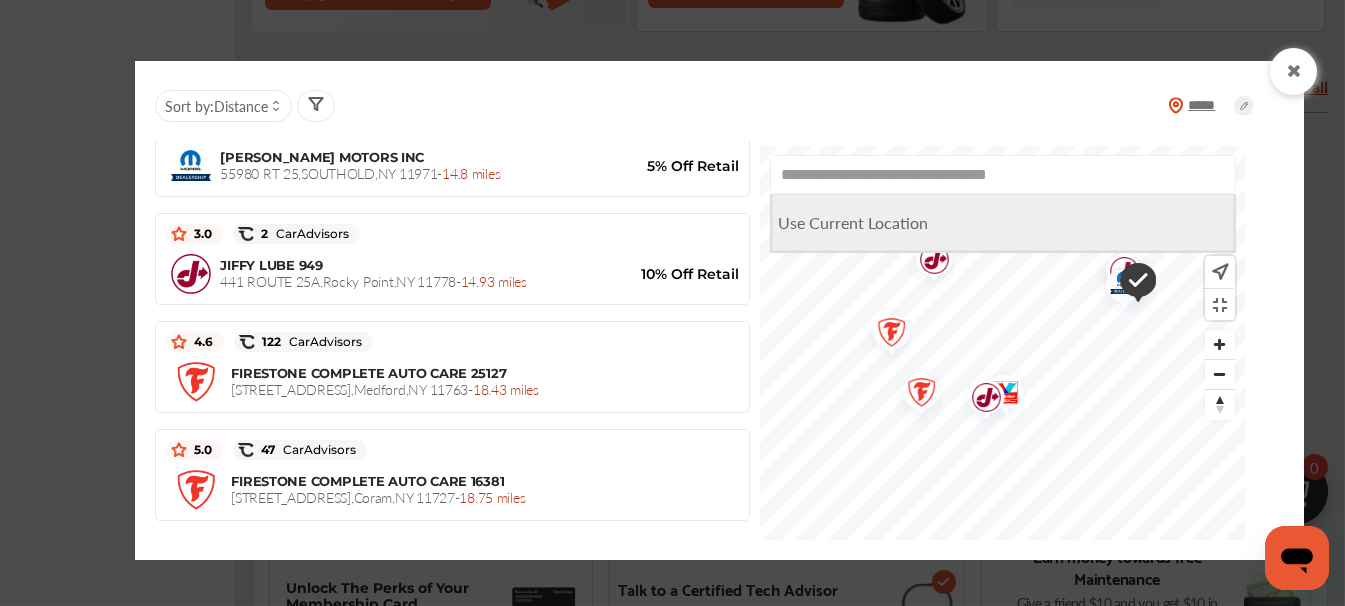 click on "Use Current Location" at bounding box center [853, 222] 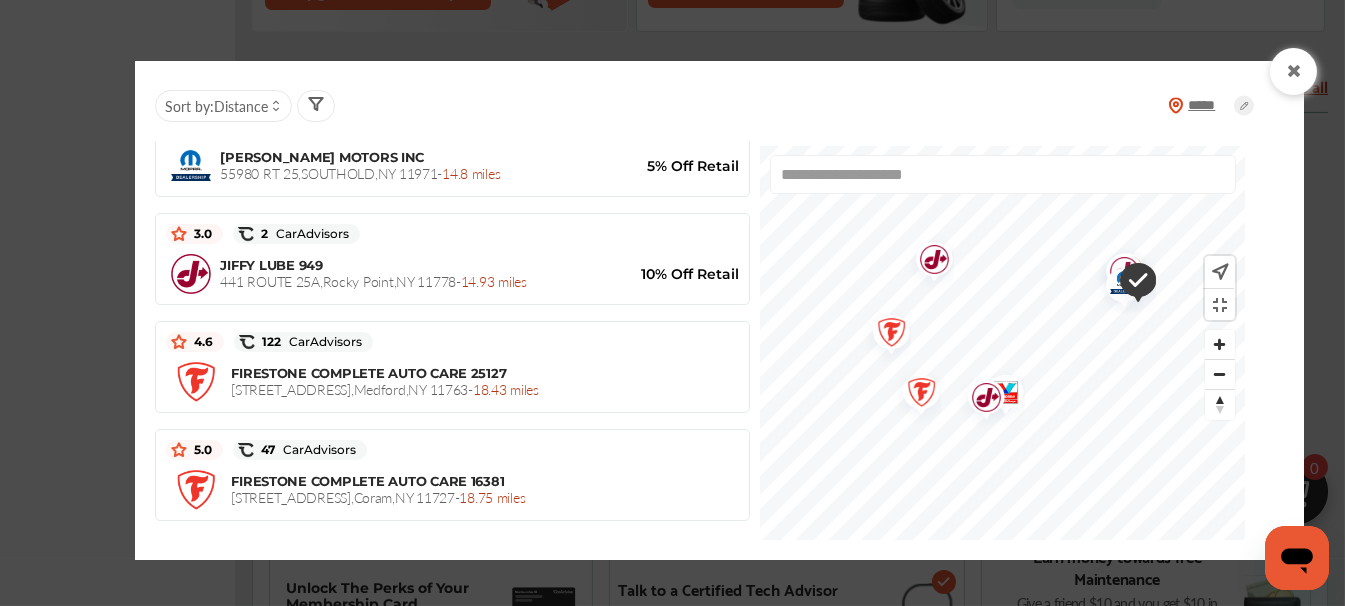click on "**********" at bounding box center [1003, 174] 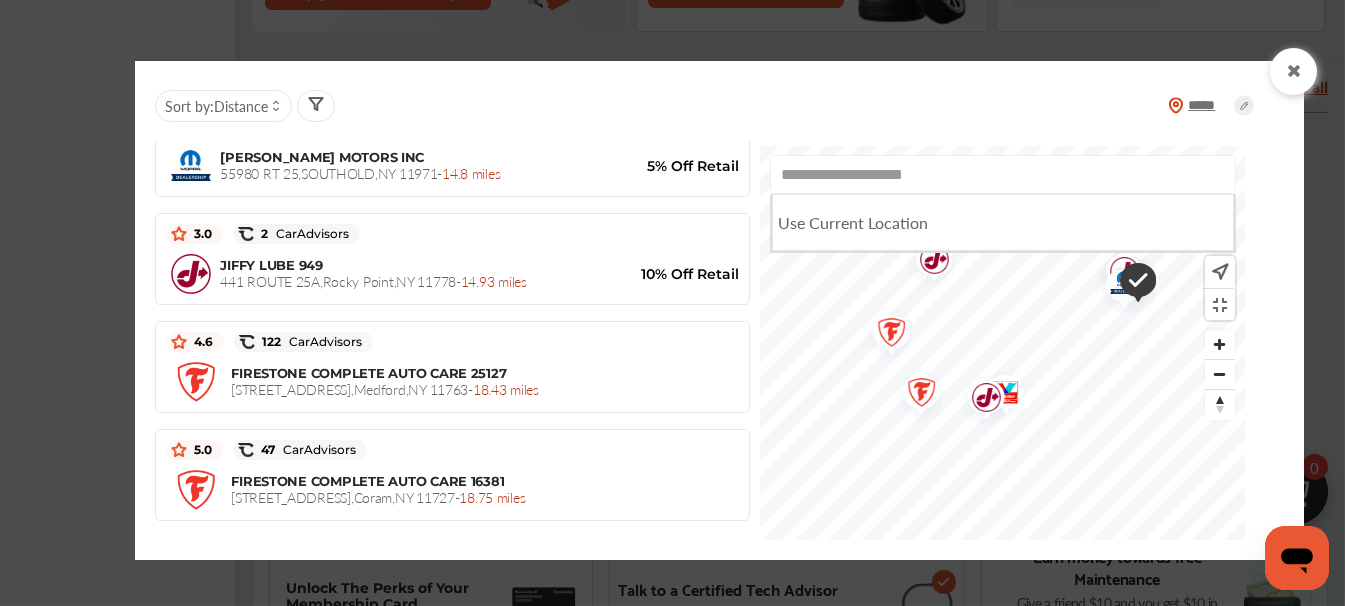click on "**********" at bounding box center [1003, 174] 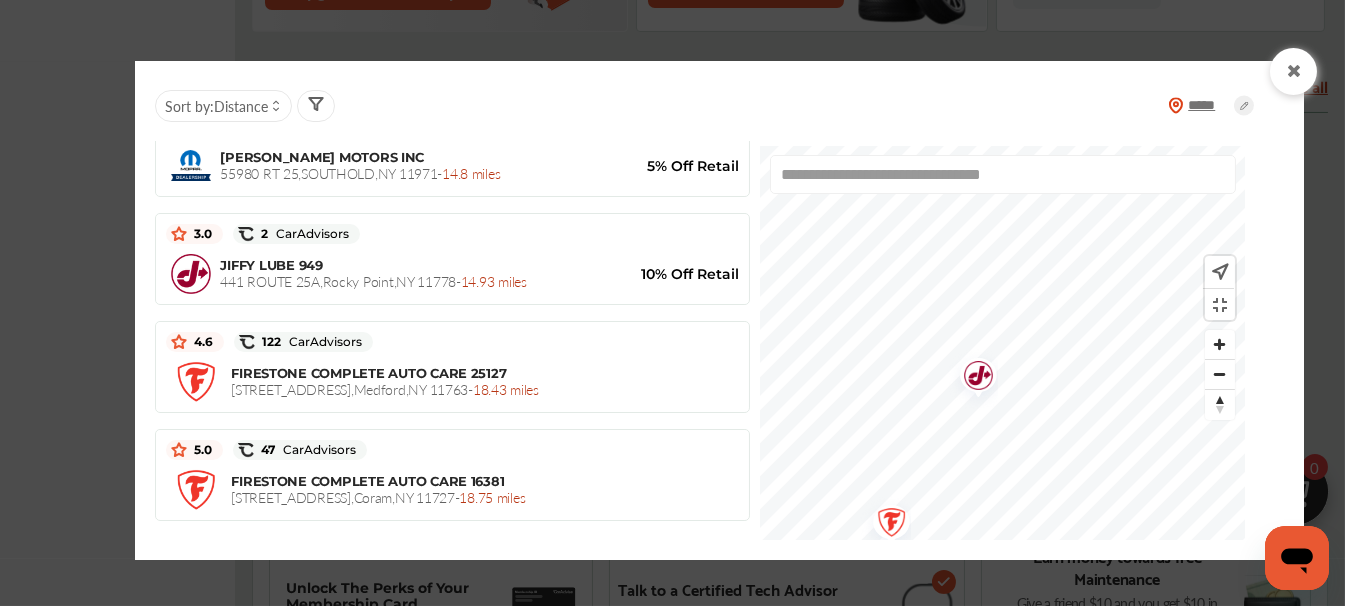 type on "**********" 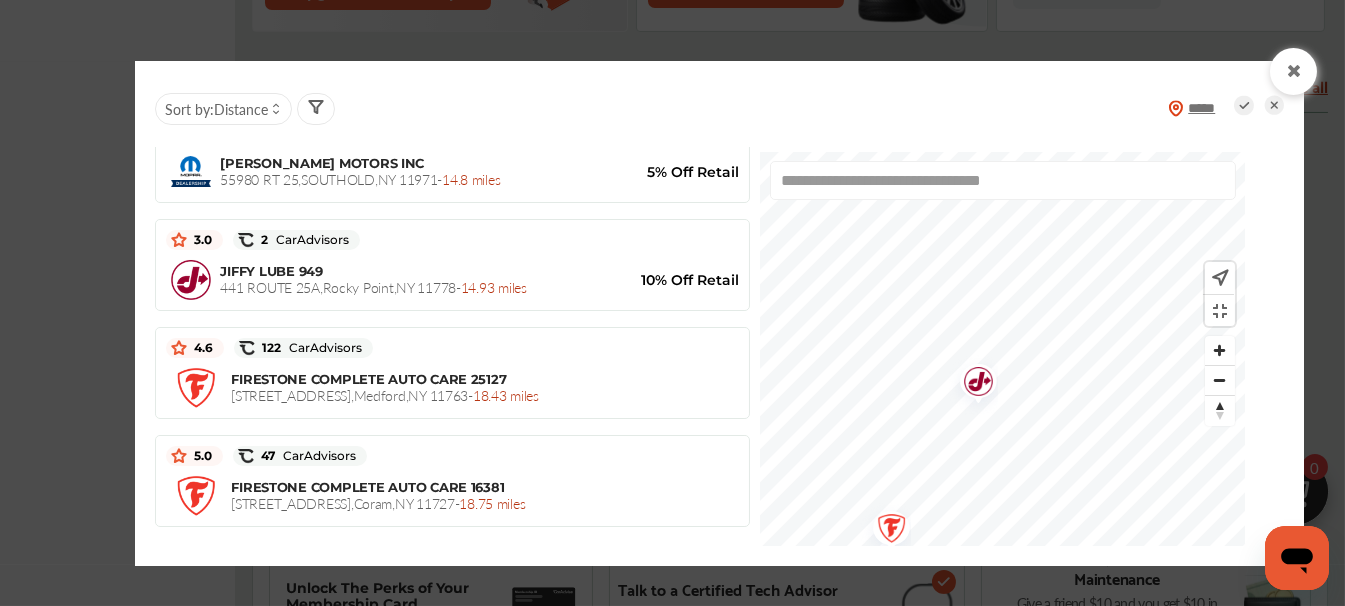 click 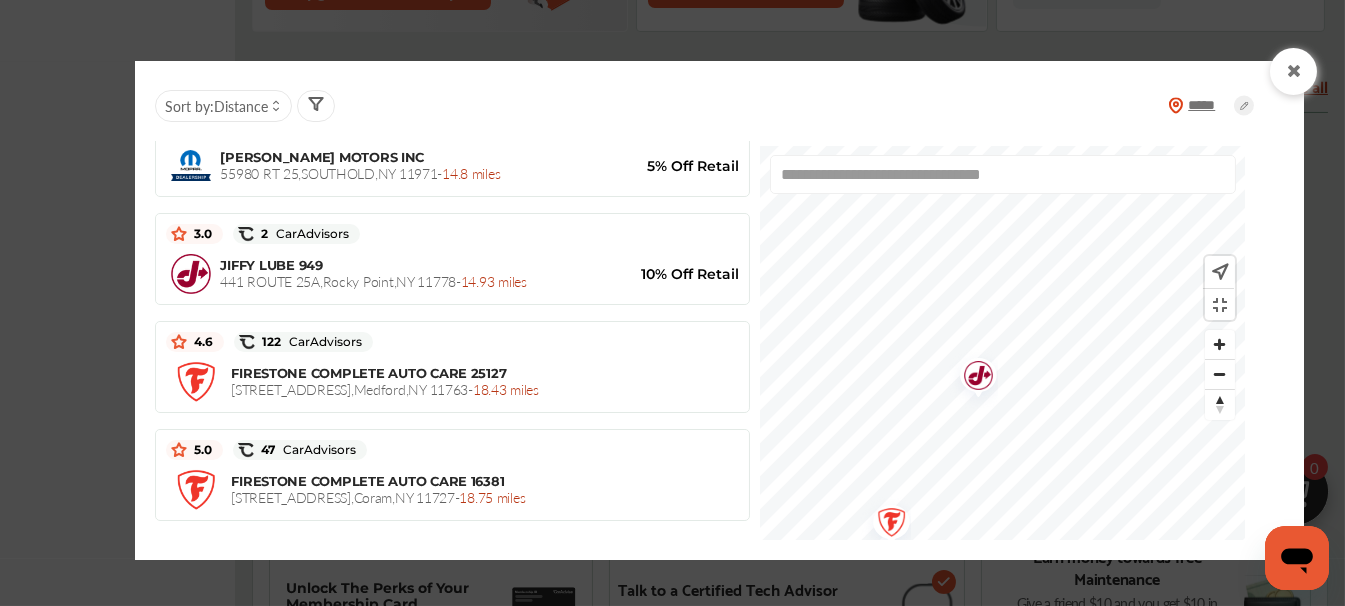 click on "*****" at bounding box center (1211, 105) 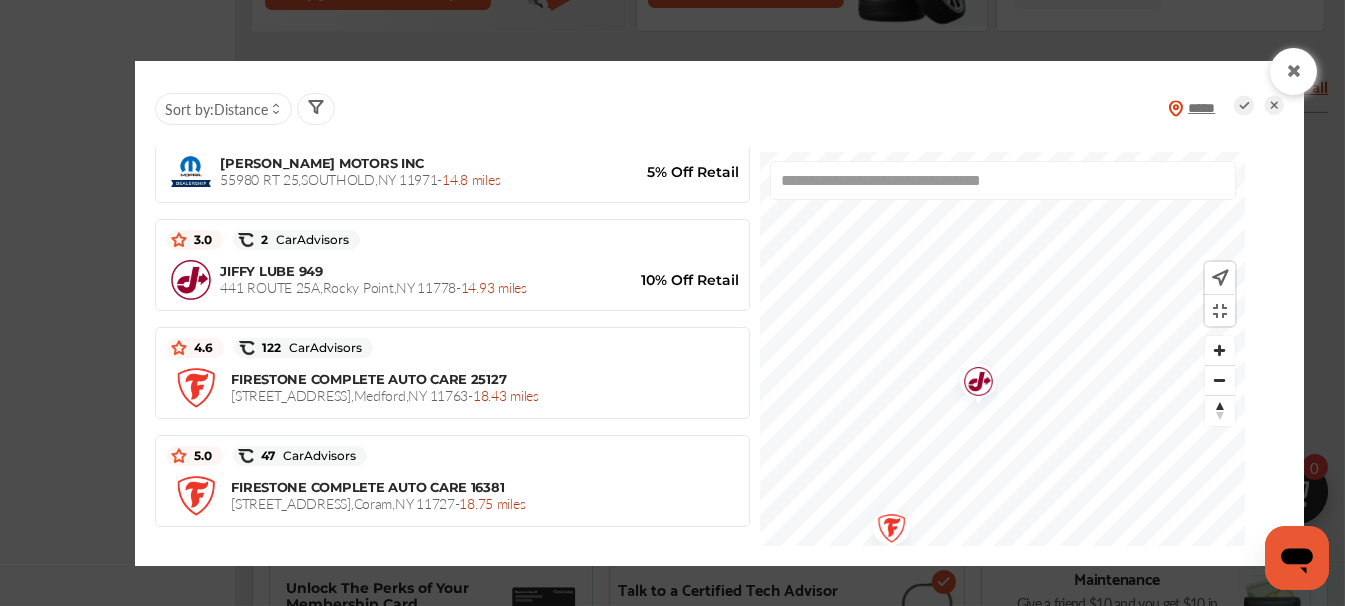 click on "*****" at bounding box center [1211, 108] 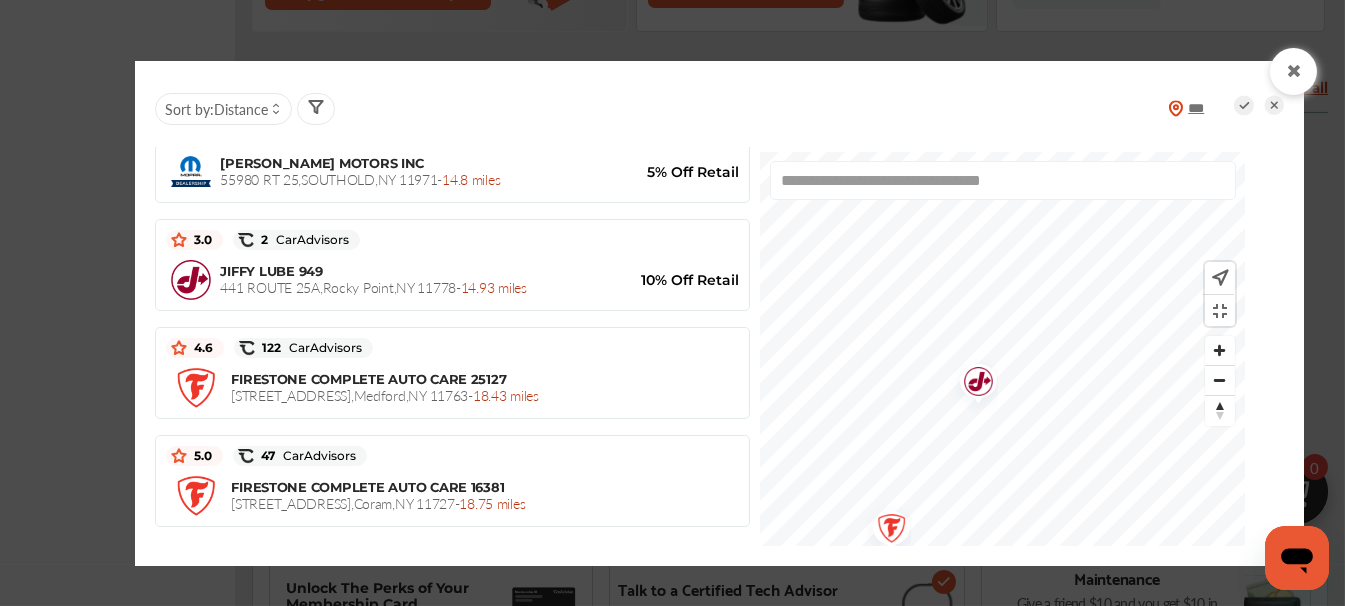 click on "***" at bounding box center [1211, 108] 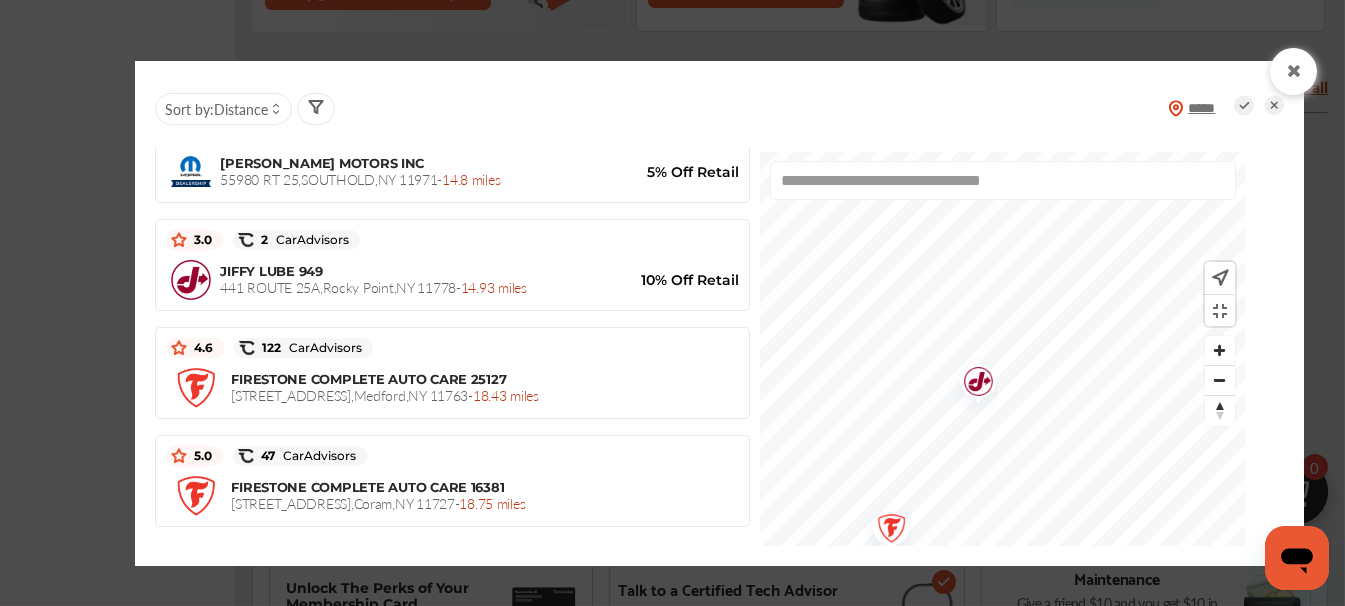 type on "*****" 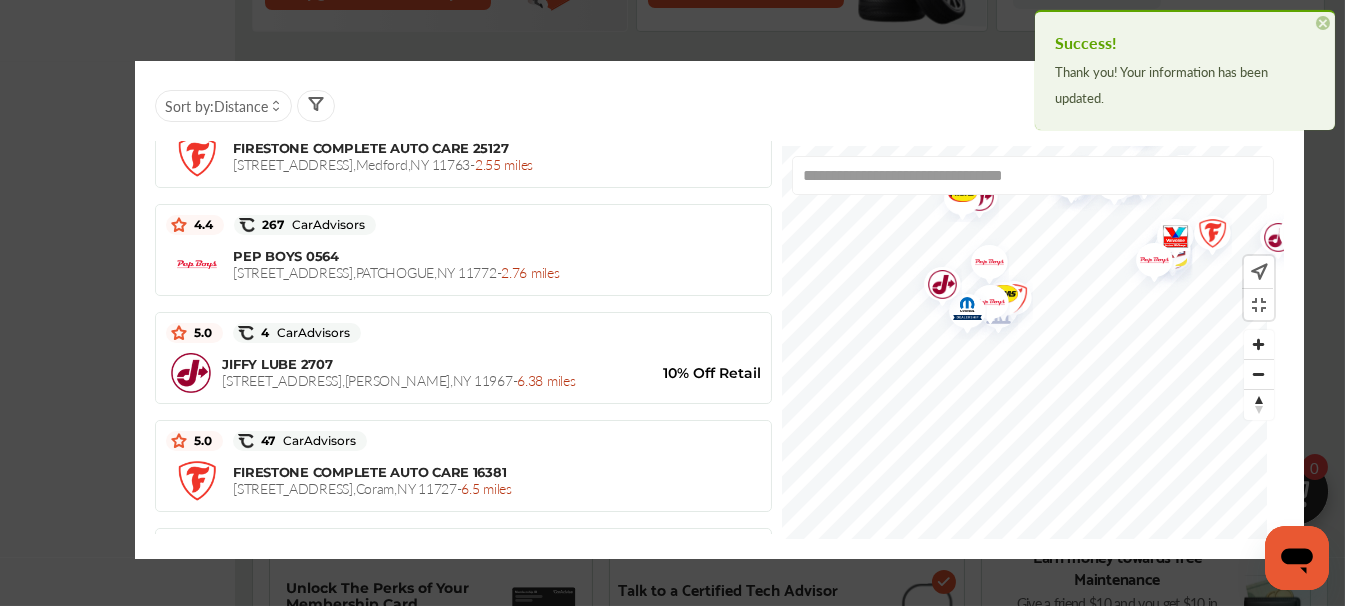 scroll, scrollTop: 374, scrollLeft: 404, axis: both 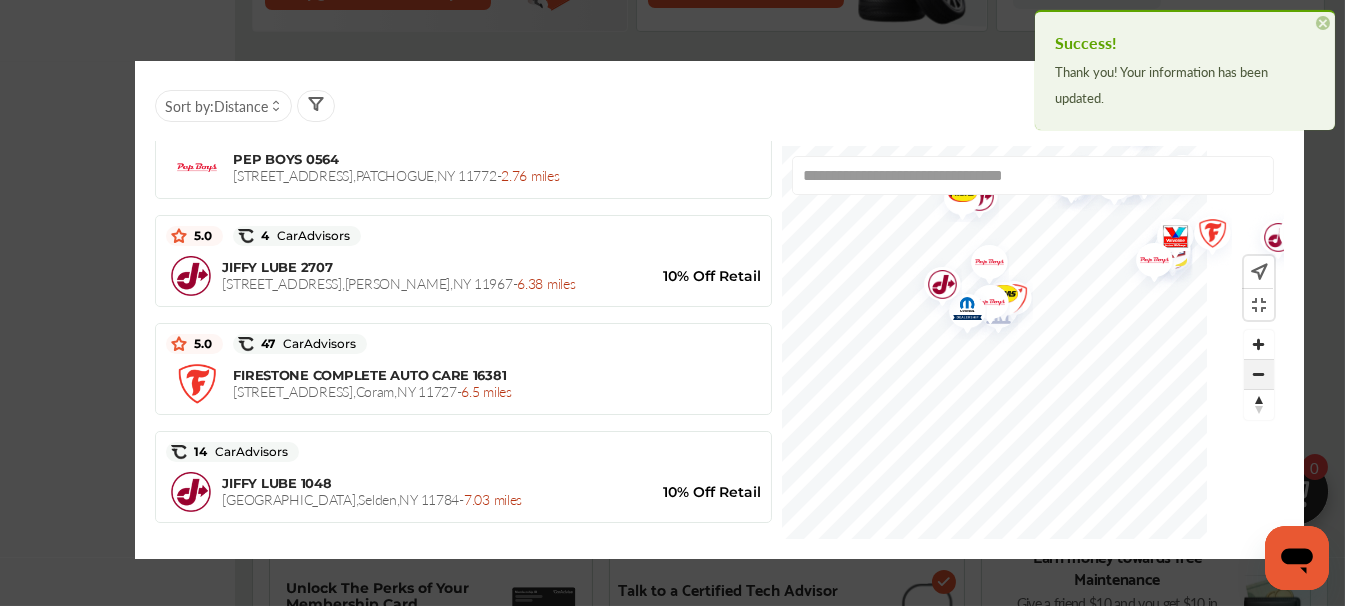 click at bounding box center [1259, 375] 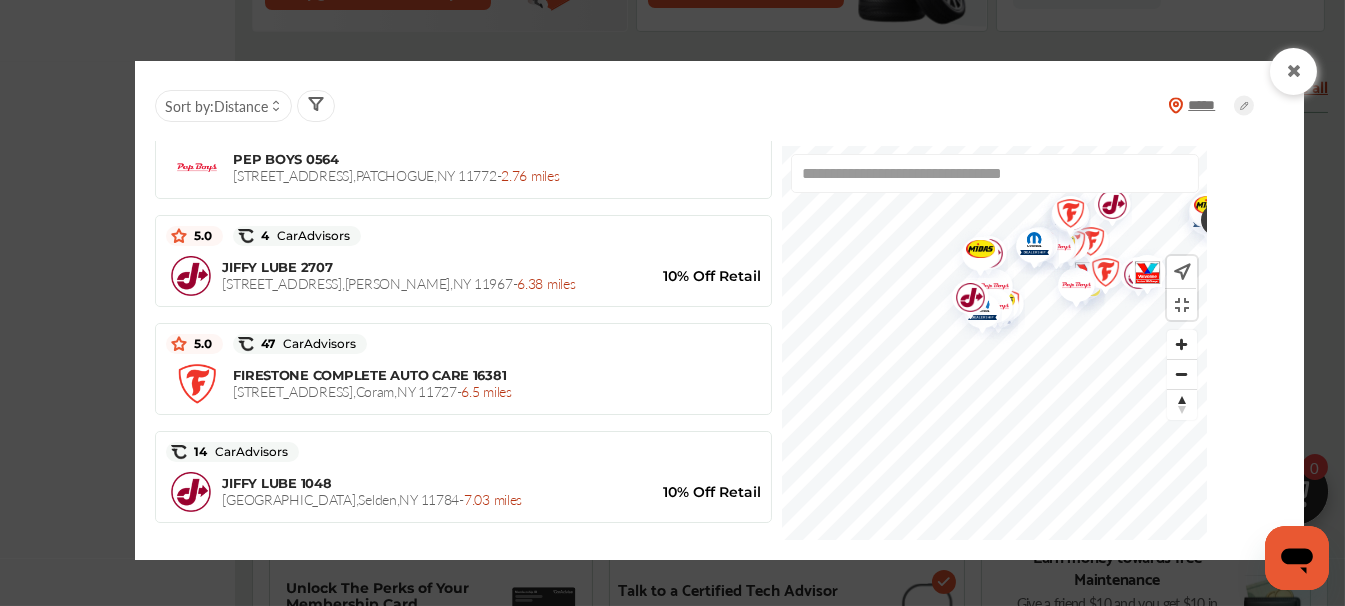 drag, startPoint x: 1121, startPoint y: 381, endPoint x: 1081, endPoint y: 445, distance: 75.47185 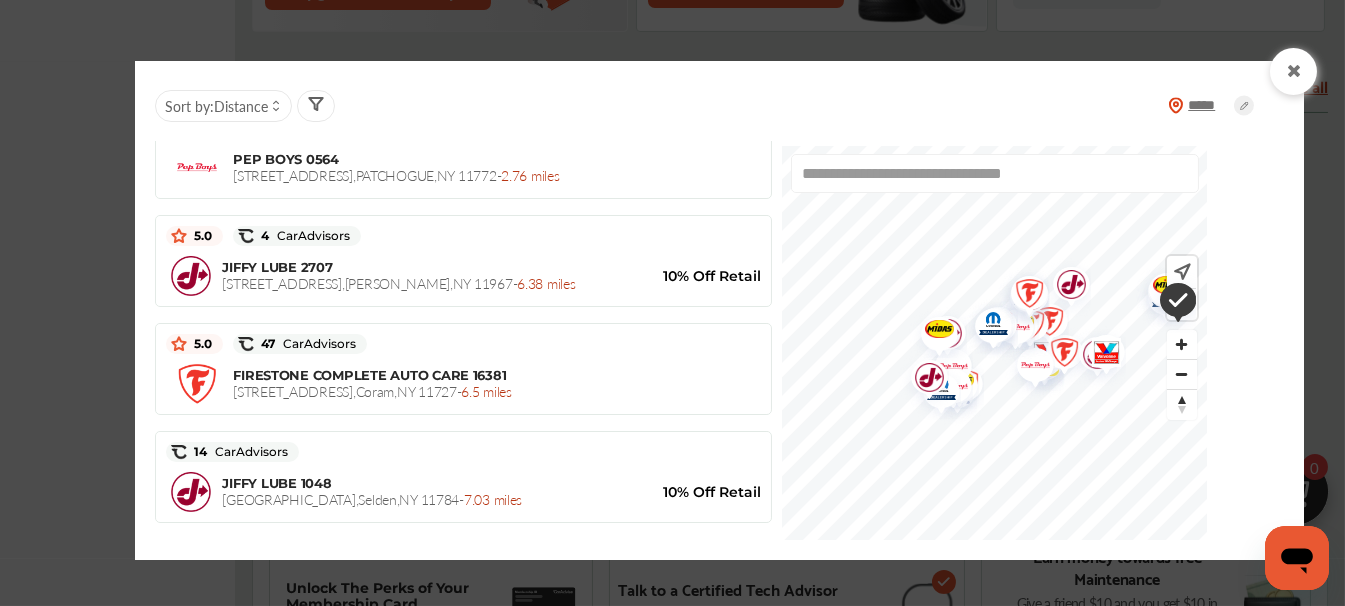 drag, startPoint x: 1101, startPoint y: 430, endPoint x: 1099, endPoint y: 447, distance: 17.117243 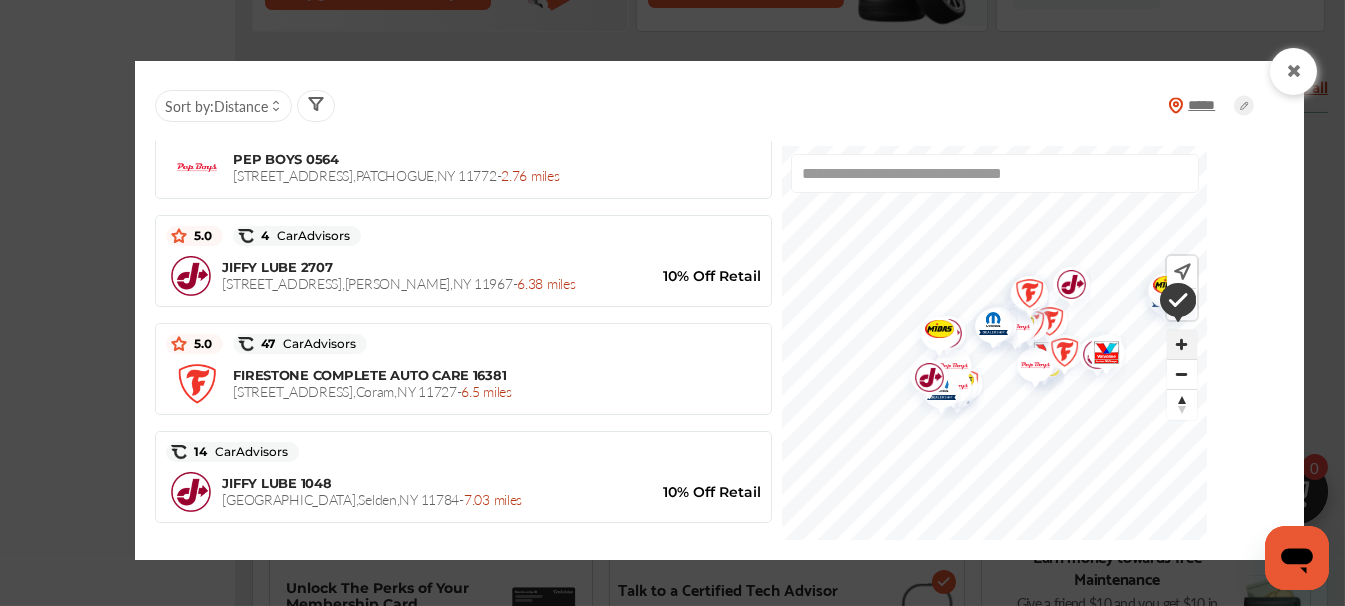 click at bounding box center (1182, 345) 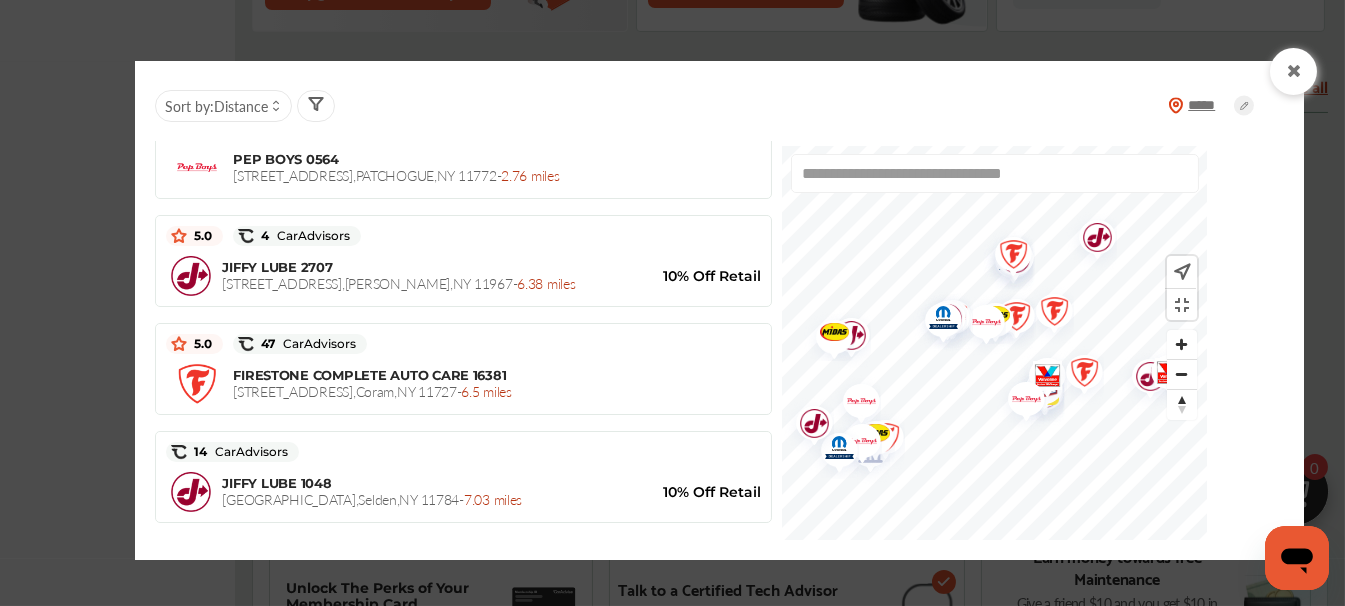 drag, startPoint x: 1083, startPoint y: 389, endPoint x: 1031, endPoint y: 364, distance: 57.697487 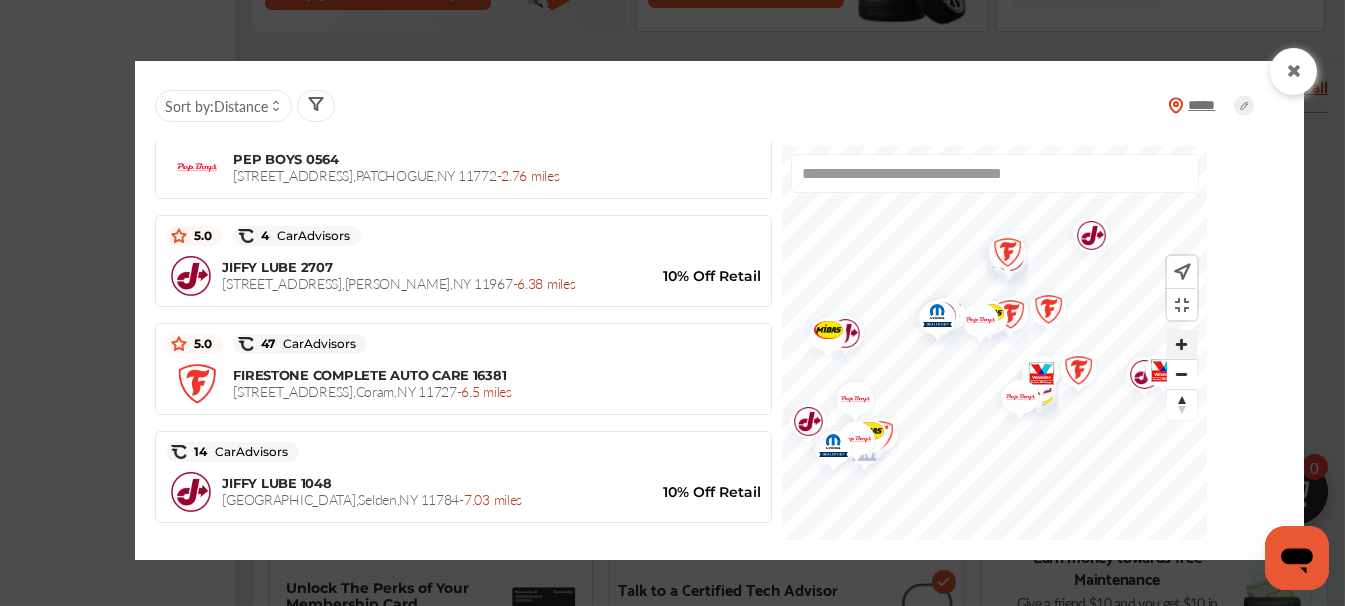 click at bounding box center (1182, 345) 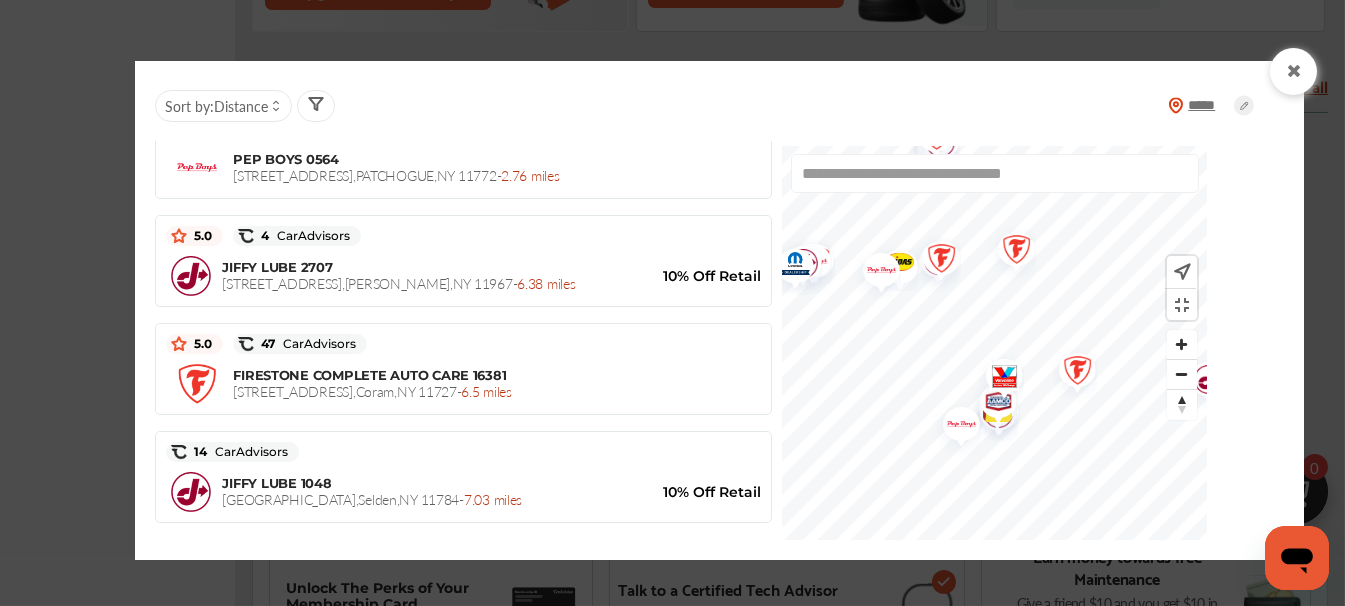 drag, startPoint x: 1186, startPoint y: 410, endPoint x: 1101, endPoint y: 350, distance: 104.04326 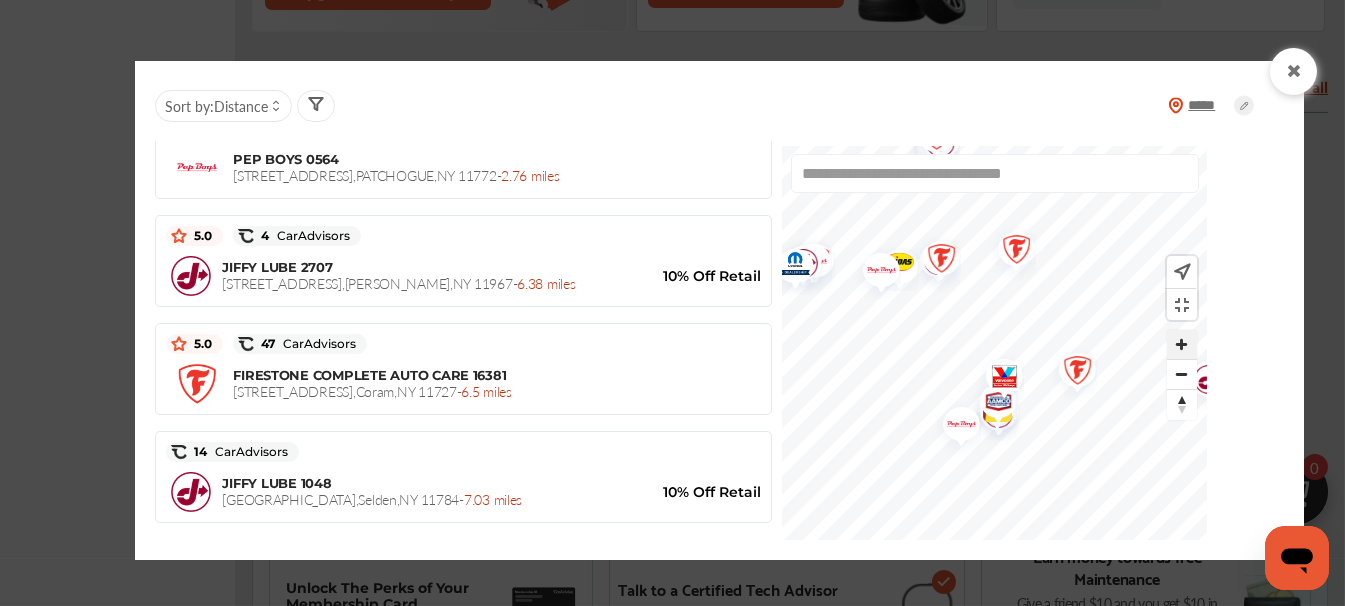 click at bounding box center (1182, 345) 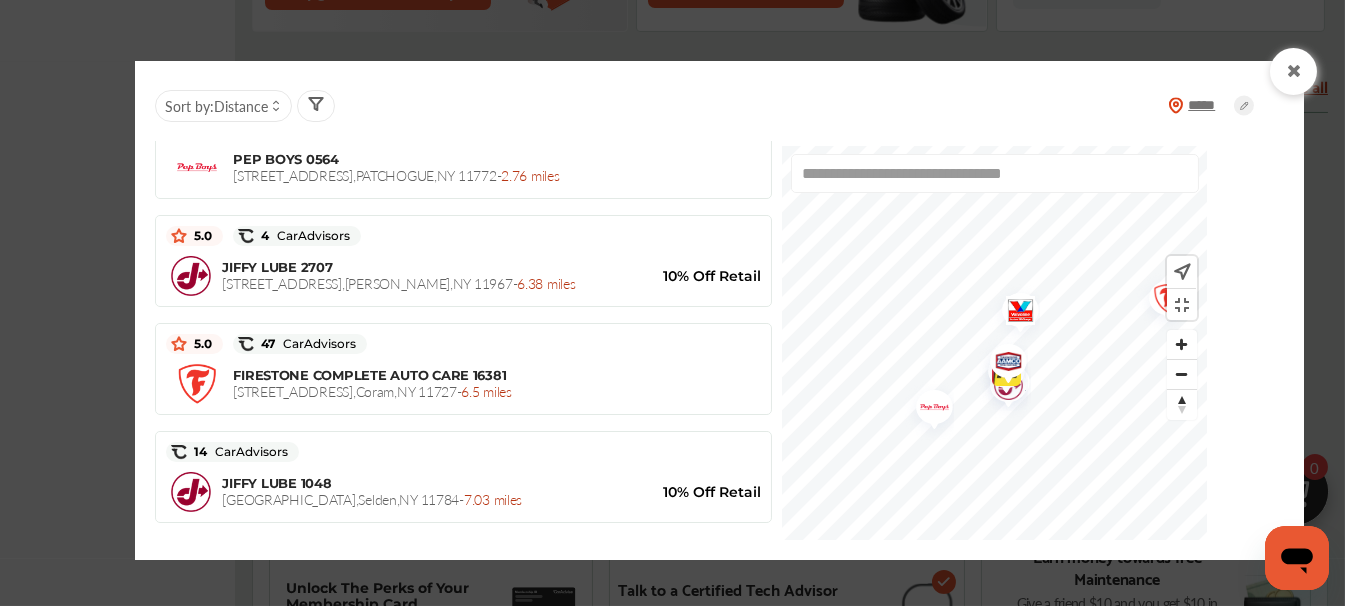 drag, startPoint x: 1124, startPoint y: 452, endPoint x: 1140, endPoint y: 301, distance: 151.84532 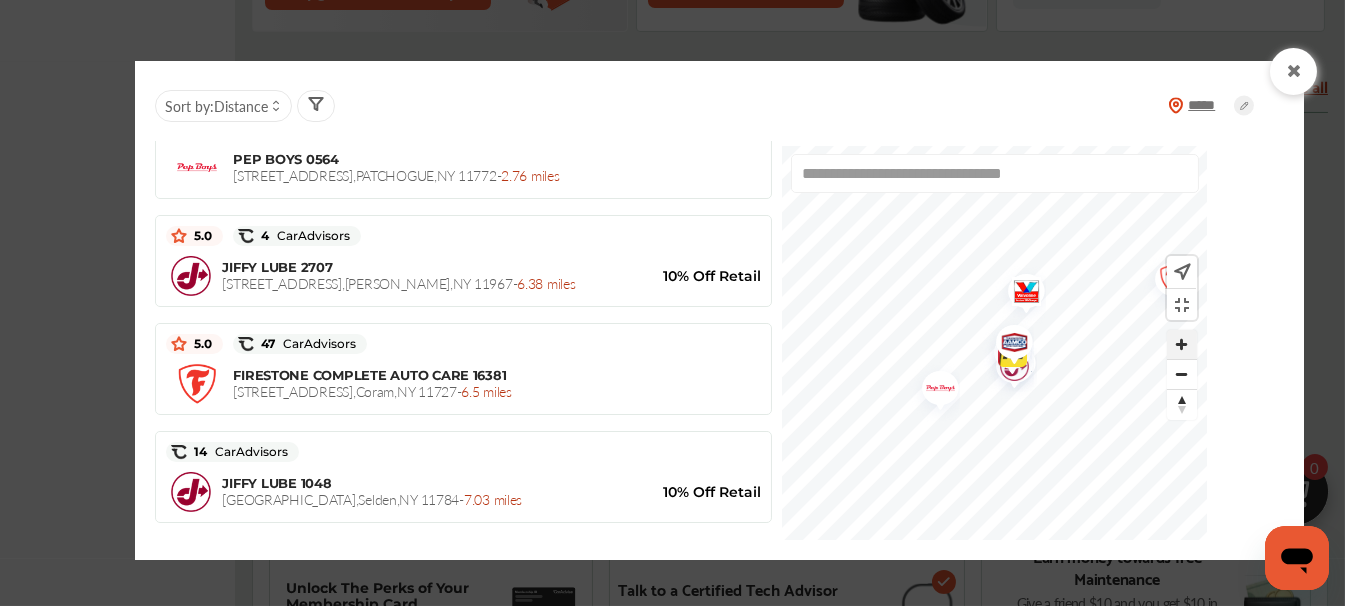click at bounding box center (1182, 345) 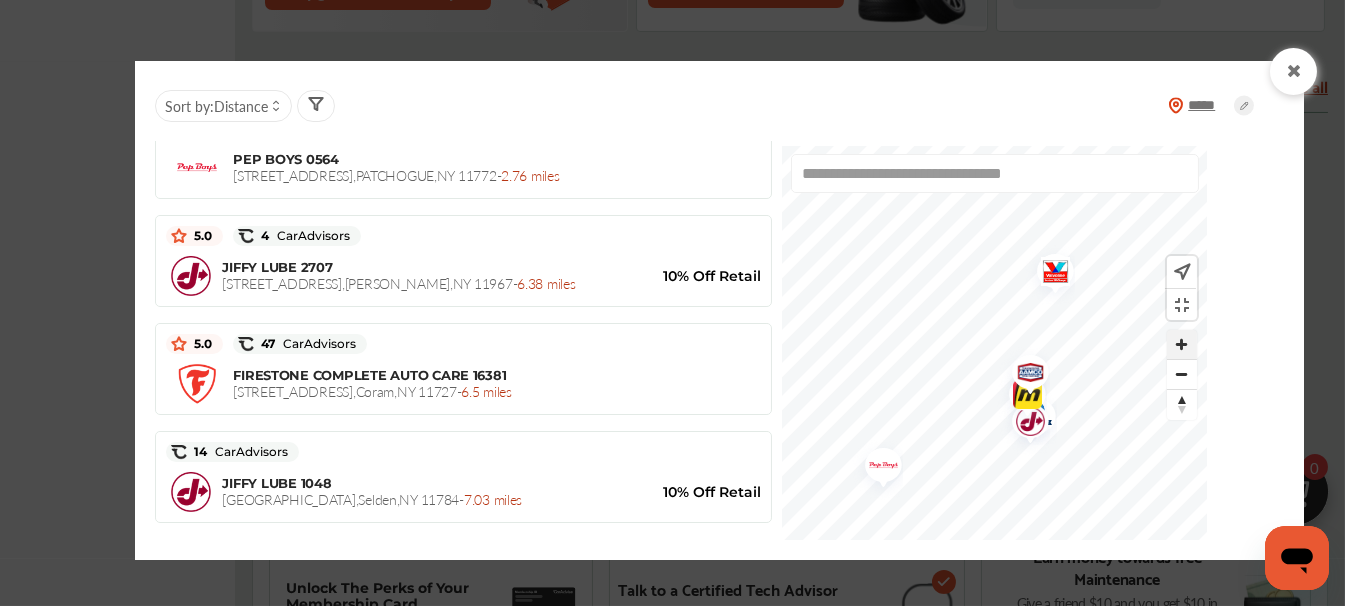 click at bounding box center [1182, 345] 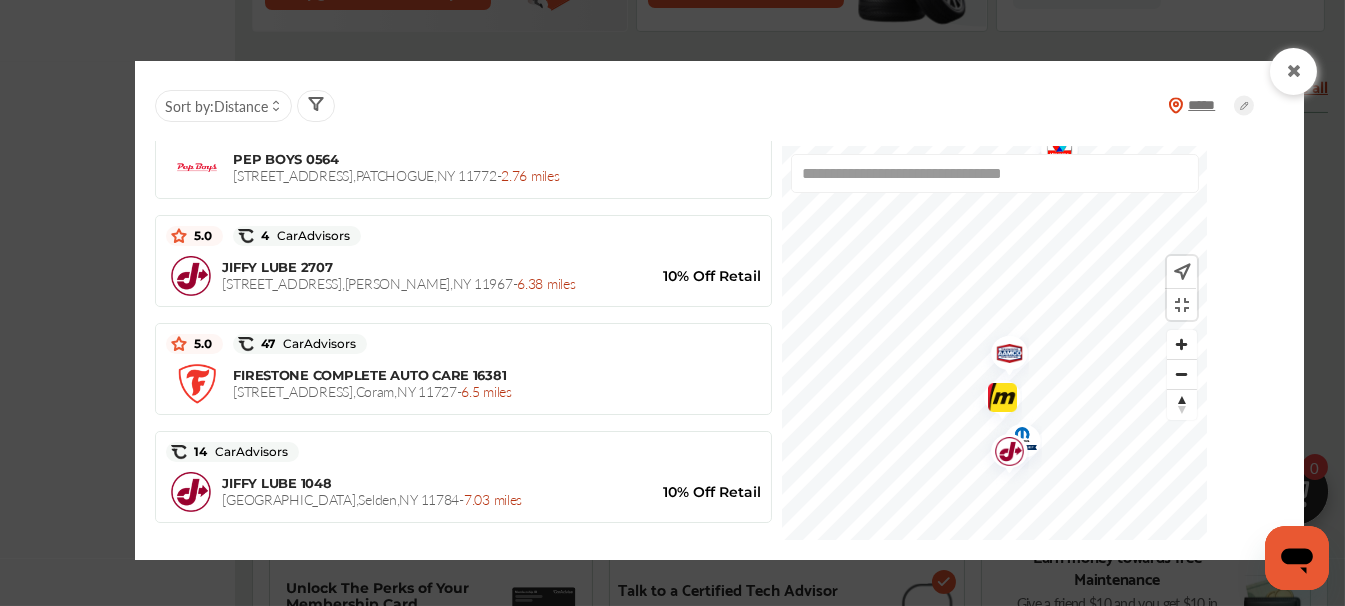 drag, startPoint x: 1033, startPoint y: 369, endPoint x: 981, endPoint y: 288, distance: 96.25487 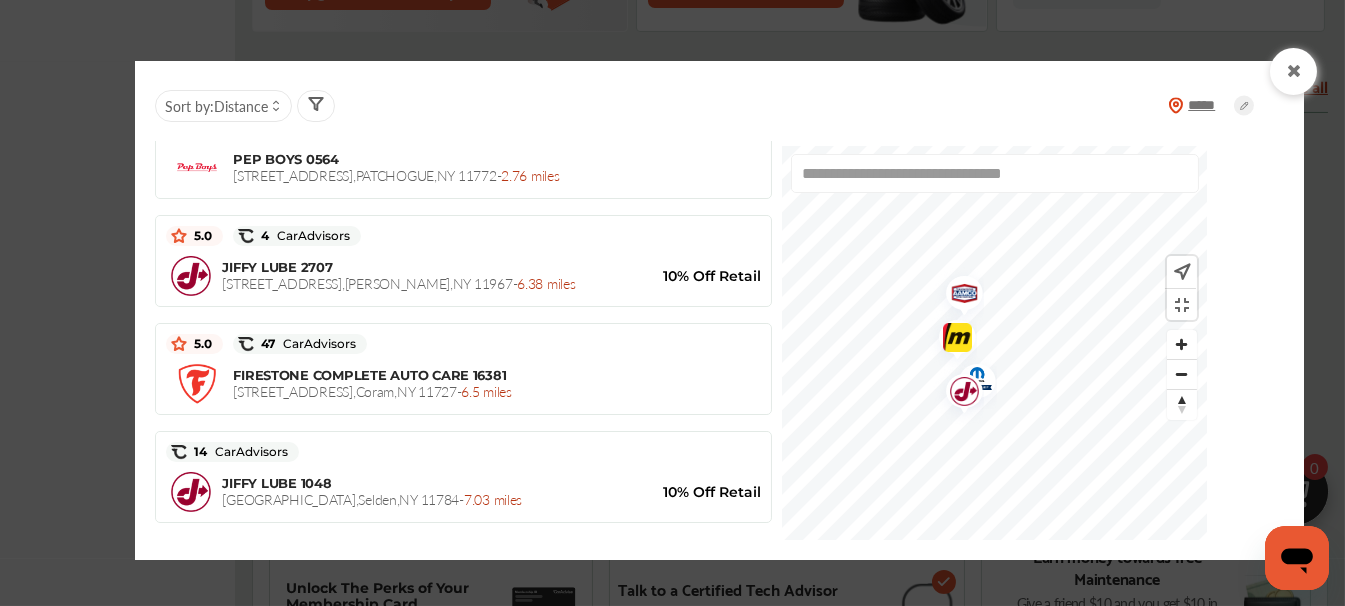 drag, startPoint x: 1021, startPoint y: 410, endPoint x: 981, endPoint y: 353, distance: 69.63476 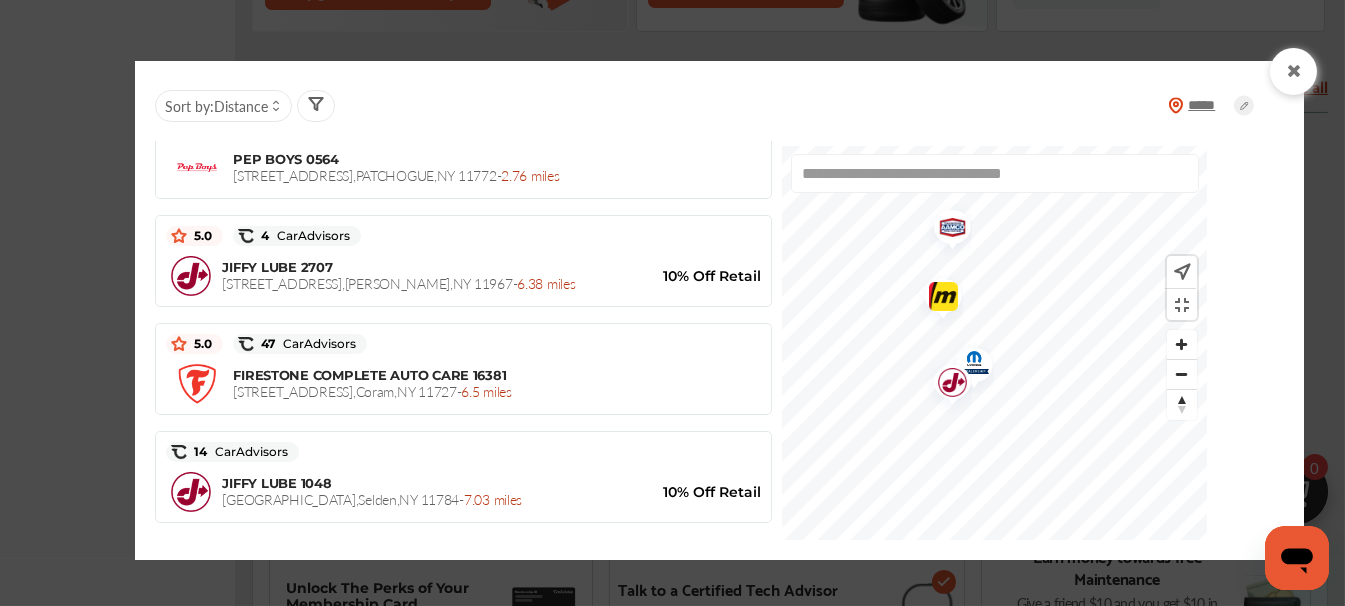 click at bounding box center (945, 385) 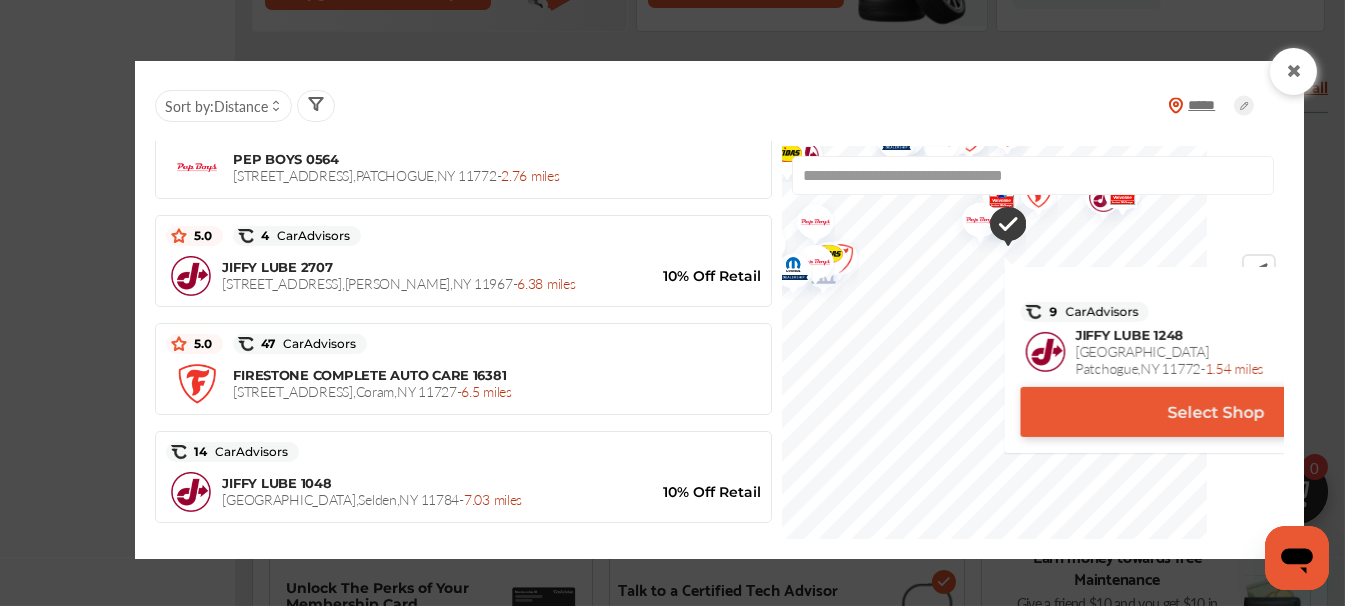click on "Select Shop" at bounding box center [1217, 411] 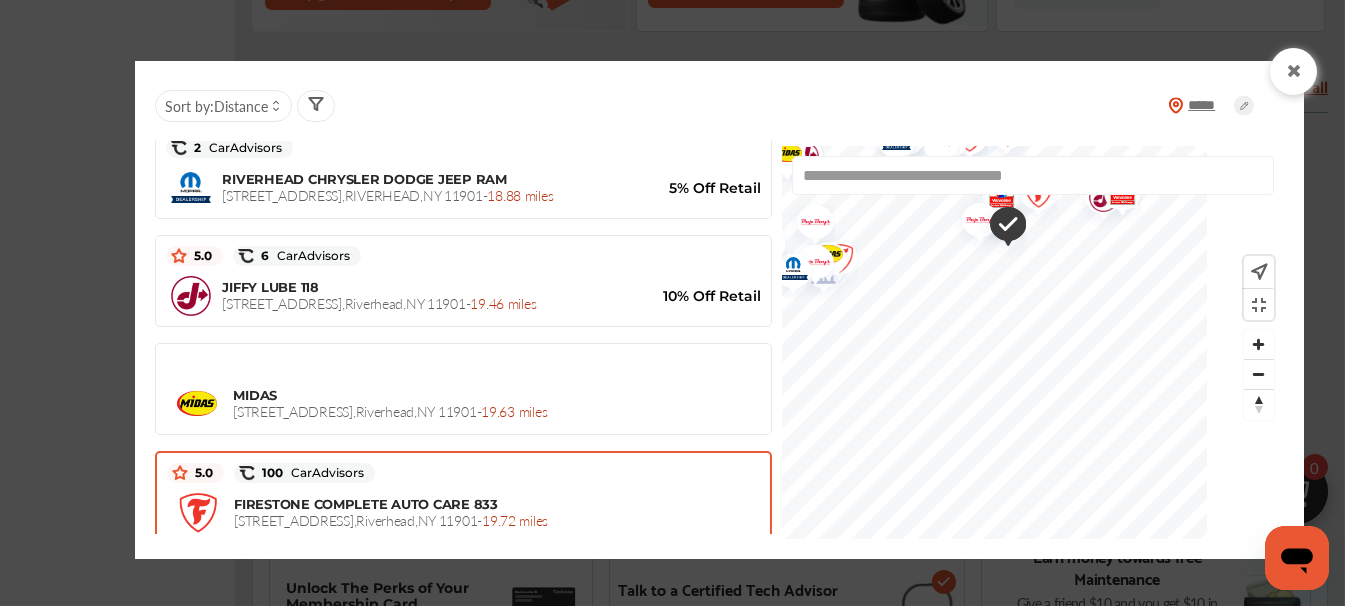 scroll, scrollTop: 3566, scrollLeft: 0, axis: vertical 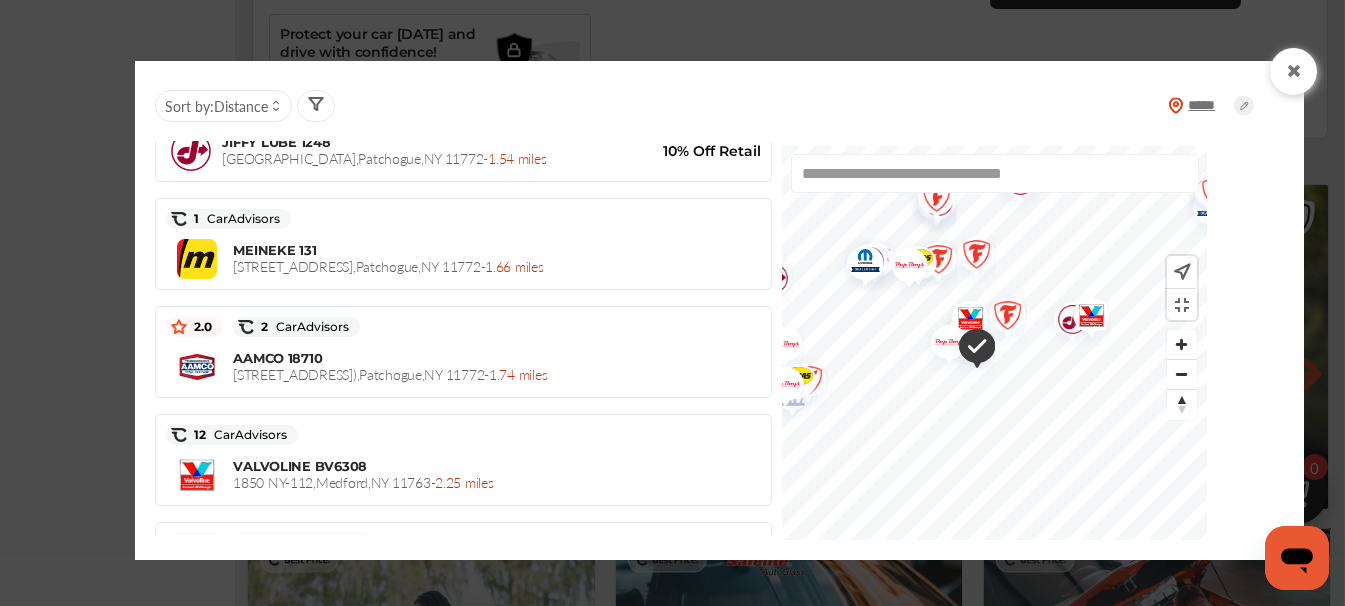 drag, startPoint x: 1113, startPoint y: 314, endPoint x: 1079, endPoint y: 456, distance: 146.0137 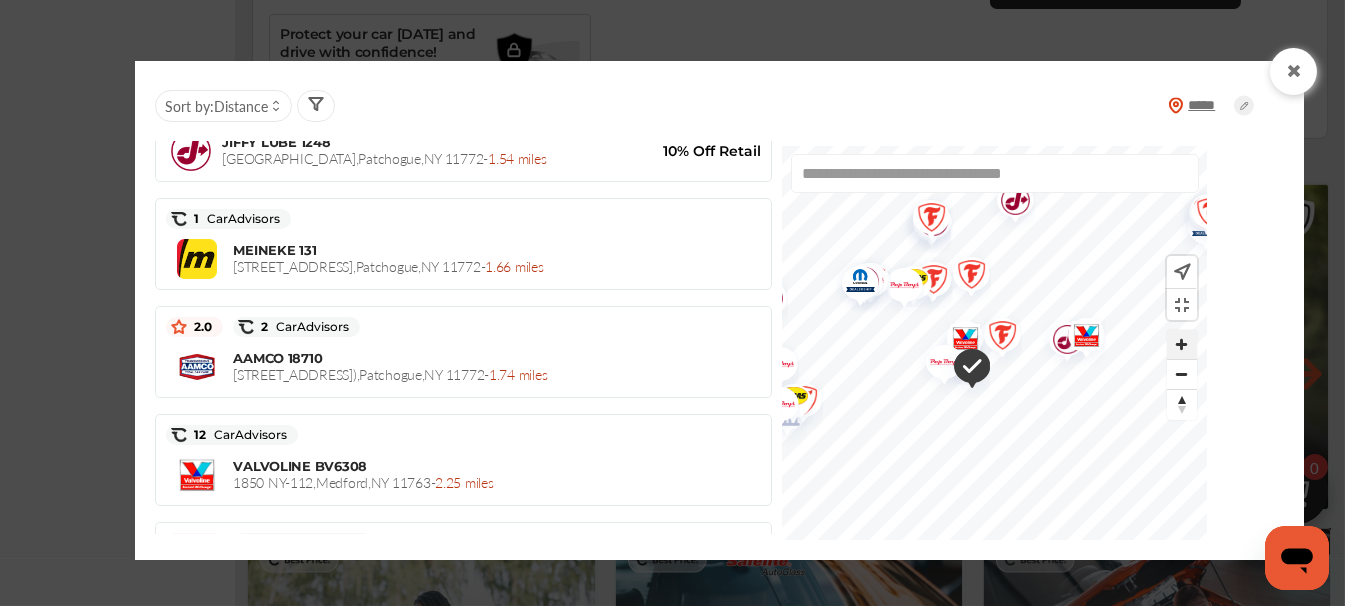 click at bounding box center [1182, 345] 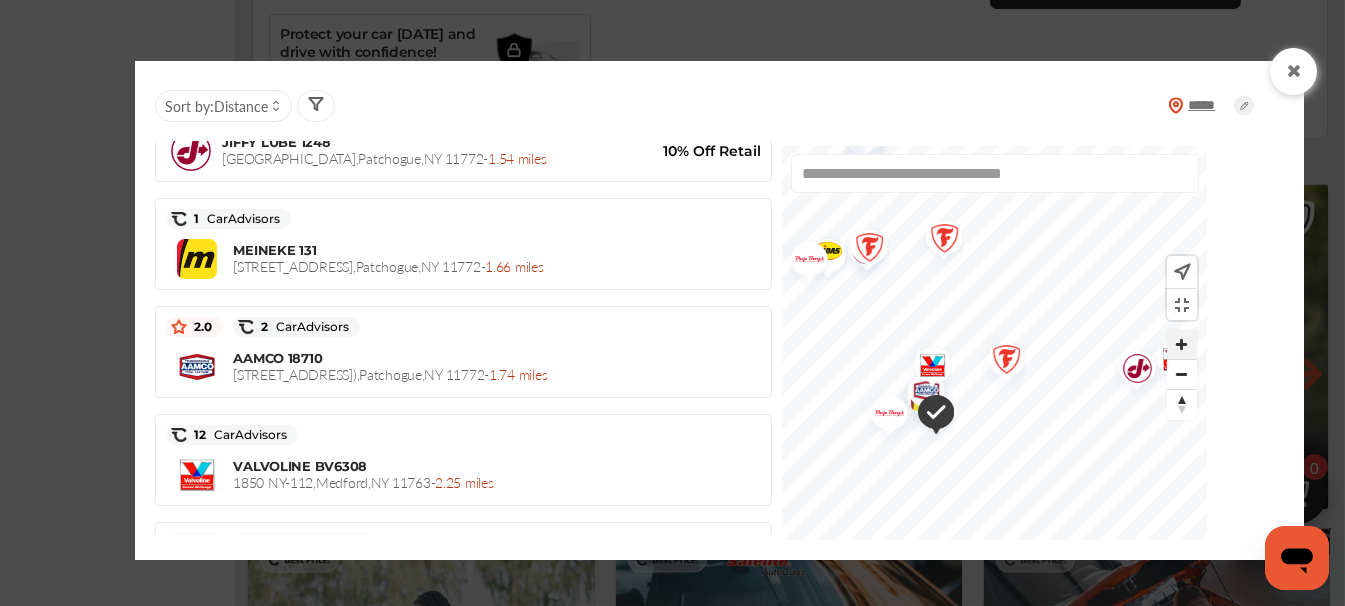 click at bounding box center (1182, 345) 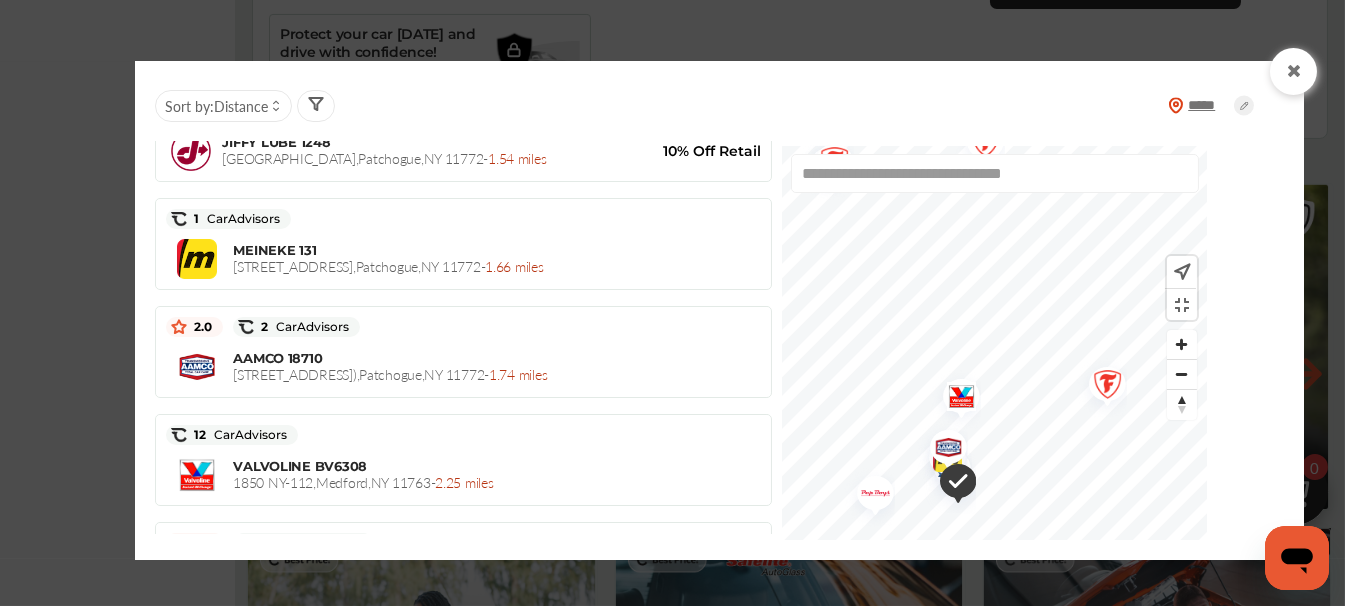 drag, startPoint x: 982, startPoint y: 436, endPoint x: 1118, endPoint y: 354, distance: 158.80806 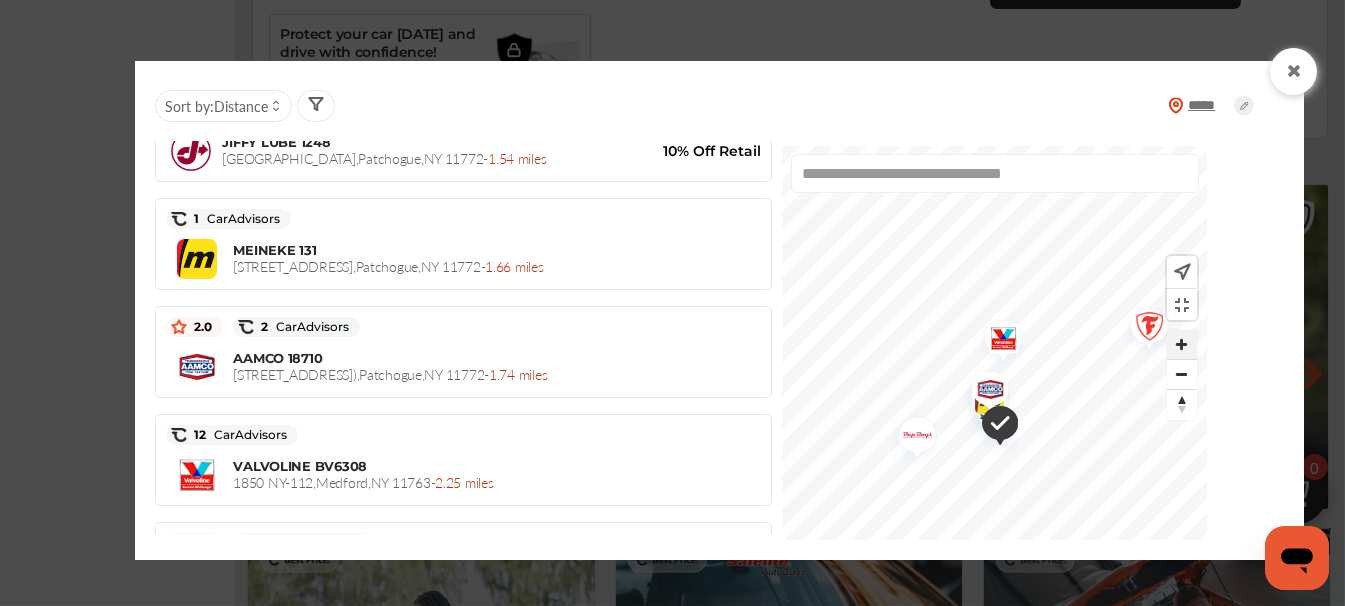click at bounding box center (1182, 345) 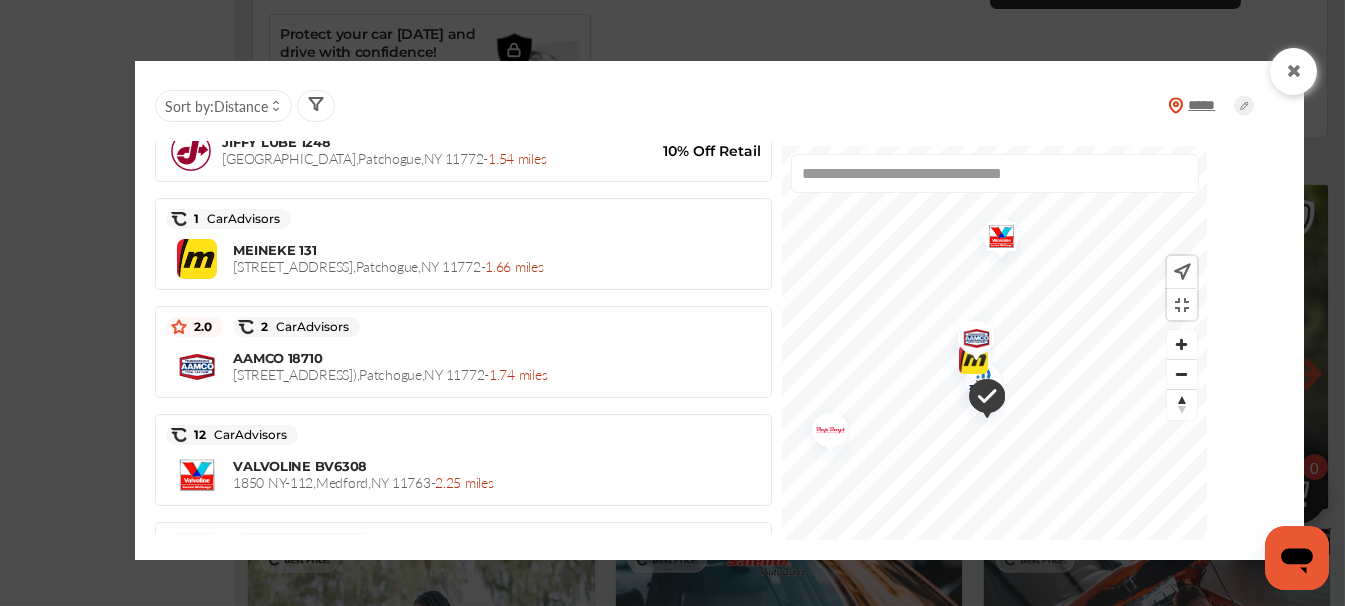 drag, startPoint x: 1094, startPoint y: 446, endPoint x: 1088, endPoint y: 314, distance: 132.13629 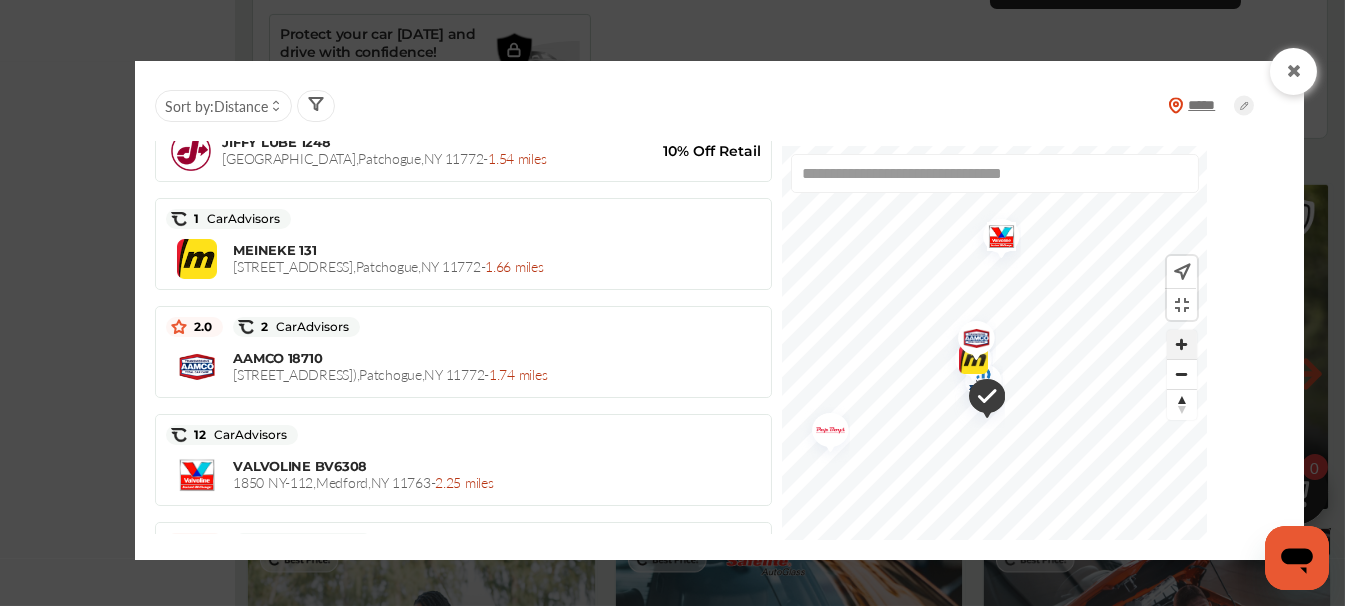 click at bounding box center (1182, 345) 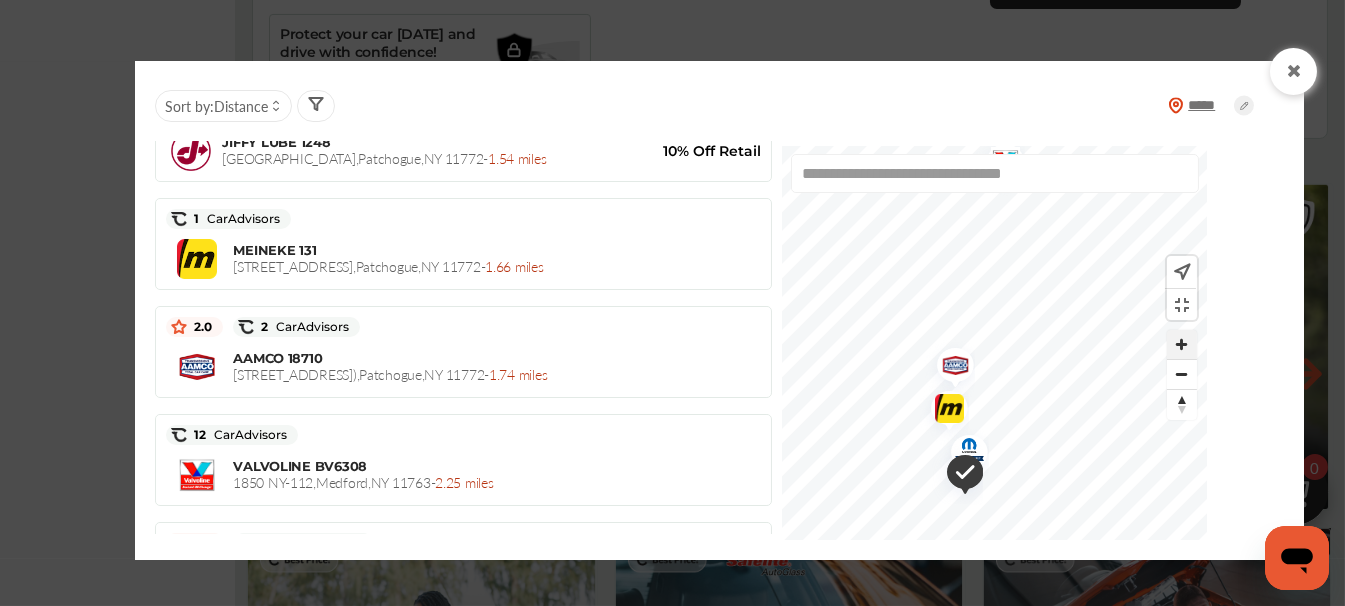 click at bounding box center (1182, 345) 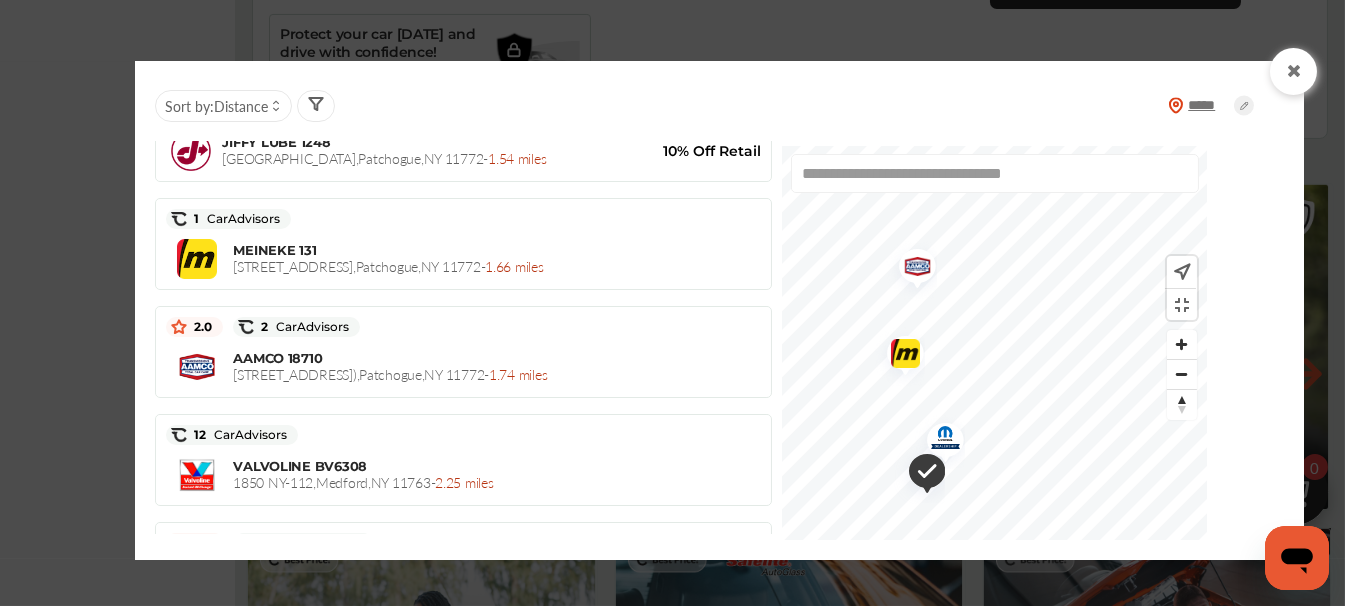 drag, startPoint x: 1127, startPoint y: 414, endPoint x: 1145, endPoint y: 209, distance: 205.78873 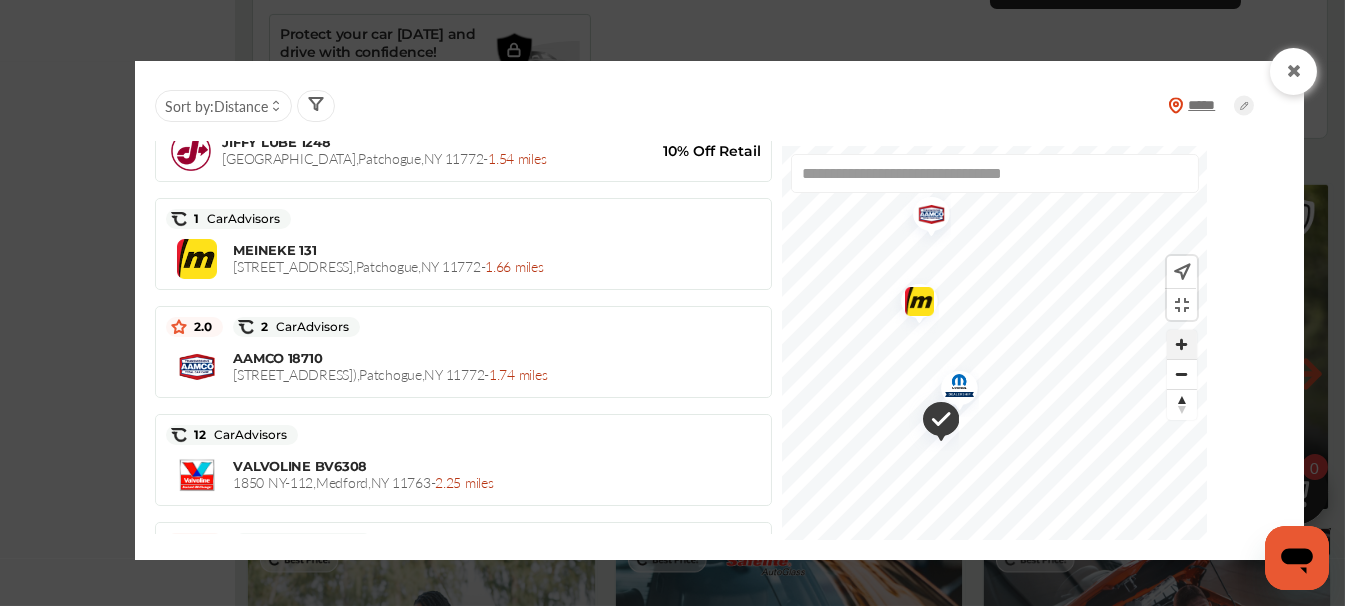 click at bounding box center [1182, 345] 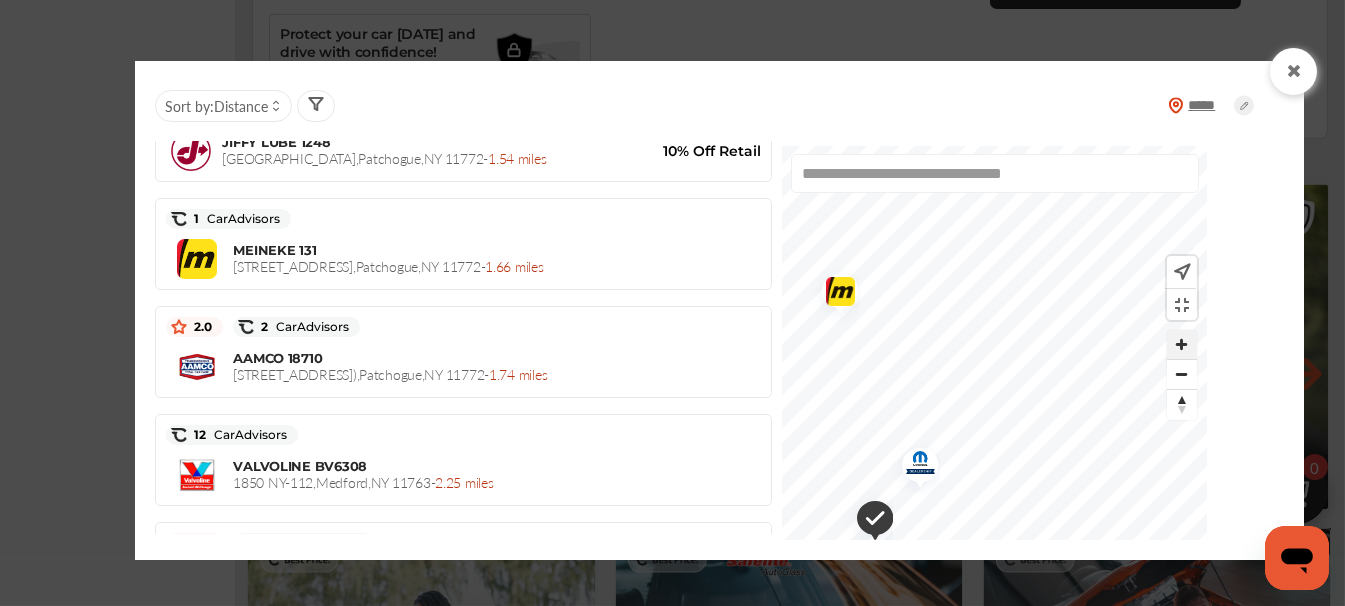 click at bounding box center [1182, 345] 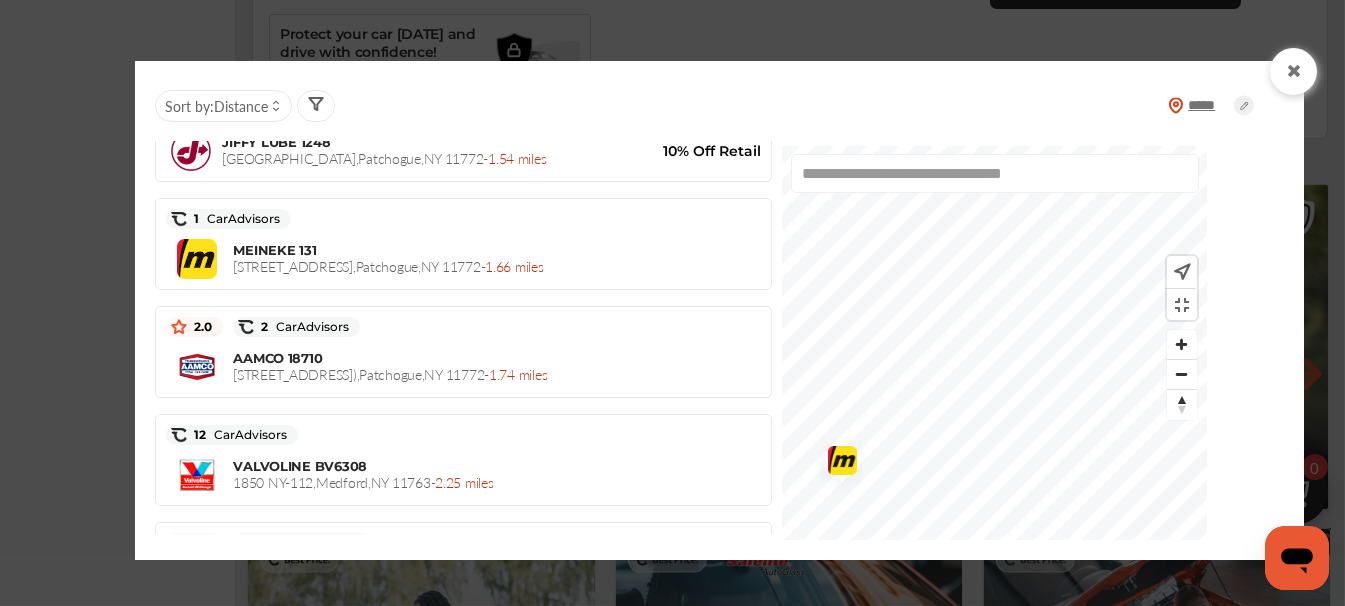 drag, startPoint x: 998, startPoint y: 347, endPoint x: 1150, endPoint y: 532, distance: 239.43475 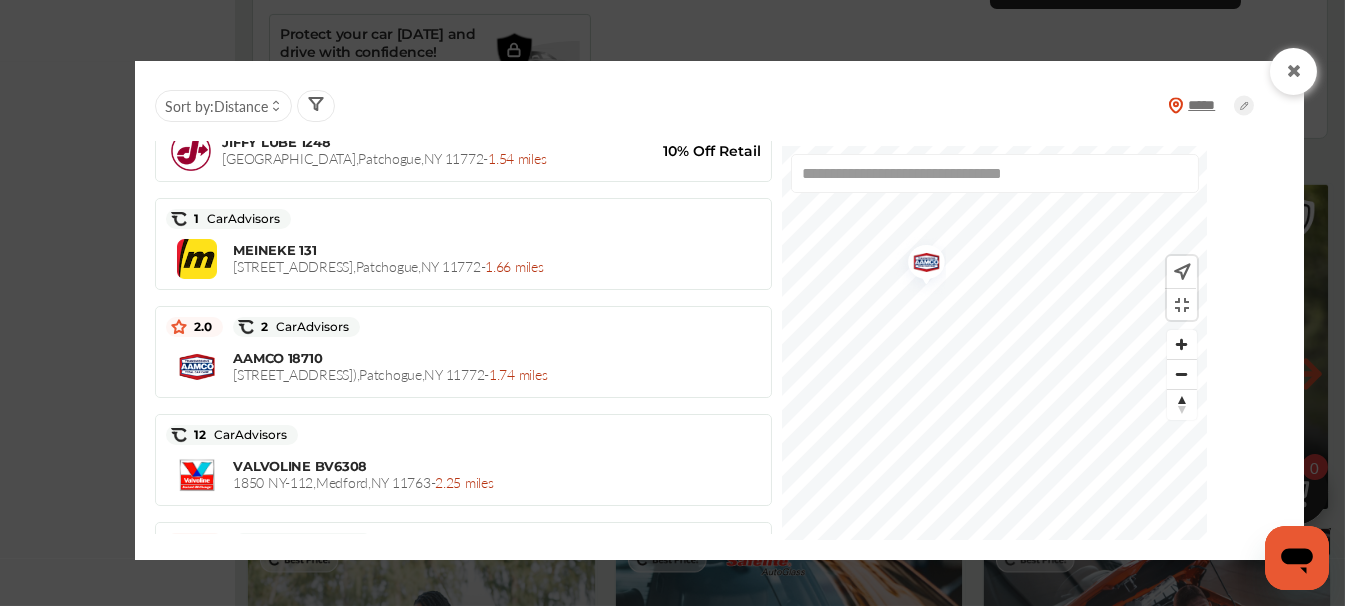 drag, startPoint x: 1004, startPoint y: 308, endPoint x: 1054, endPoint y: 553, distance: 250.04999 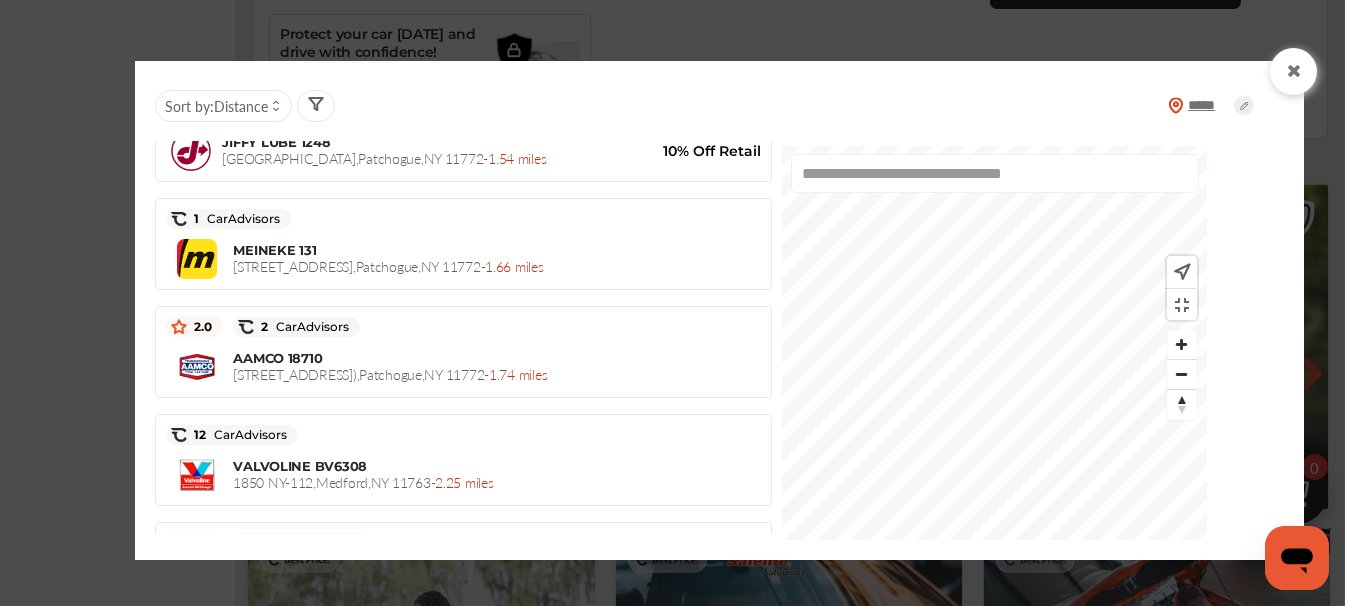 drag, startPoint x: 1052, startPoint y: 326, endPoint x: 953, endPoint y: 588, distance: 280.08035 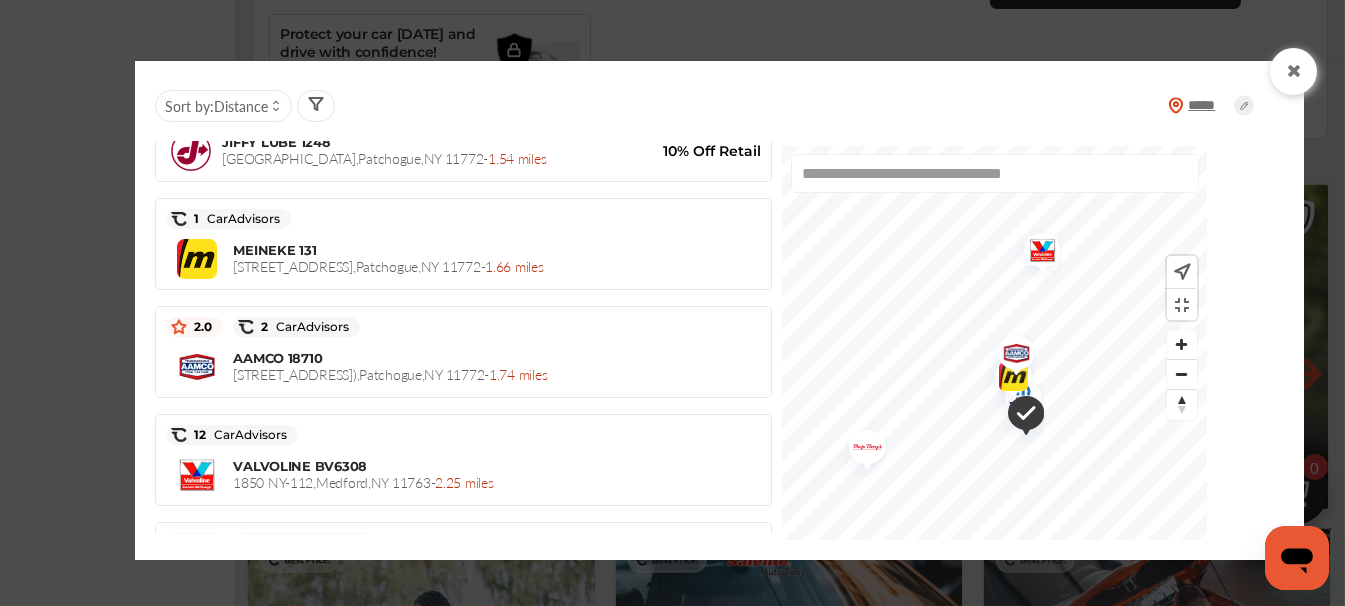 drag, startPoint x: 965, startPoint y: 490, endPoint x: 1043, endPoint y: 410, distance: 111.73182 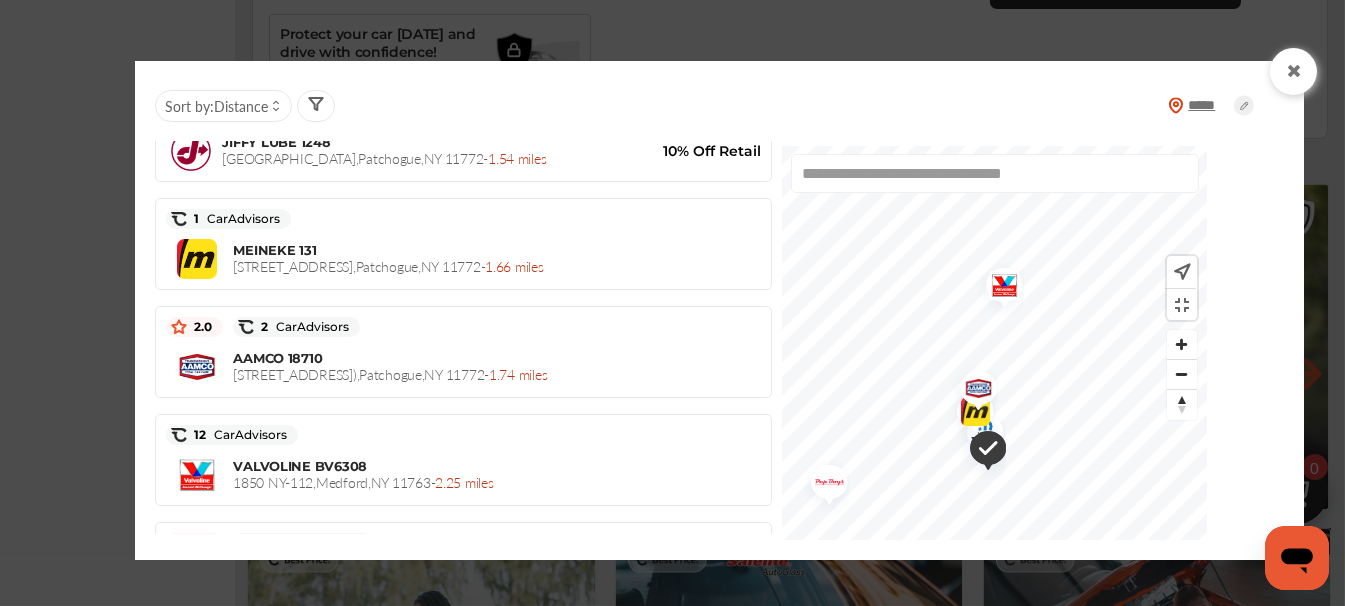 drag, startPoint x: 1144, startPoint y: 411, endPoint x: 1104, endPoint y: 445, distance: 52.49762 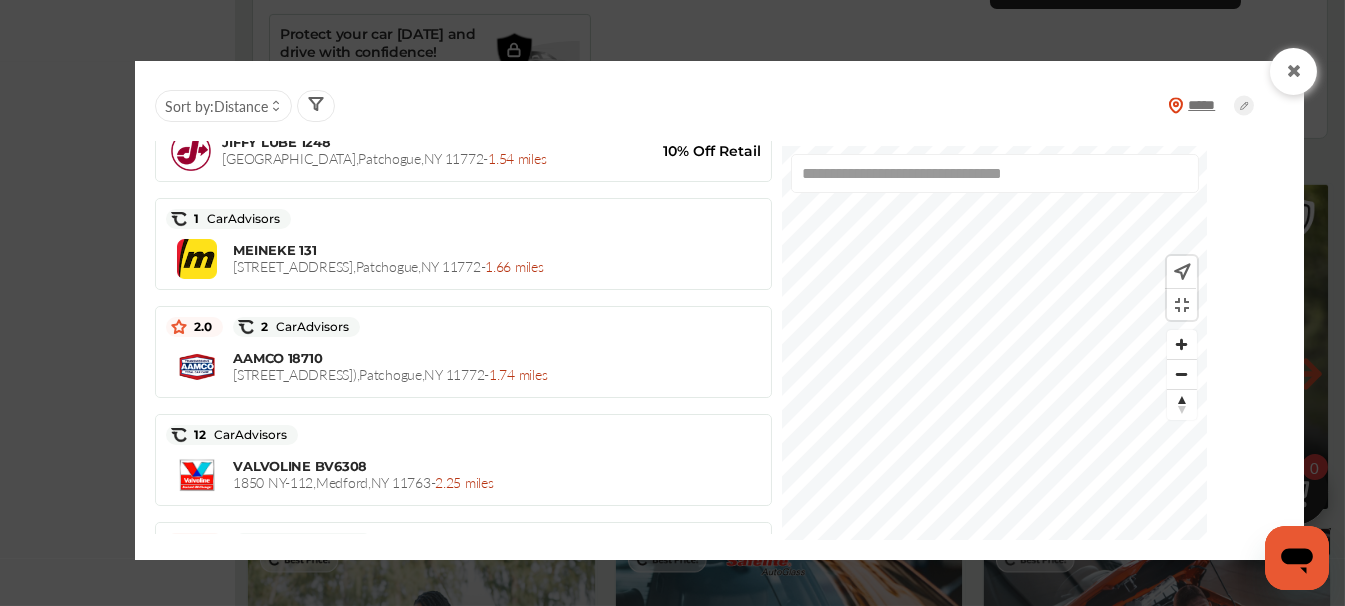 drag, startPoint x: 1070, startPoint y: 312, endPoint x: 1075, endPoint y: 616, distance: 304.0411 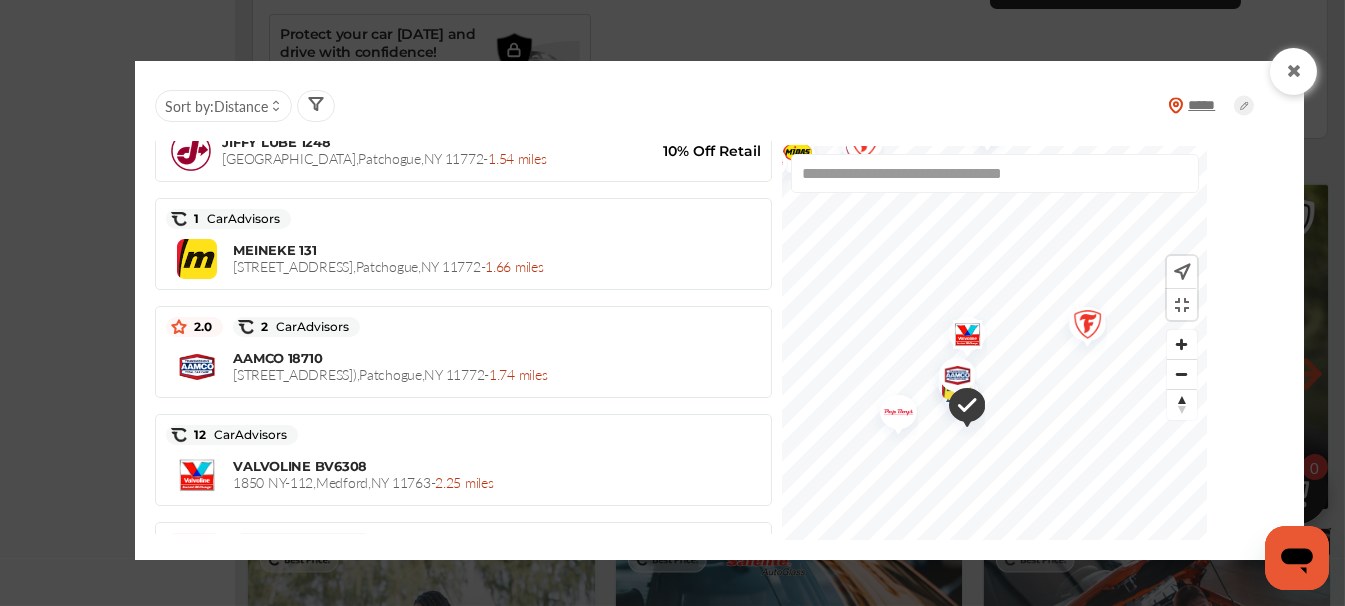 drag, startPoint x: 1127, startPoint y: 427, endPoint x: 1098, endPoint y: 415, distance: 31.38471 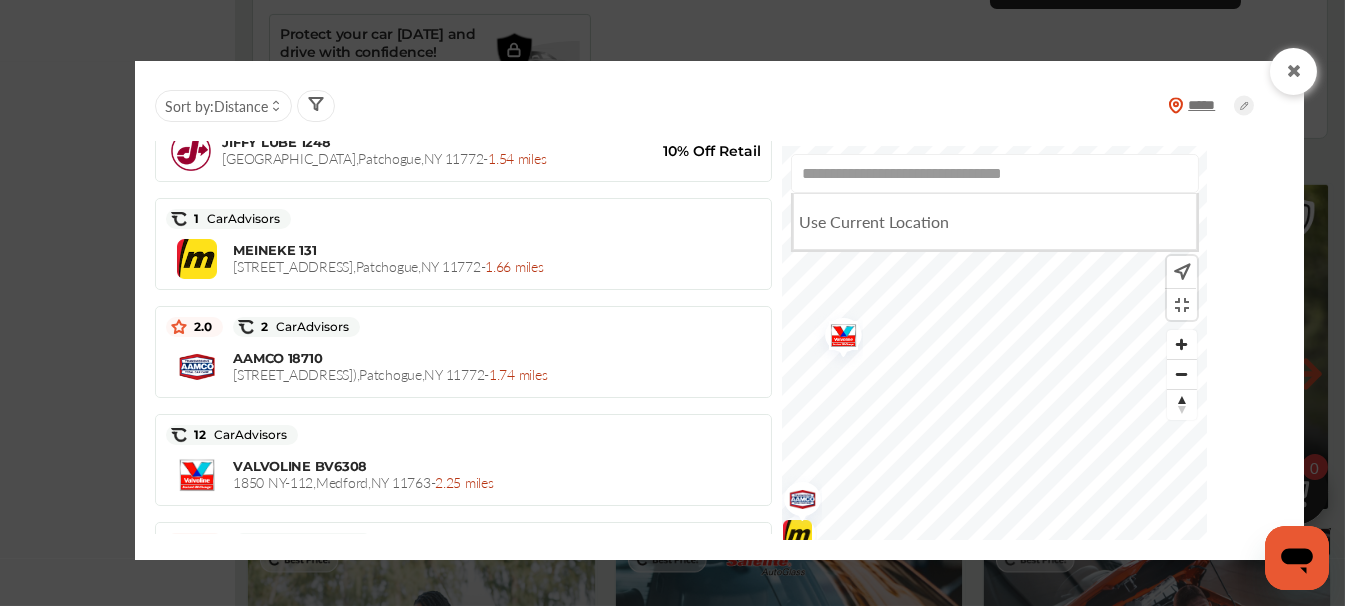 click on "**********" at bounding box center (995, 173) 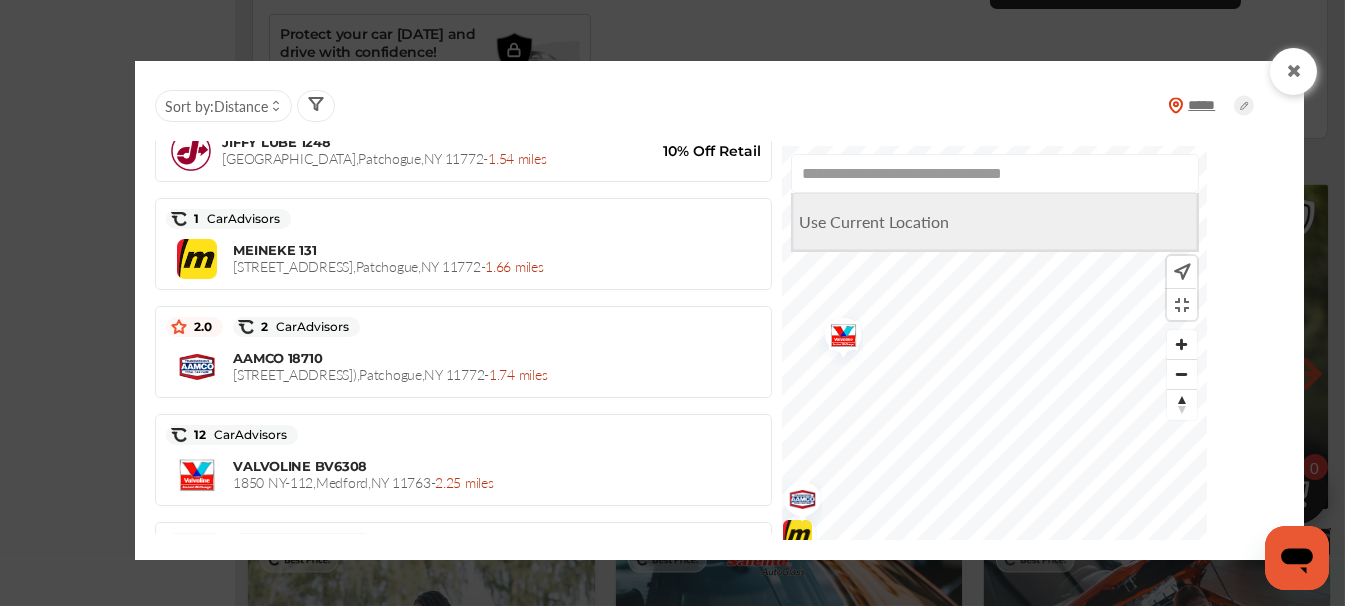 click on "Use Current Location" at bounding box center (874, 221) 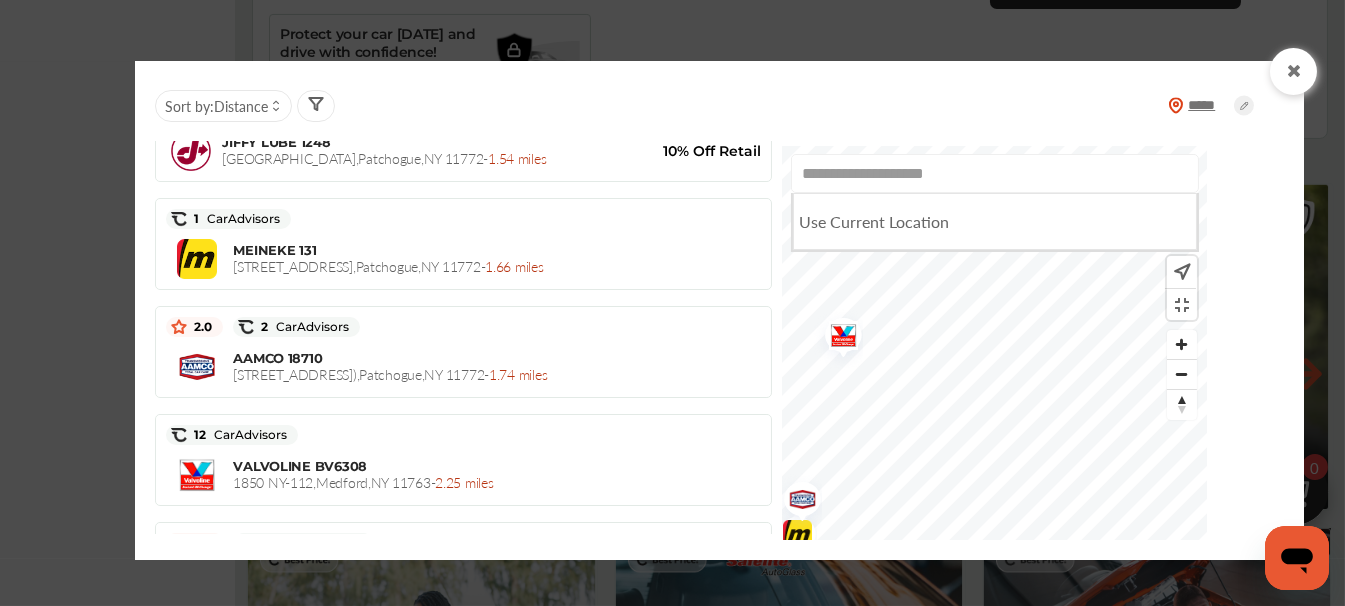 click on "**********" at bounding box center [995, 173] 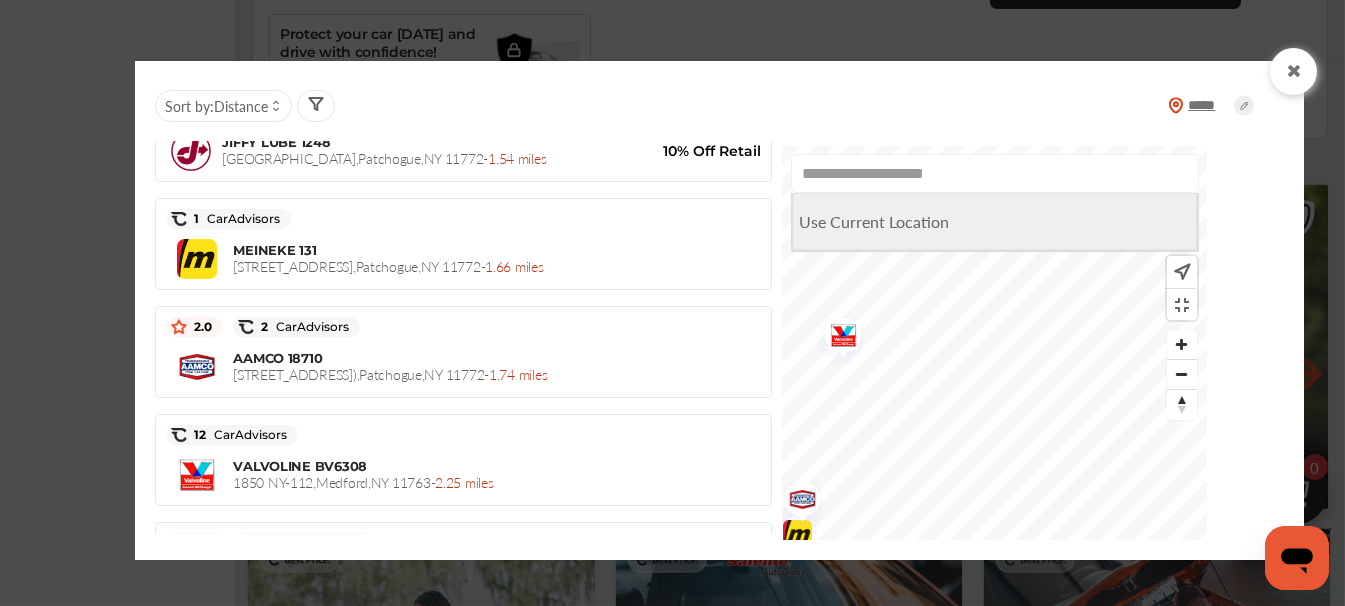 click on "Use Current Location" at bounding box center [995, 221] 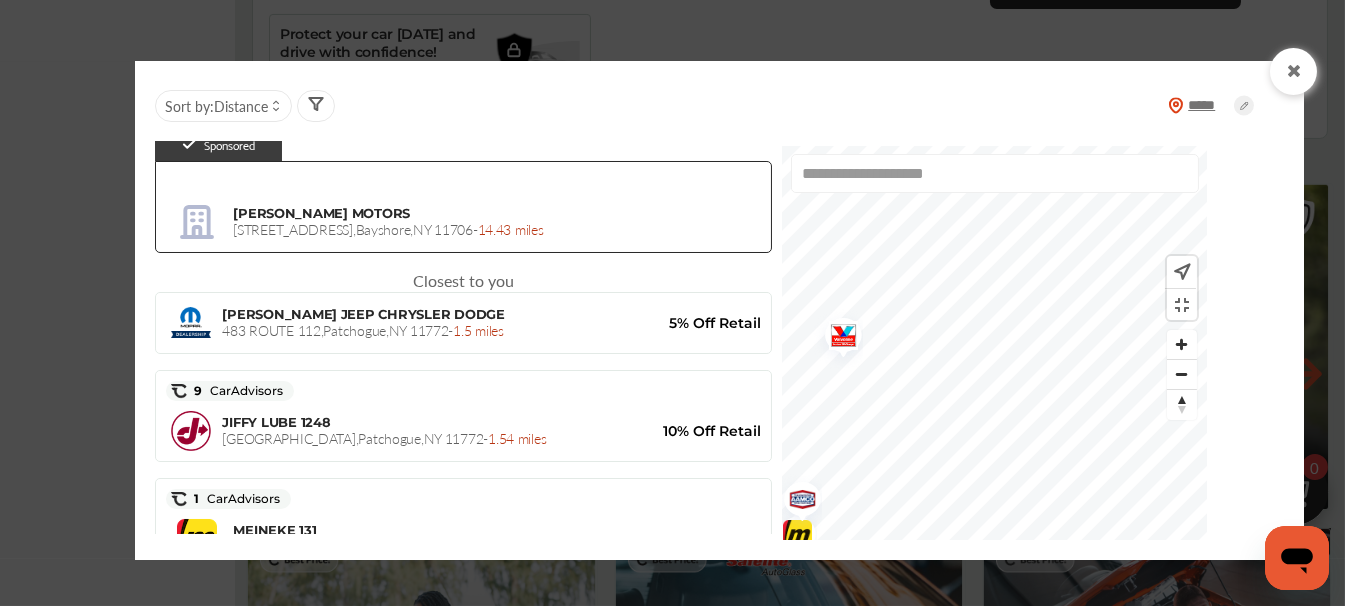scroll, scrollTop: 133, scrollLeft: 0, axis: vertical 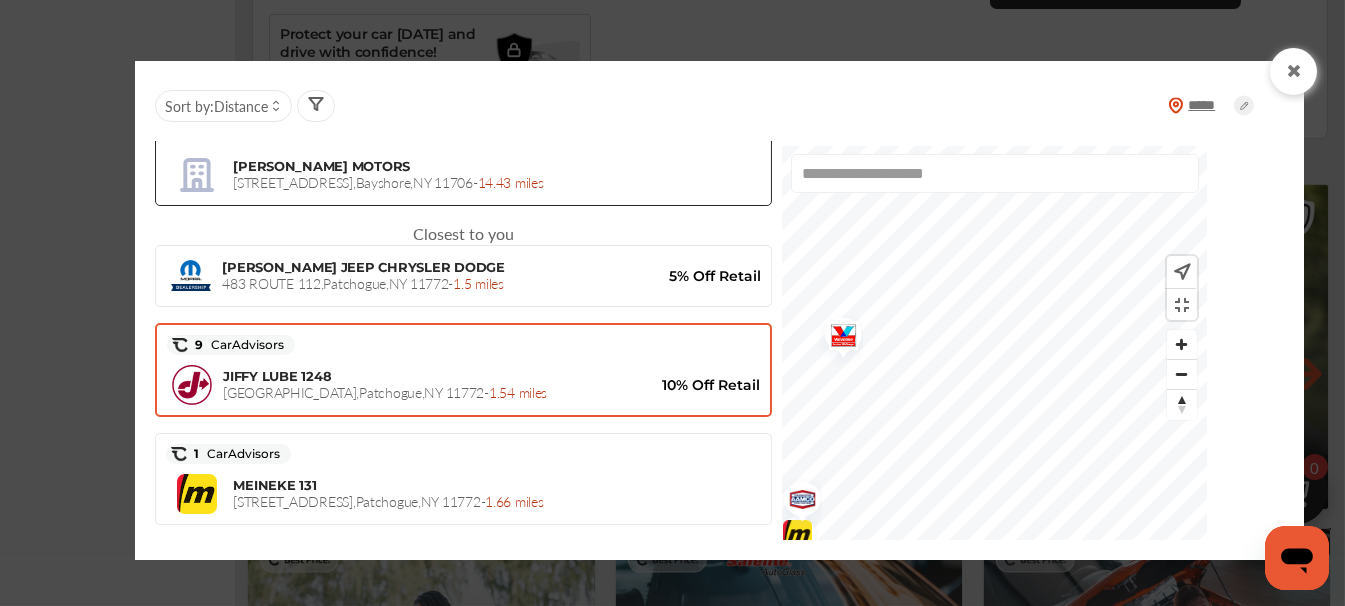 click on "[STREET_ADDRESS]  -  1.54 miles" at bounding box center (385, 392) 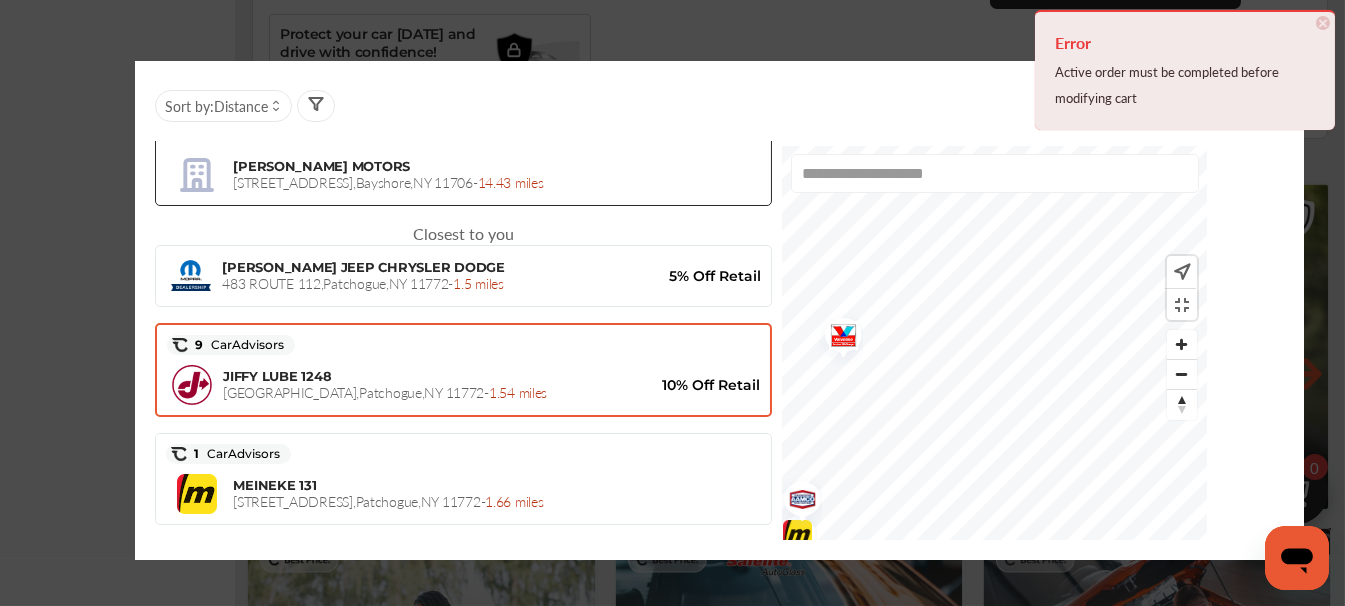 click on "[STREET_ADDRESS]  -  1.54 miles" at bounding box center (385, 392) 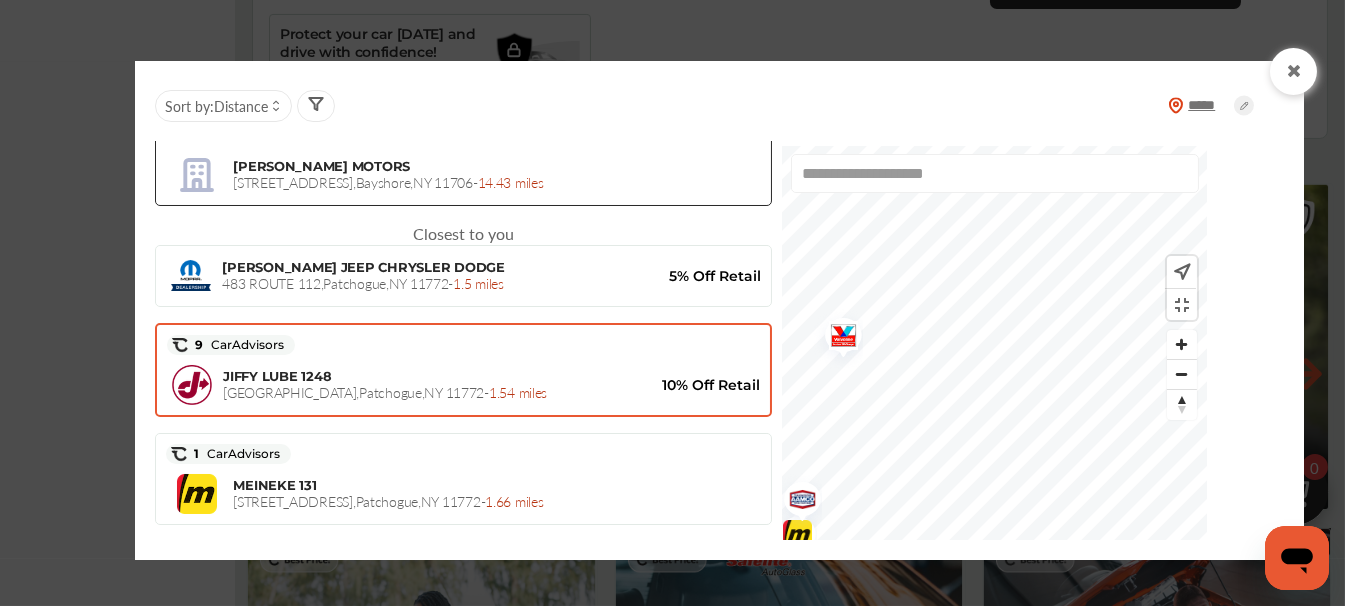 click on "10% Off Retail" at bounding box center [700, 385] 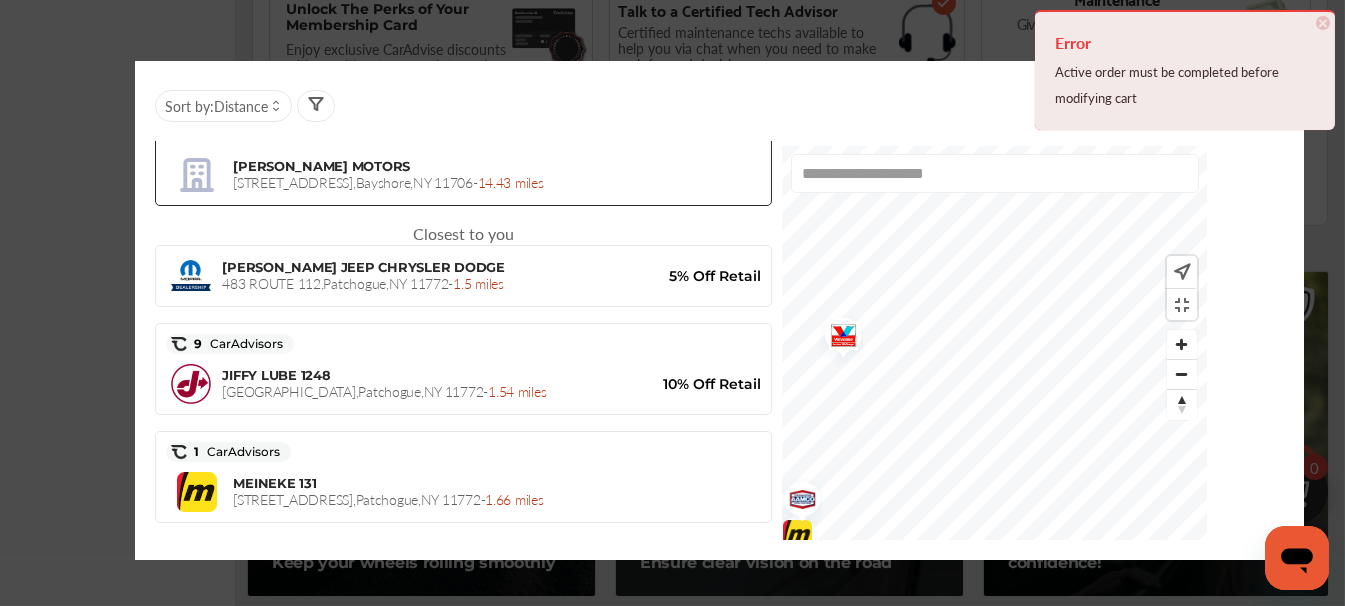 scroll, scrollTop: 889, scrollLeft: 0, axis: vertical 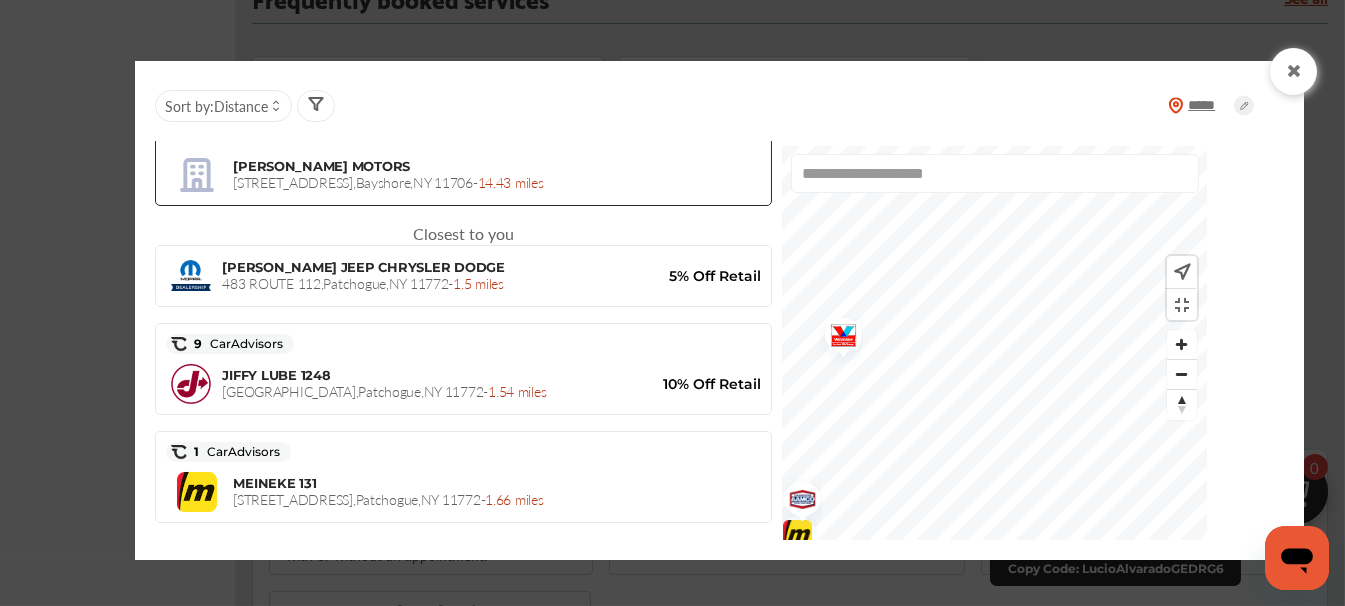 click at bounding box center [1294, 71] 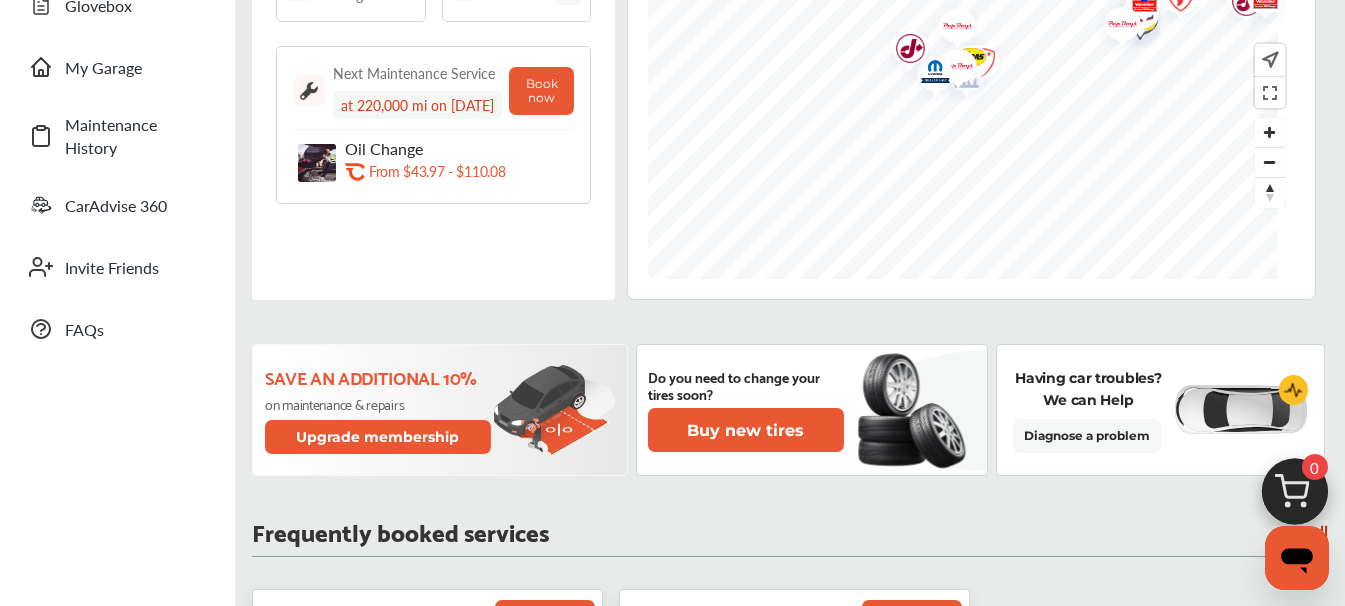 scroll, scrollTop: 0, scrollLeft: 0, axis: both 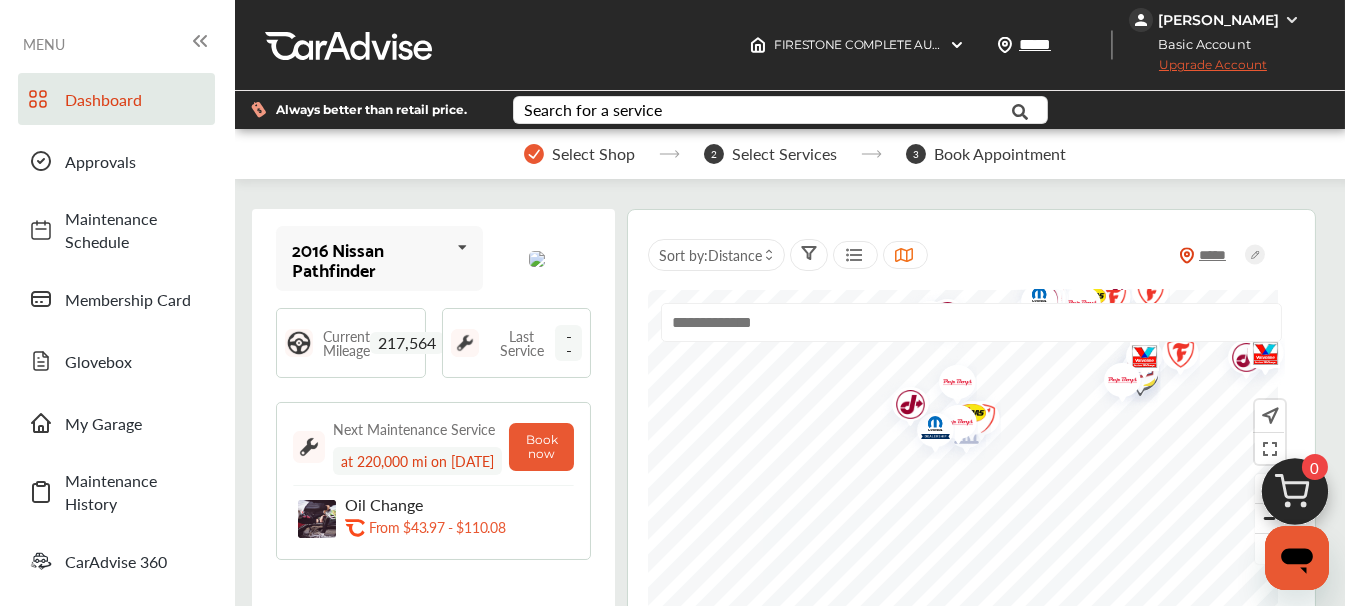click on "Last Service --" at bounding box center (536, 343) 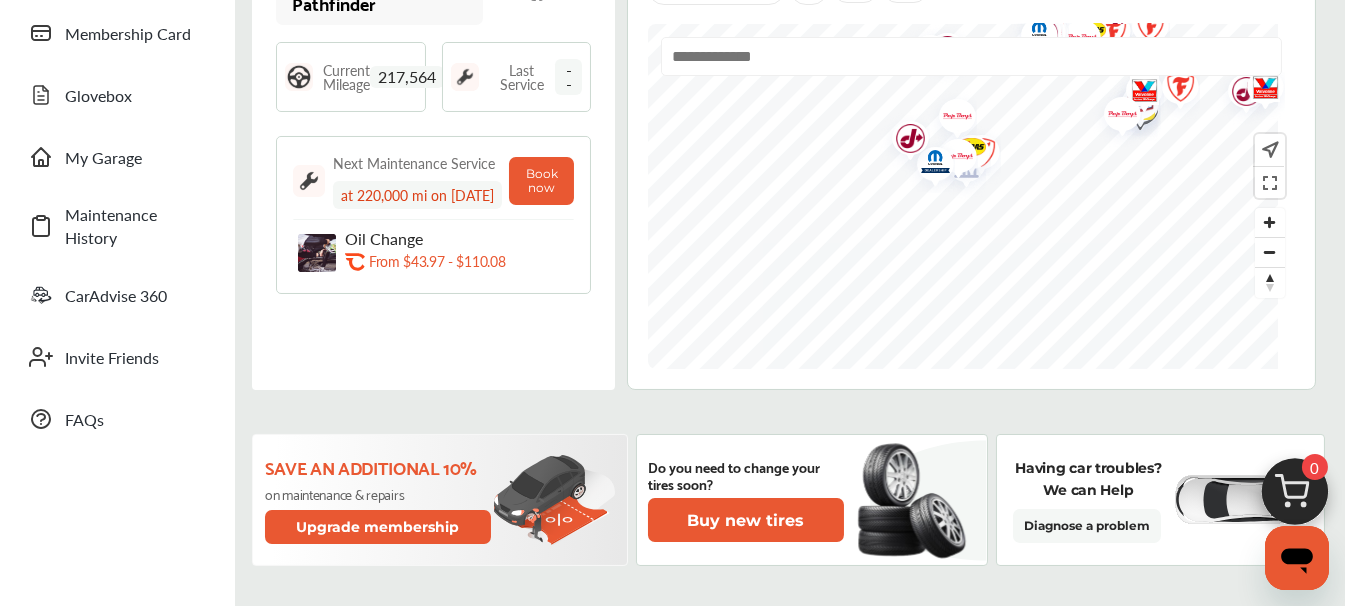scroll, scrollTop: 0, scrollLeft: 0, axis: both 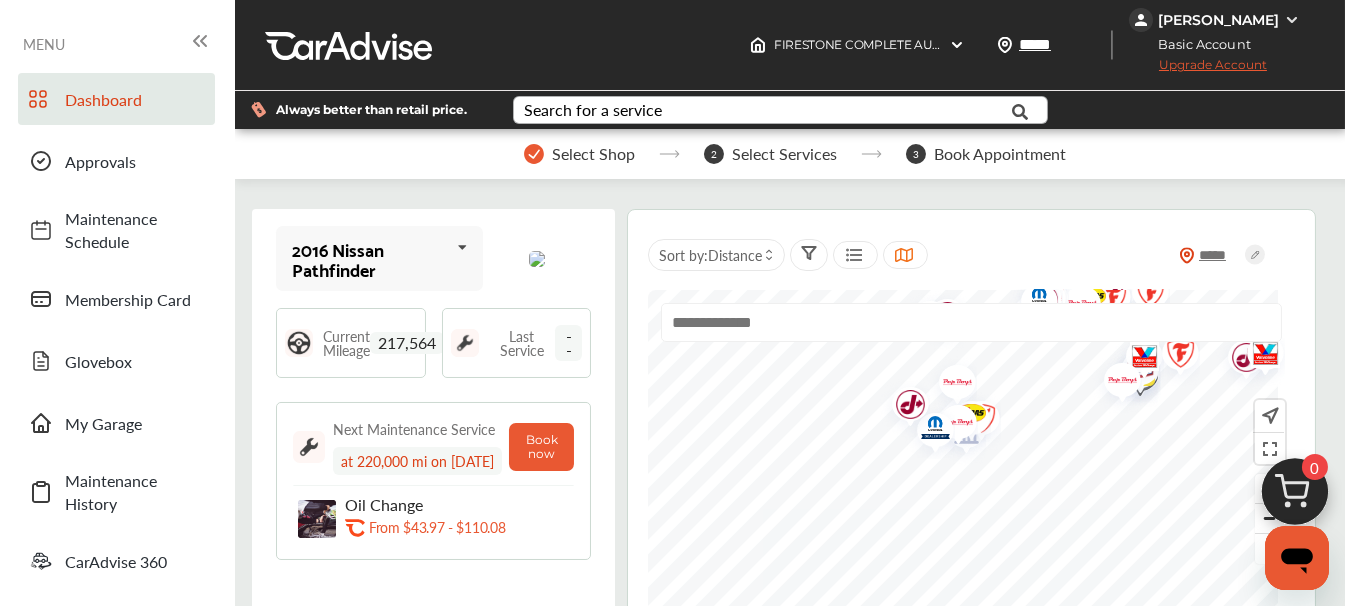 click on "Search for a service" at bounding box center (594, 110) 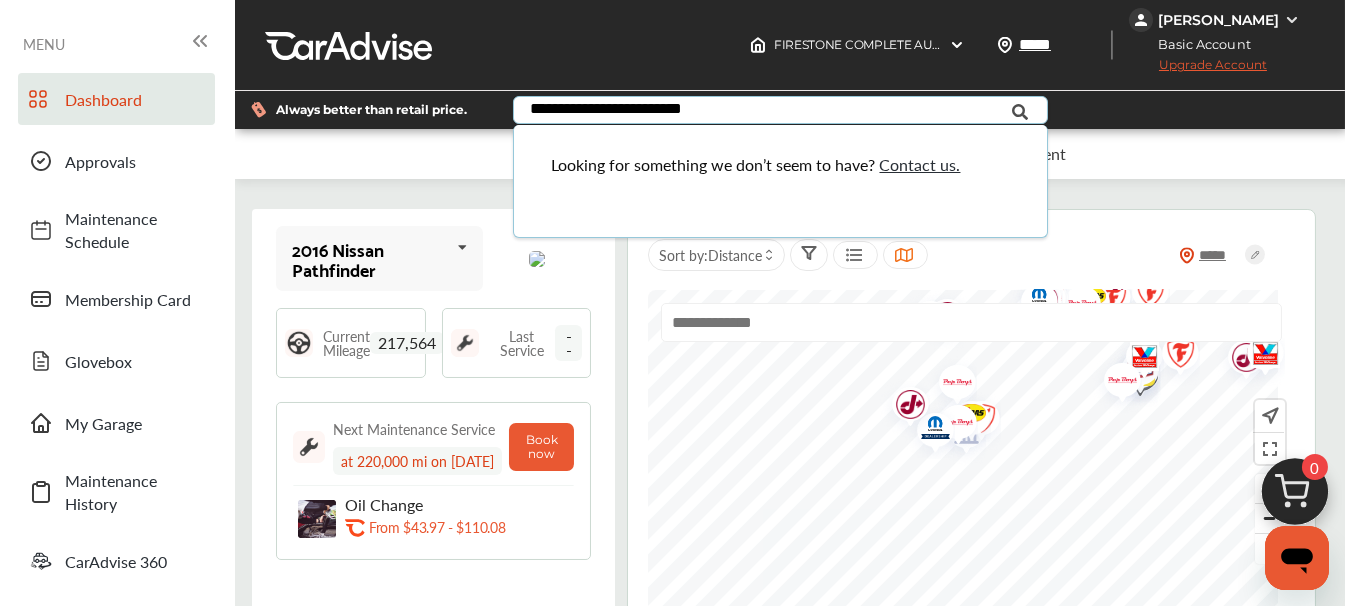 type on "**********" 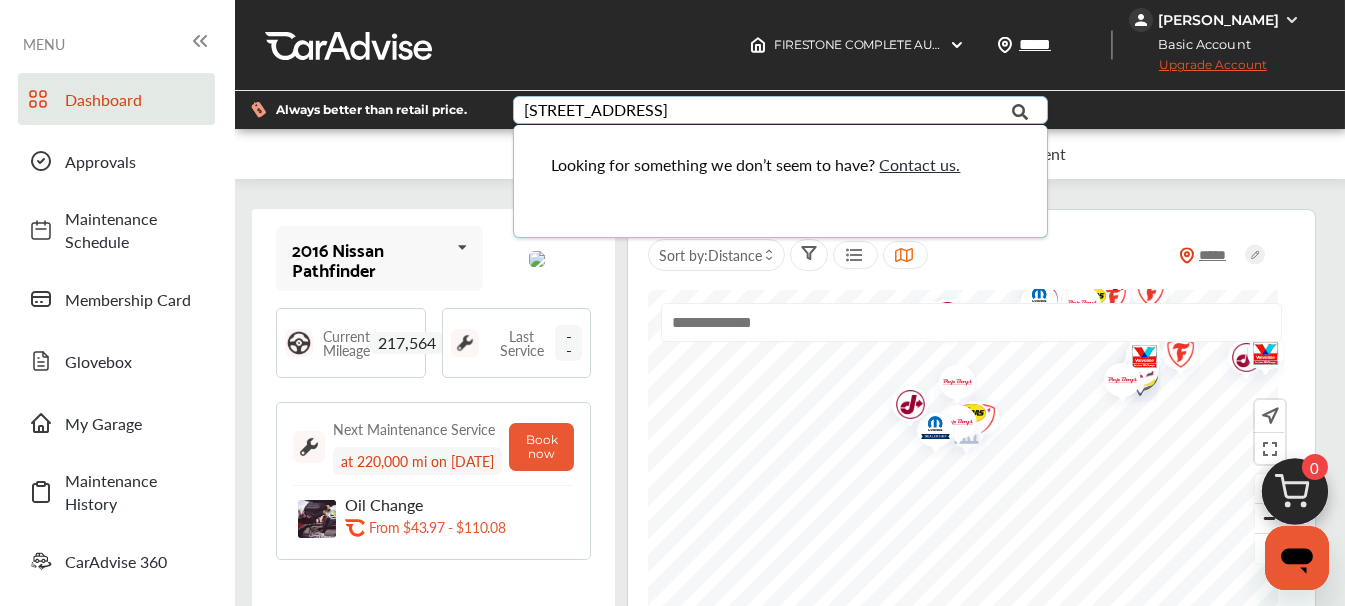 click on "[STREET_ADDRESS] PATCHOGUE Looking for something we don’t seem to have?   Contact us." at bounding box center (790, 110) 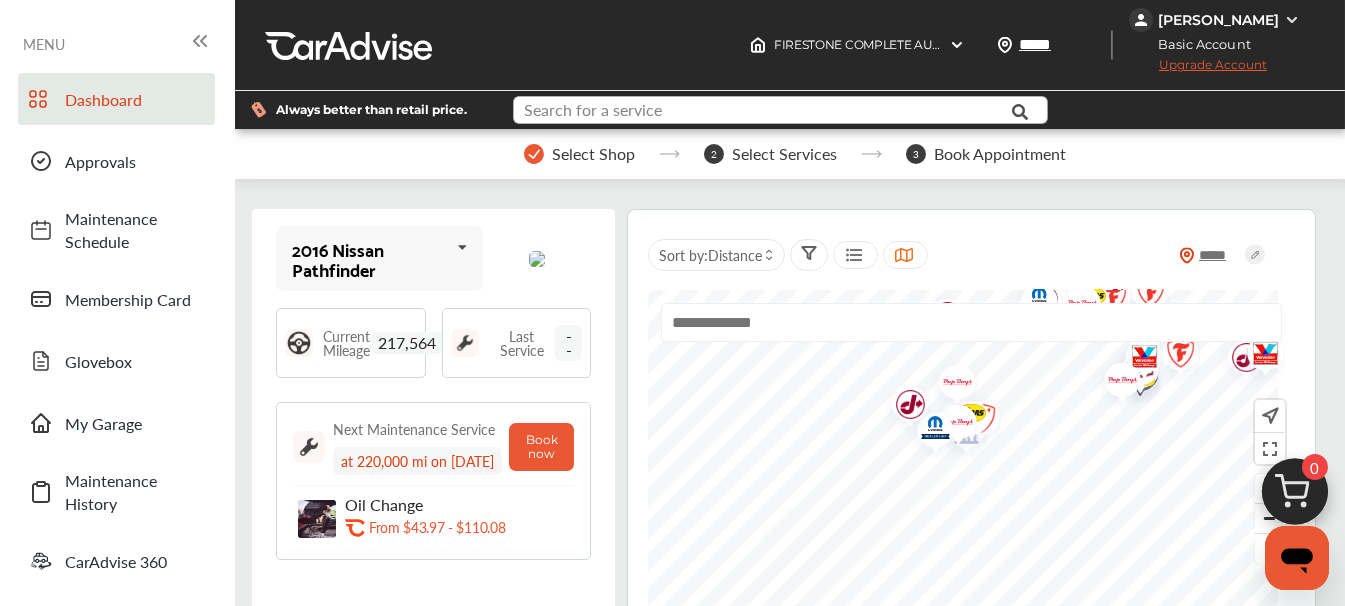 click at bounding box center (766, 112) 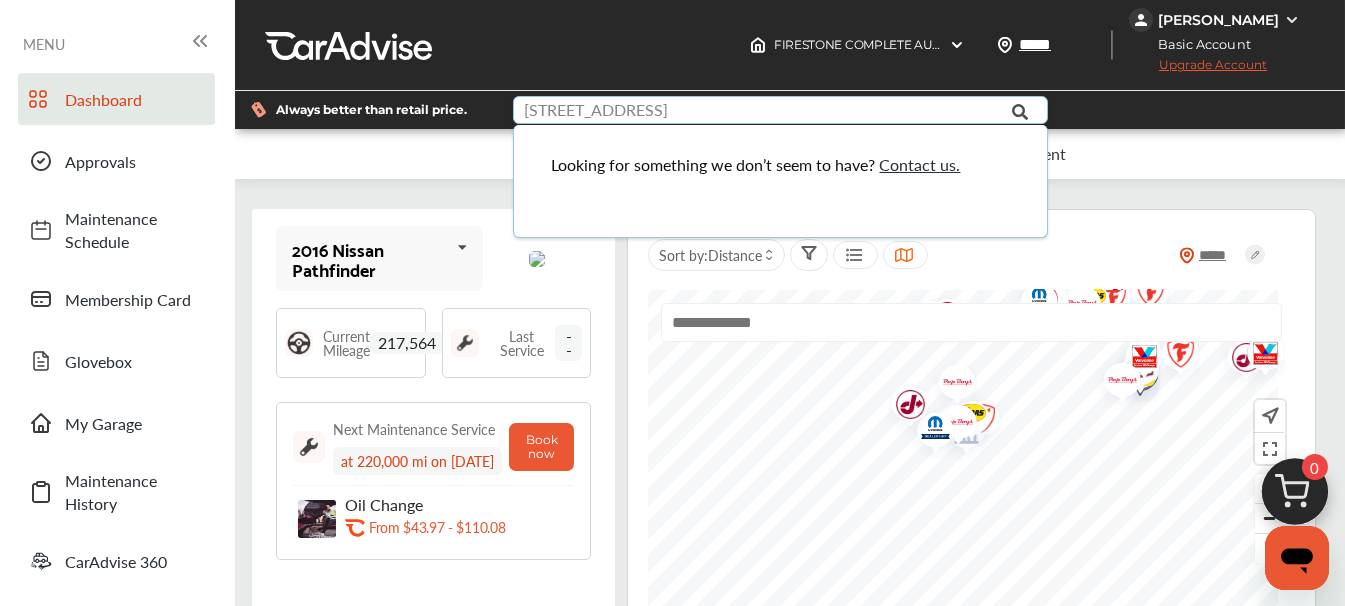 type on "*" 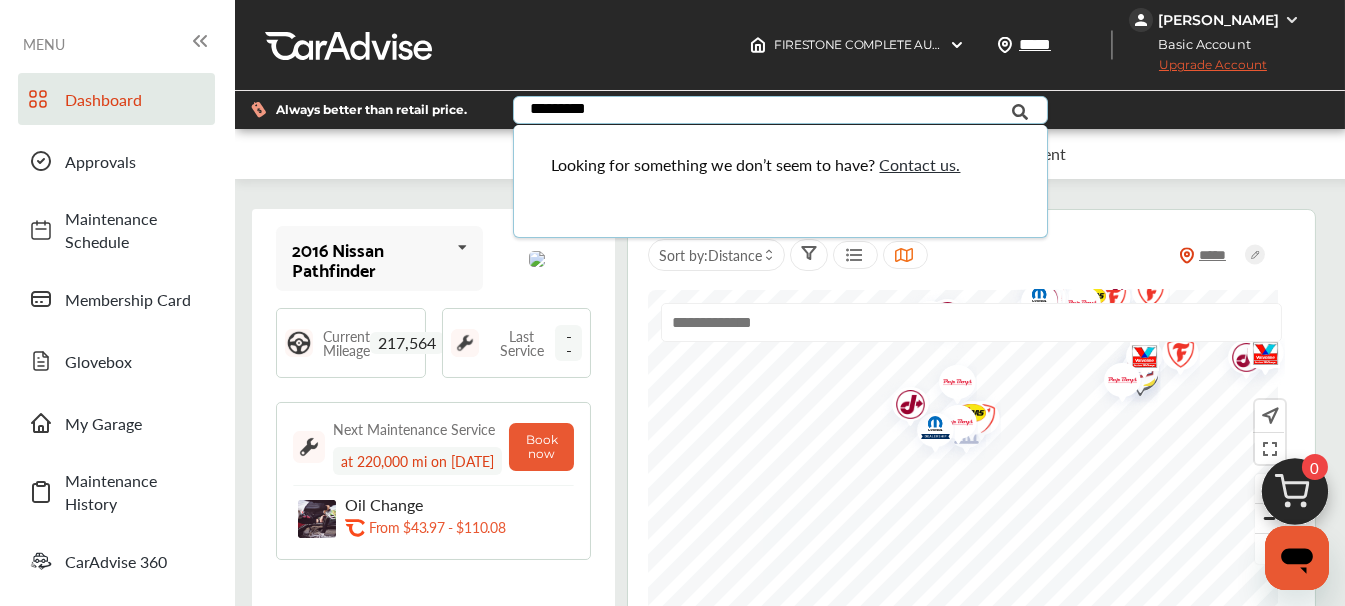 type on "**********" 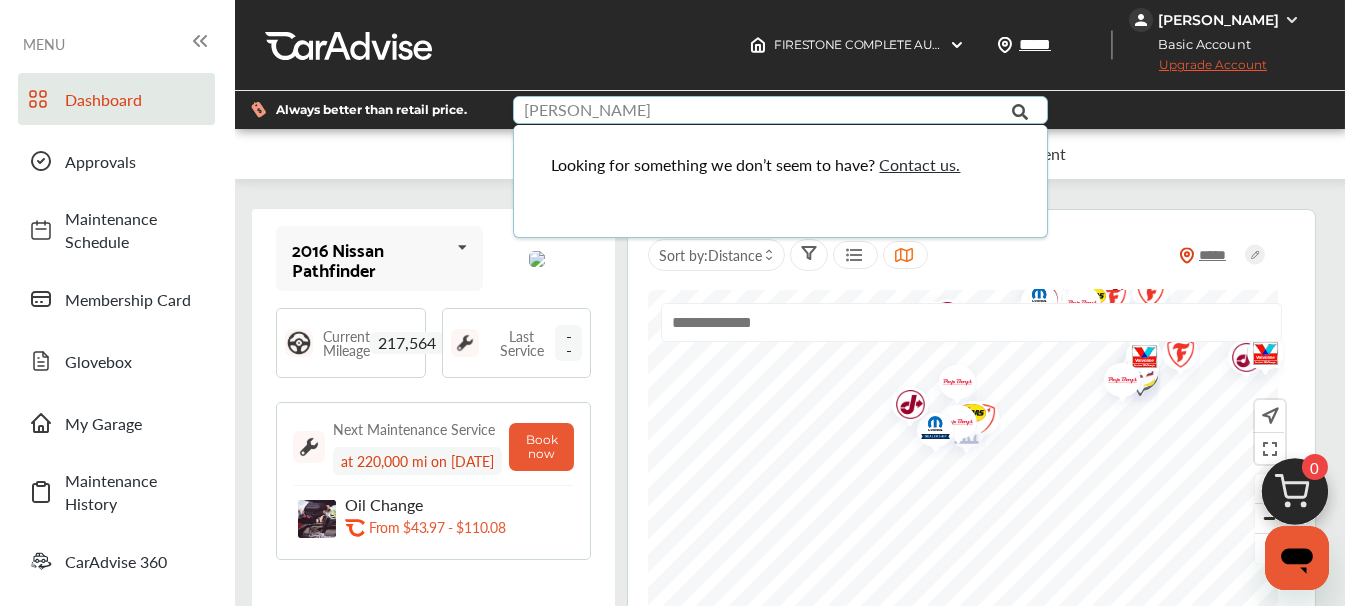 click at bounding box center [766, 112] 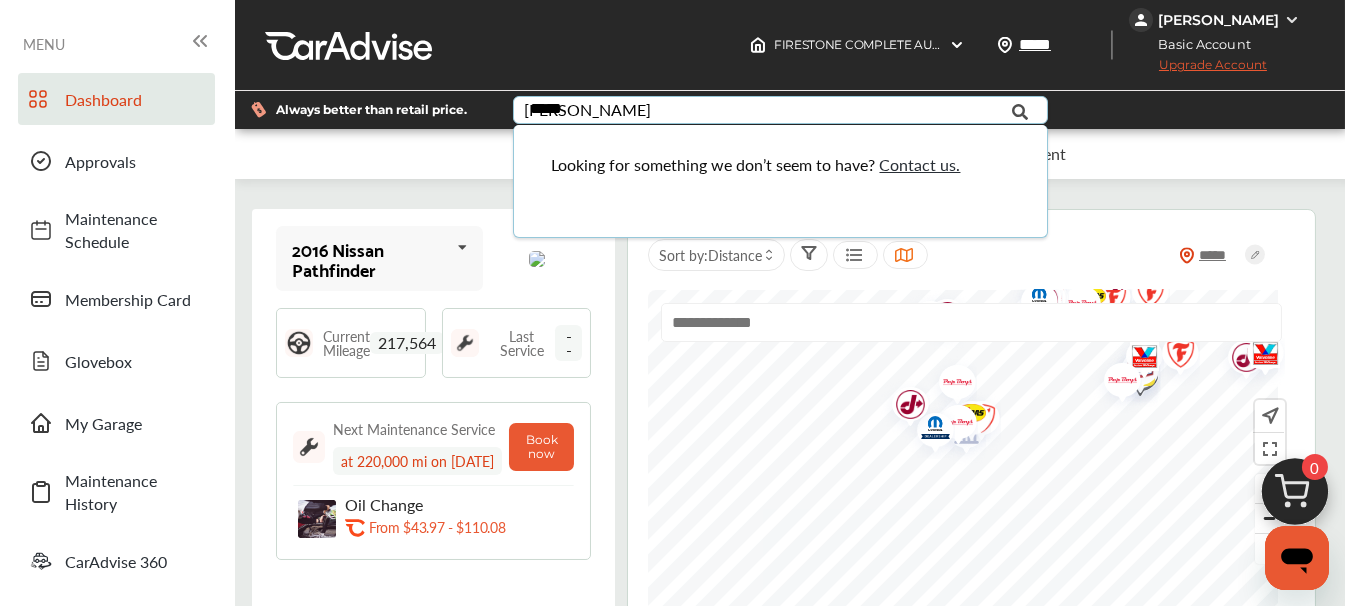 type on "*****" 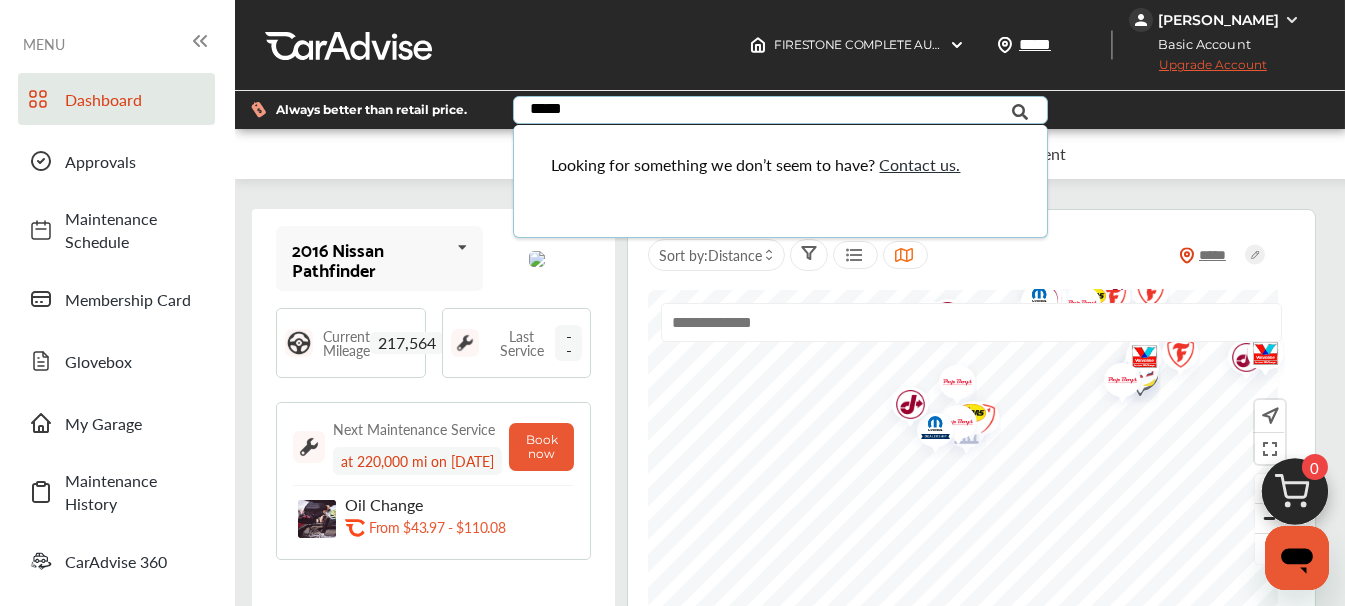 type on "*****" 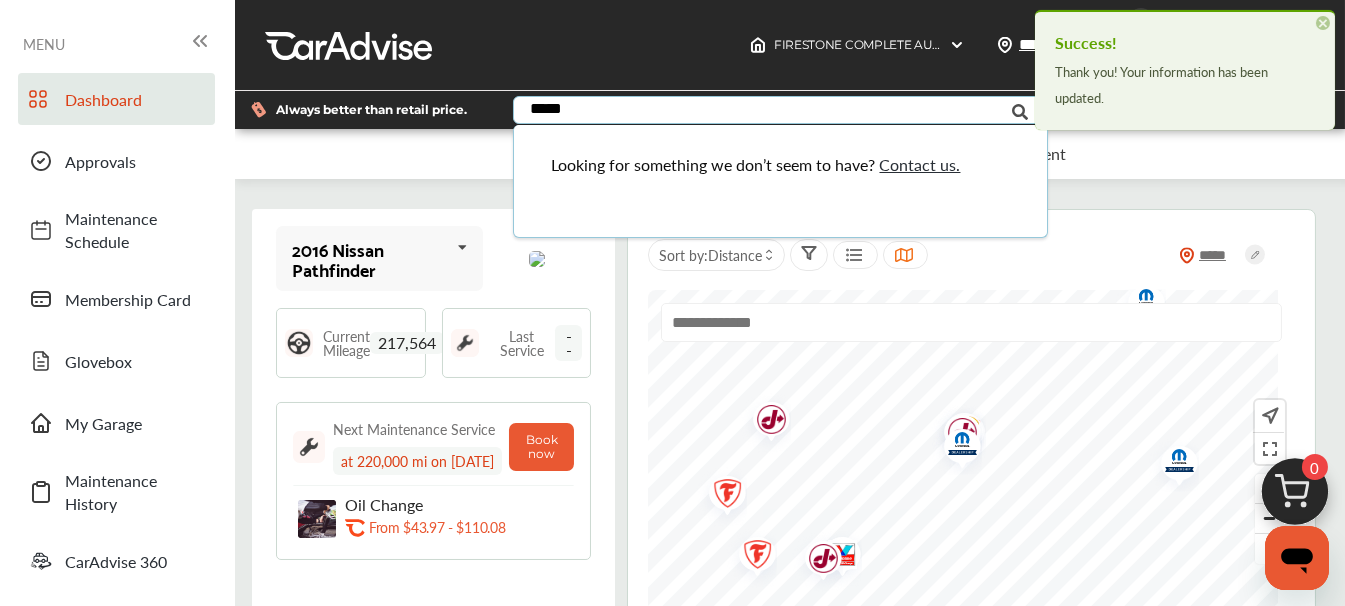 click on "Looking for something we don’t seem to have?   Contact us." at bounding box center [780, 173] 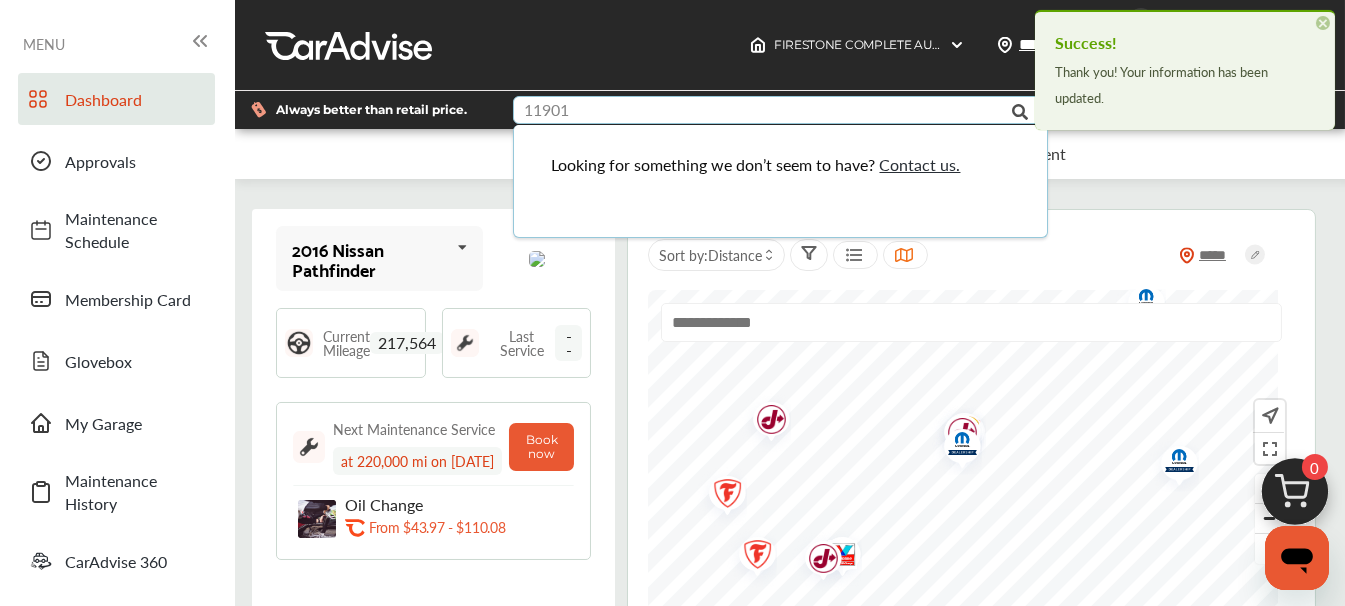 click at bounding box center (766, 112) 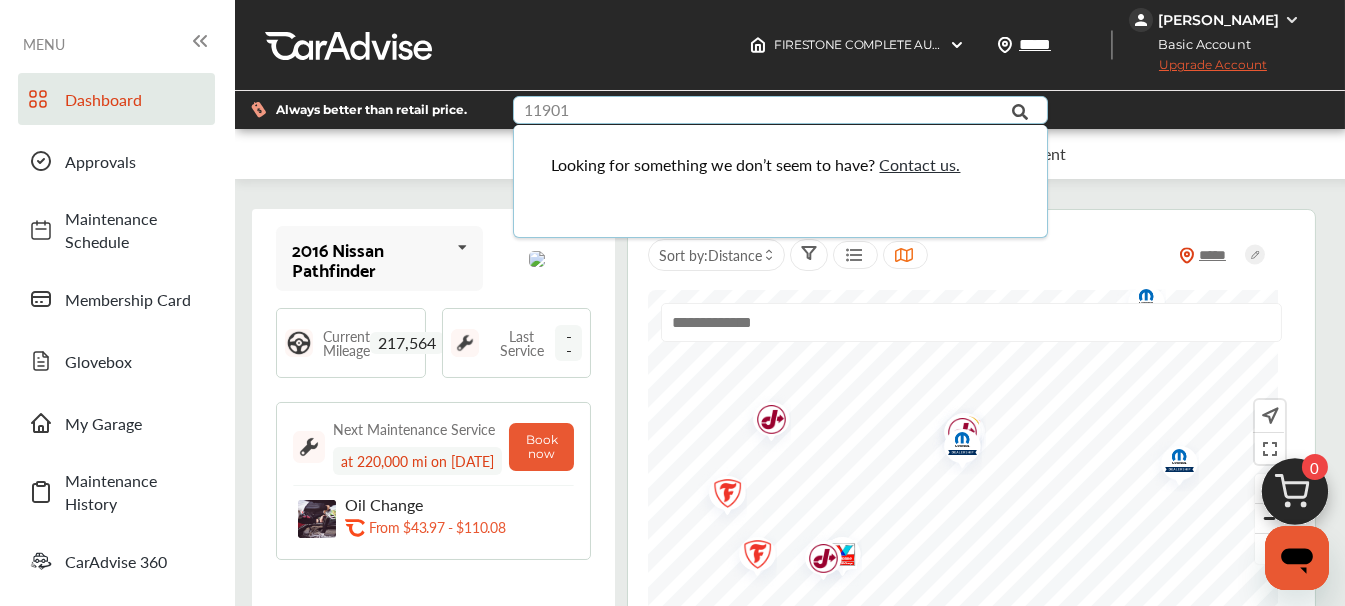 click at bounding box center (766, 112) 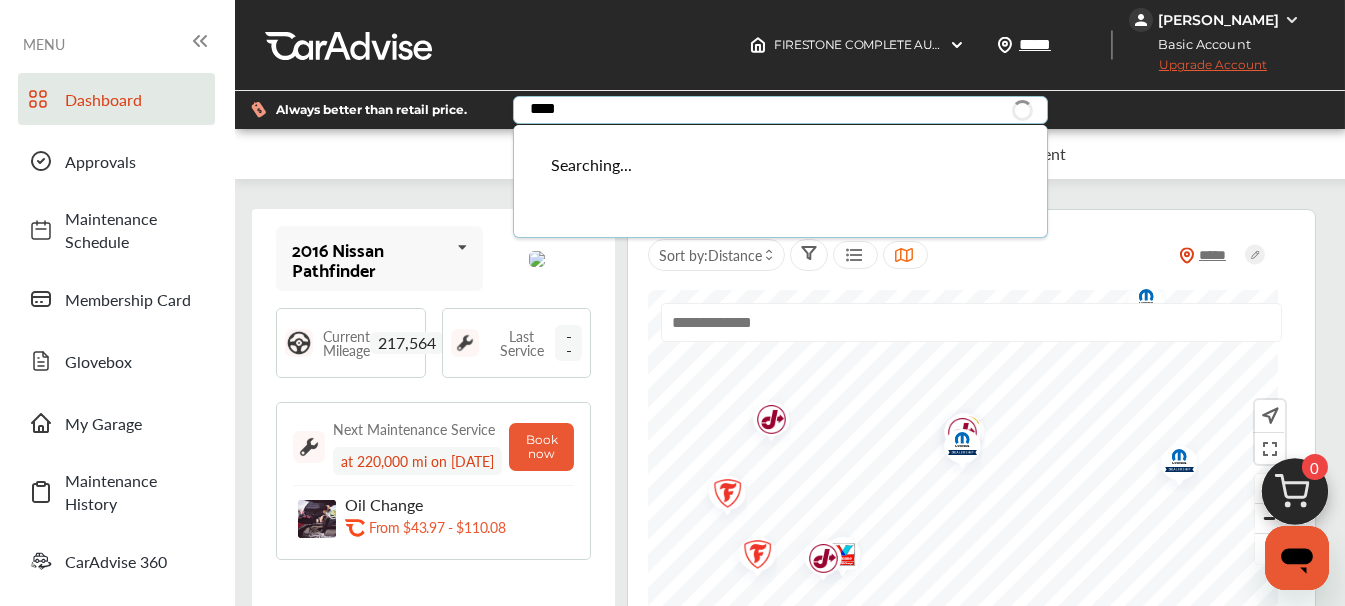 type on "*****" 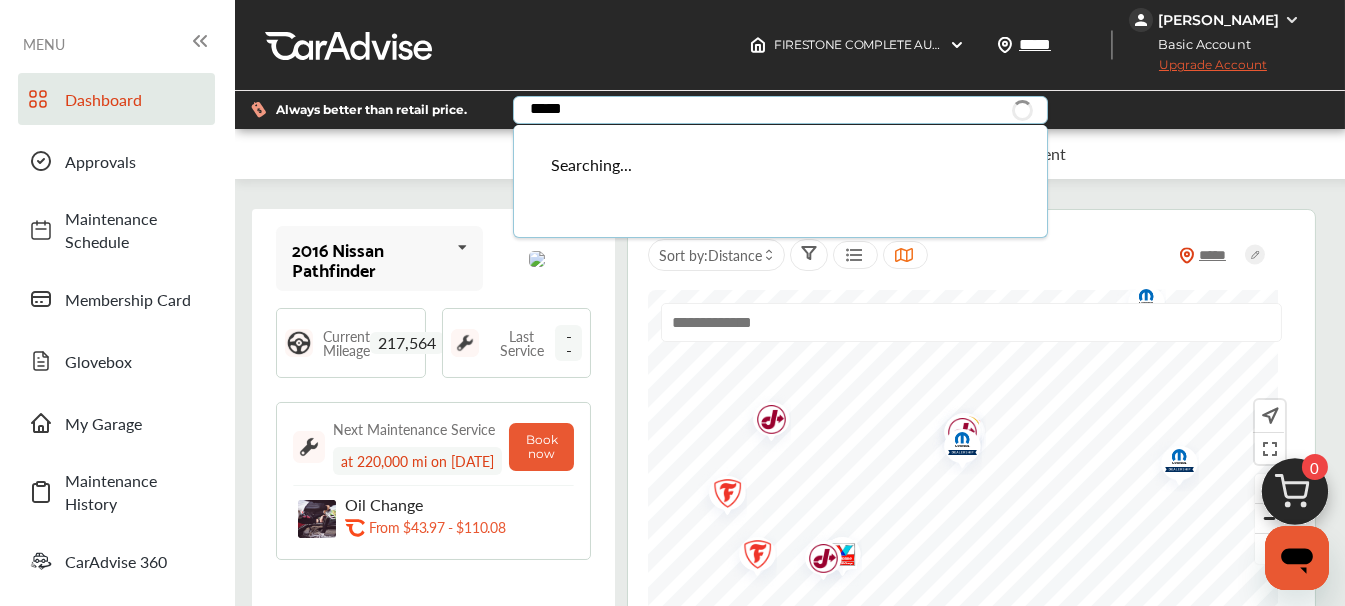 type 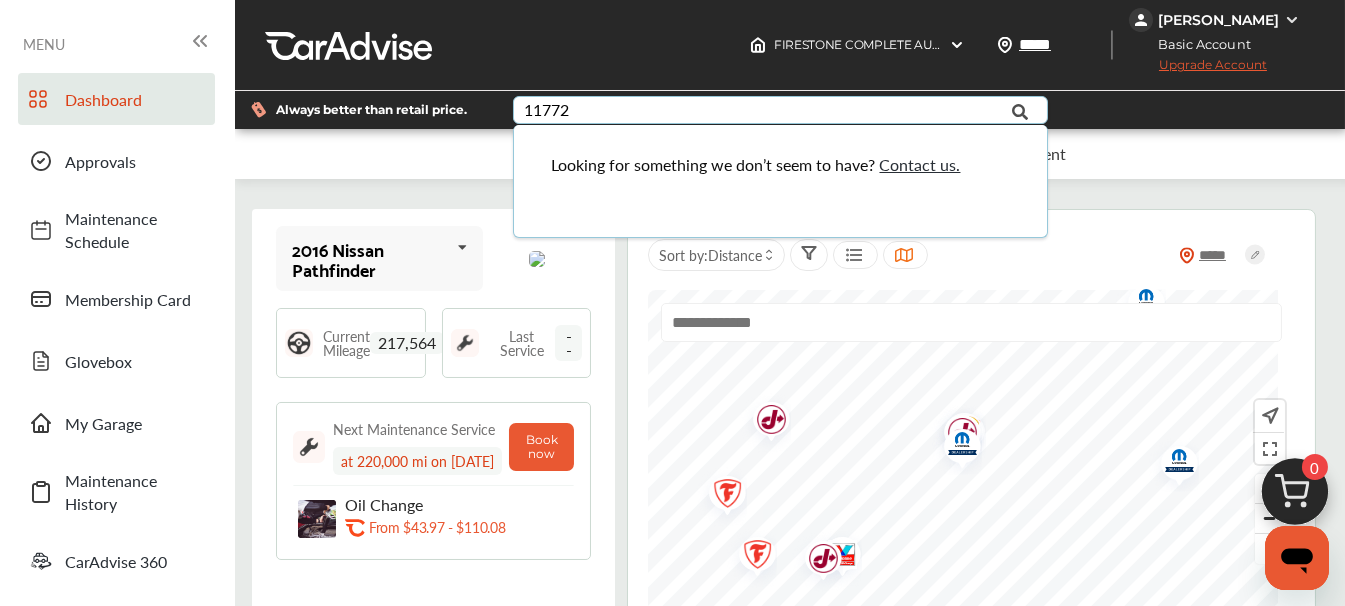 click at bounding box center [1020, 112] 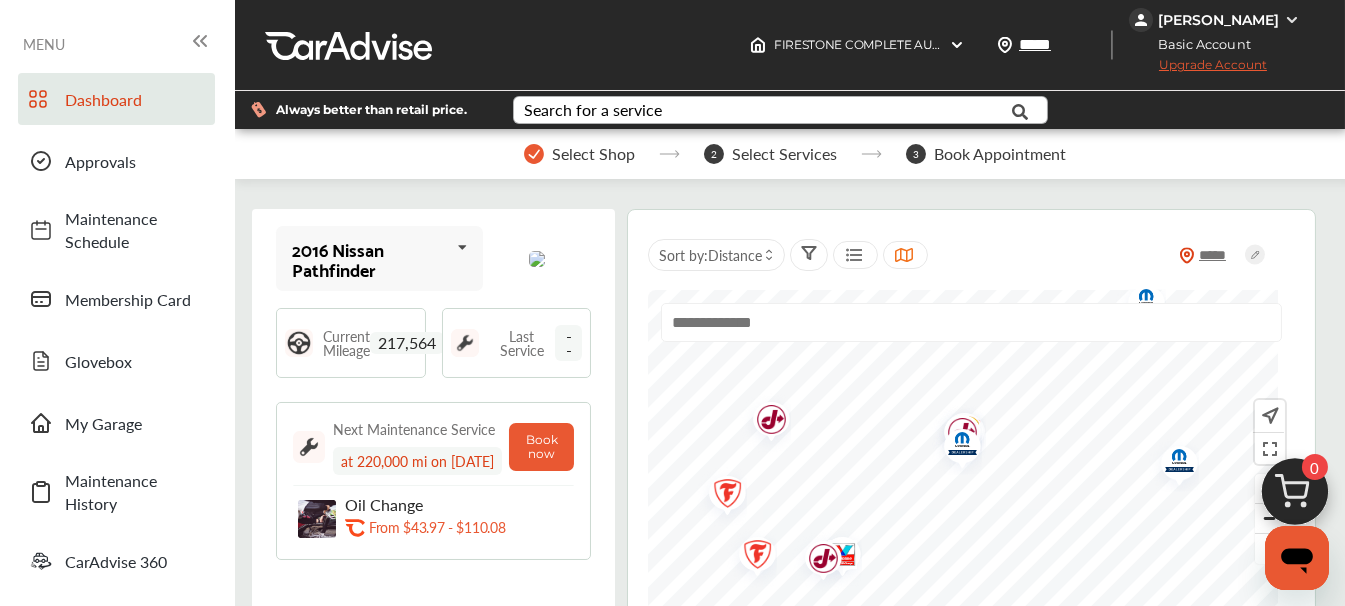 click at bounding box center [1020, 112] 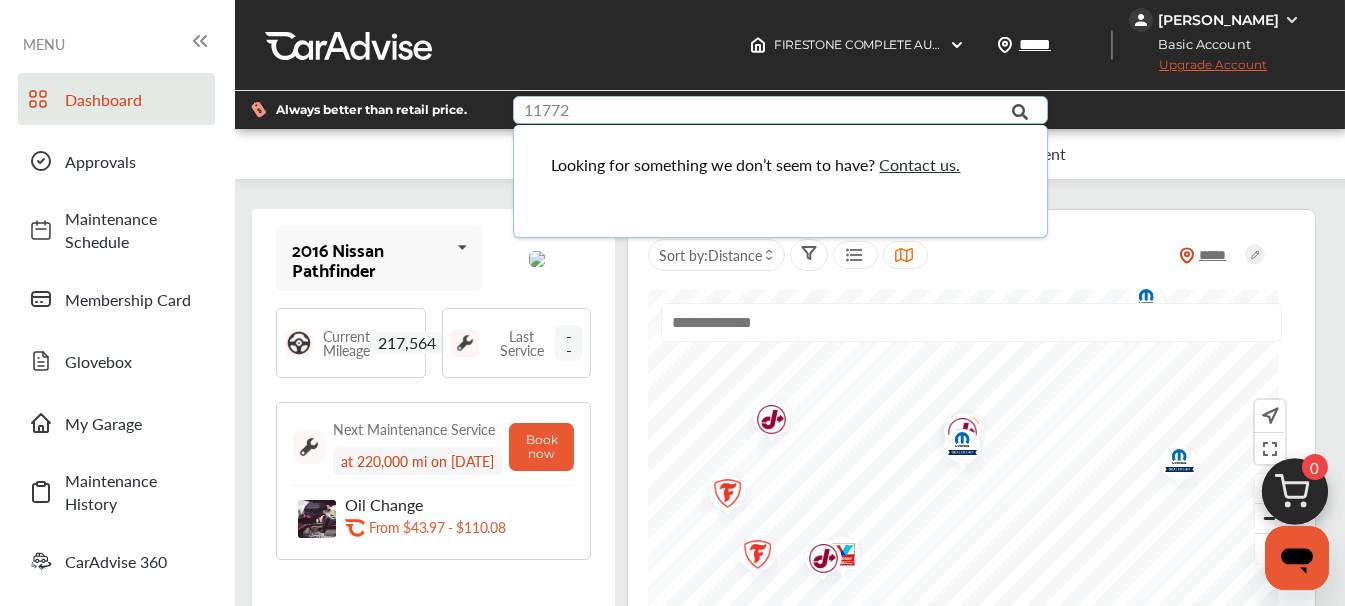 click at bounding box center [766, 112] 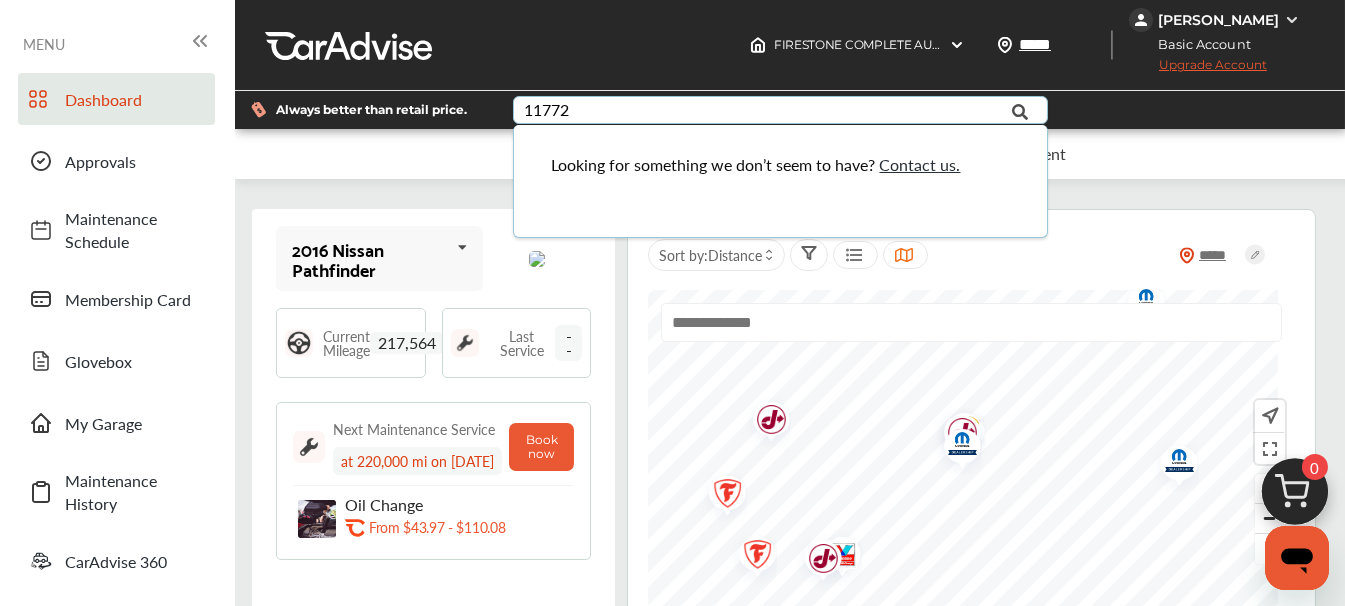 click on "2016 Nissan Pathfinder 2016 Nissan Pathfinder 2006 Nissan Xterra Current Mileage 217,564 Last Service -- Next Maintenance Service at 220,000 mi on [DATE] Book now Oil Change
.st0{fill:#FA4A1C;}
From  $43.97 - $110.08 *****
Sort by :  Distance
Save an additional 10% on maintenance & repairs Upgrade membership Do you need to change your tires soon? Buy new tires Having car troubles? We can Help Diagnose a problem Frequently booked services See all Oil Change
.st0{fill:#FA4A1C;}
From  $110.08 - $85.28 Add to Cart Wheel Balance
.st0{fill:#FA4A1C;}
From  $22.00 - $48.36 Add to Cart Tire Install / Swap Tires
.st0{fill:#FA4A1C;}
$120.96 Add to Cart Wheel Alignment
.st0{fill:#FA4A1C;}
$90.19 Add to Cart Brake Pads Replacement
.st0{fill:#FA4A1C;}
From  $240.89 - $540.74 Add to Cart Rideshare Inspection
.st0{fill:#FA4A1C;}
$21.99 Add to Cart Oil Change" at bounding box center (790, 1260) 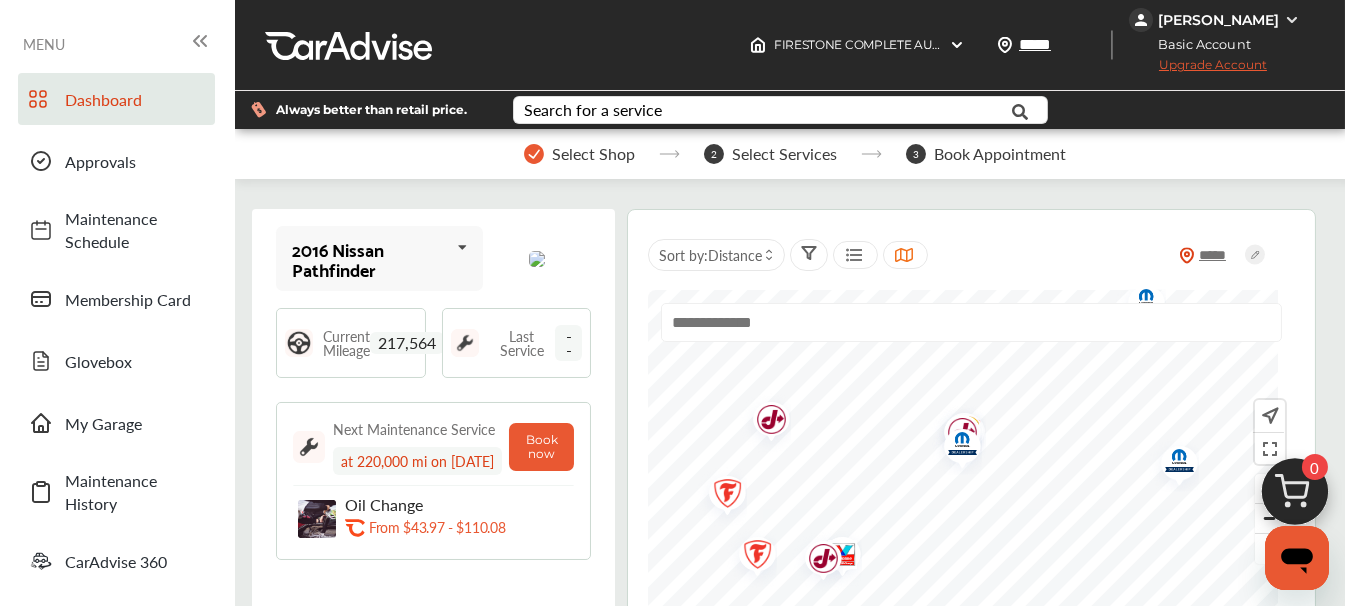 click on "Select Shop" at bounding box center (593, 154) 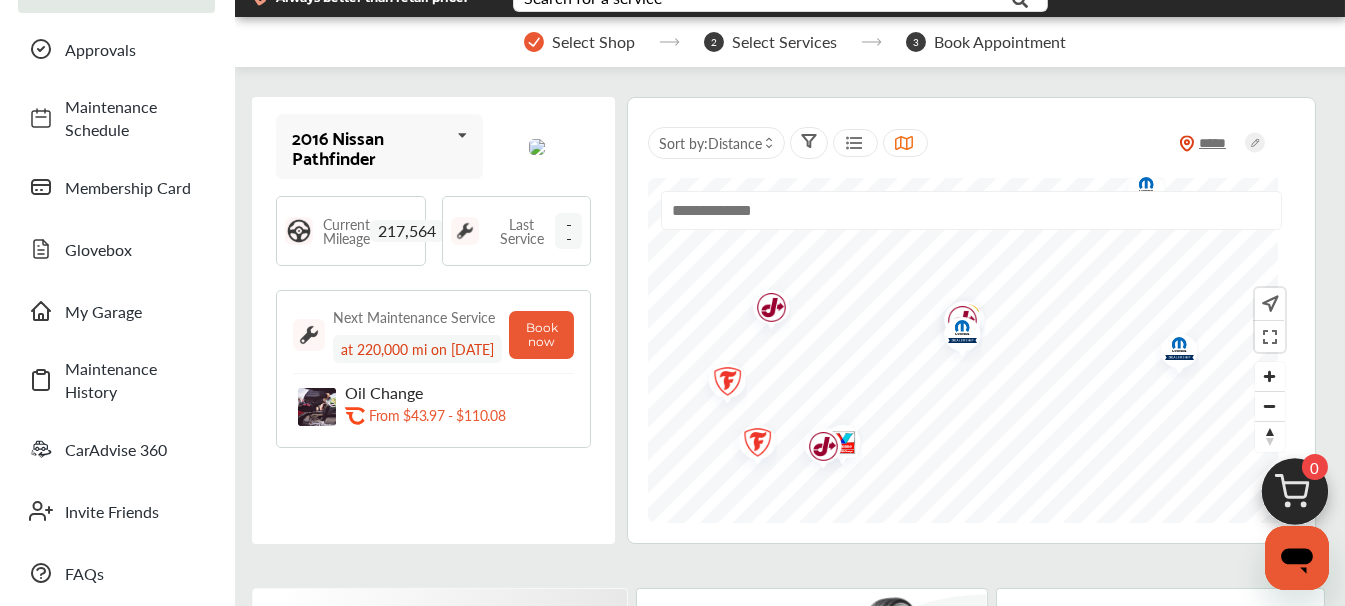 scroll, scrollTop: 0, scrollLeft: 0, axis: both 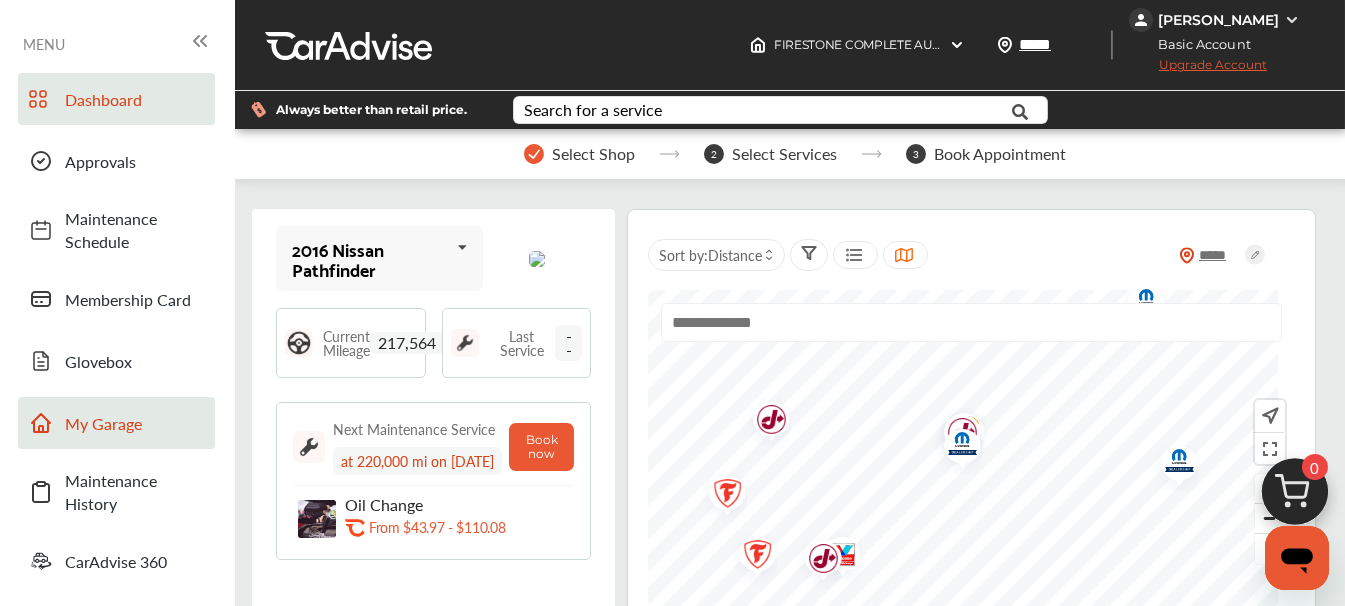 click on "My Garage" at bounding box center (135, 423) 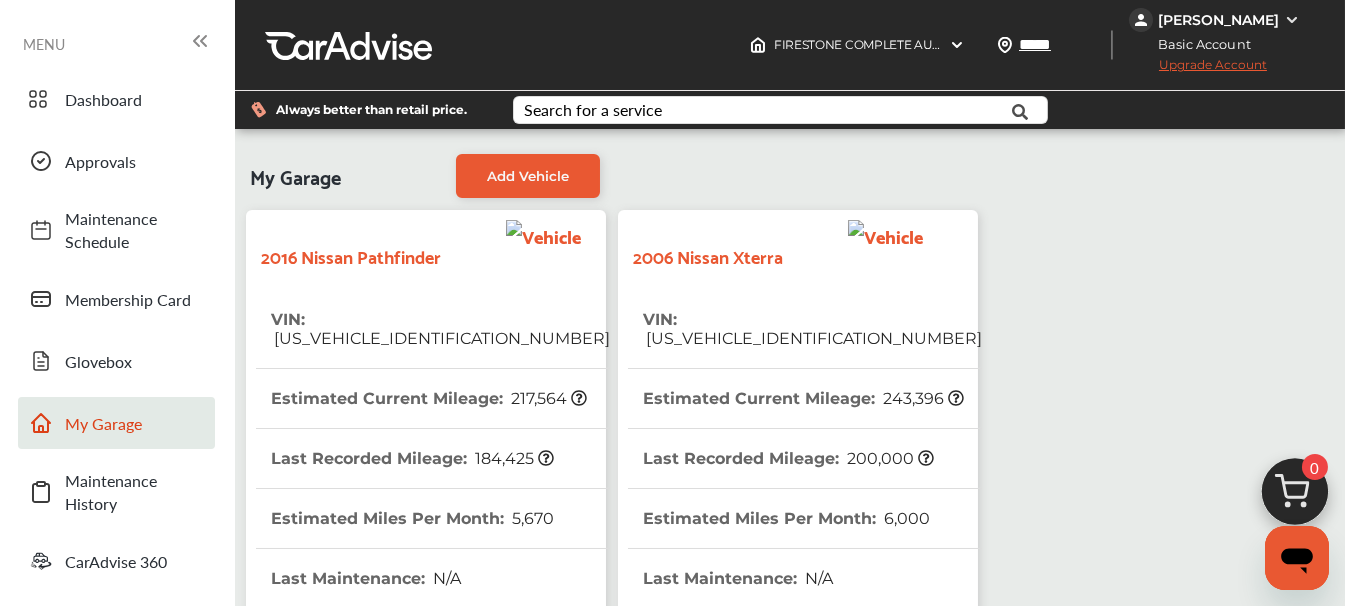 scroll, scrollTop: 21, scrollLeft: 1, axis: both 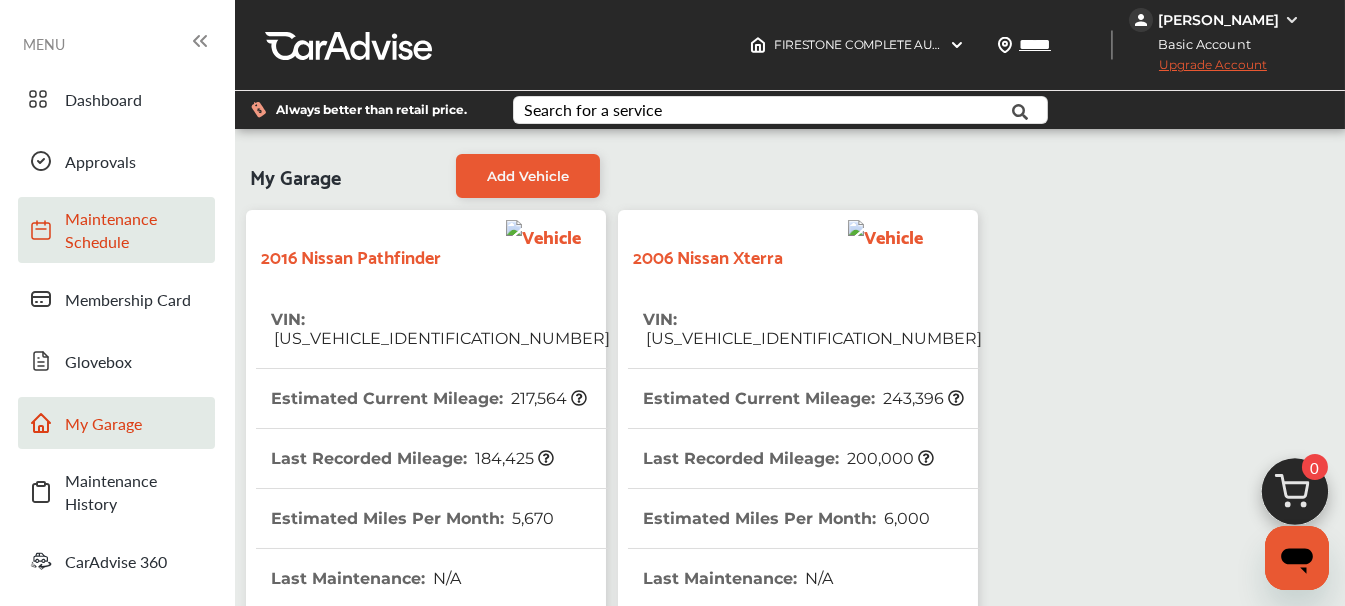 click on "Maintenance Schedule" at bounding box center (135, 230) 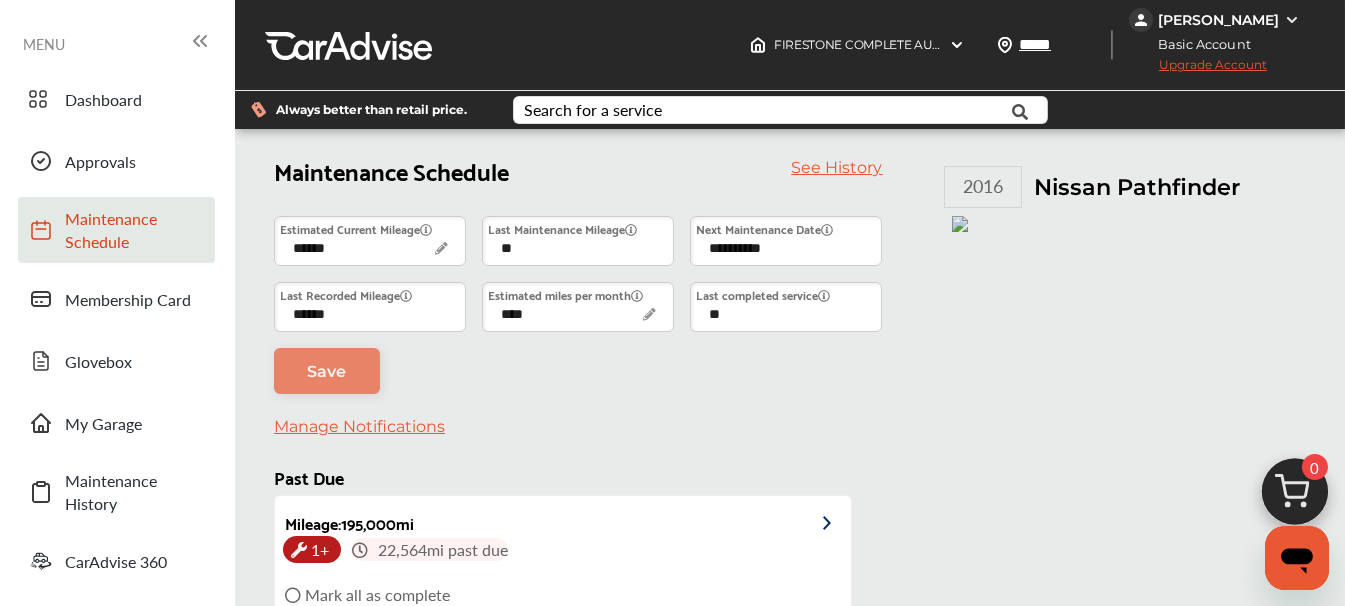 scroll, scrollTop: 339, scrollLeft: 0, axis: vertical 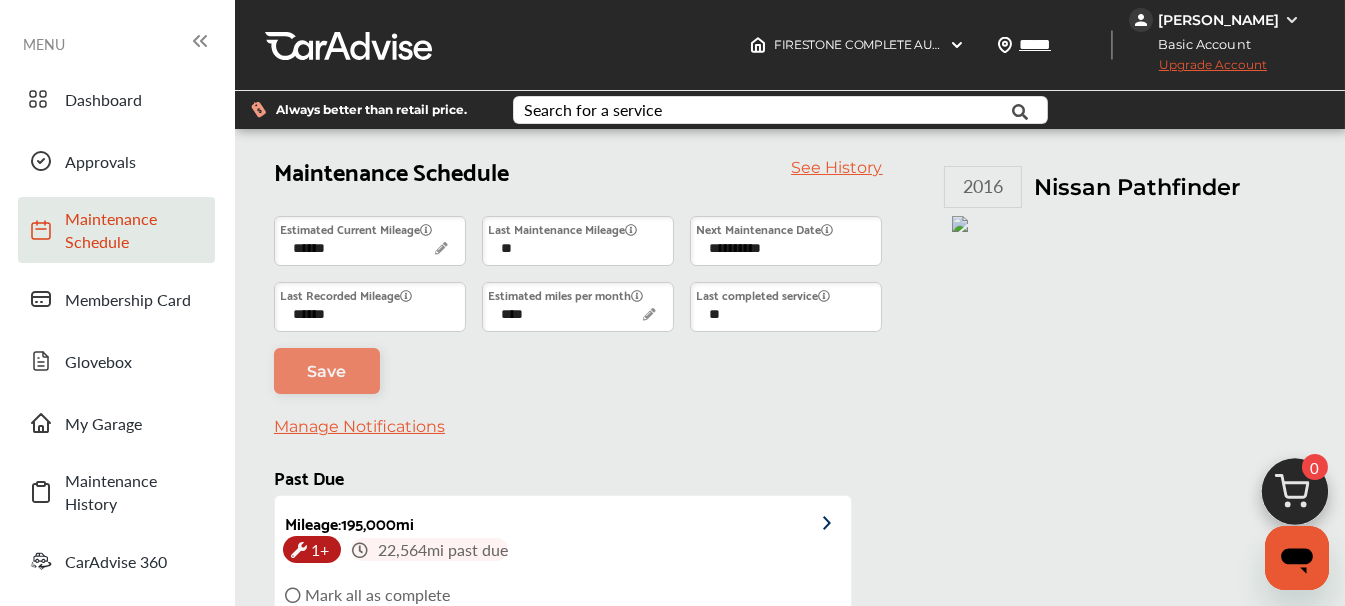click on "See History" at bounding box center [836, 167] 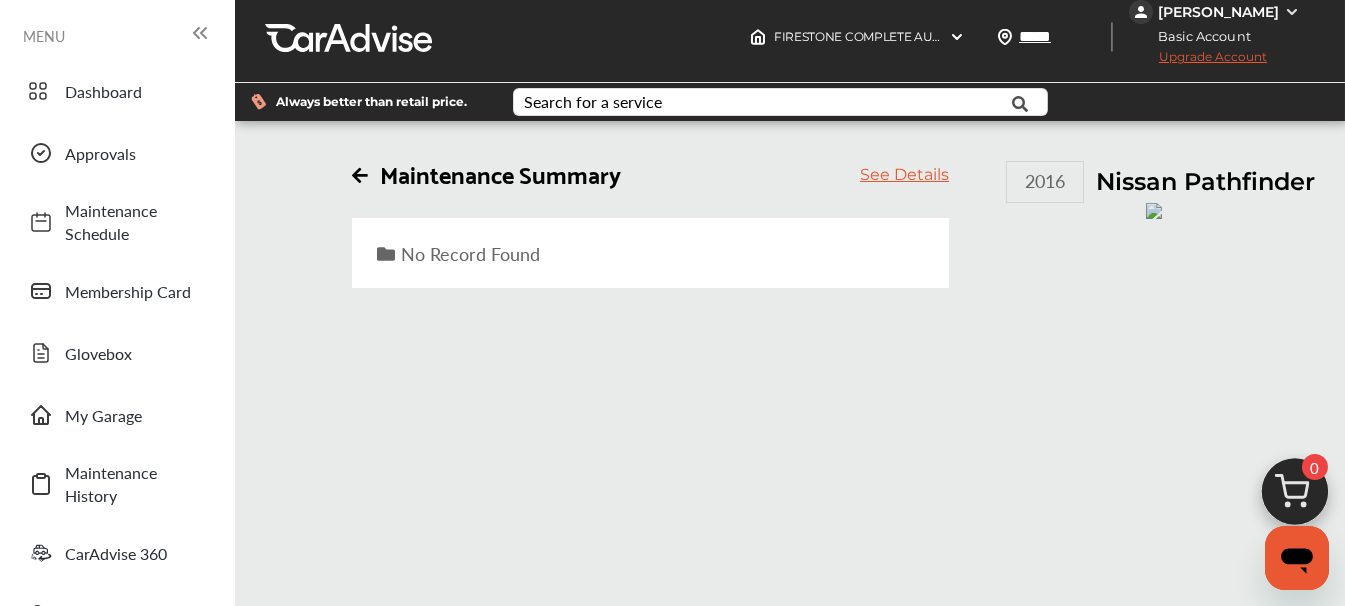 scroll, scrollTop: 0, scrollLeft: 0, axis: both 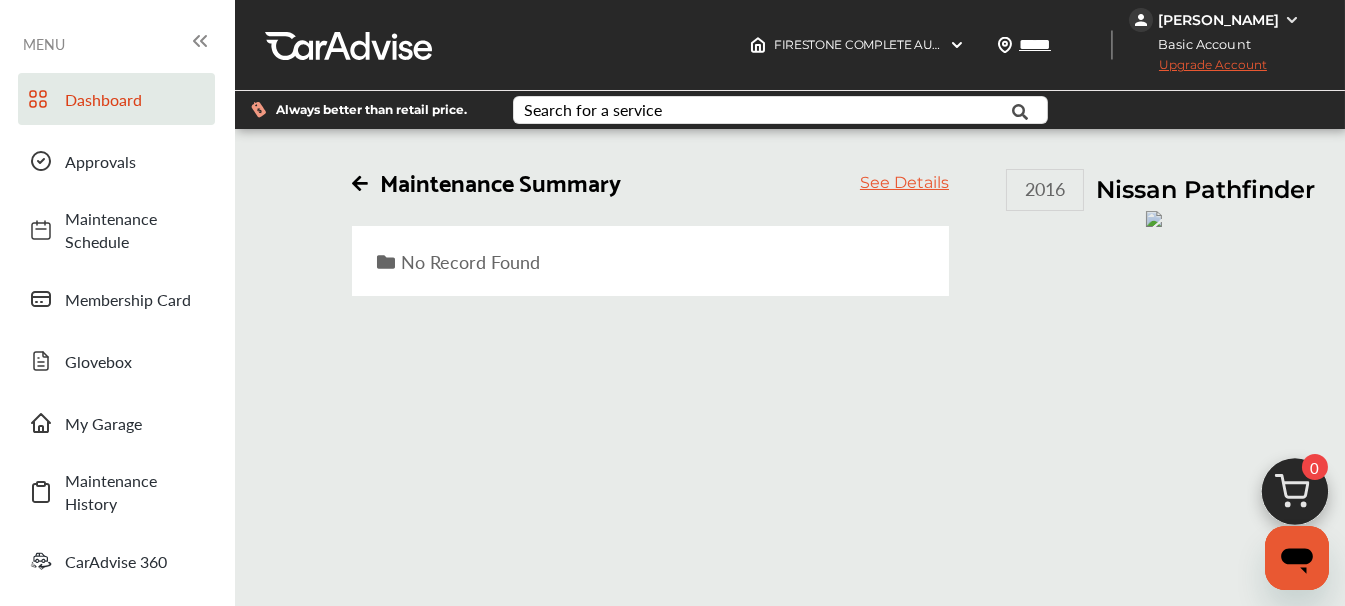 click on "Dashboard" at bounding box center (135, 99) 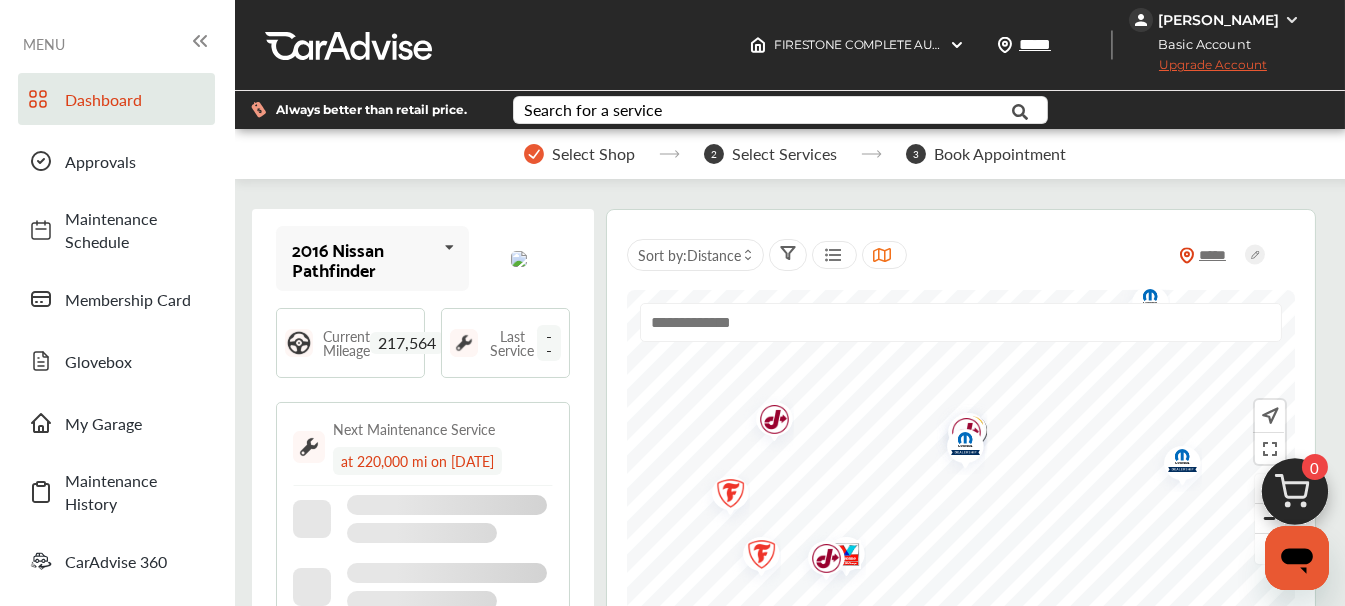 scroll, scrollTop: 21, scrollLeft: 21, axis: both 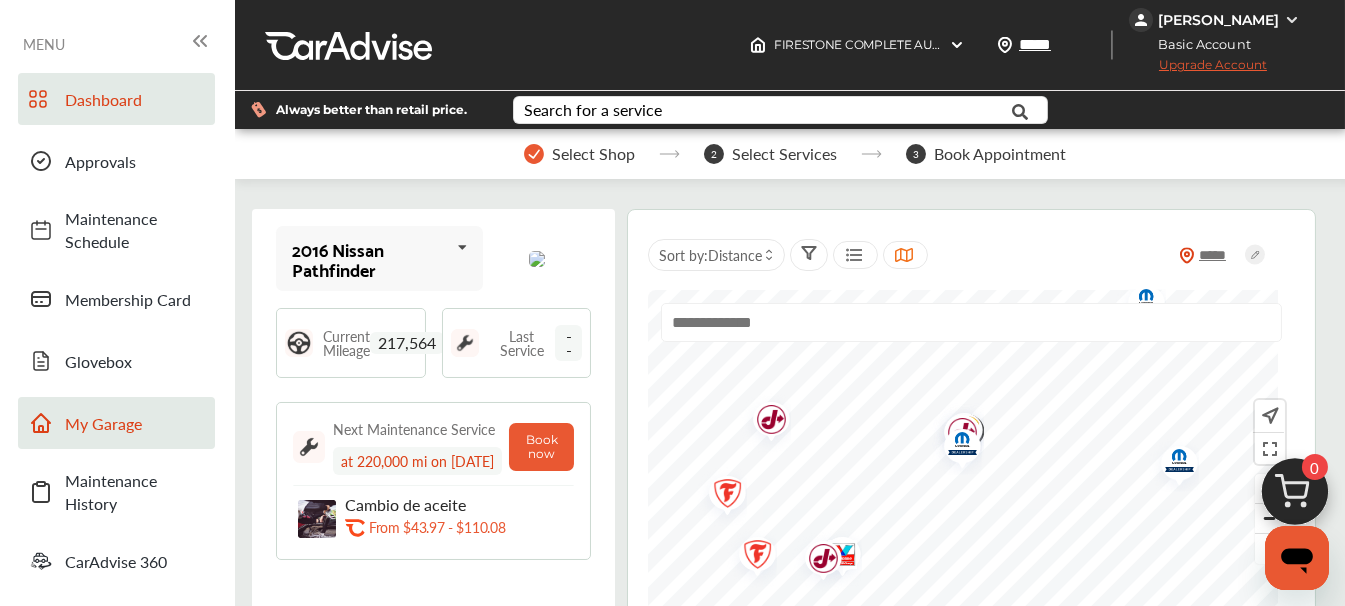 click on "My Garage" at bounding box center (135, 423) 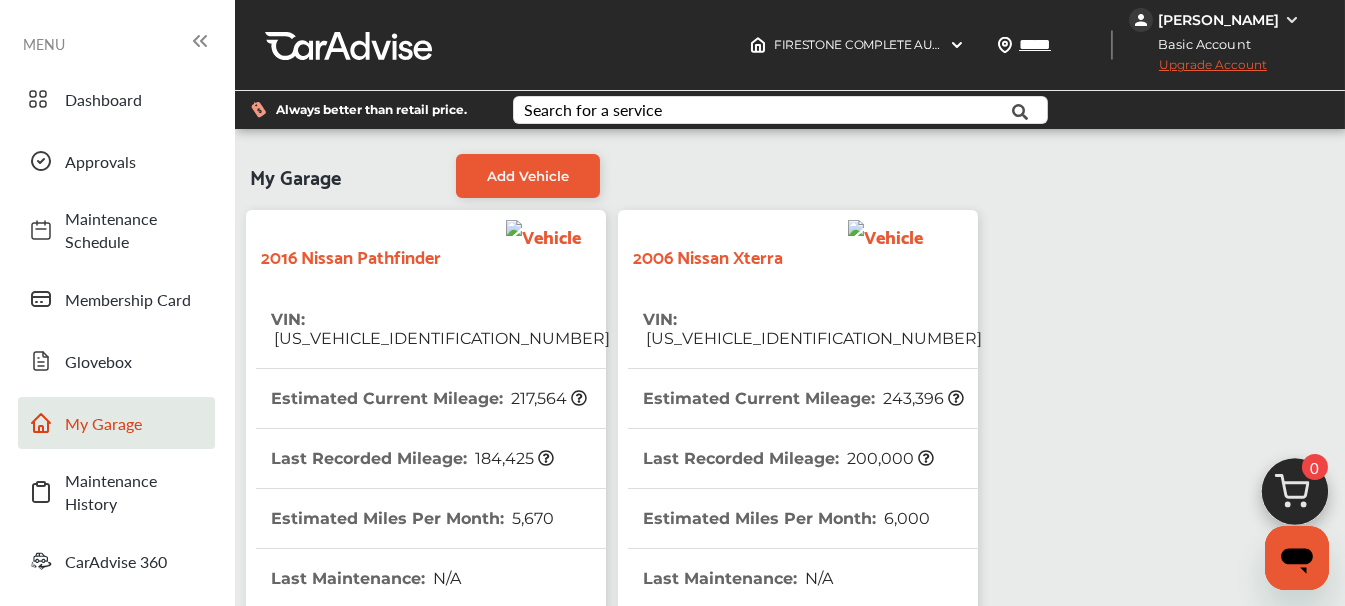 scroll, scrollTop: 21, scrollLeft: 1, axis: both 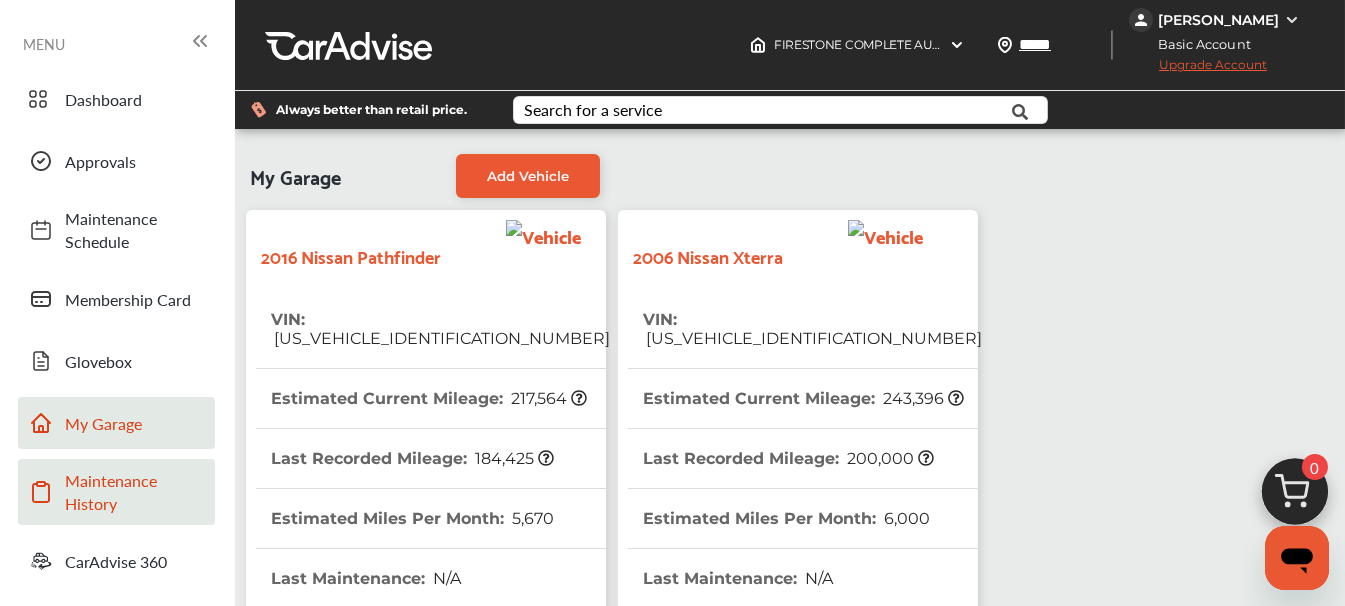 click on "Maintenance History" at bounding box center [135, 492] 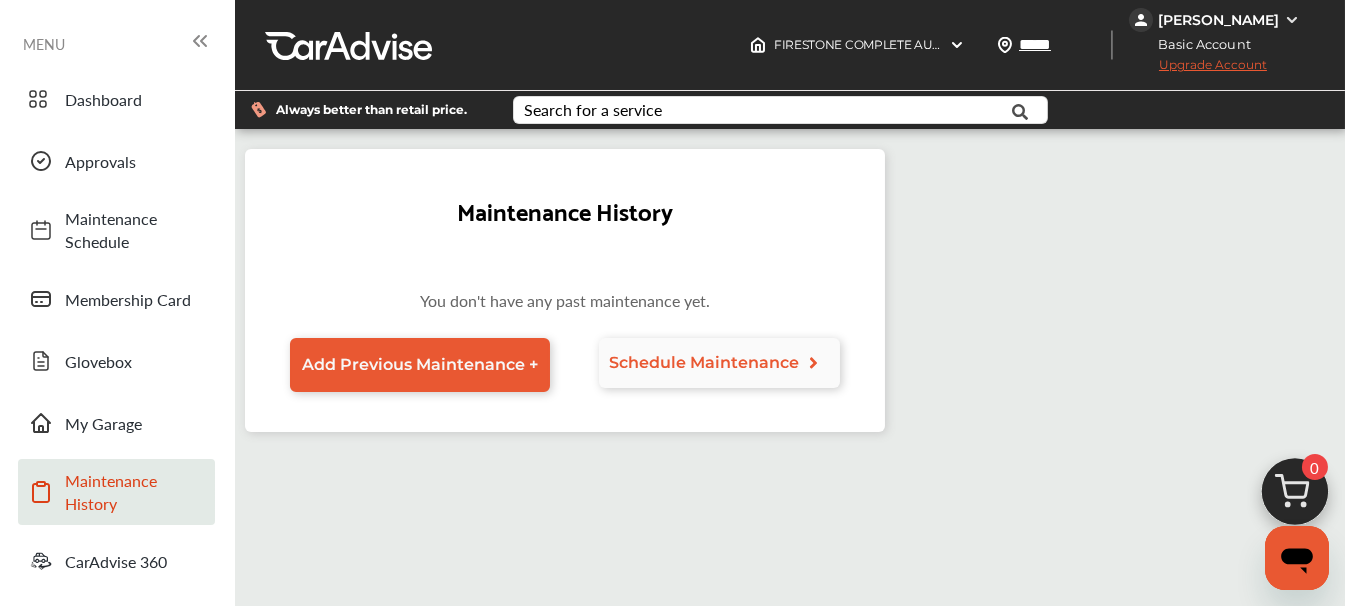 click on "Schedule Maintenance" at bounding box center [704, 362] 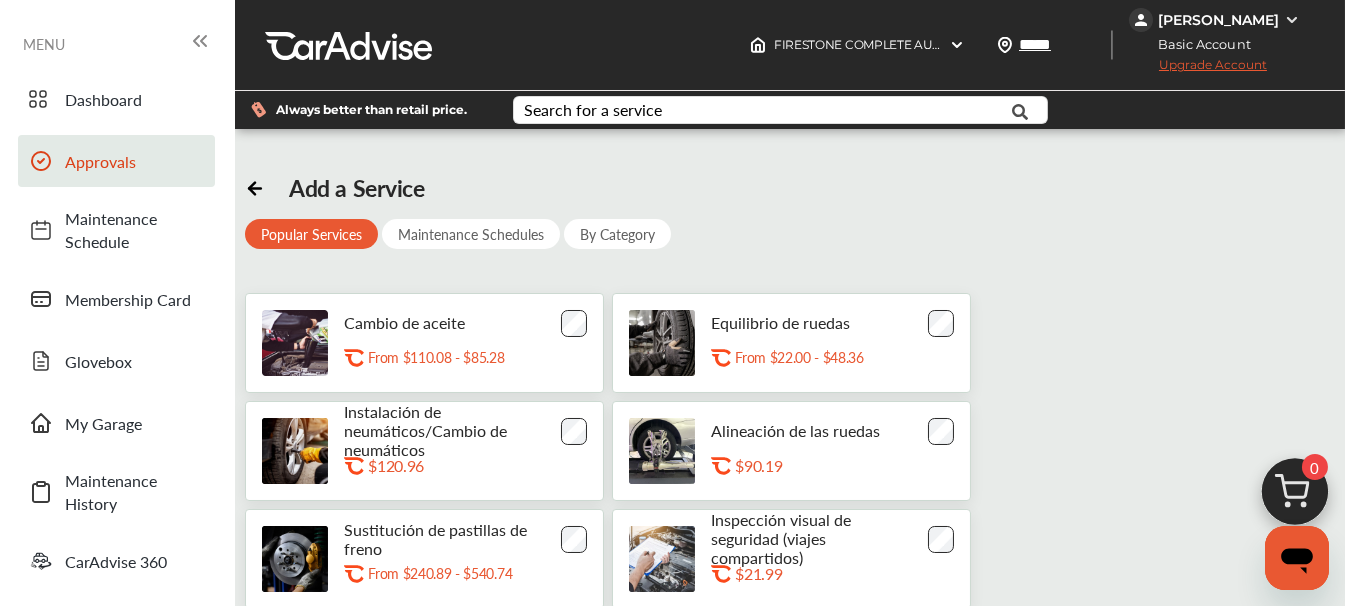 click on "Approvals" at bounding box center (135, 161) 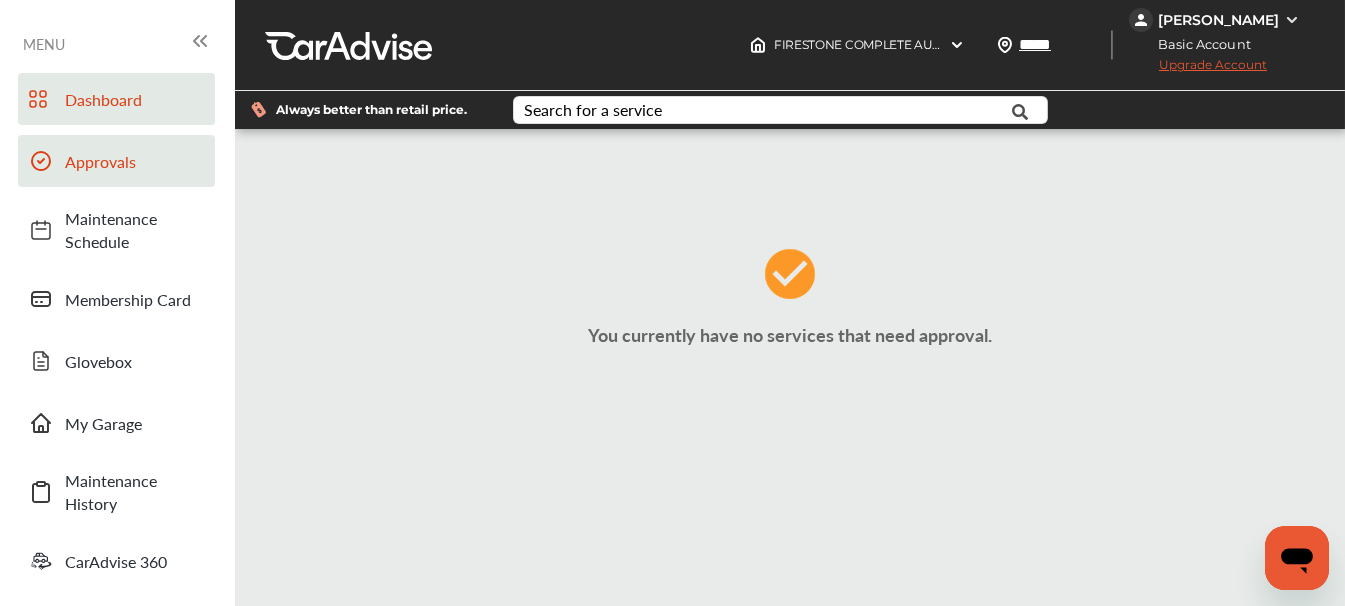 click on "Dashboard" at bounding box center [135, 99] 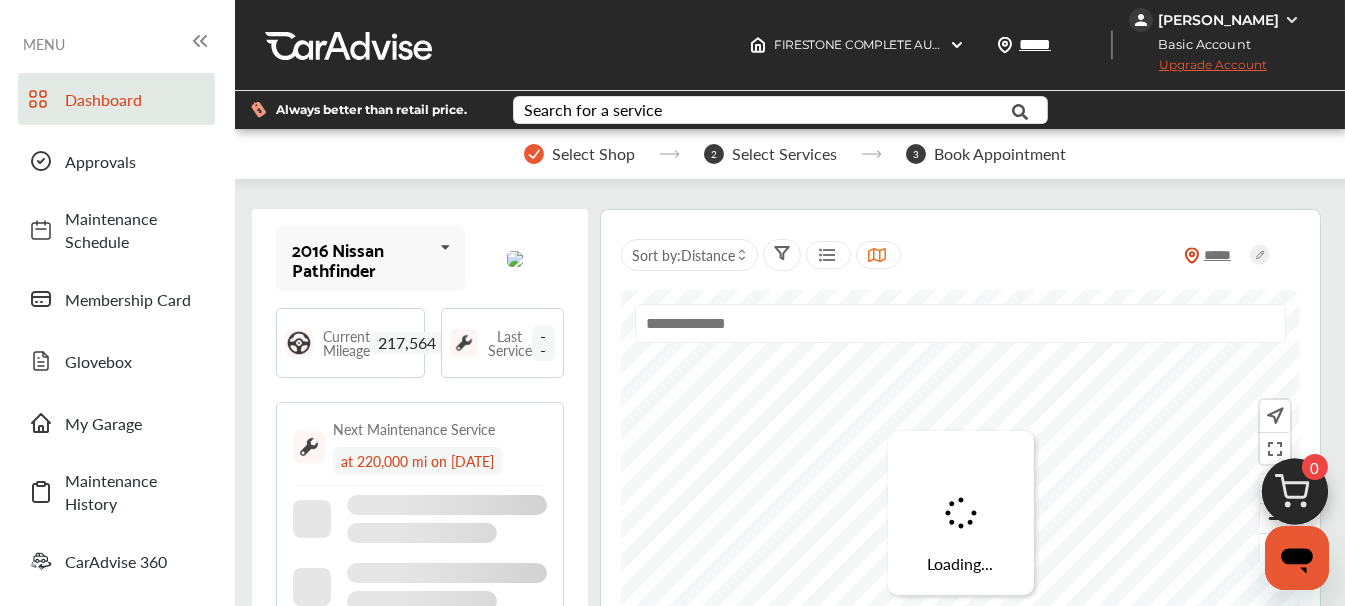 scroll, scrollTop: 21, scrollLeft: 21, axis: both 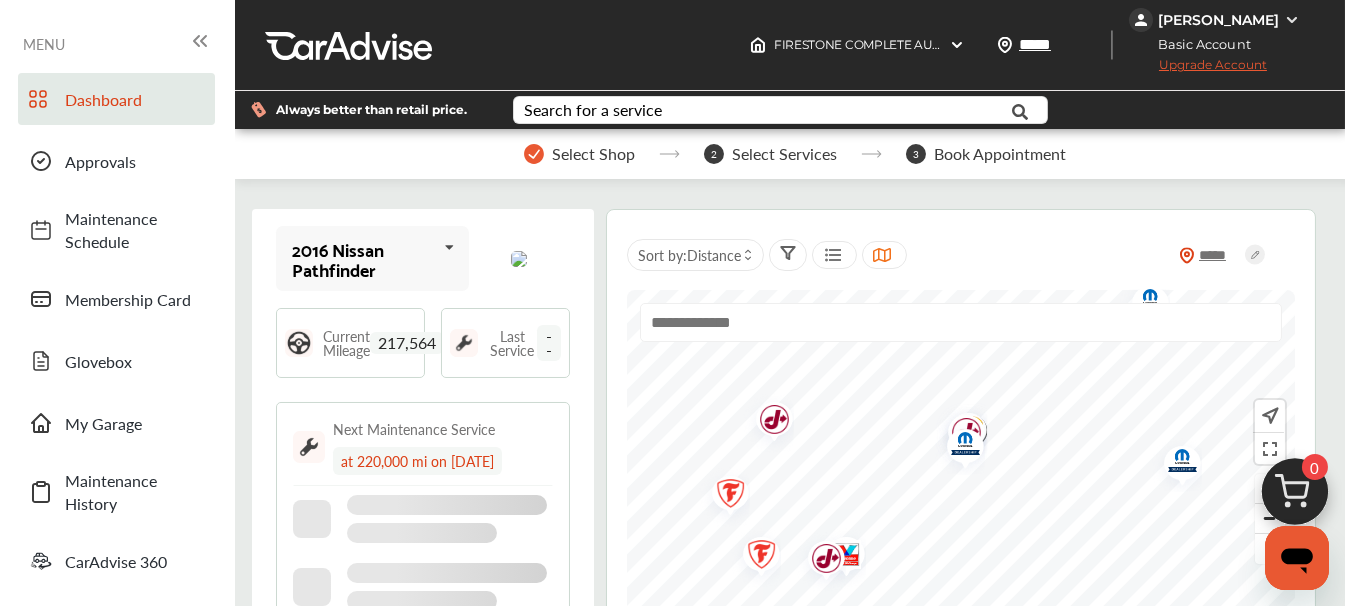 click on "Dashboard" at bounding box center [135, 99] 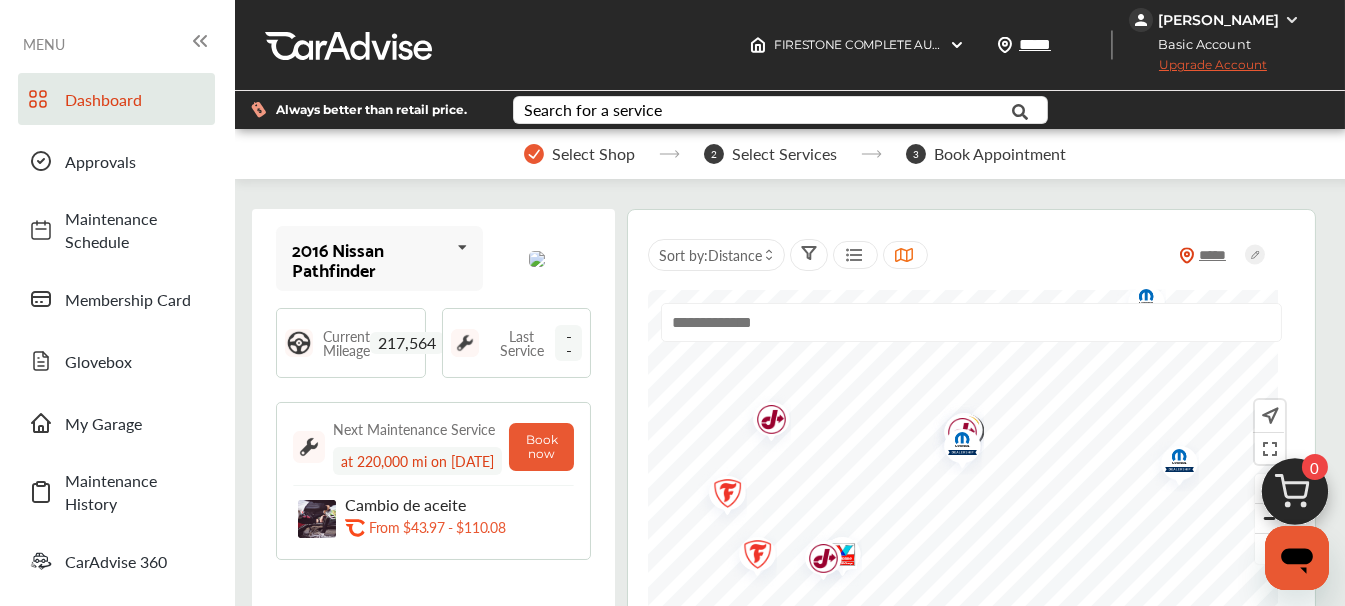 click on "Dashboard" at bounding box center (135, 99) 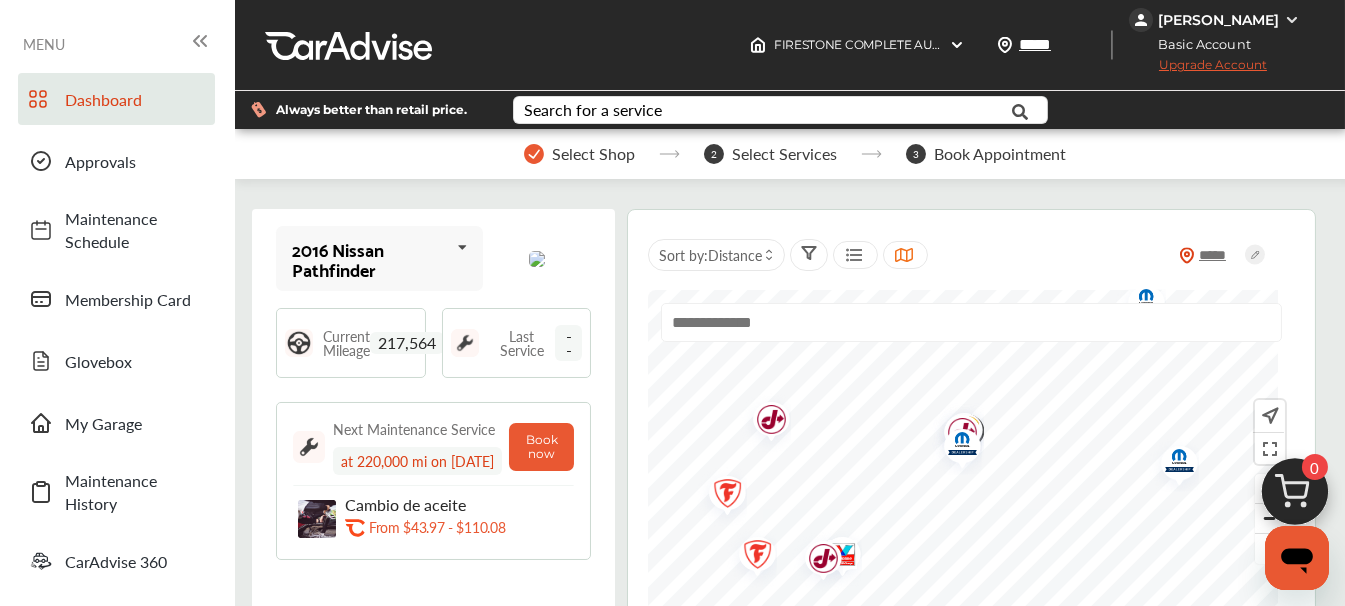 scroll, scrollTop: 0, scrollLeft: 0, axis: both 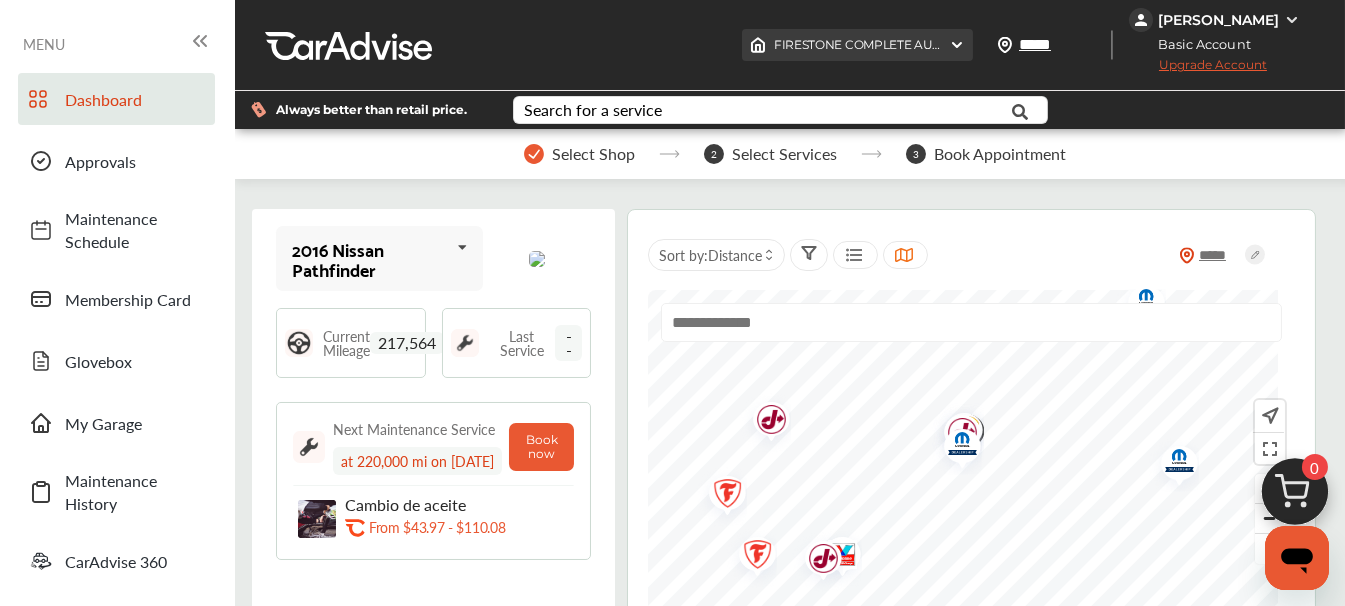 click at bounding box center [957, 45] 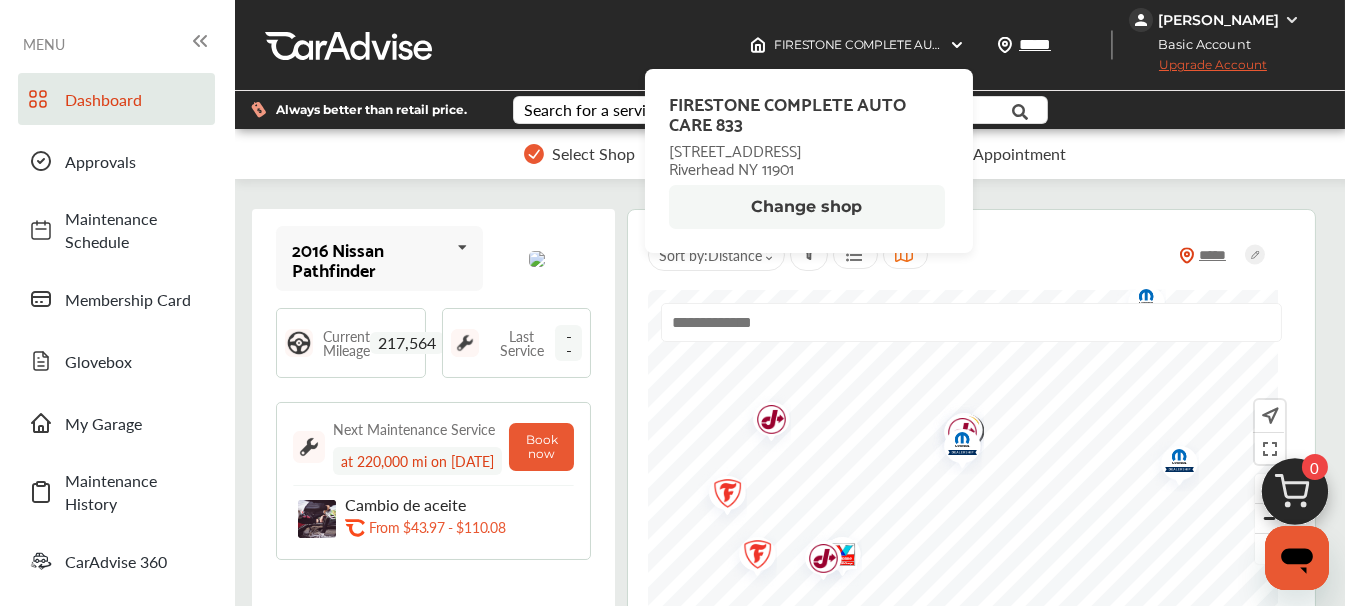 click on "Change shop" at bounding box center (807, 207) 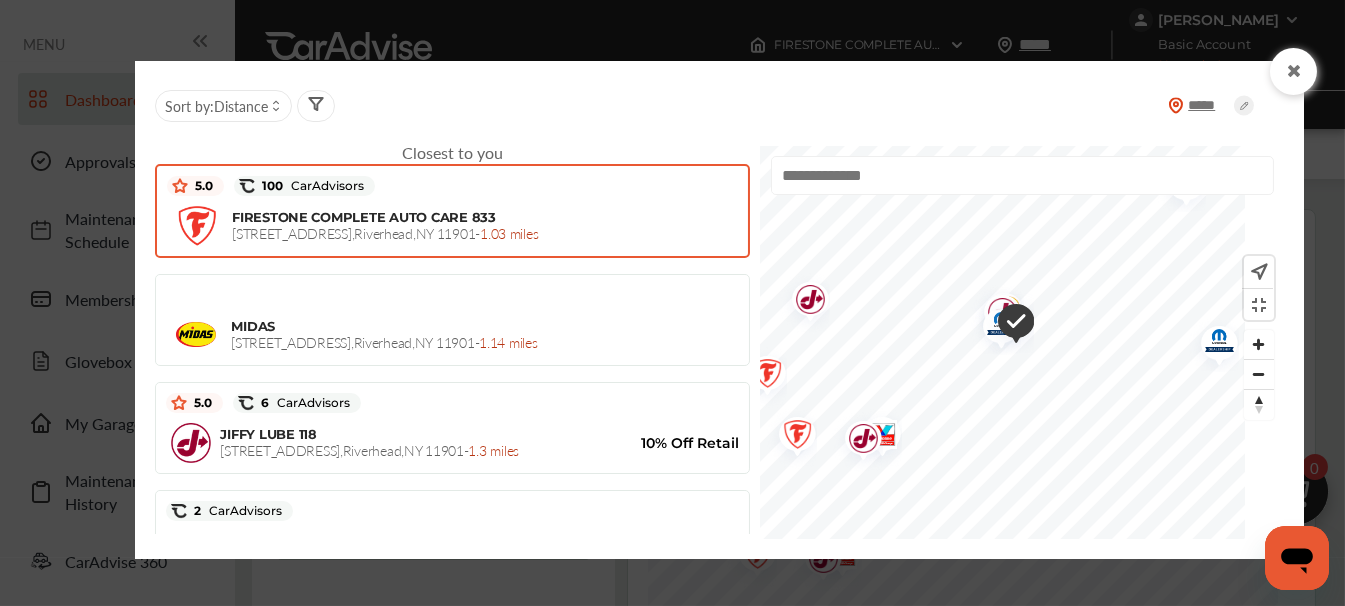 scroll, scrollTop: 21, scrollLeft: 22, axis: both 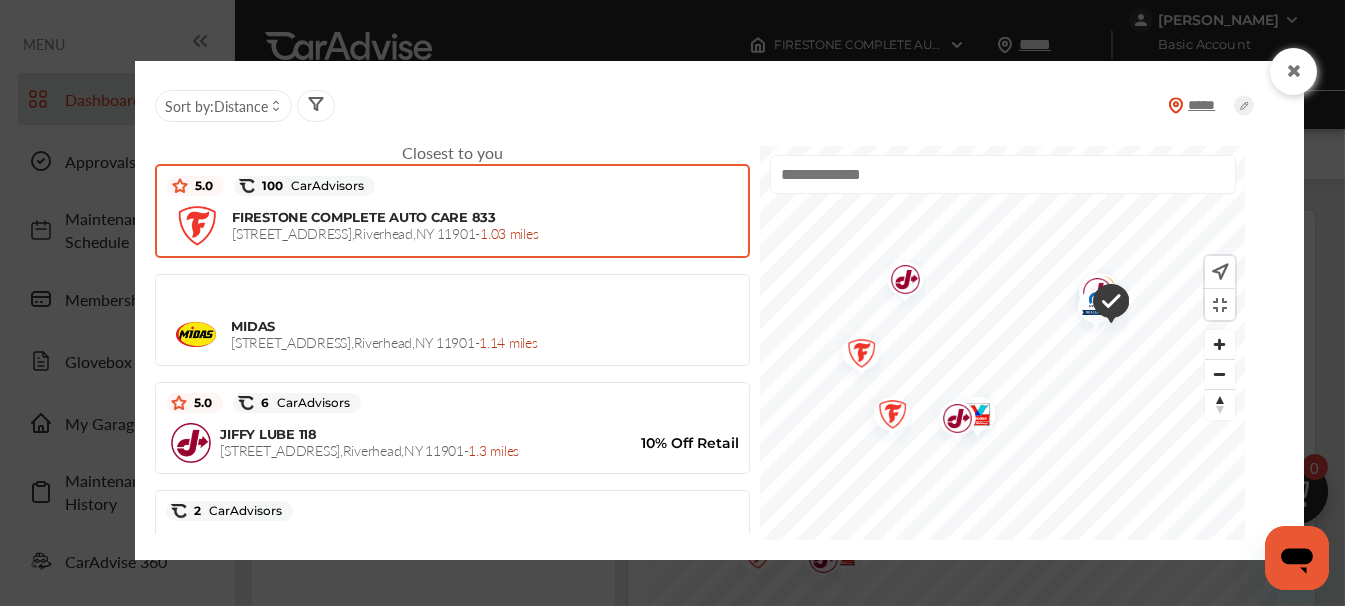 drag, startPoint x: 1153, startPoint y: 389, endPoint x: 1174, endPoint y: 384, distance: 21.587032 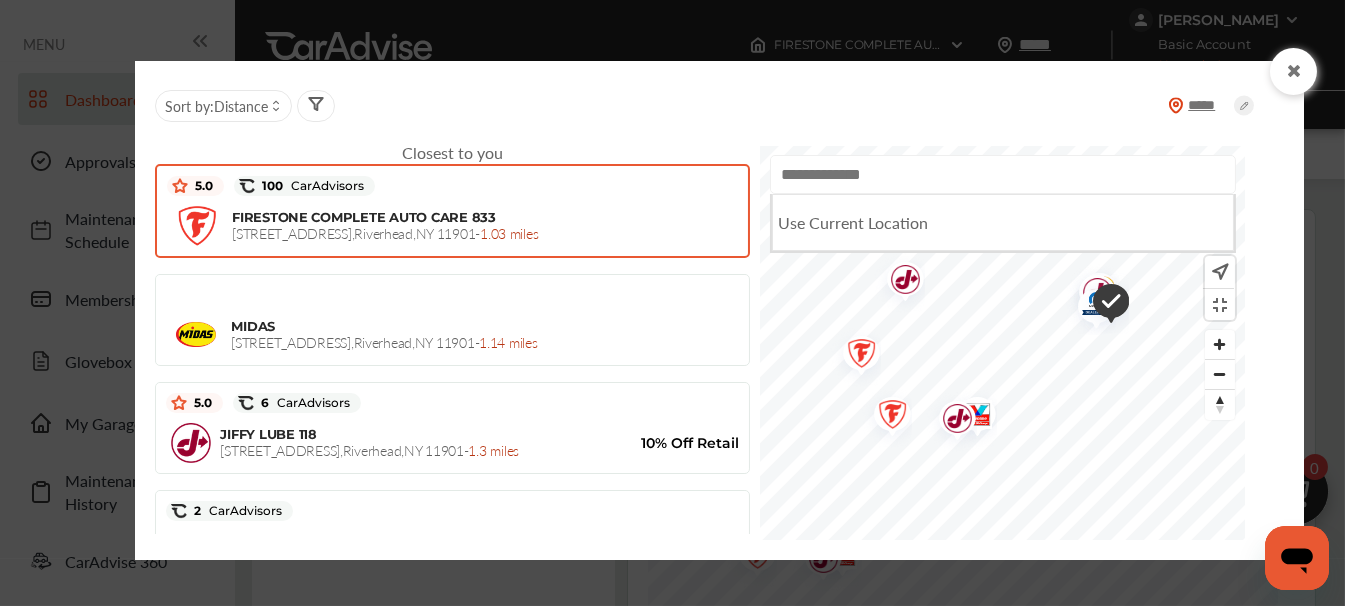 click at bounding box center [1003, 174] 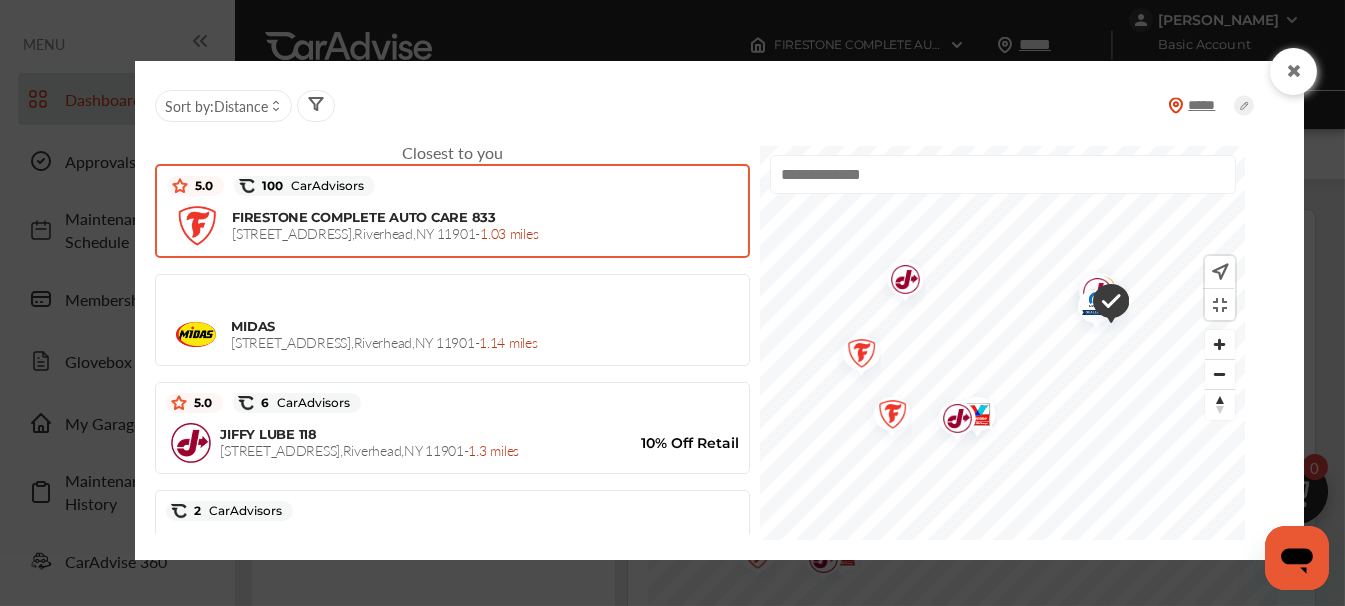 scroll, scrollTop: 533, scrollLeft: 0, axis: vertical 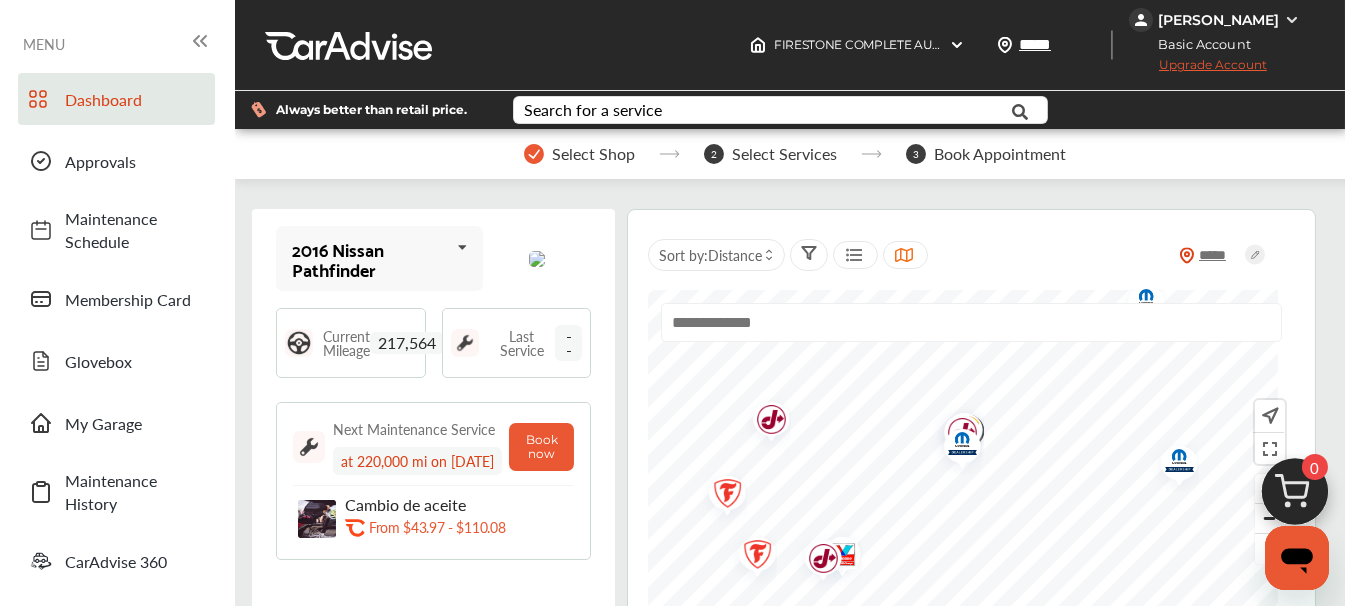 click on "[PERSON_NAME]" at bounding box center [1218, 20] 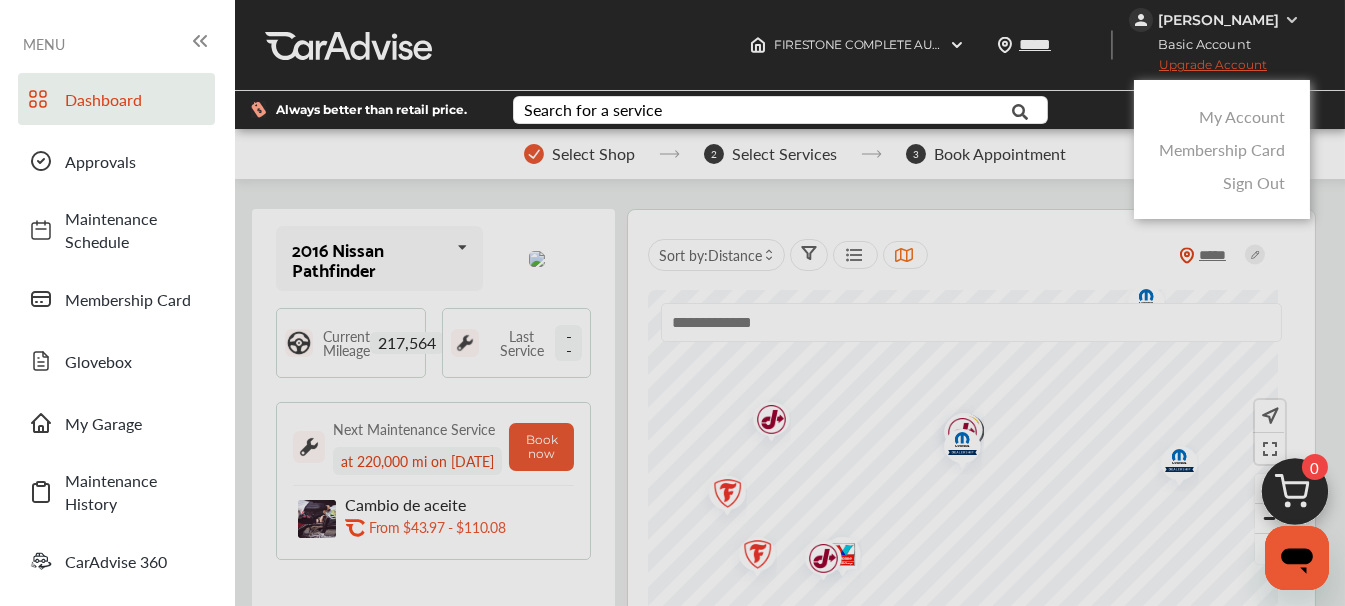click on "Sign Out" at bounding box center [1254, 182] 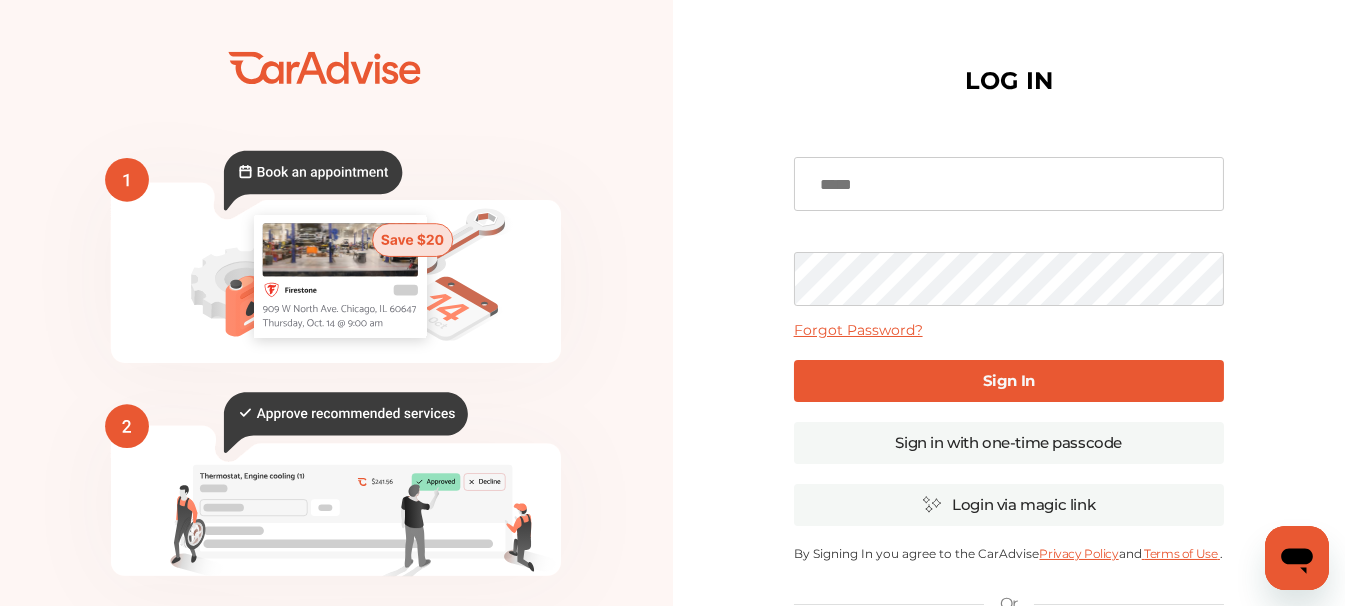 type on "**********" 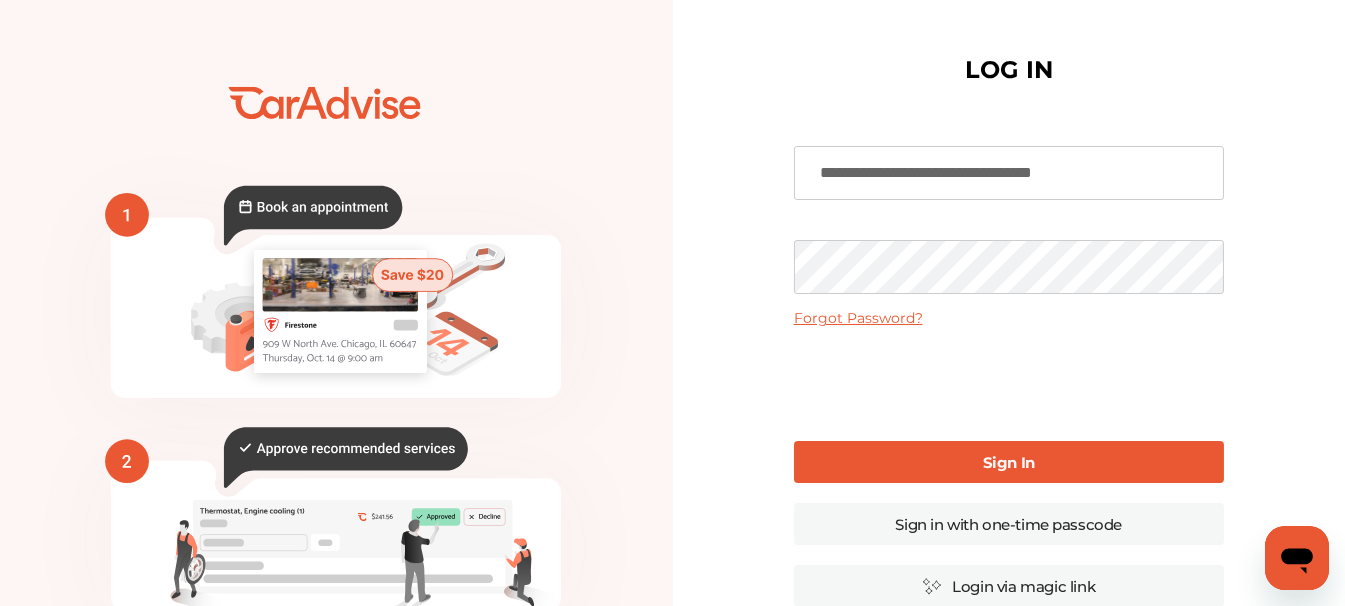 click on "**********" at bounding box center [1009, 173] 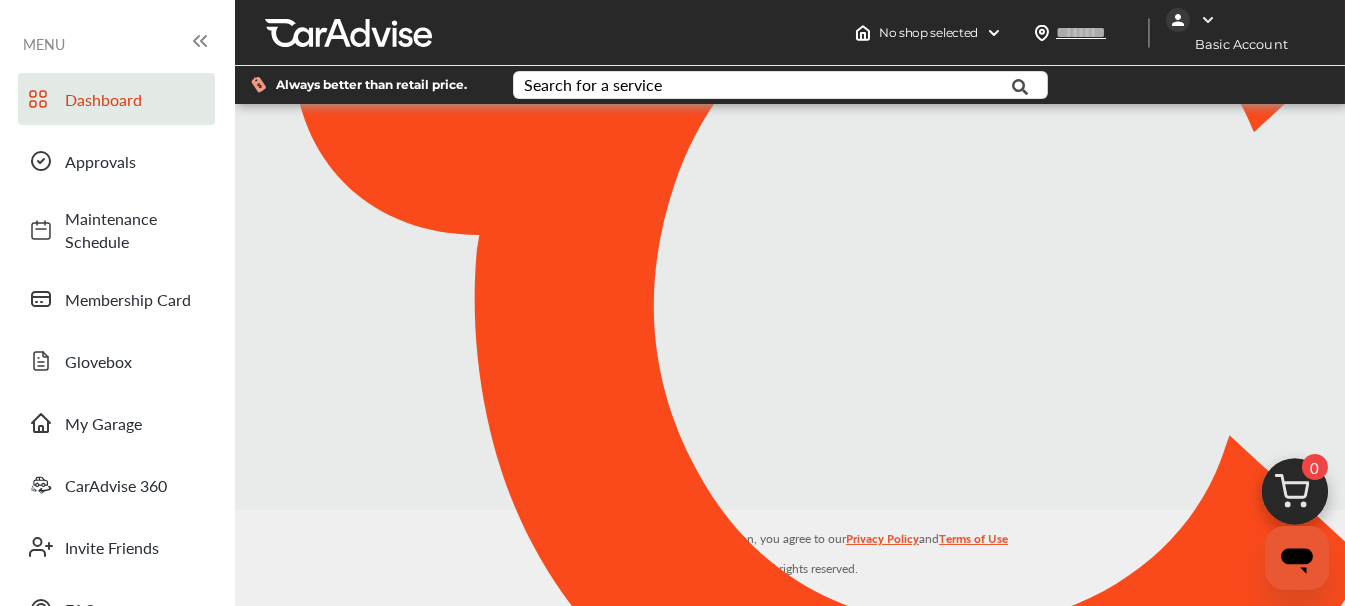 type on "*****" 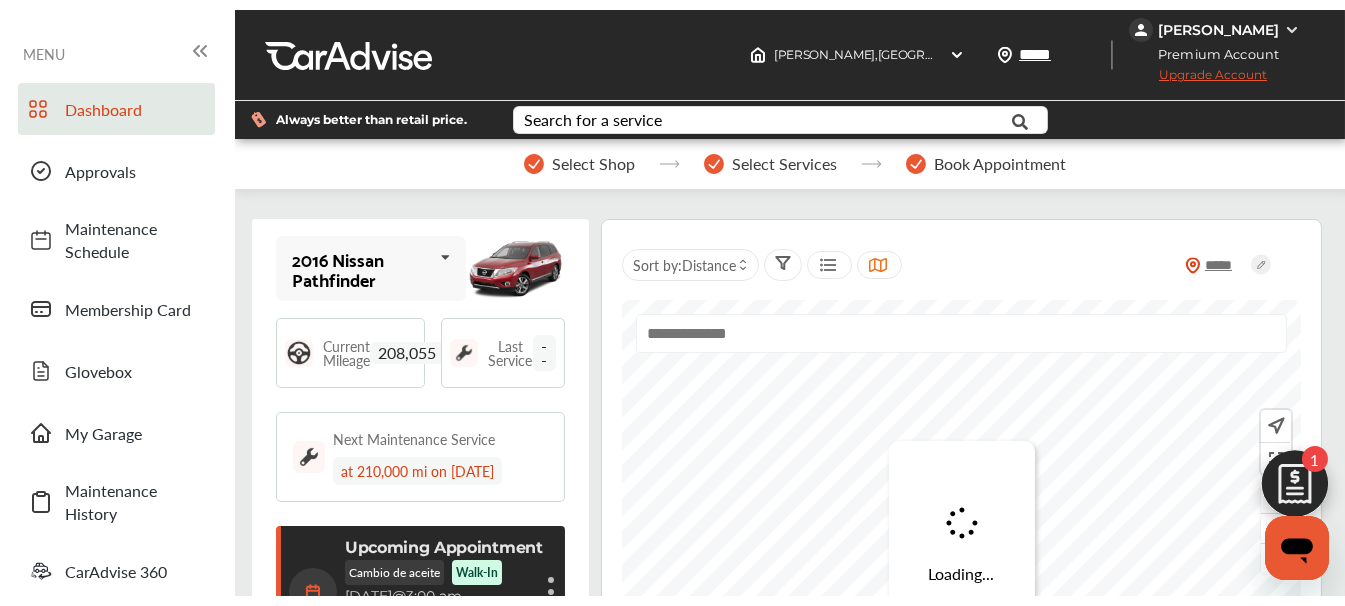 scroll, scrollTop: 299, scrollLeft: 0, axis: vertical 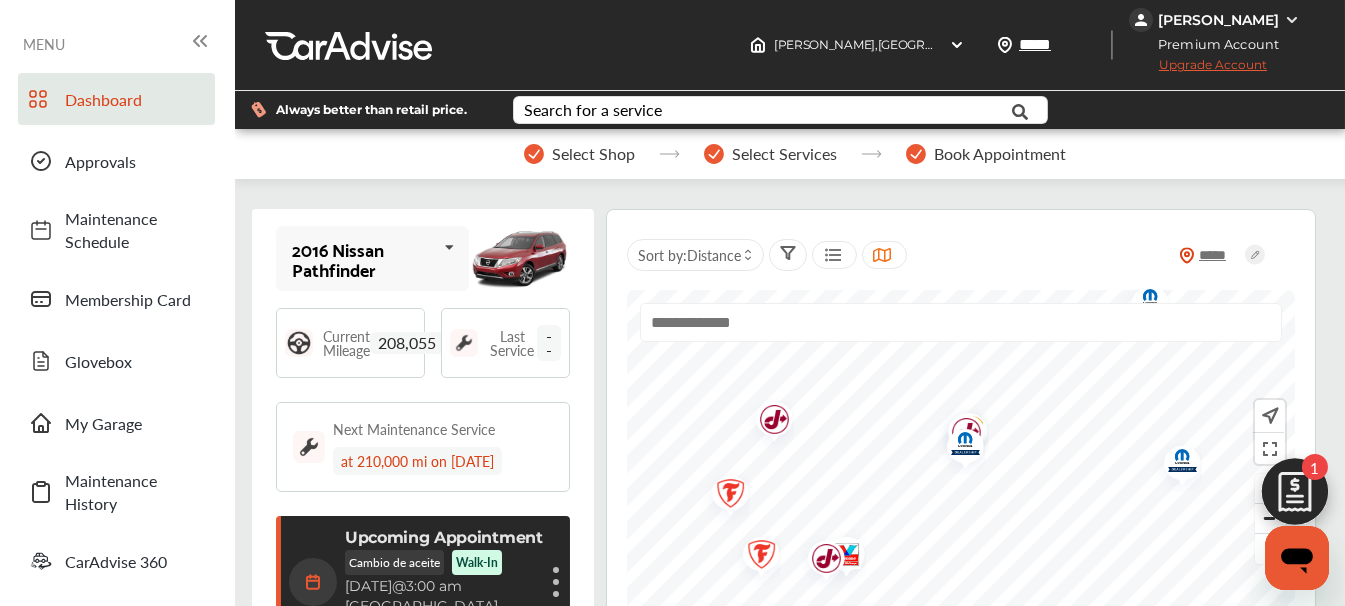 click on "[GEOGRAPHIC_DATA]" at bounding box center [421, 606] 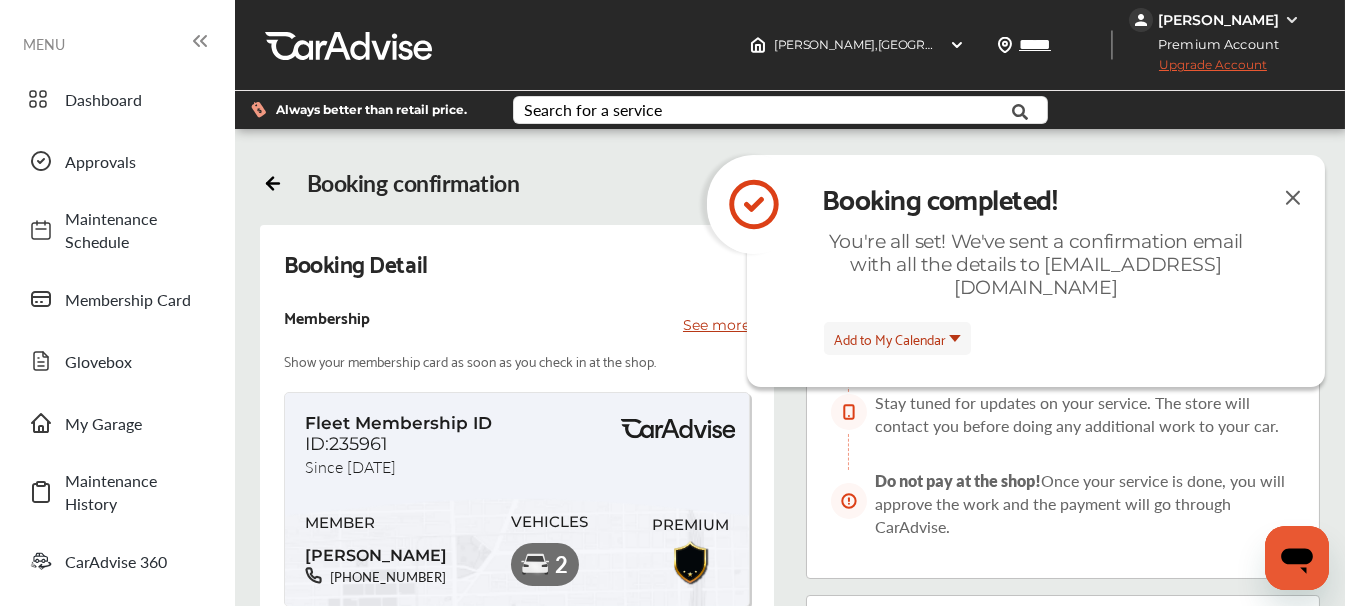 scroll, scrollTop: 21, scrollLeft: 1, axis: both 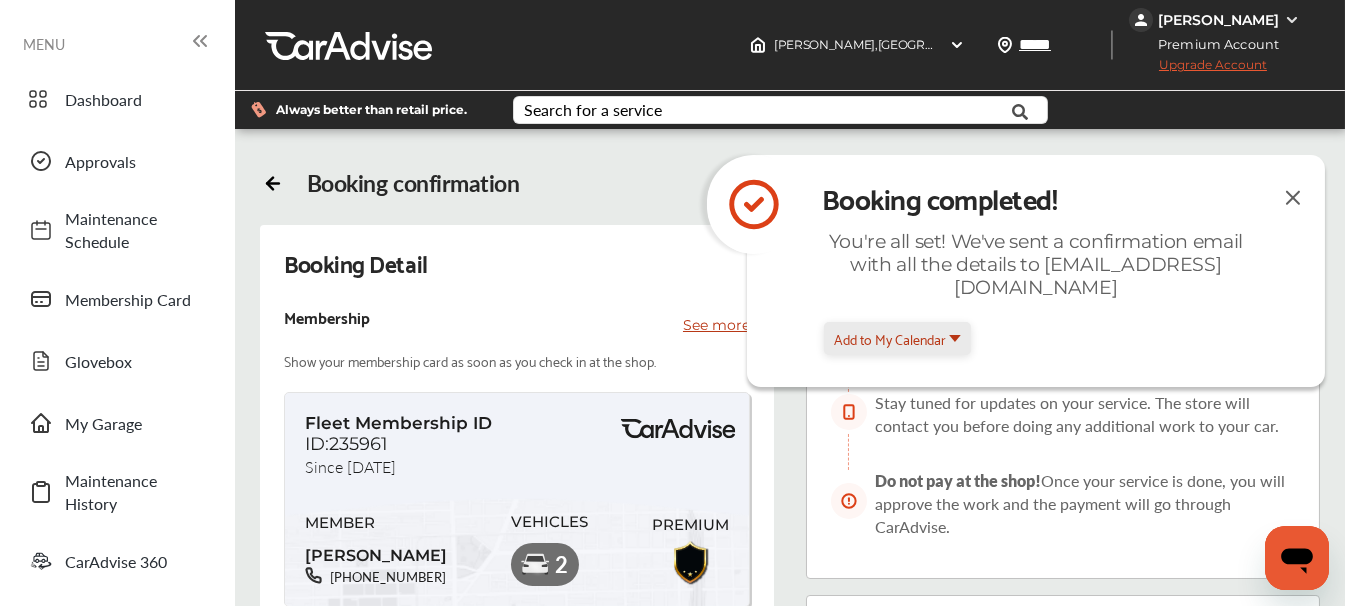 click on "Add to My Calendar" at bounding box center (890, 338) 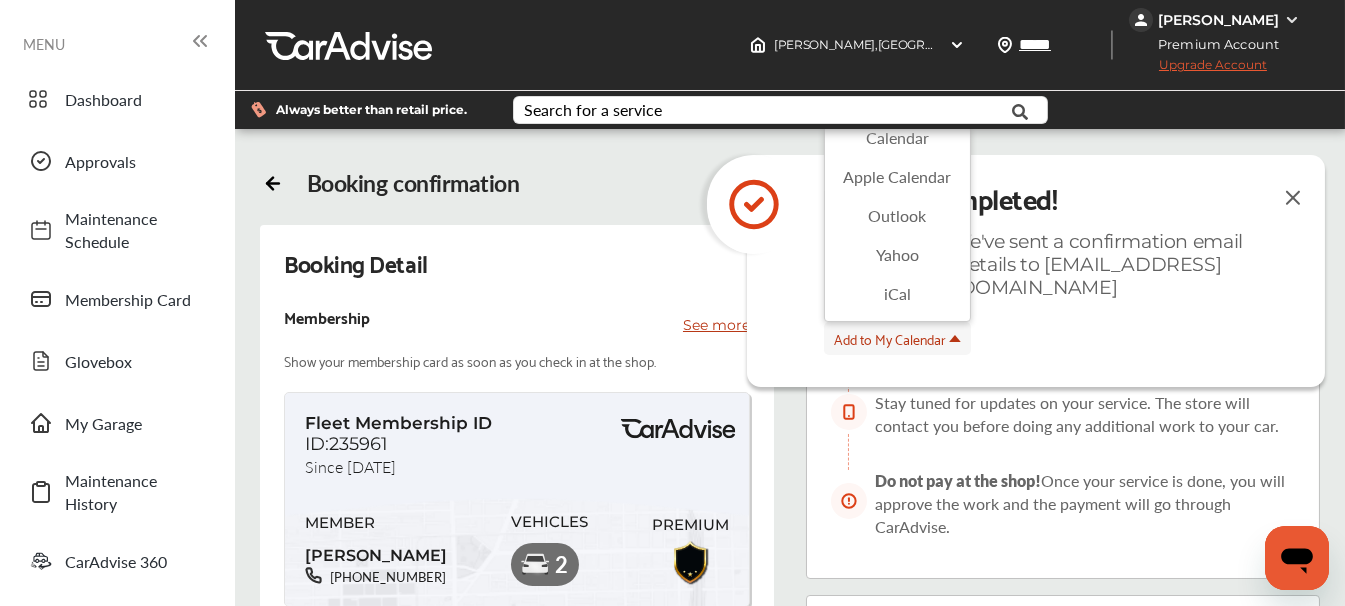 click on "Outlook" at bounding box center (897, 215) 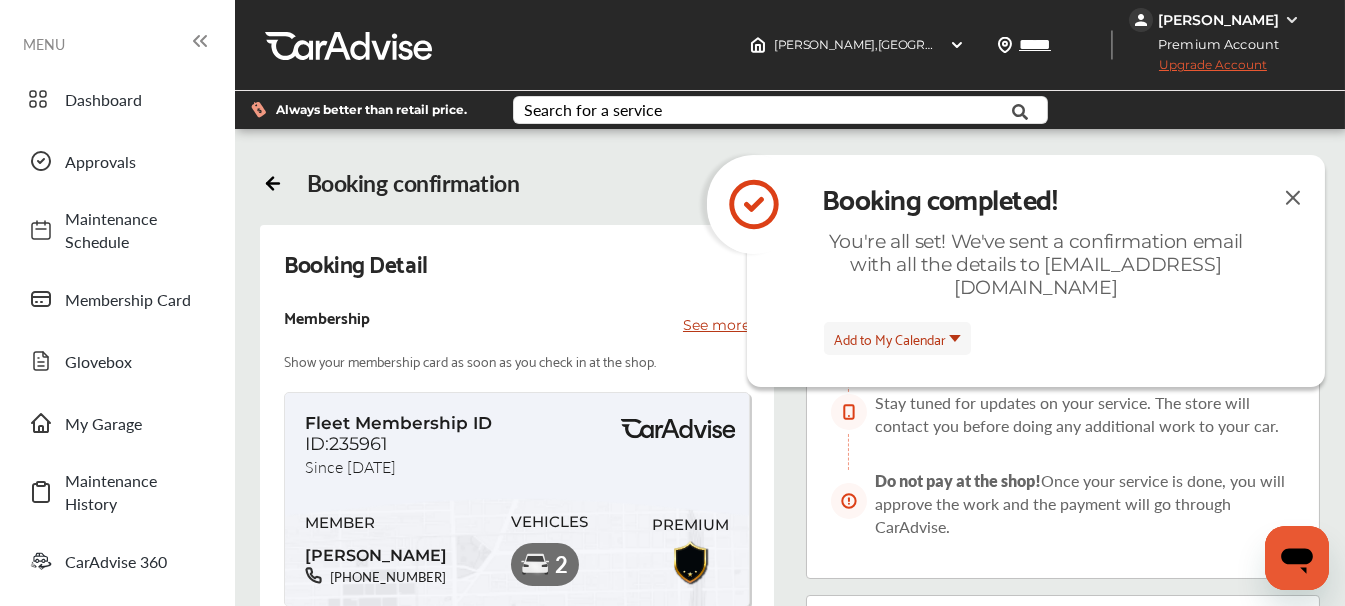 click at bounding box center (1293, 197) 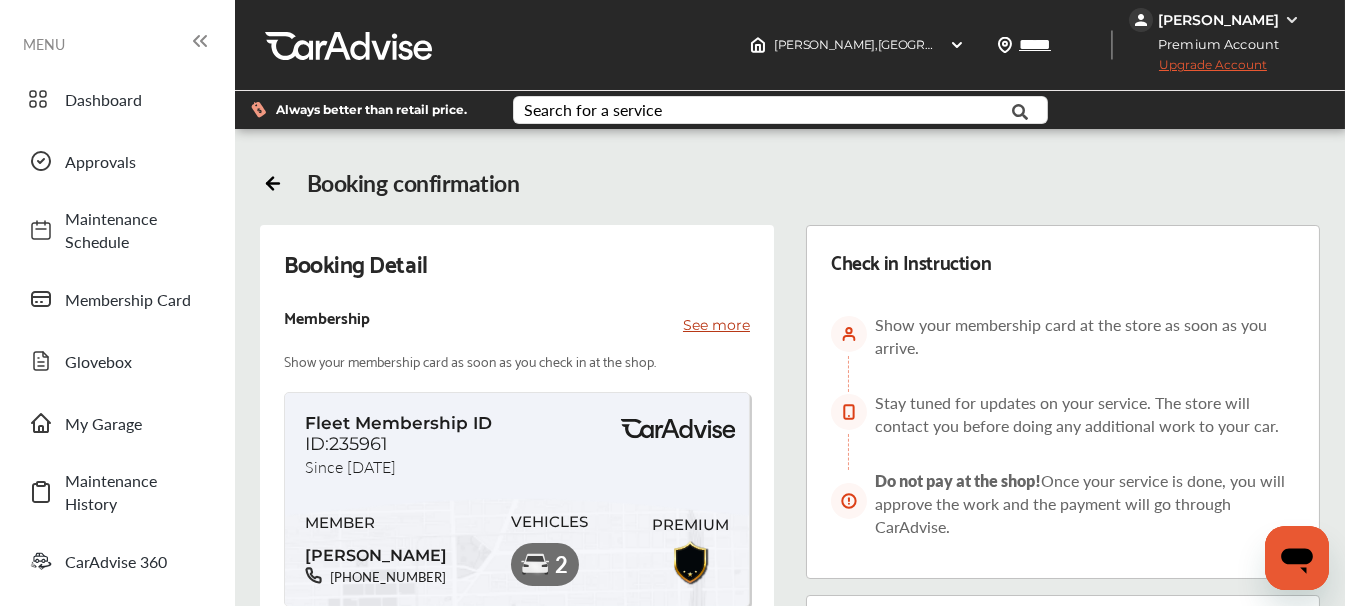 scroll, scrollTop: 266, scrollLeft: 0, axis: vertical 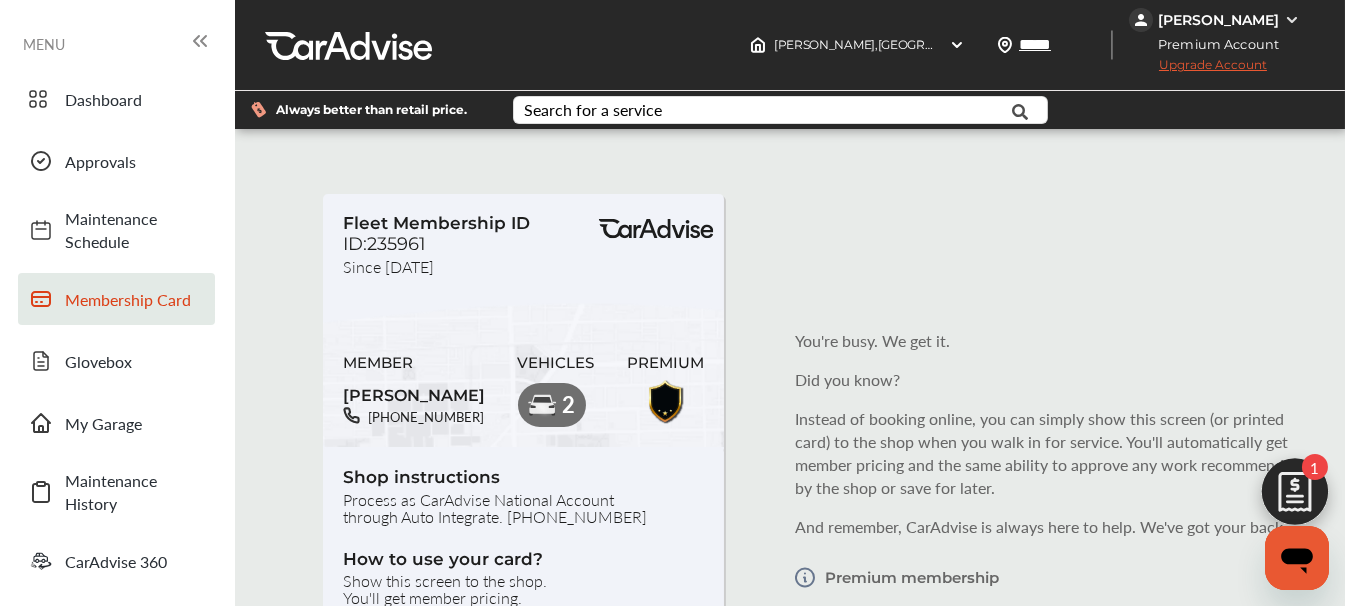 click at bounding box center (523, 770) 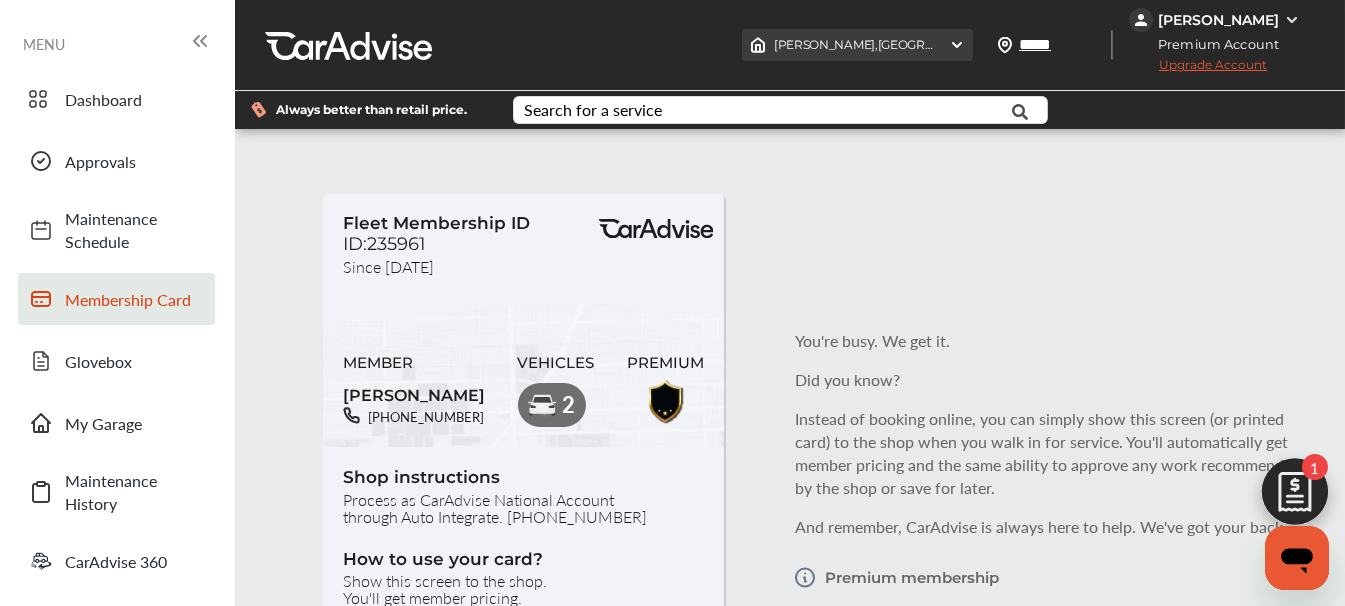 click on "[PERSON_NAME] ,  [STREET_ADDRESS]" at bounding box center [949, 44] 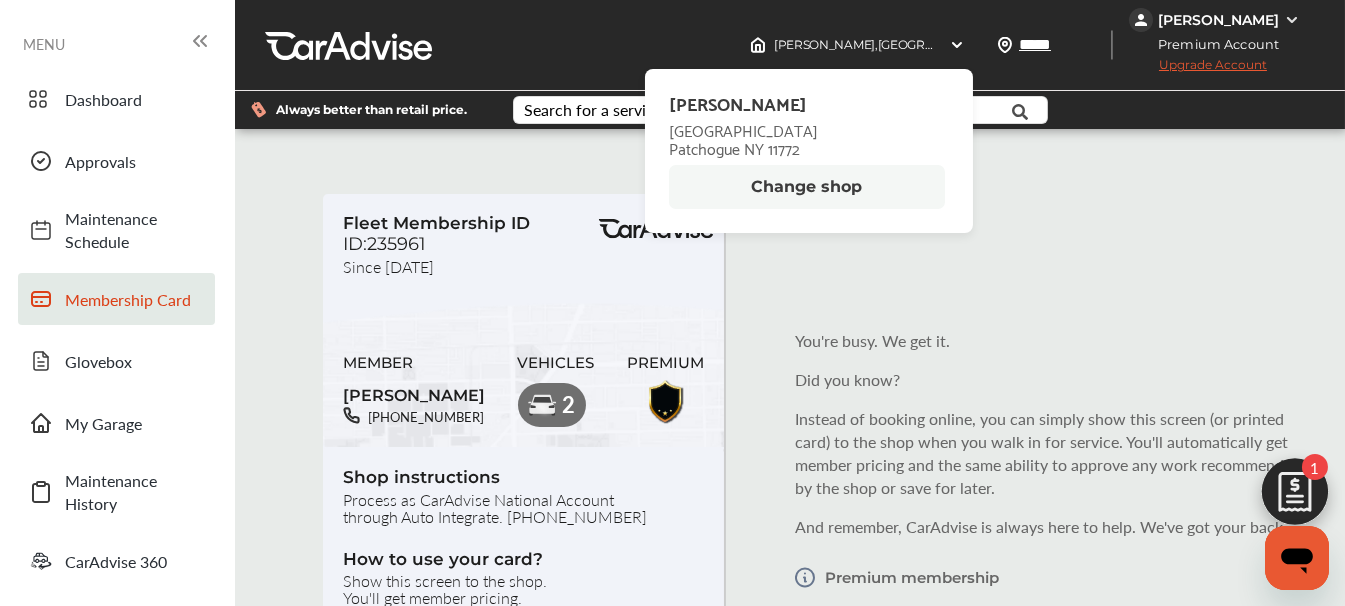 click on "Change shop" at bounding box center (807, 187) 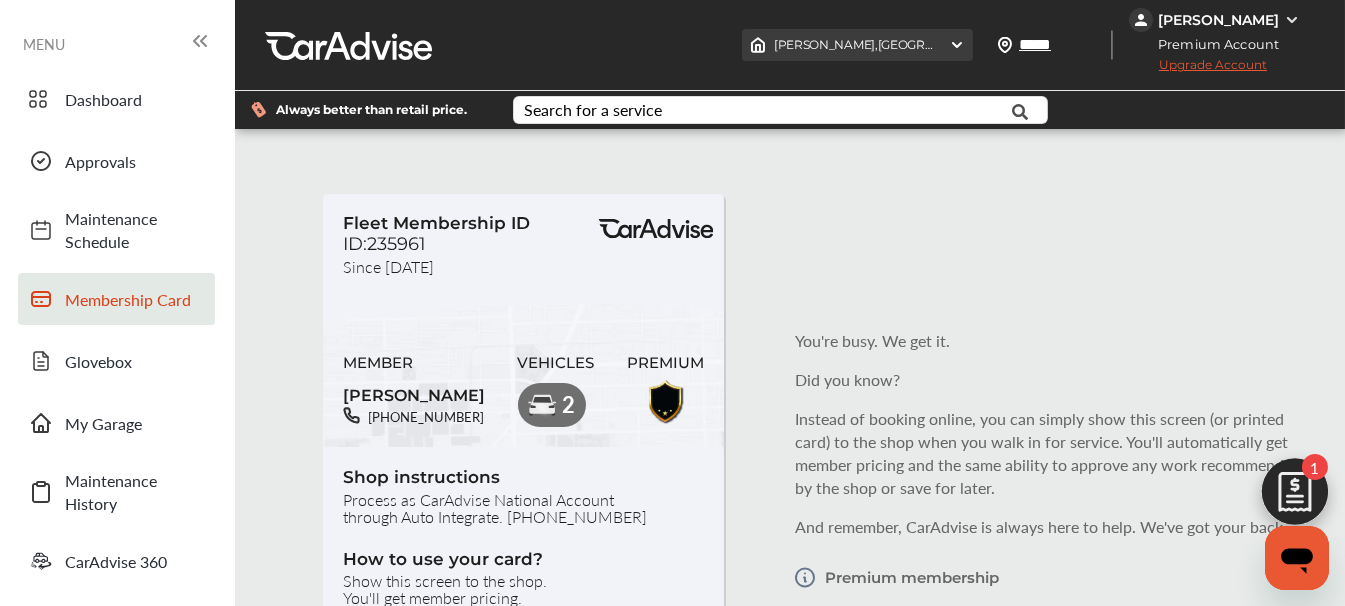 click on "[PERSON_NAME] ,  [STREET_ADDRESS]" at bounding box center [949, 44] 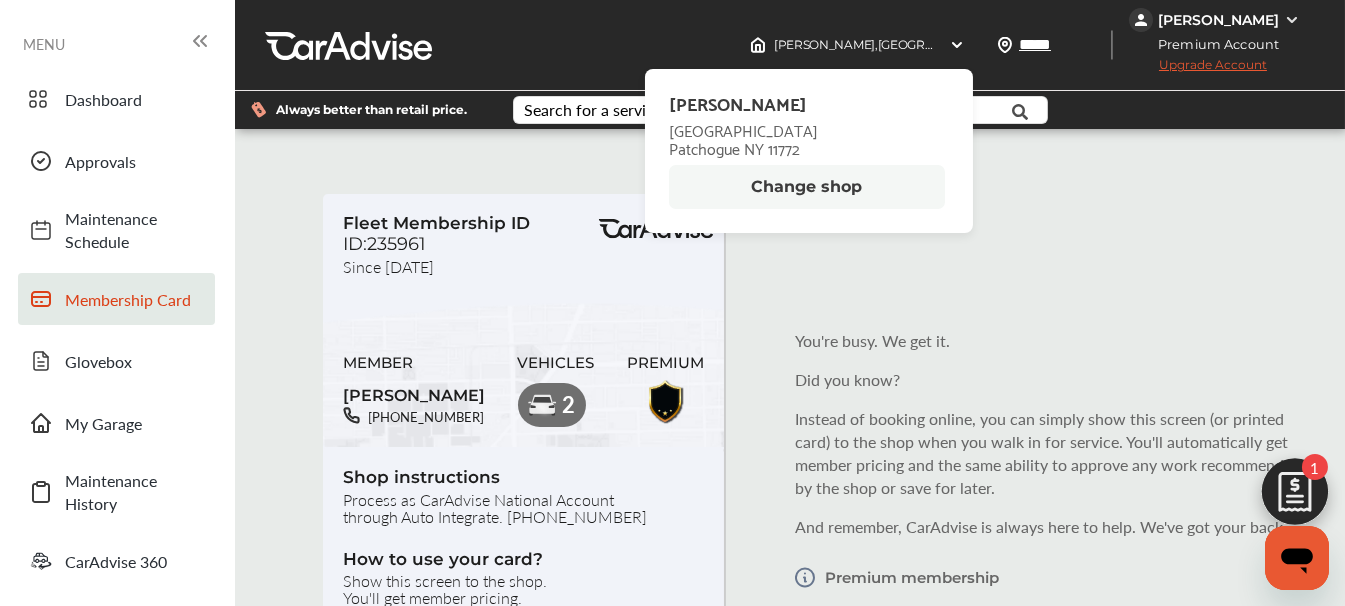 click on "Change shop" at bounding box center [807, 187] 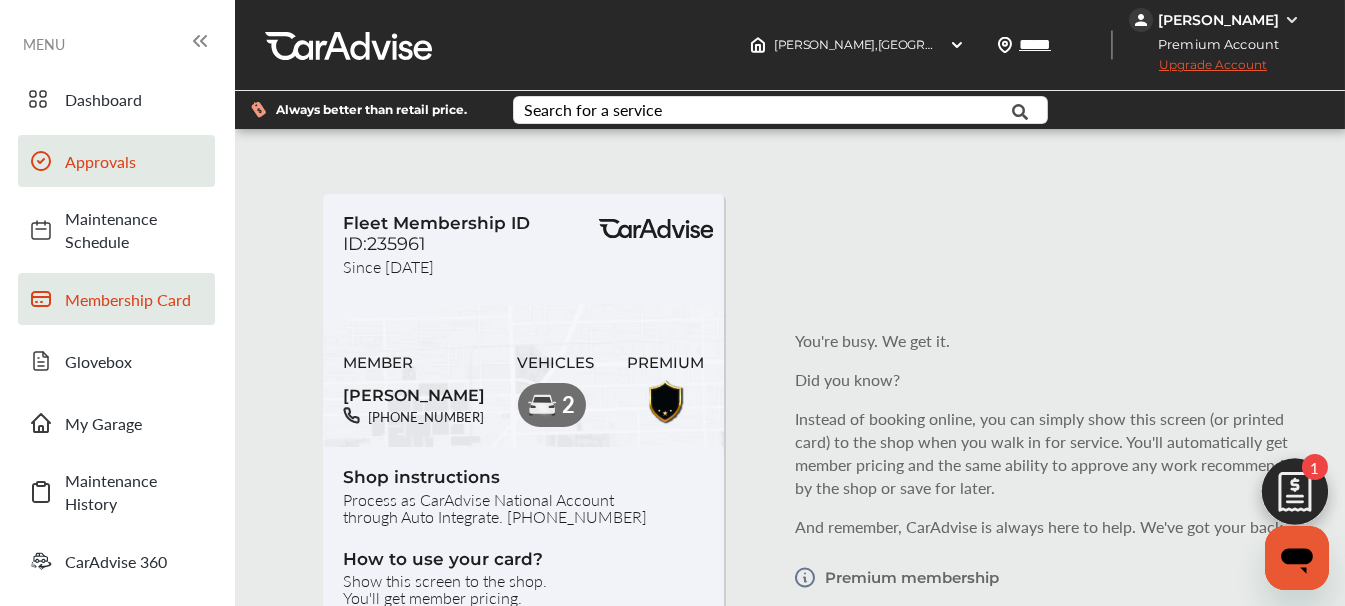 click on "Approvals" at bounding box center [135, 161] 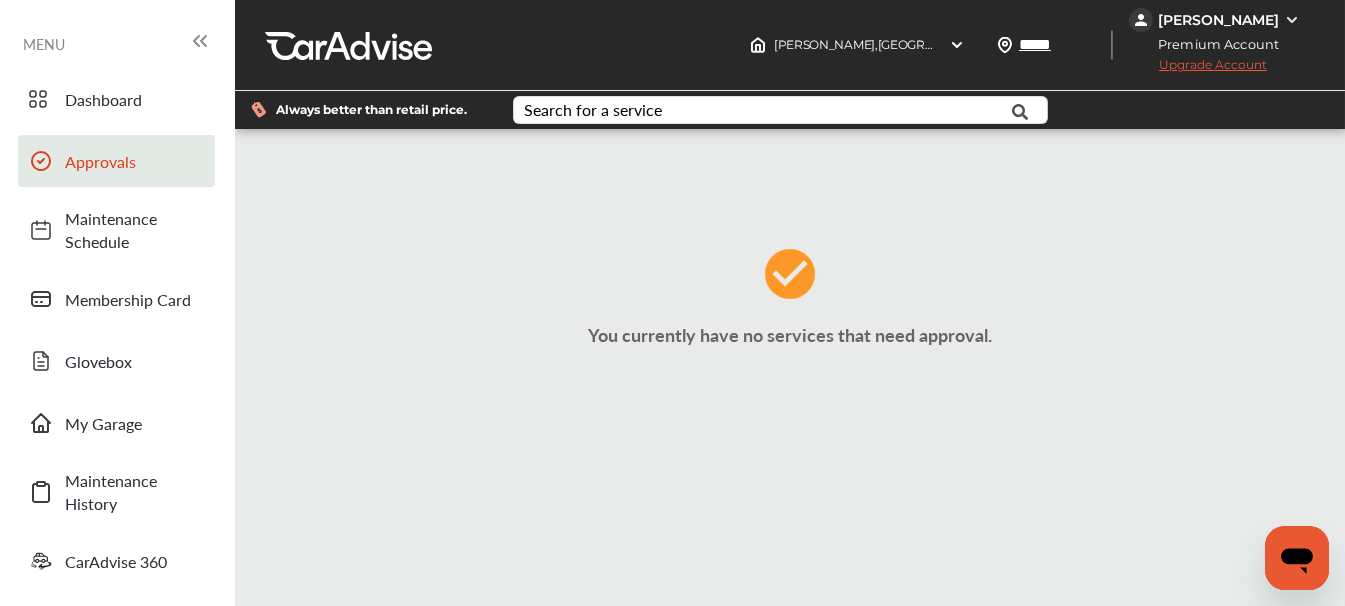 scroll, scrollTop: 21, scrollLeft: 1, axis: both 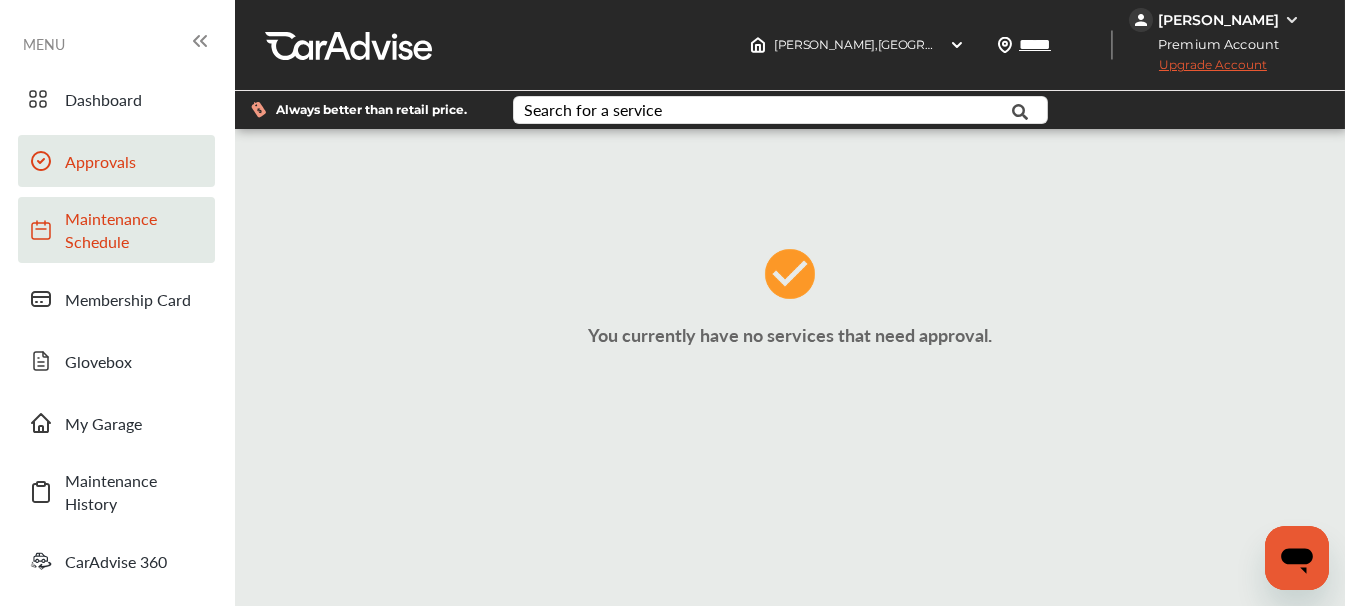 click on "Maintenance Schedule" at bounding box center (135, 230) 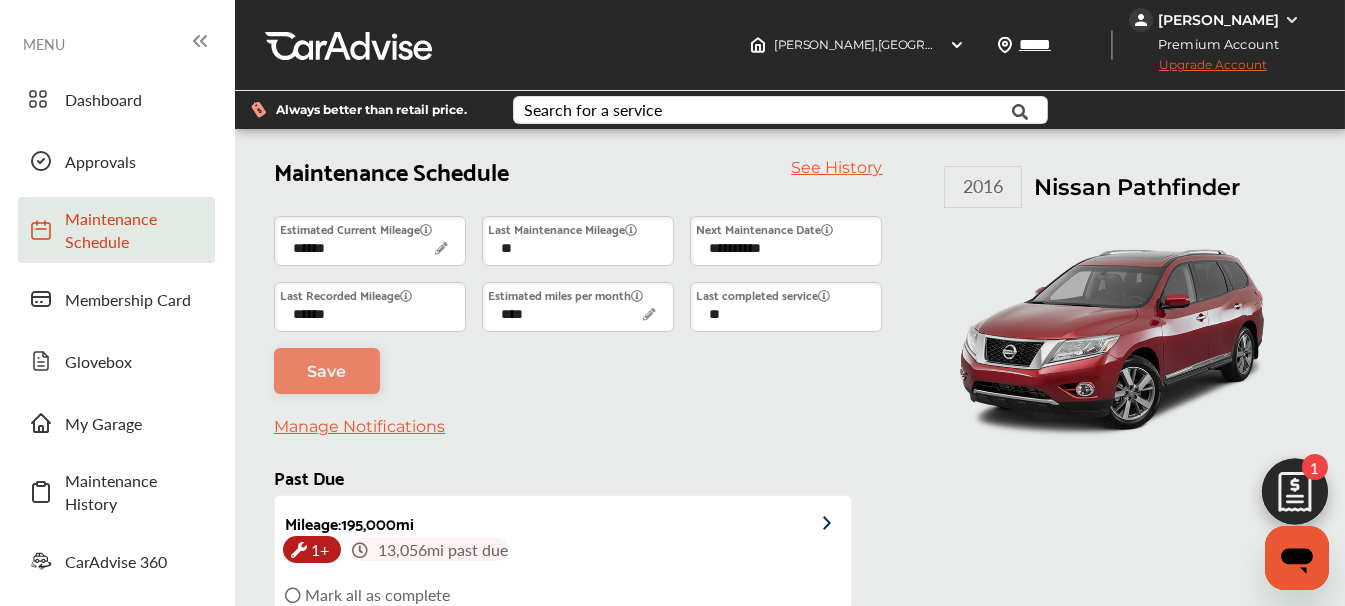 scroll, scrollTop: 150, scrollLeft: 0, axis: vertical 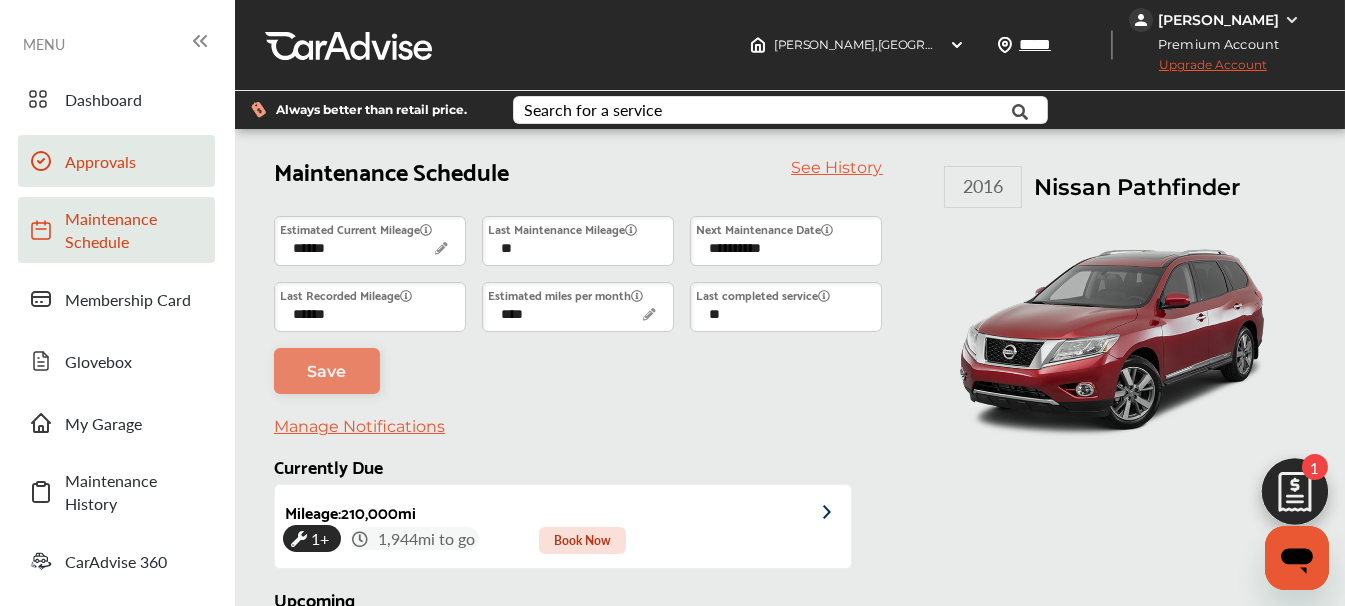 click on "Approvals" at bounding box center (135, 161) 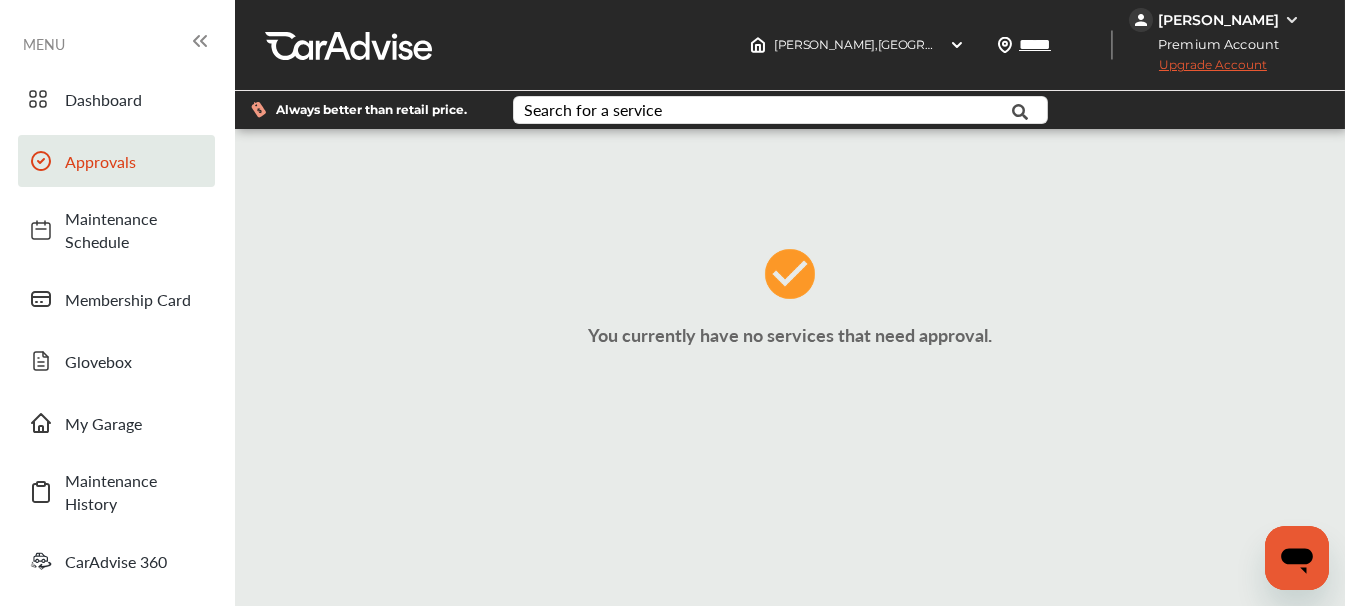 click on "Approvals" at bounding box center [135, 161] 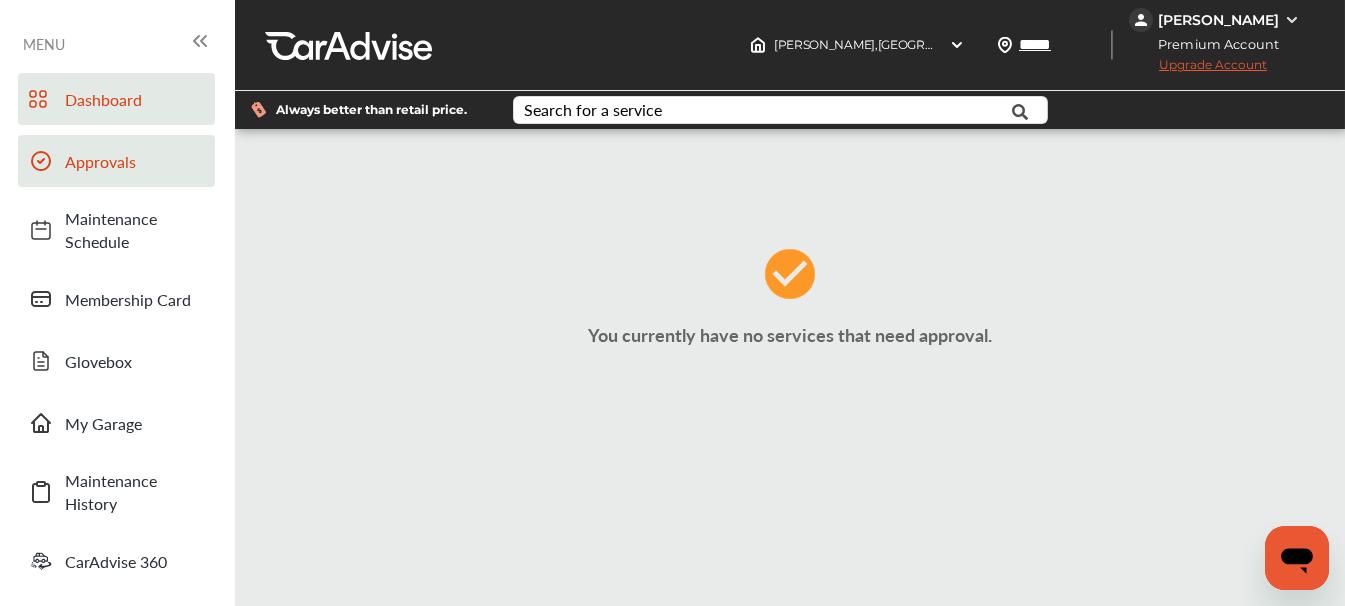 click on "Dashboard" at bounding box center (135, 99) 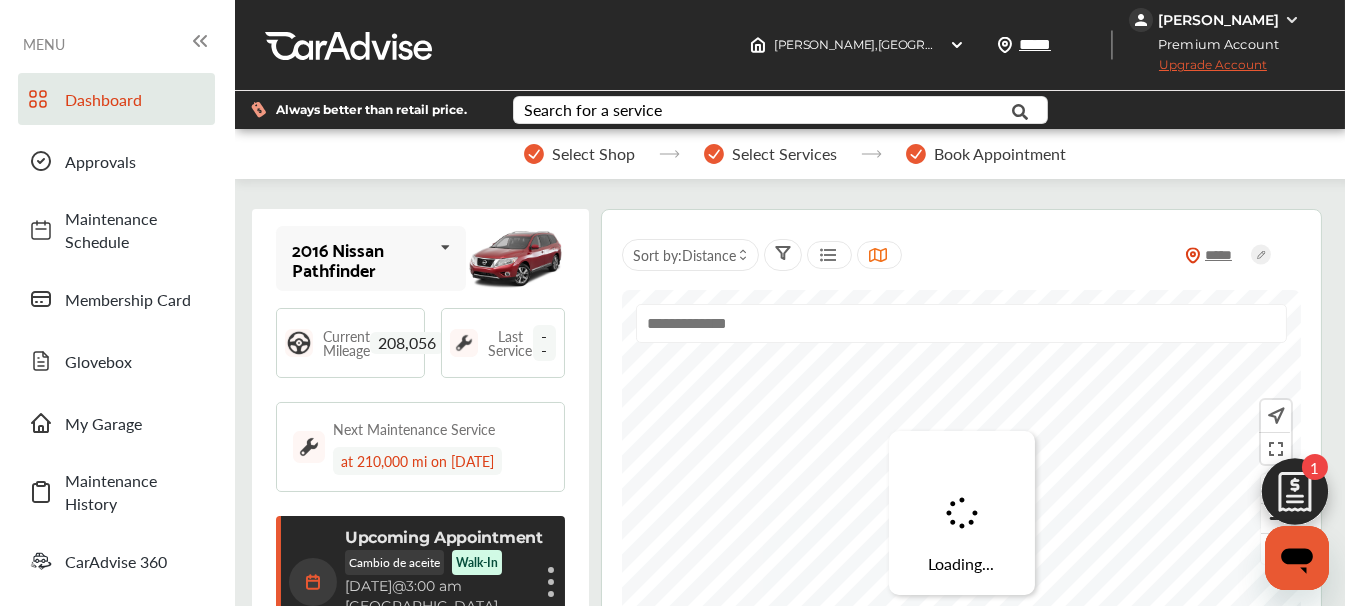 scroll, scrollTop: 299, scrollLeft: 0, axis: vertical 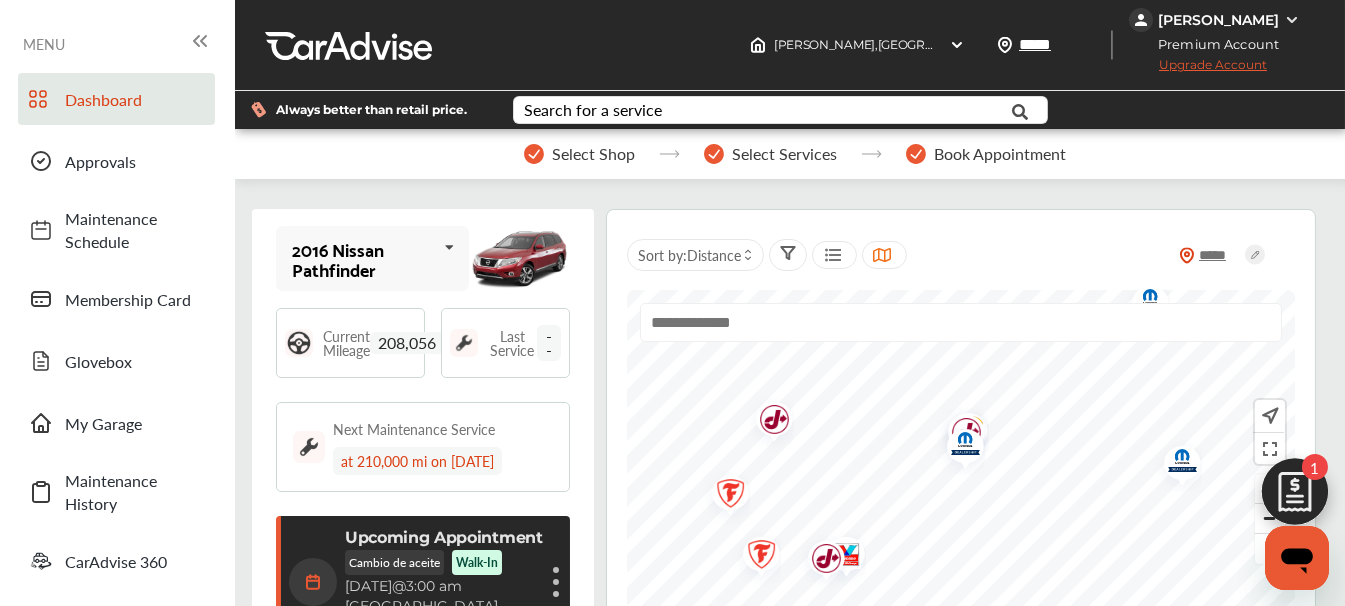 click at bounding box center (556, 582) 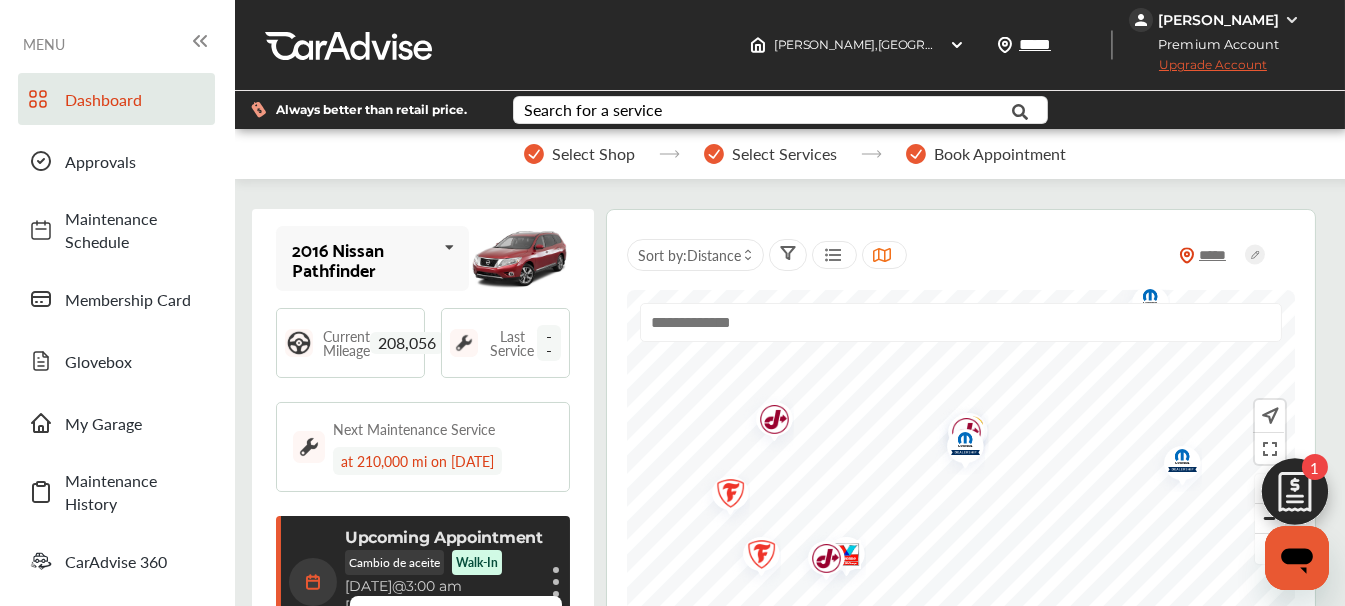 click on "Modify appointment" at bounding box center (456, 668) 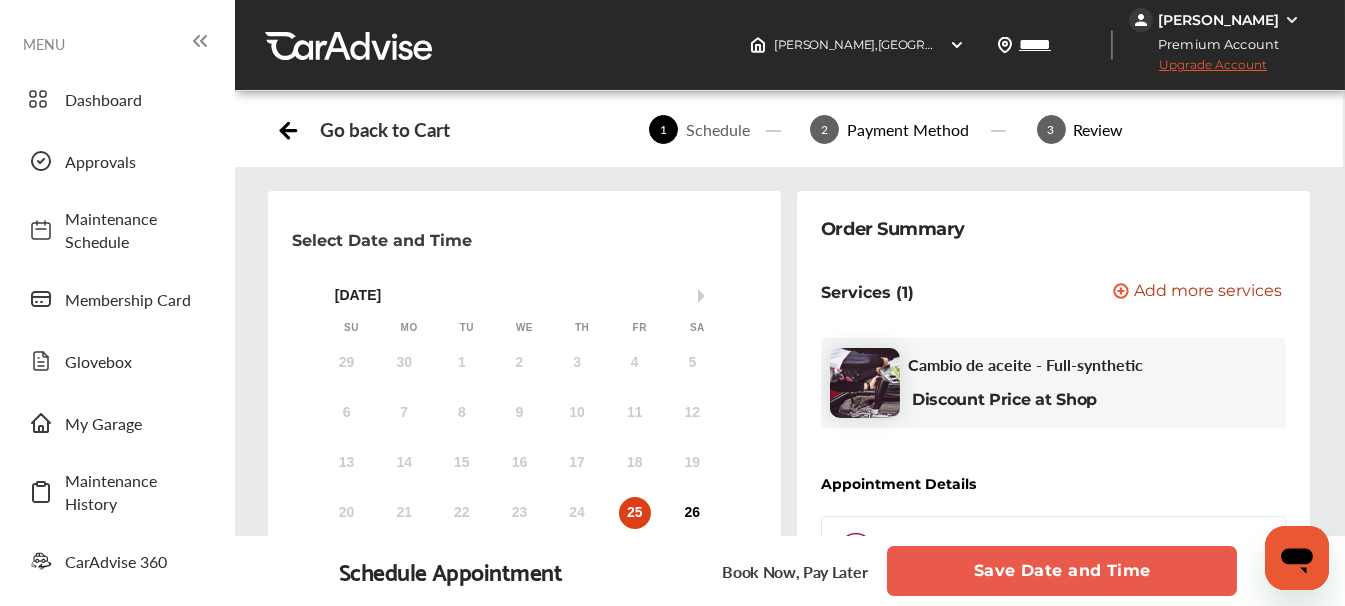scroll, scrollTop: 0, scrollLeft: 0, axis: both 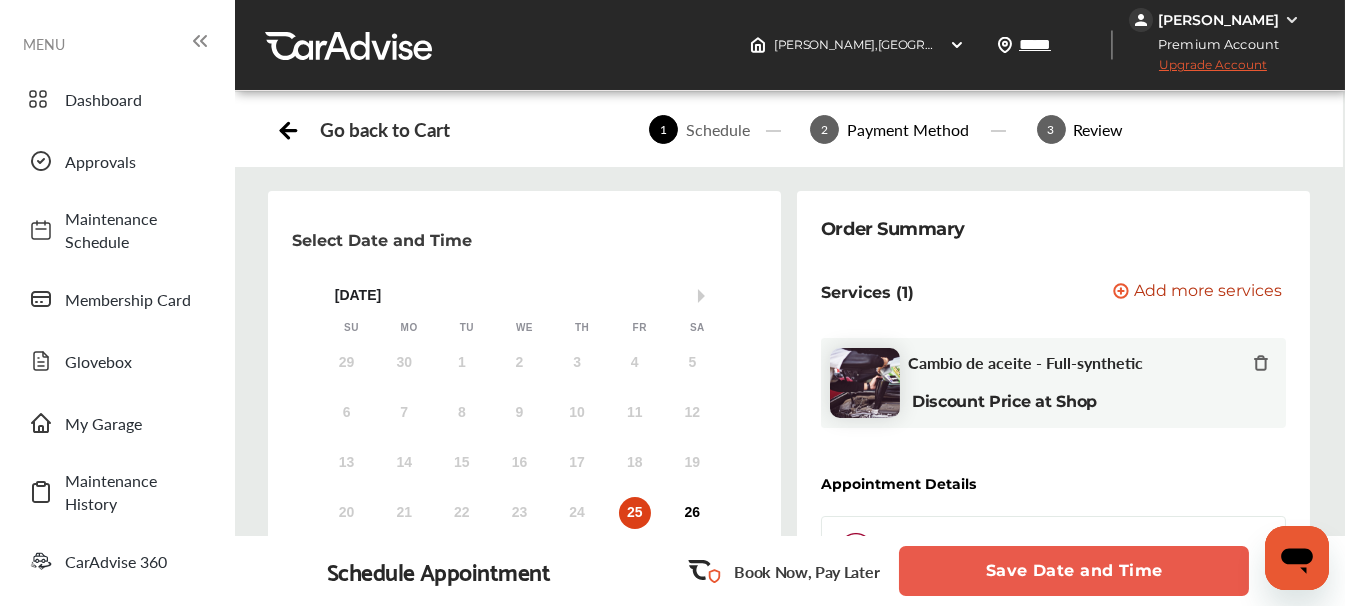 click on "25" at bounding box center (635, 513) 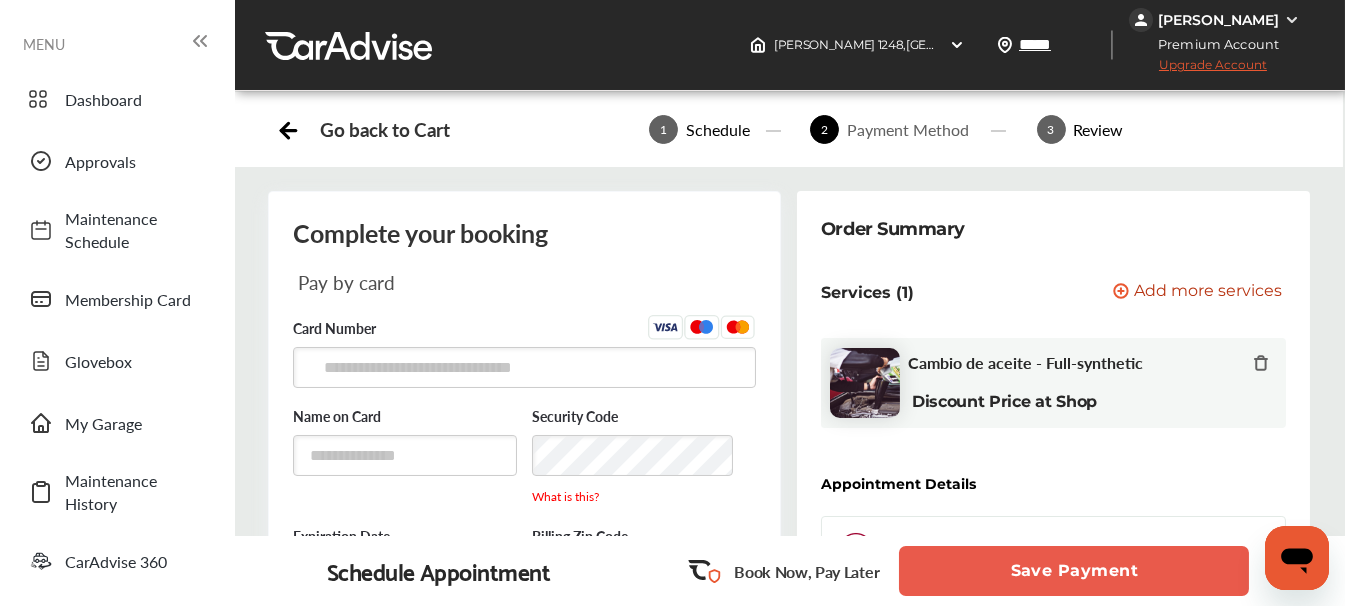 scroll, scrollTop: 0, scrollLeft: 0, axis: both 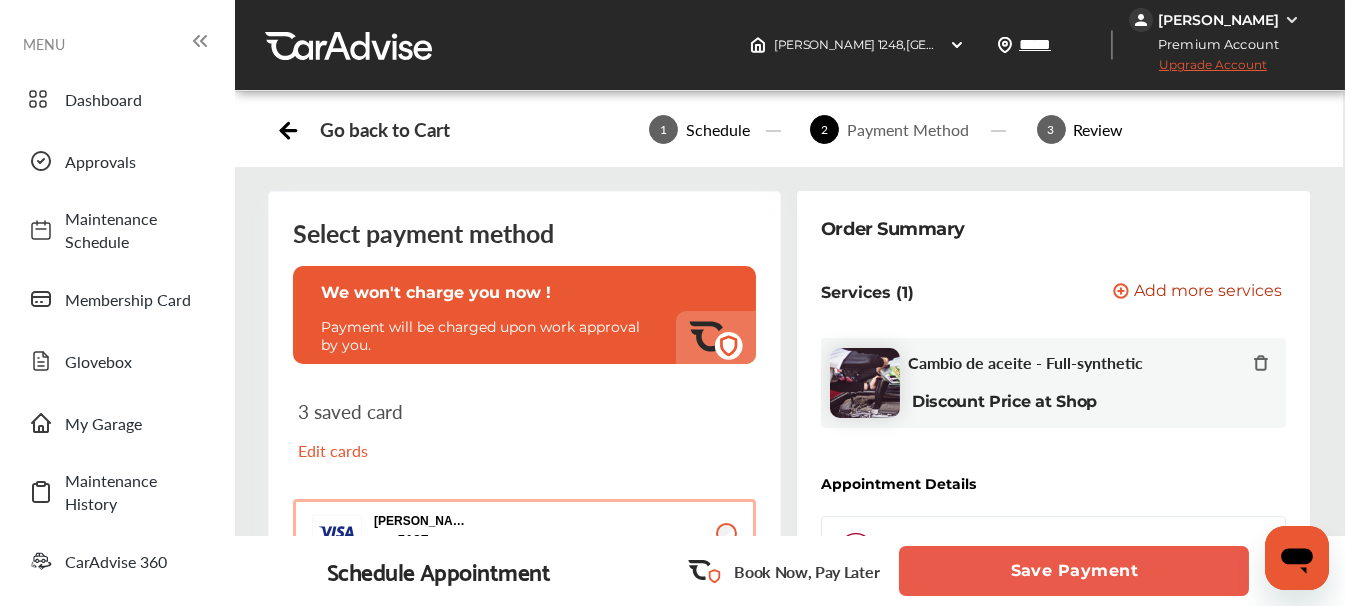 click on "5137   5137" at bounding box center (424, 540) 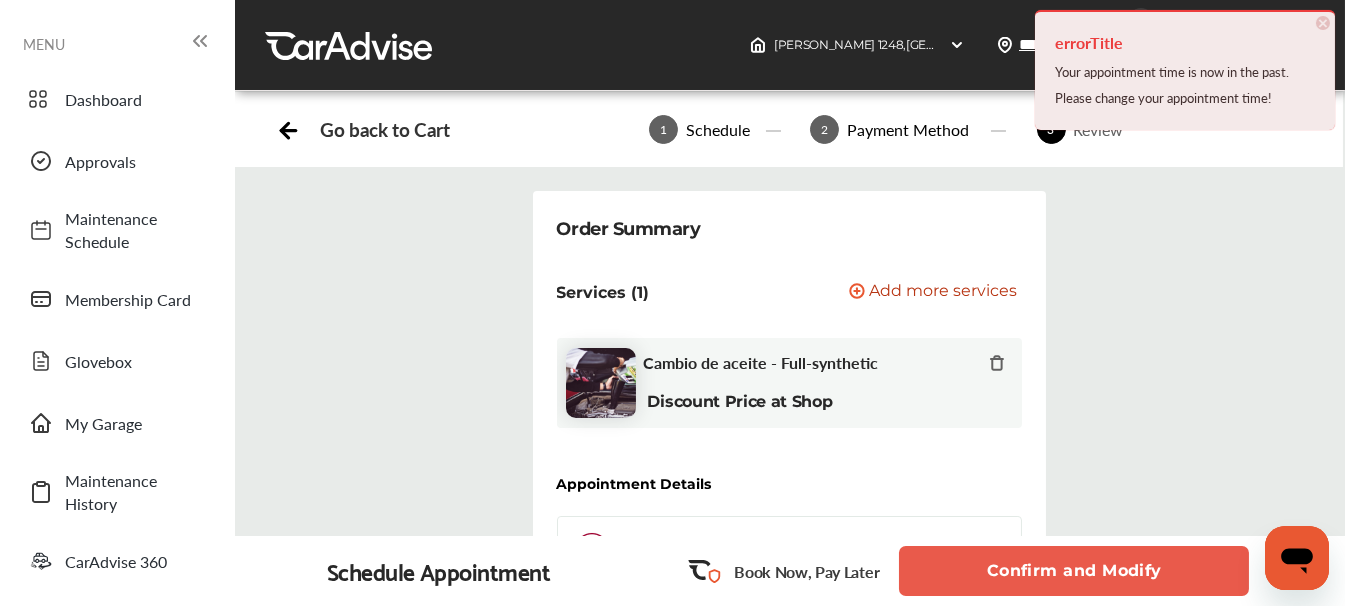 scroll, scrollTop: 133, scrollLeft: 0, axis: vertical 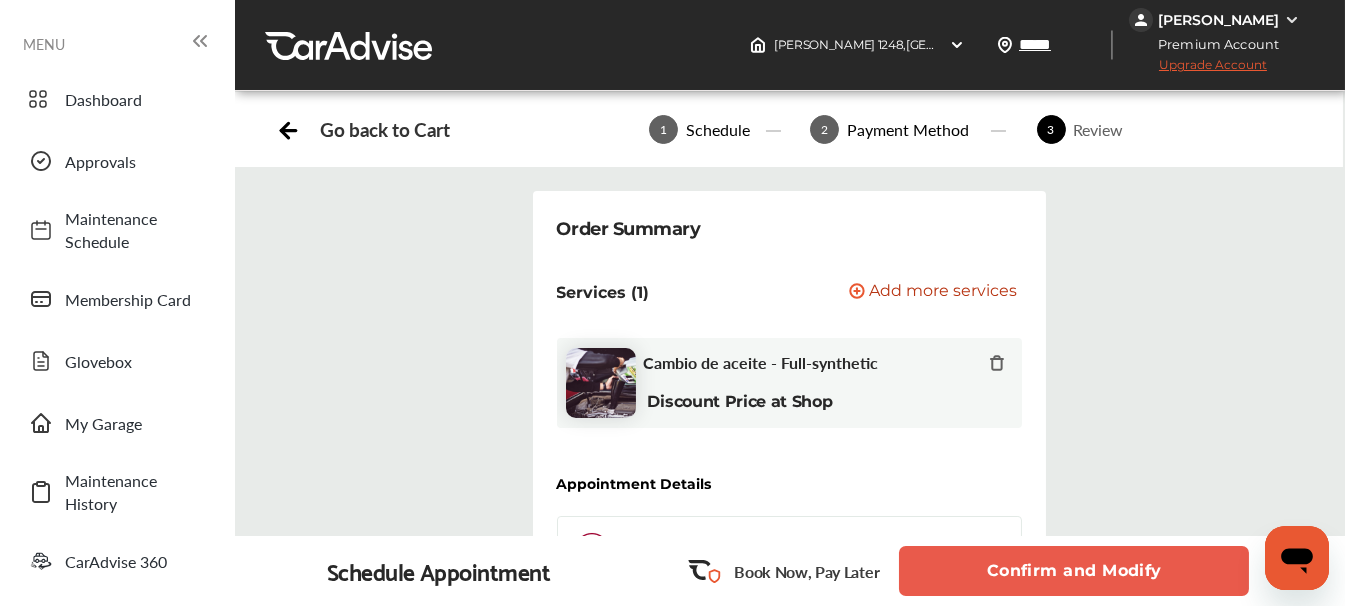 click on "Confirm and Modify" at bounding box center [1074, 571] 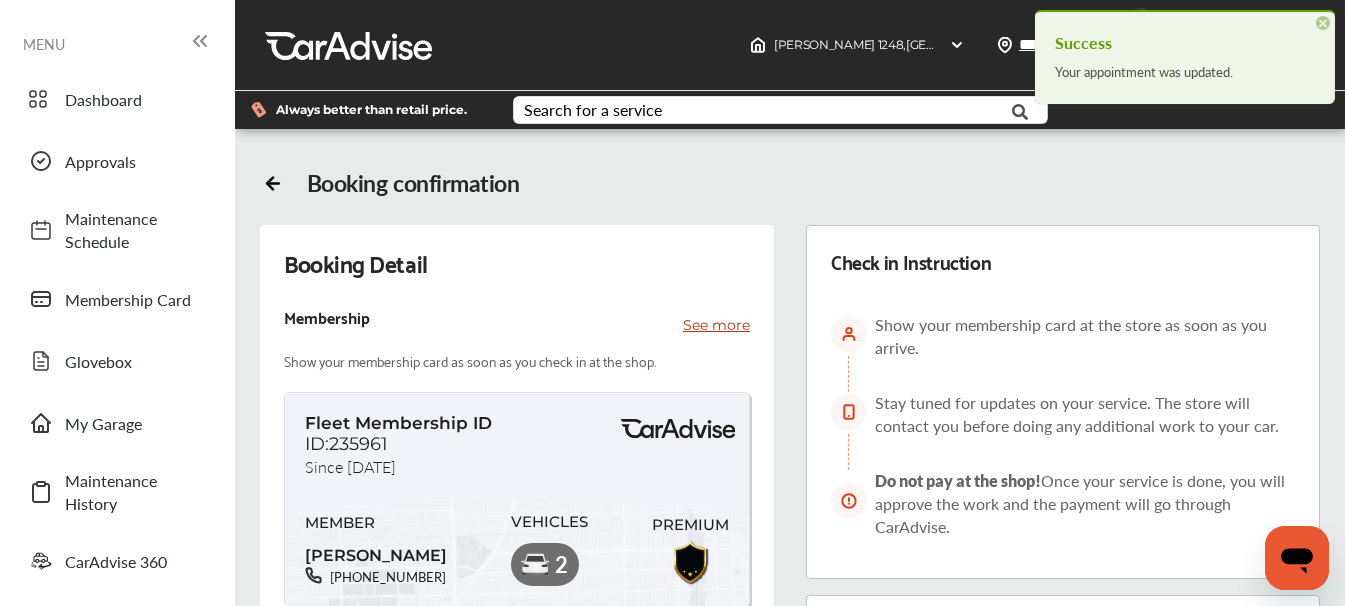scroll, scrollTop: 21, scrollLeft: 21, axis: both 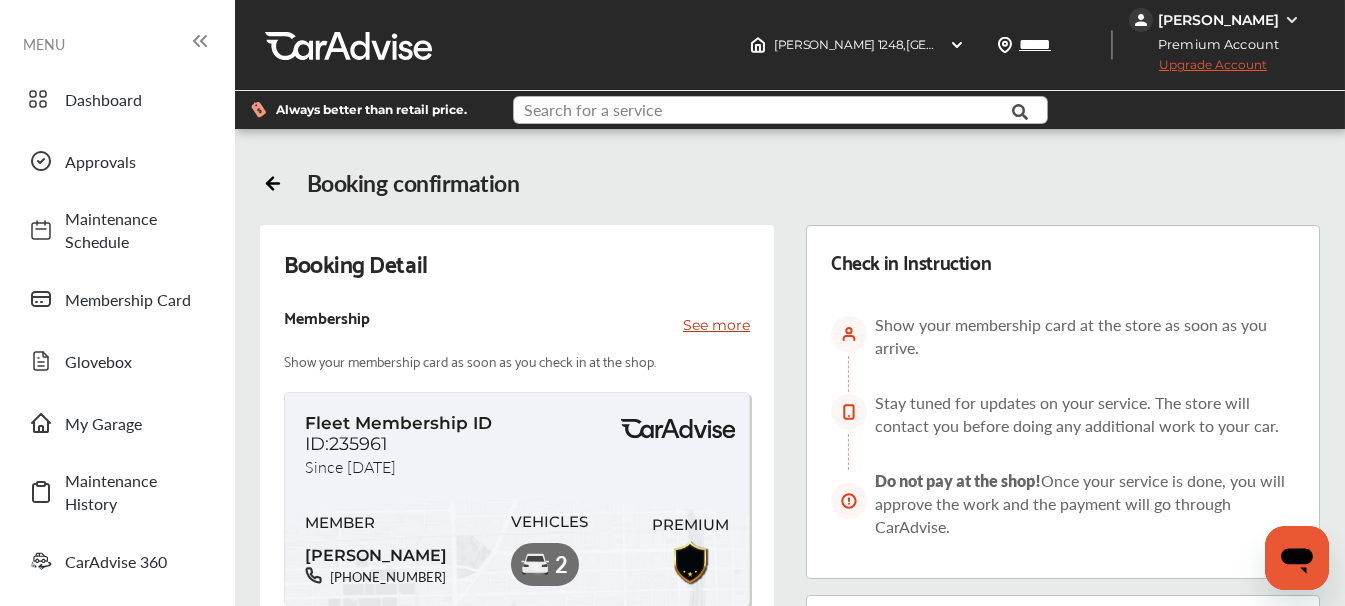 click at bounding box center (766, 112) 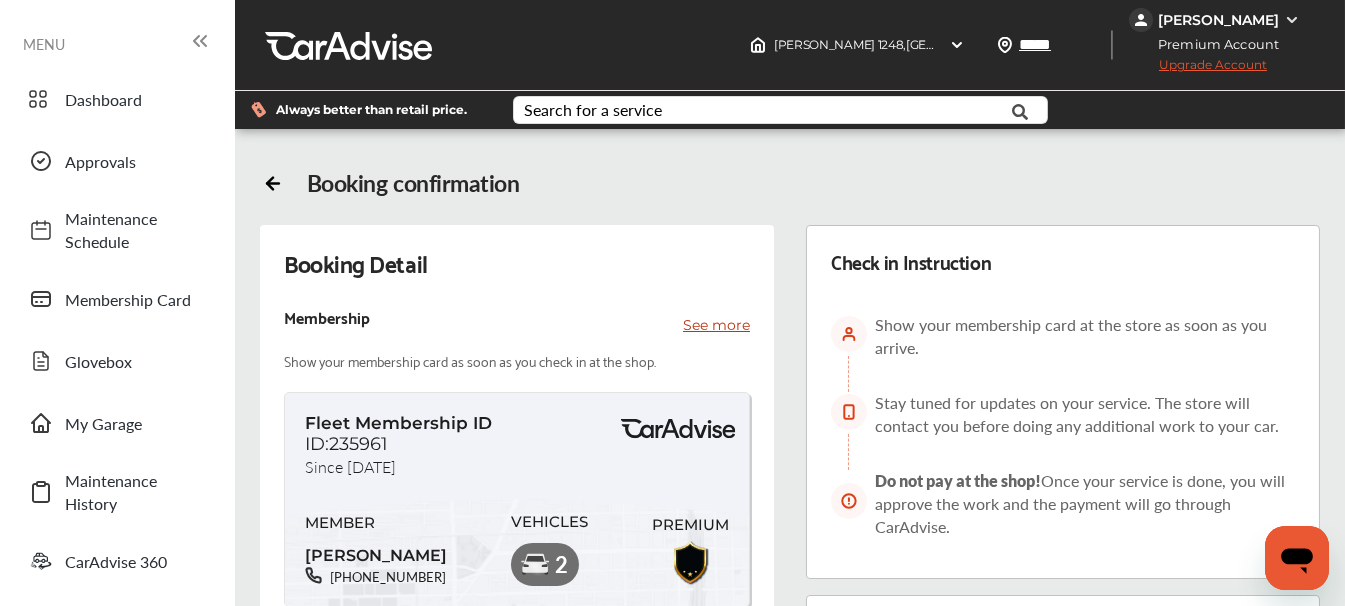 click on "Booking Detail Membership See more Show your membership card as soon as you check in at the shop. Fleet Membership ID ID:235961 Since [DATE] MEMBER [PERSON_NAME] [PHONE_NUMBER] VEHICLES 2 PREMIUM Appointment details [DATE]  1:00 pm
Modify Appointment [PERSON_NAME] 1248 Jiffy Lube Driving Direction ↓ [STREET_ADDRESS] Services   (1) •  Cambio de aceite - Full-synthetic Discount Price at Shop Estimated total cost N/A For further details, inquiries, or any other concerns, please reach out to our Support team. [EMAIL_ADDRESS][DOMAIN_NAME] [PHONE_NUMBER] Click here to get more information Cancel Appointment" at bounding box center (517, 829) 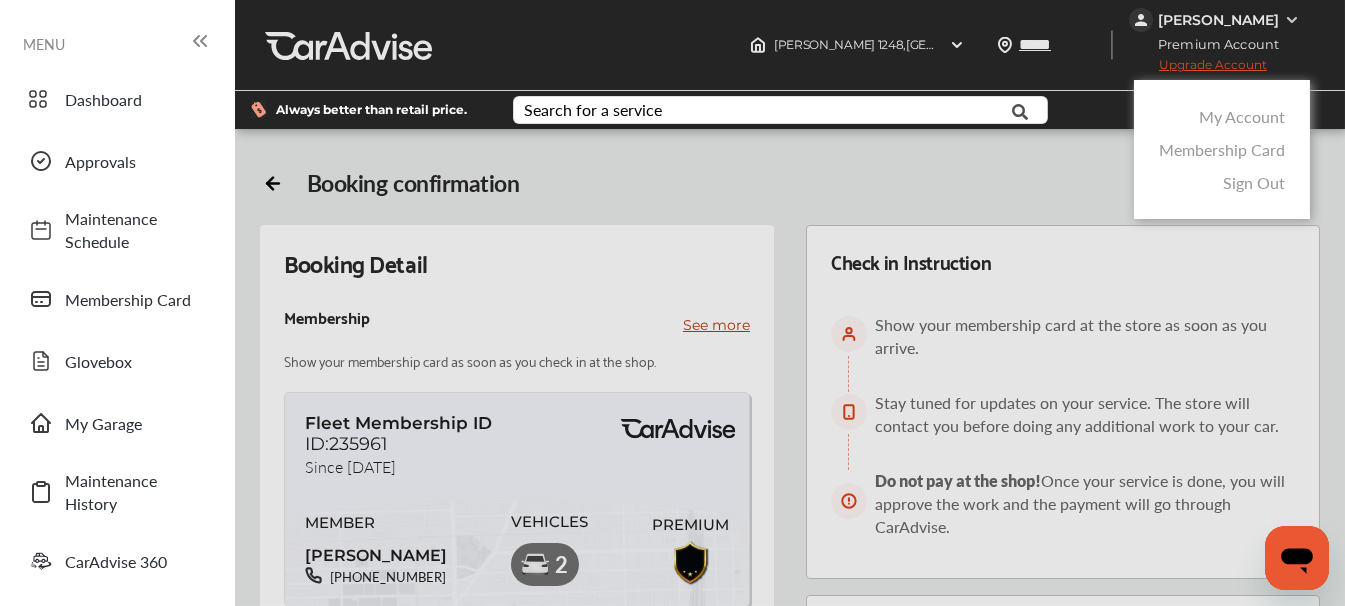click at bounding box center (672, 353) 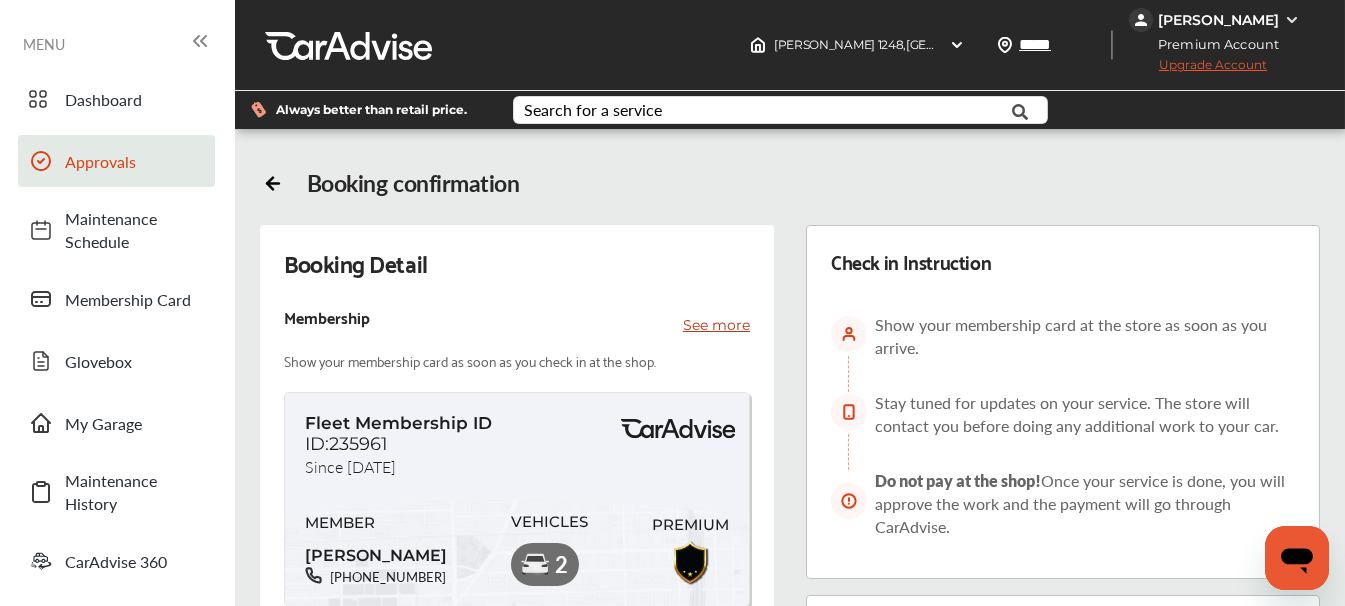 click on "Approvals" at bounding box center (135, 161) 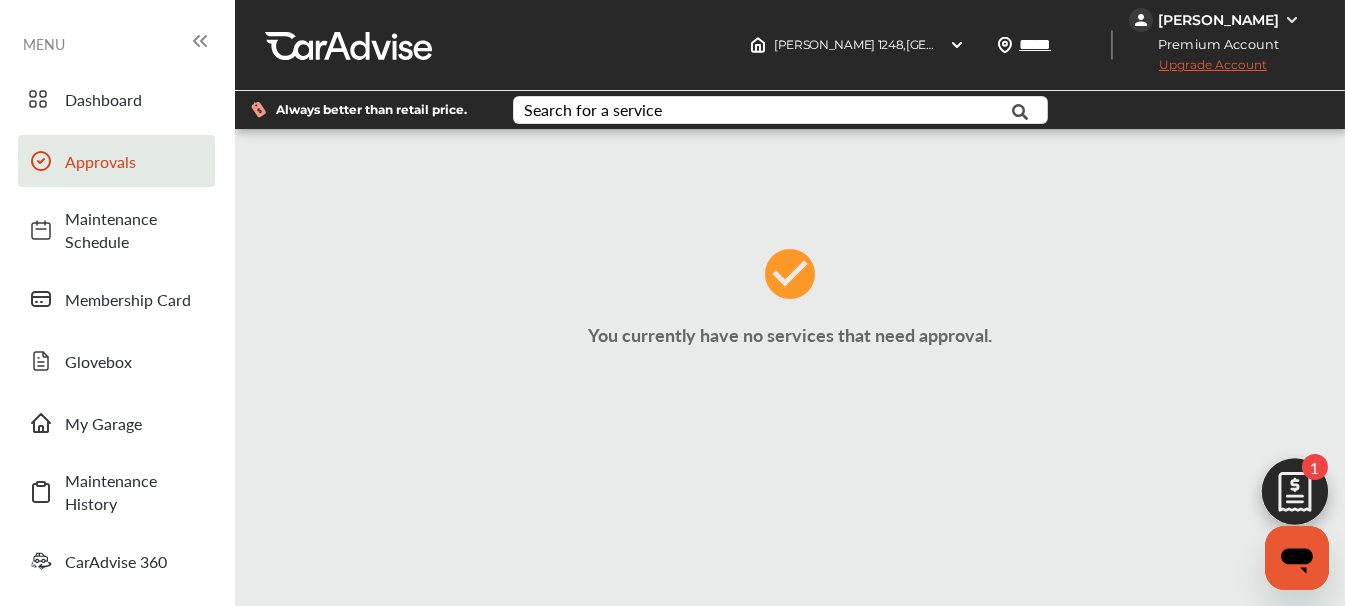 scroll, scrollTop: 299, scrollLeft: 0, axis: vertical 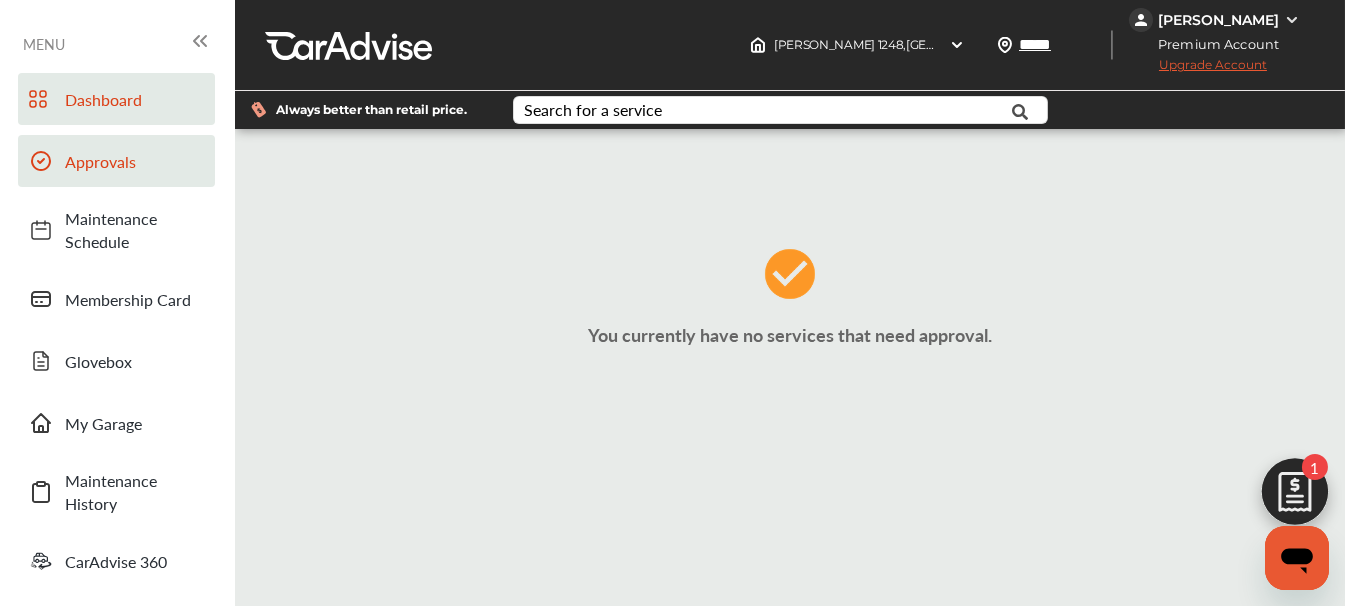 click on "Dashboard" at bounding box center (135, 99) 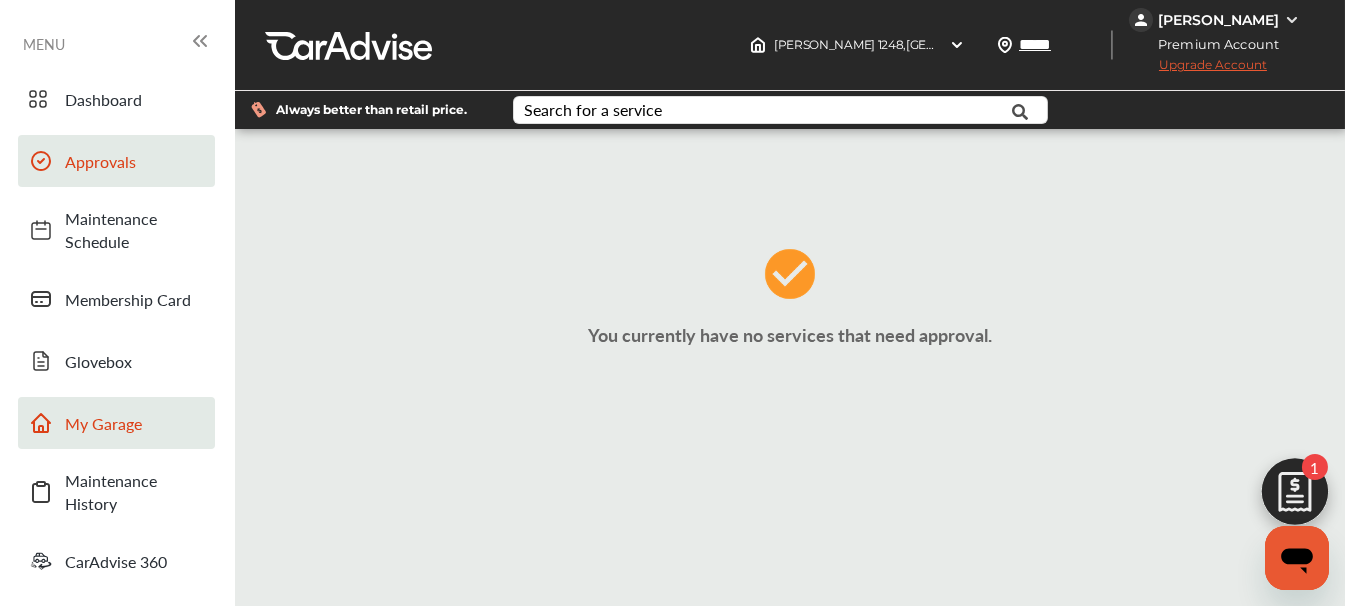 click on "My Garage" at bounding box center (135, 423) 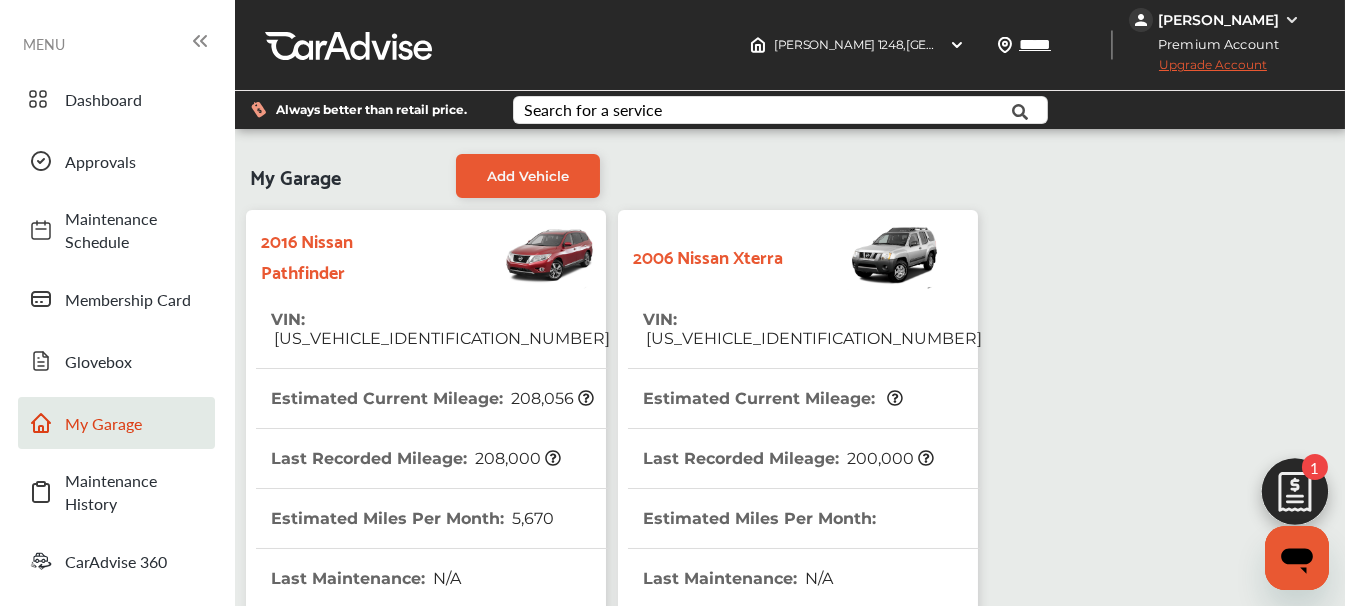 scroll, scrollTop: 21, scrollLeft: 1, axis: both 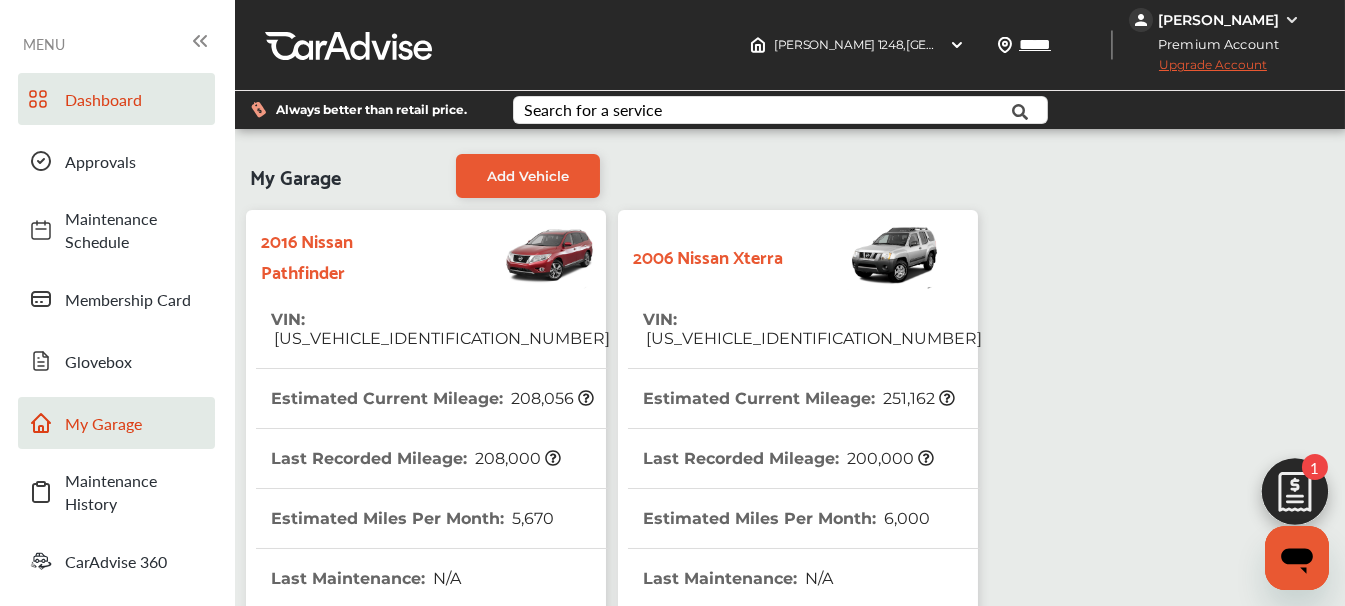 click on "Dashboard" at bounding box center [116, 99] 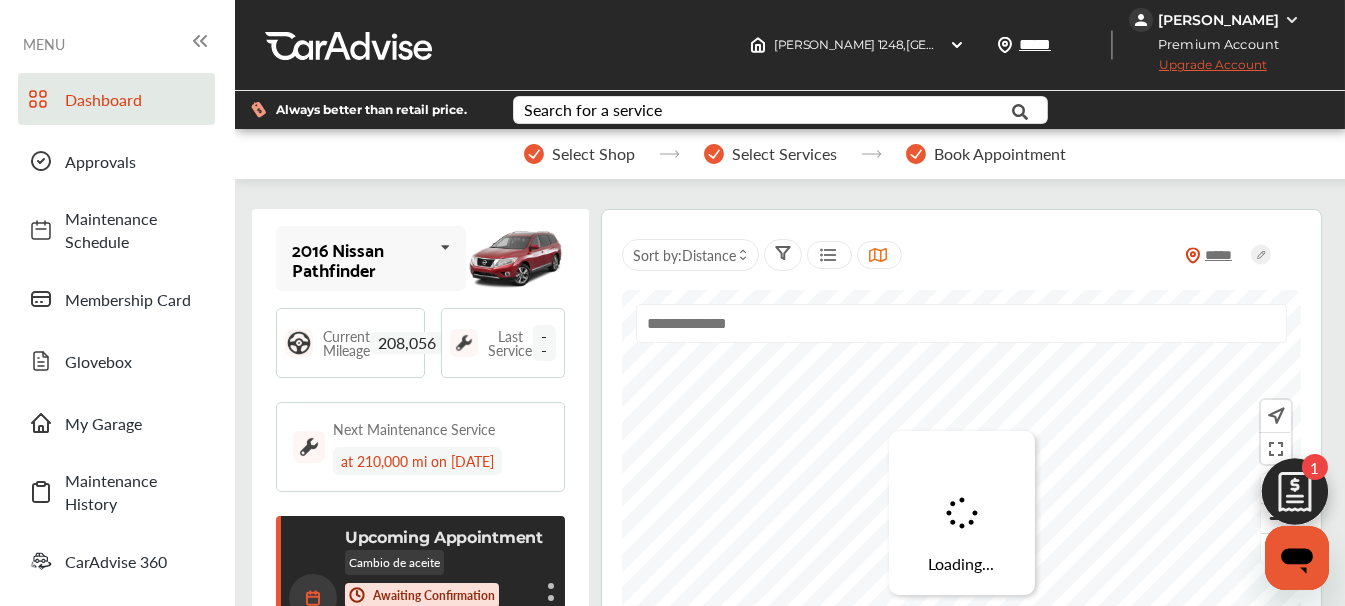 scroll, scrollTop: 21, scrollLeft: 21, axis: both 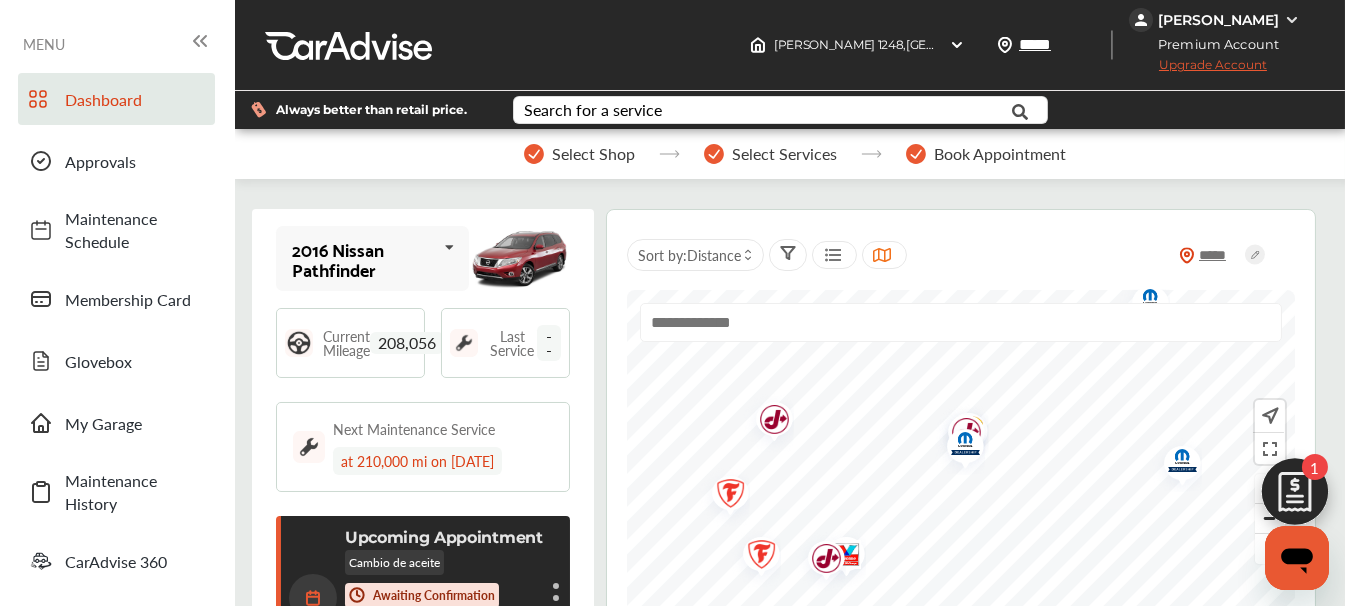 click on "Upcoming Appointment  Cambio de aceite Awaiting Confirmation [DATE]  1:00 pm [STREET_ADDRESS] Cancel appointment Modify appointment Show details" at bounding box center [423, 598] 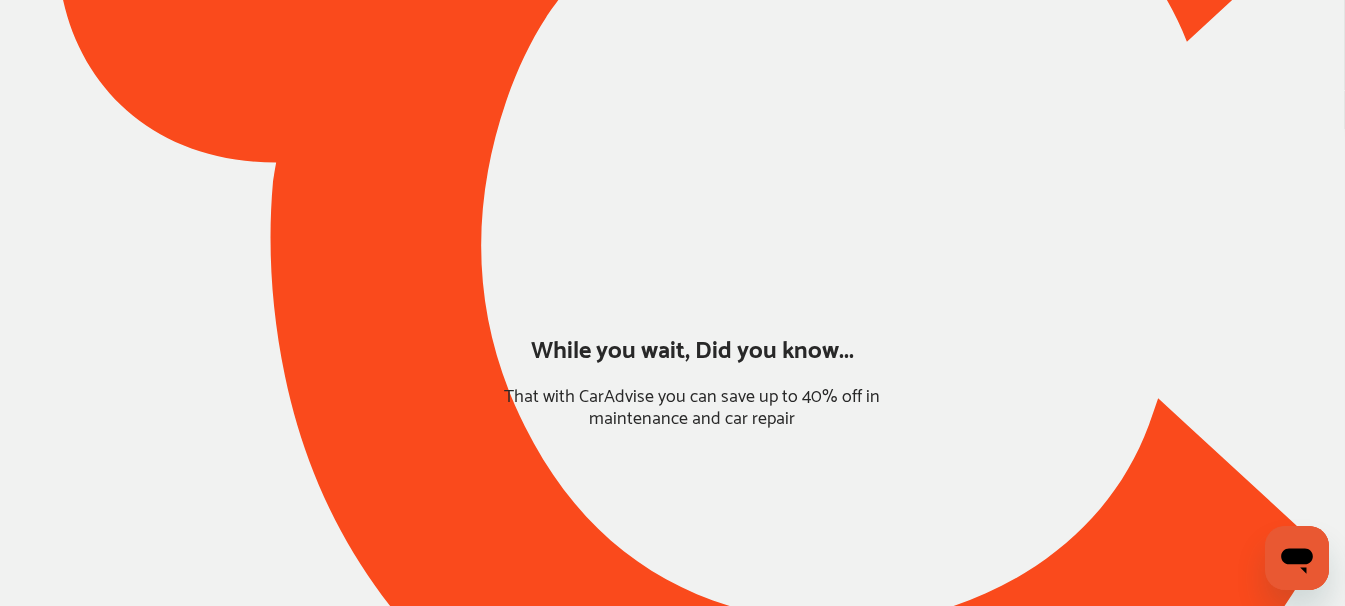 scroll, scrollTop: 135, scrollLeft: 0, axis: vertical 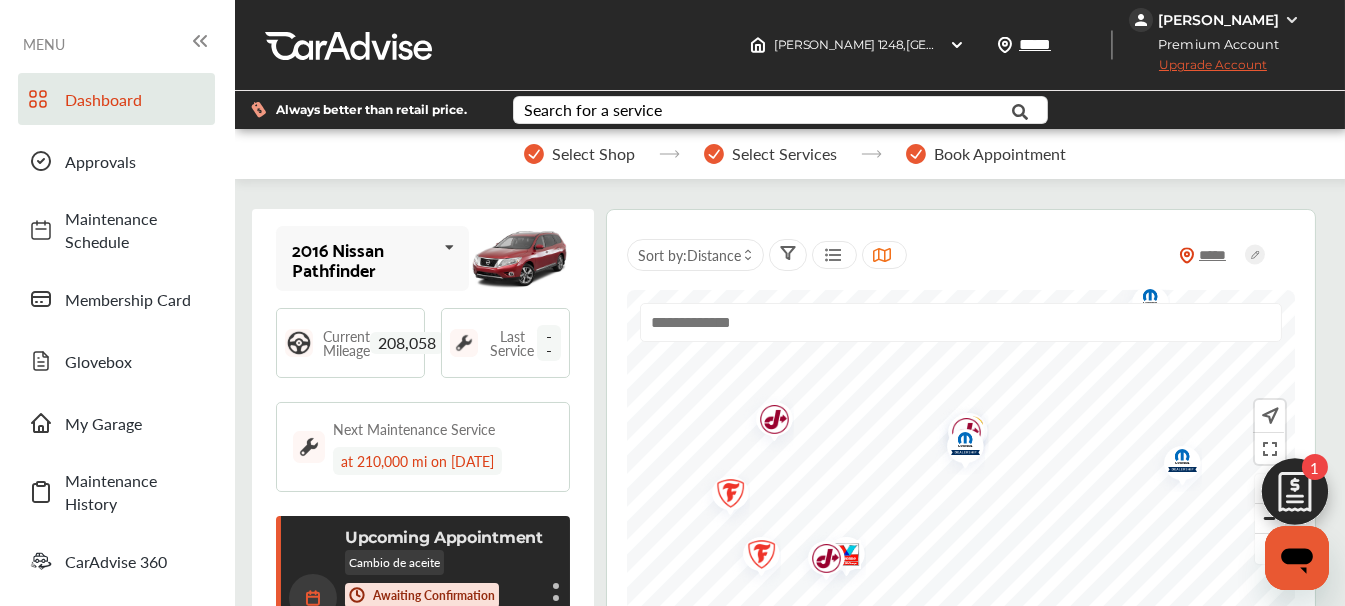 click on "Awaiting Confirmation" at bounding box center (434, 595) 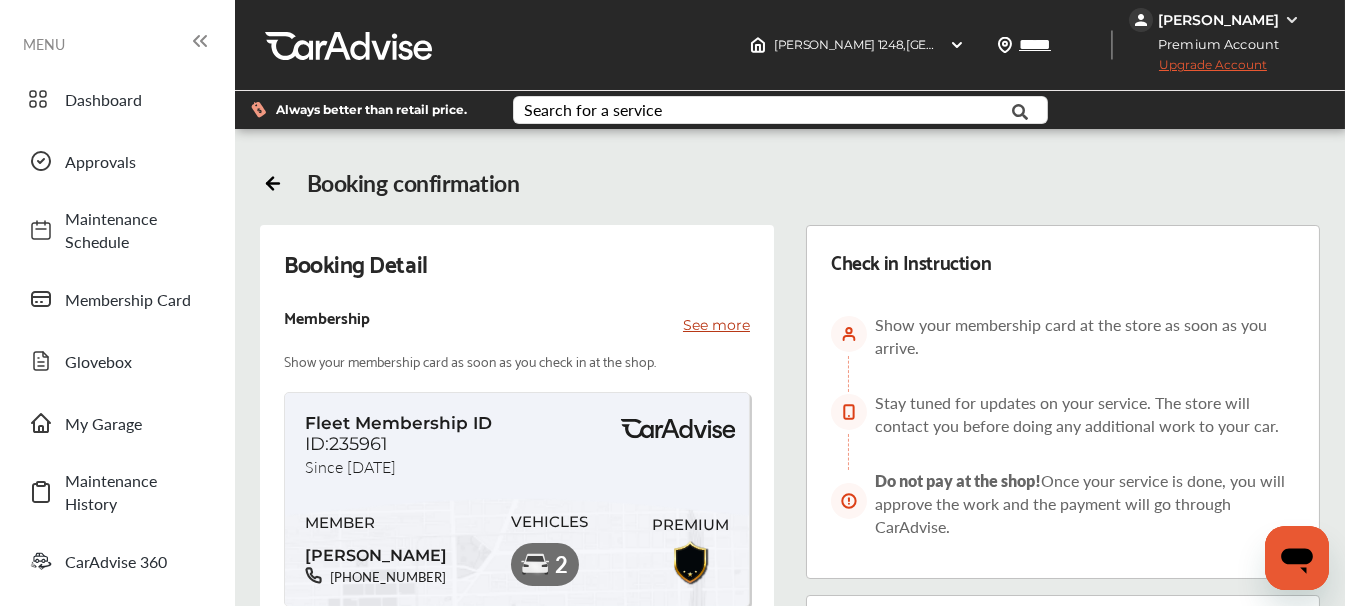 scroll, scrollTop: 21, scrollLeft: 1, axis: both 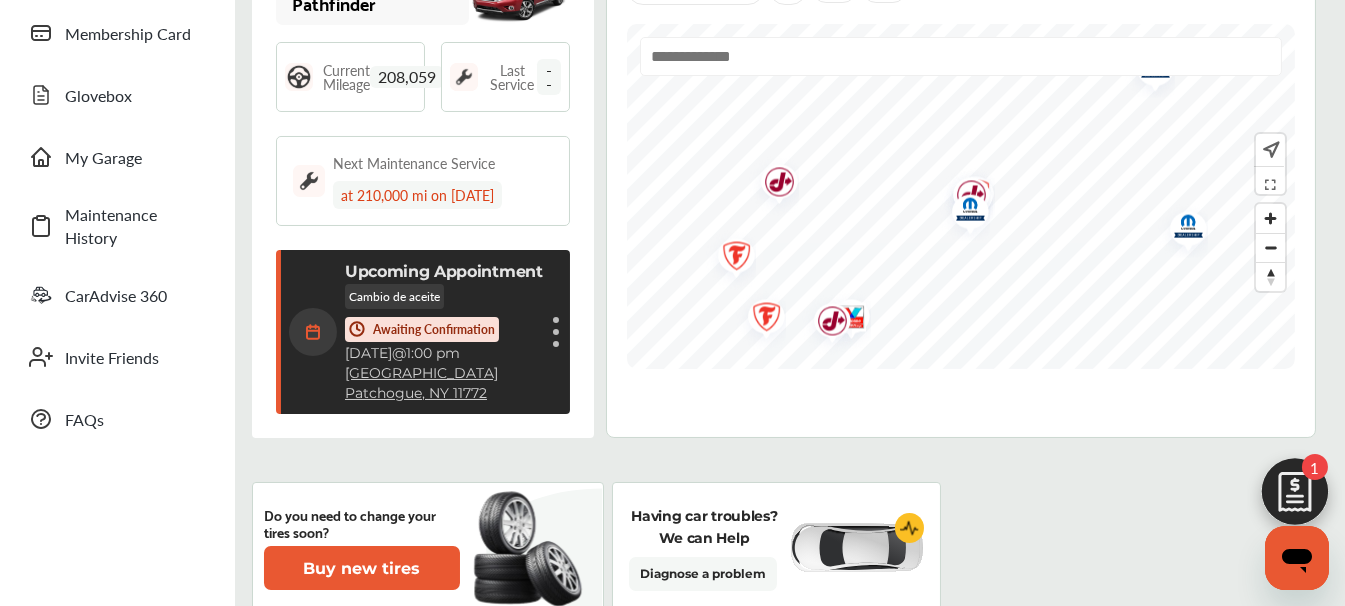 click on "[GEOGRAPHIC_DATA]" at bounding box center [421, 373] 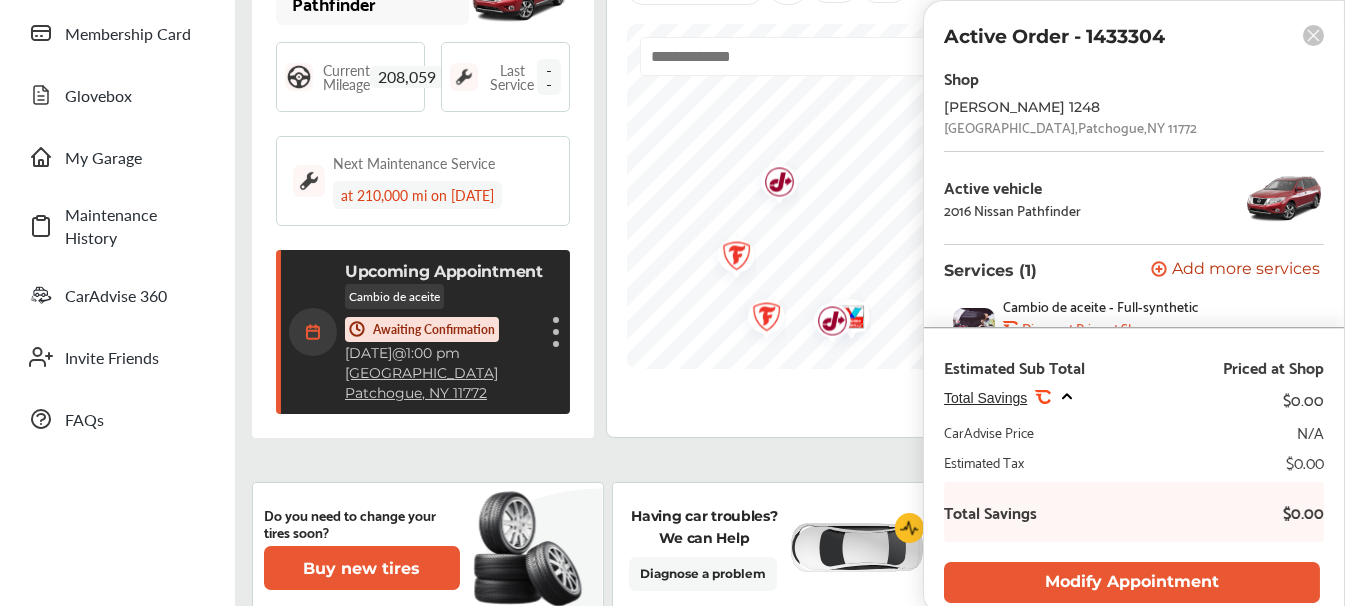 scroll, scrollTop: 52, scrollLeft: 0, axis: vertical 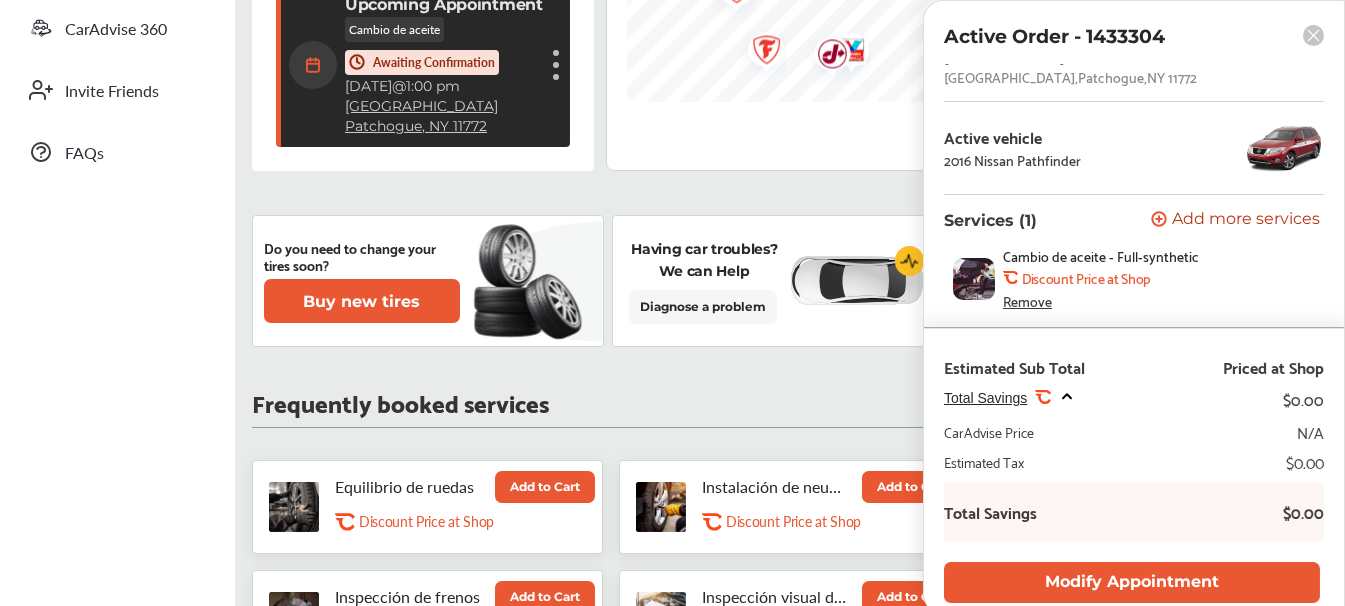 click on "Add more services" at bounding box center (1246, 220) 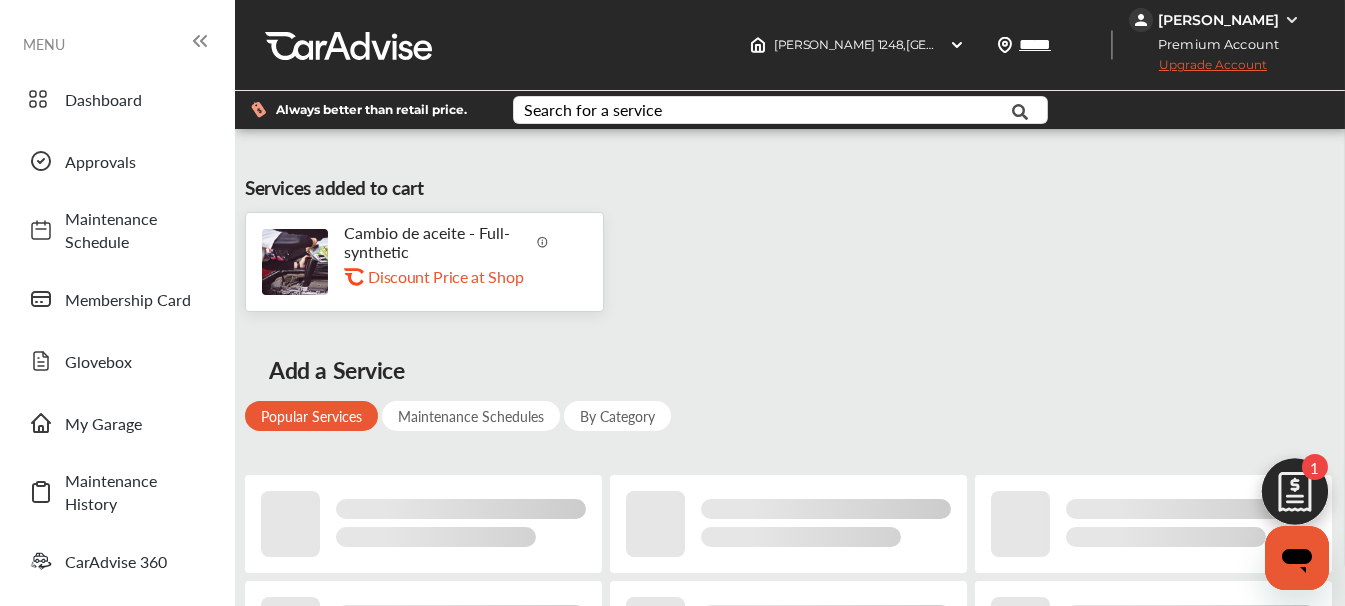 scroll, scrollTop: 0, scrollLeft: 0, axis: both 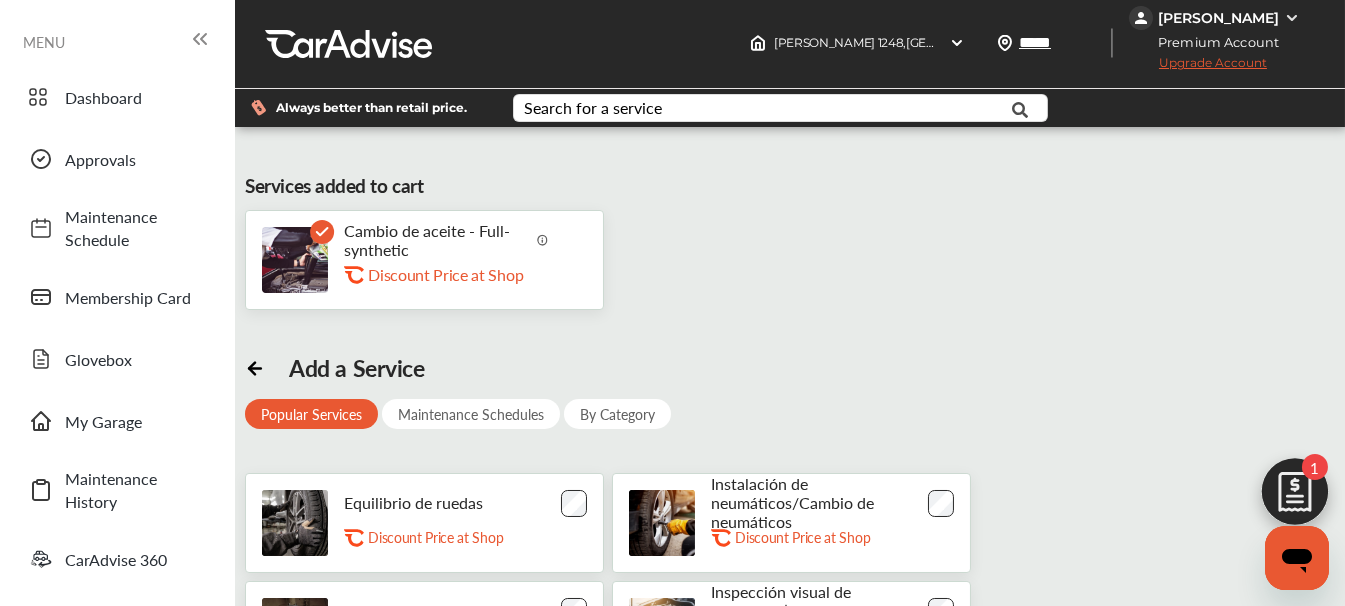 click on "Maintenance Schedules" at bounding box center [471, 414] 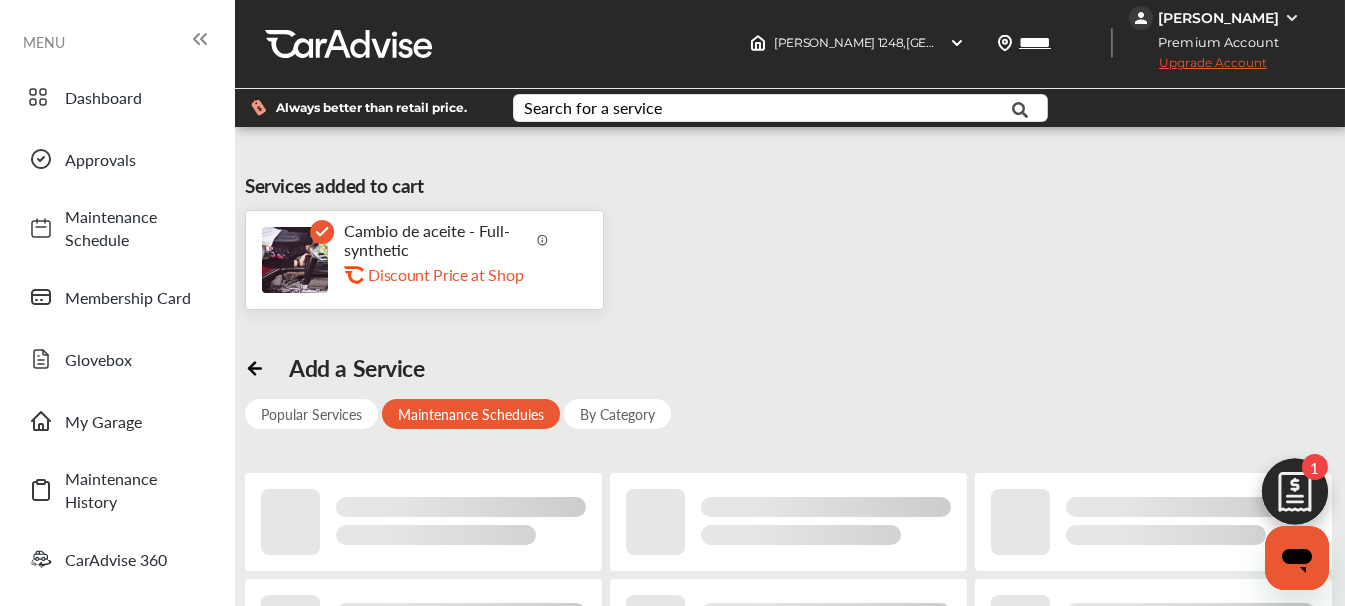 scroll, scrollTop: 321, scrollLeft: 0, axis: vertical 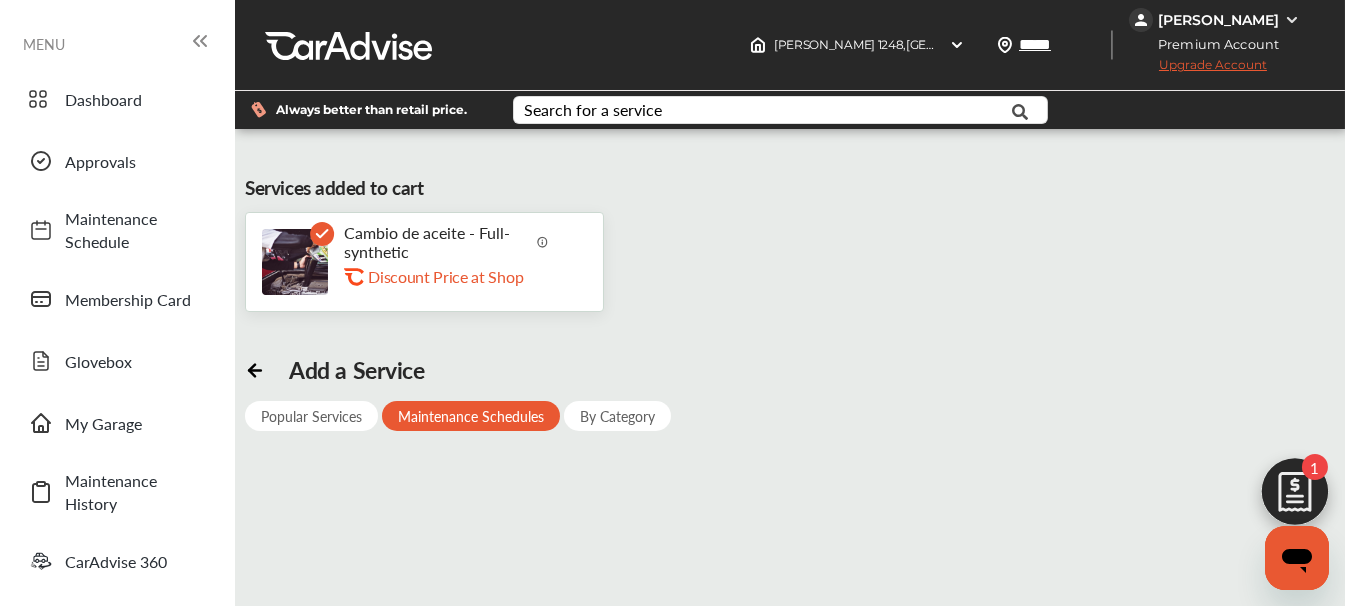 click on "By Category" at bounding box center [617, 416] 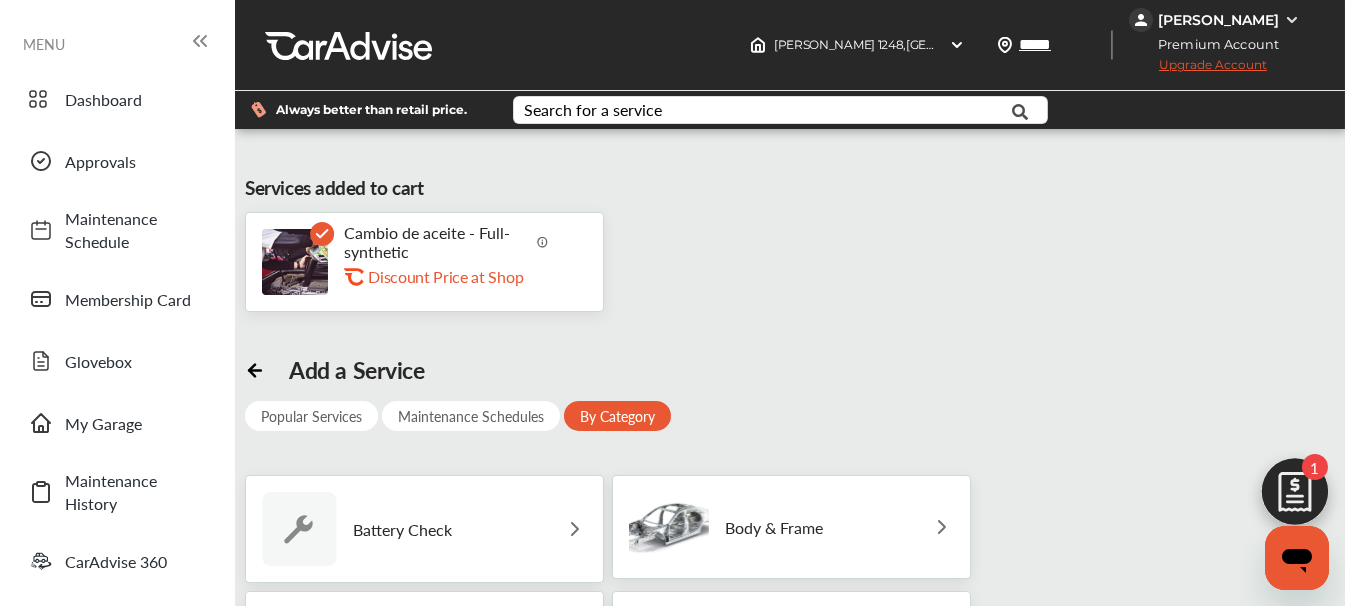 scroll, scrollTop: 404, scrollLeft: 0, axis: vertical 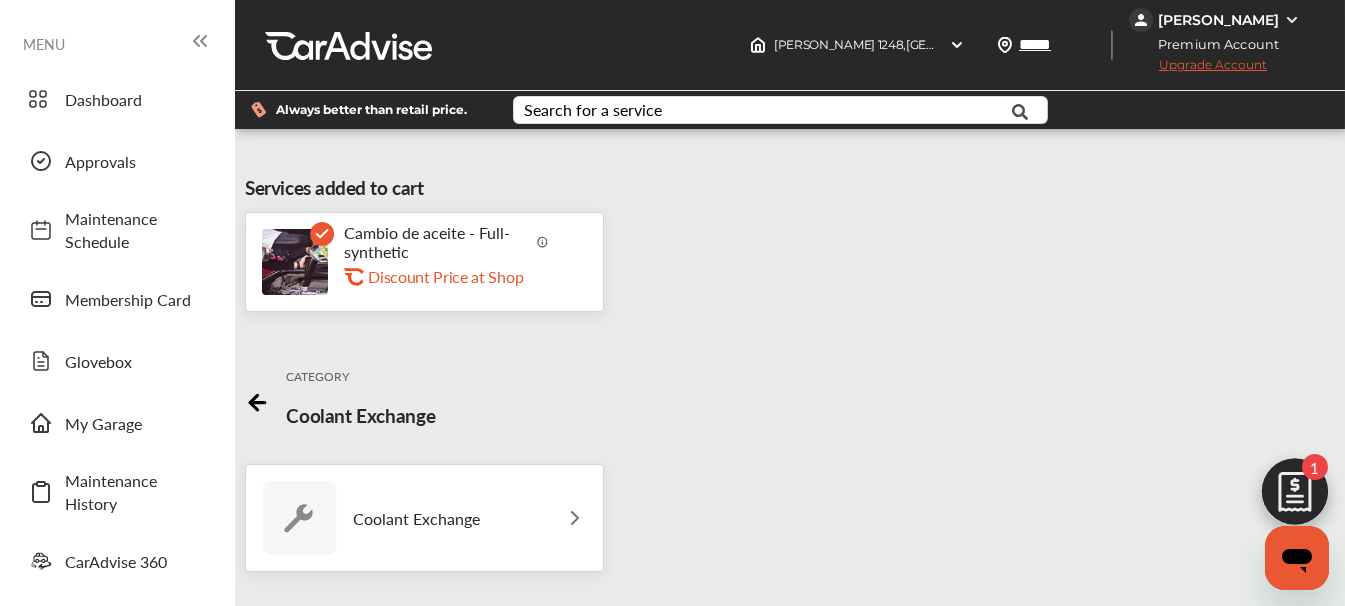 click on "Coolant Exchange" at bounding box center (416, 518) 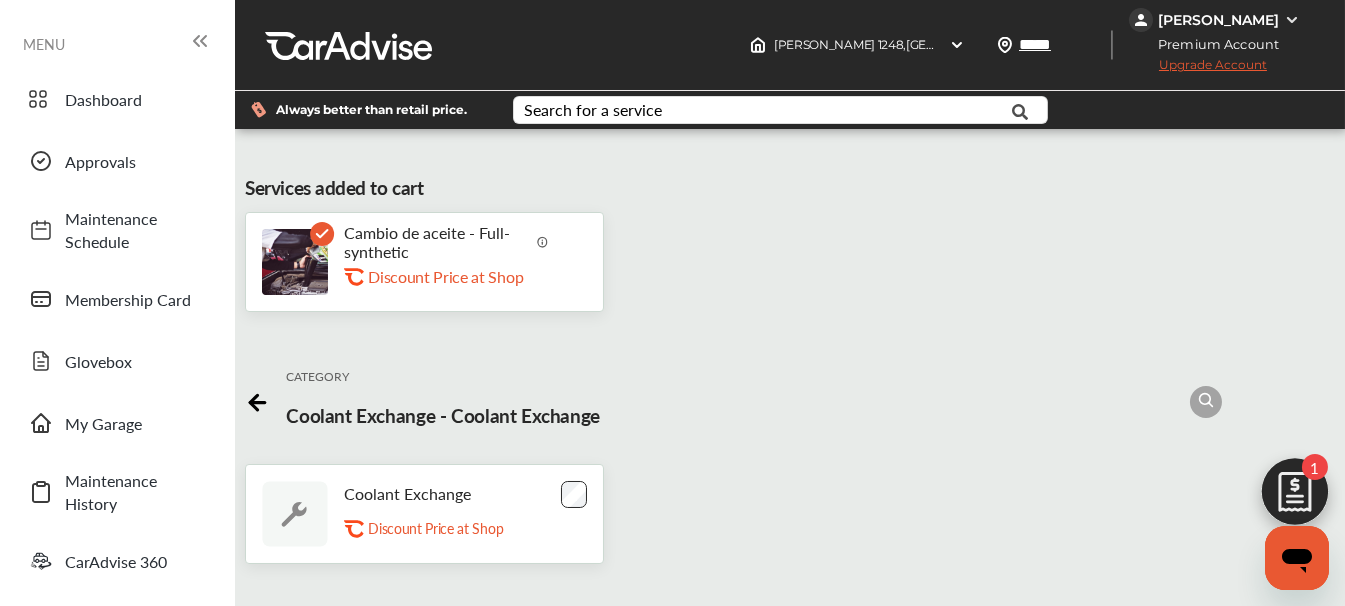 scroll, scrollTop: 2, scrollLeft: 0, axis: vertical 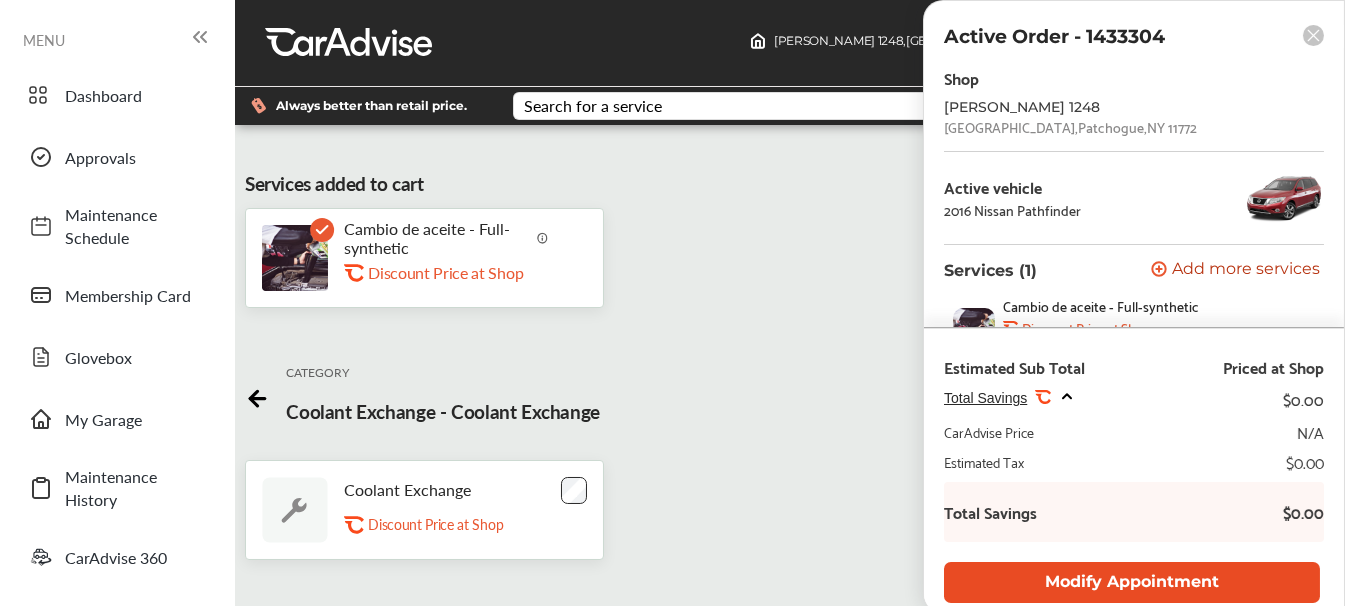 click on "Modify Appointment" at bounding box center (1132, 582) 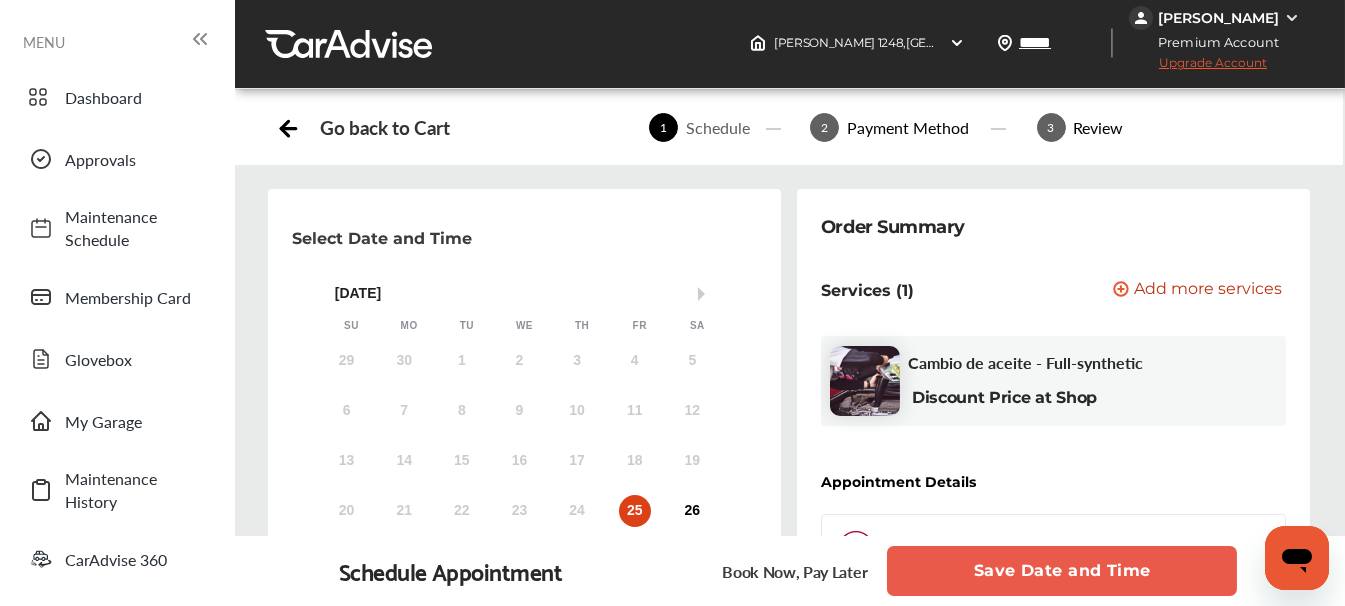scroll, scrollTop: 0, scrollLeft: 0, axis: both 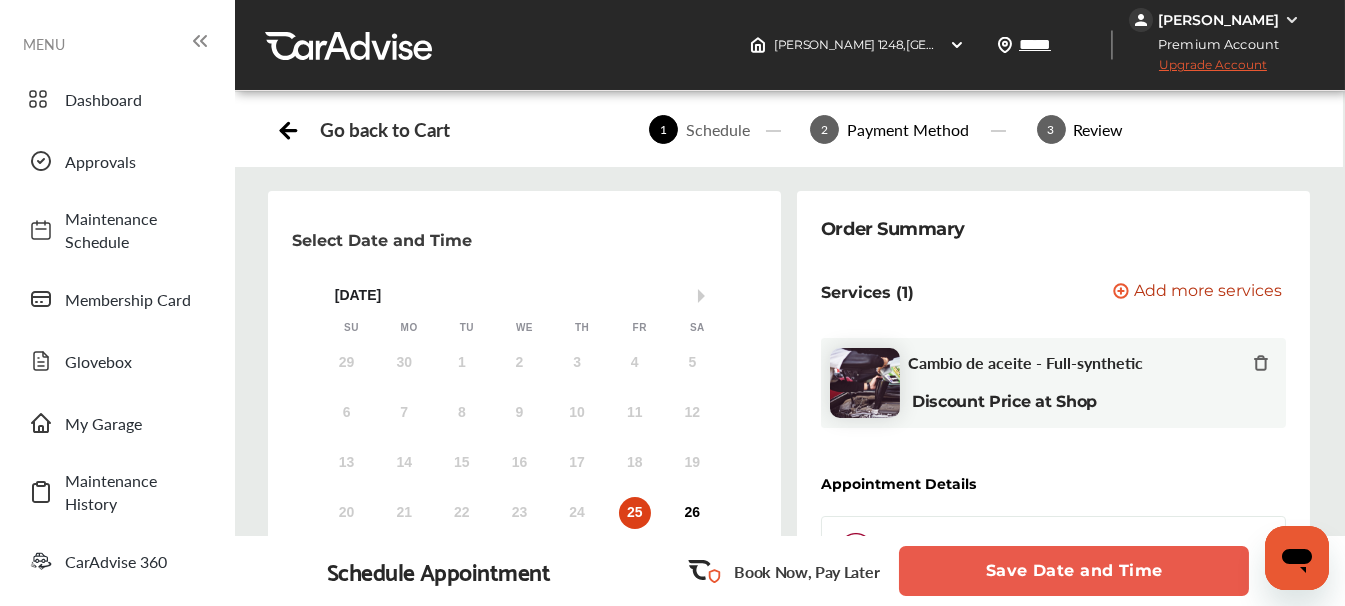 click 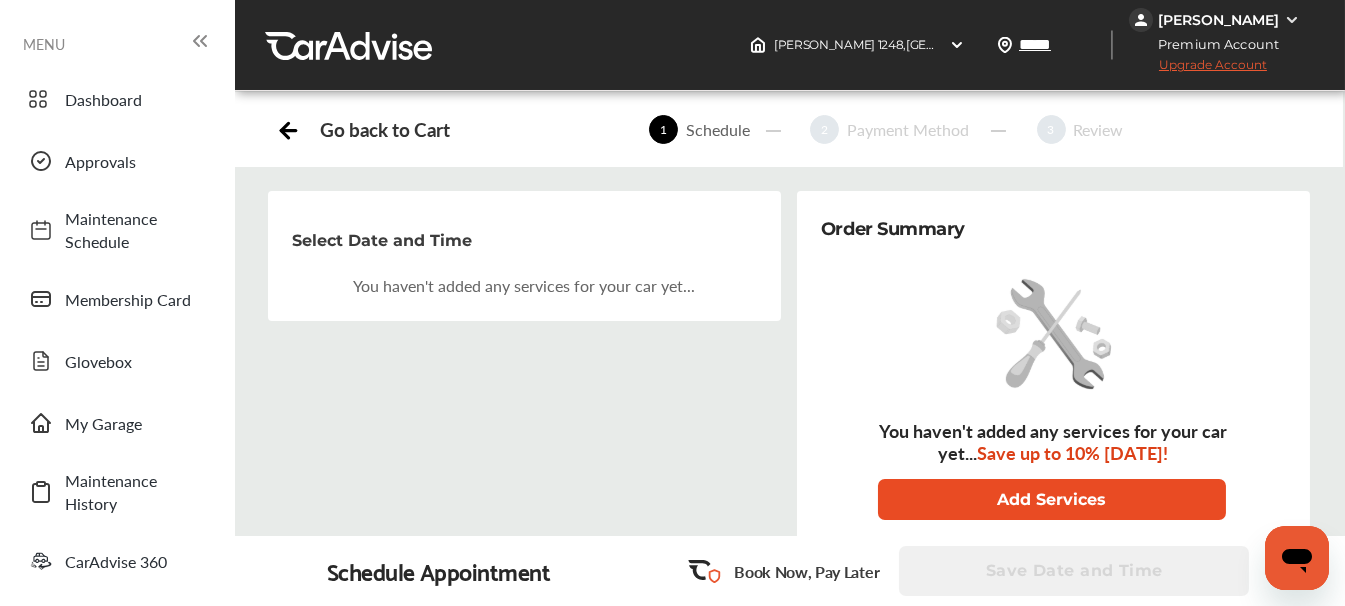 click on "Add Services" at bounding box center [1052, 499] 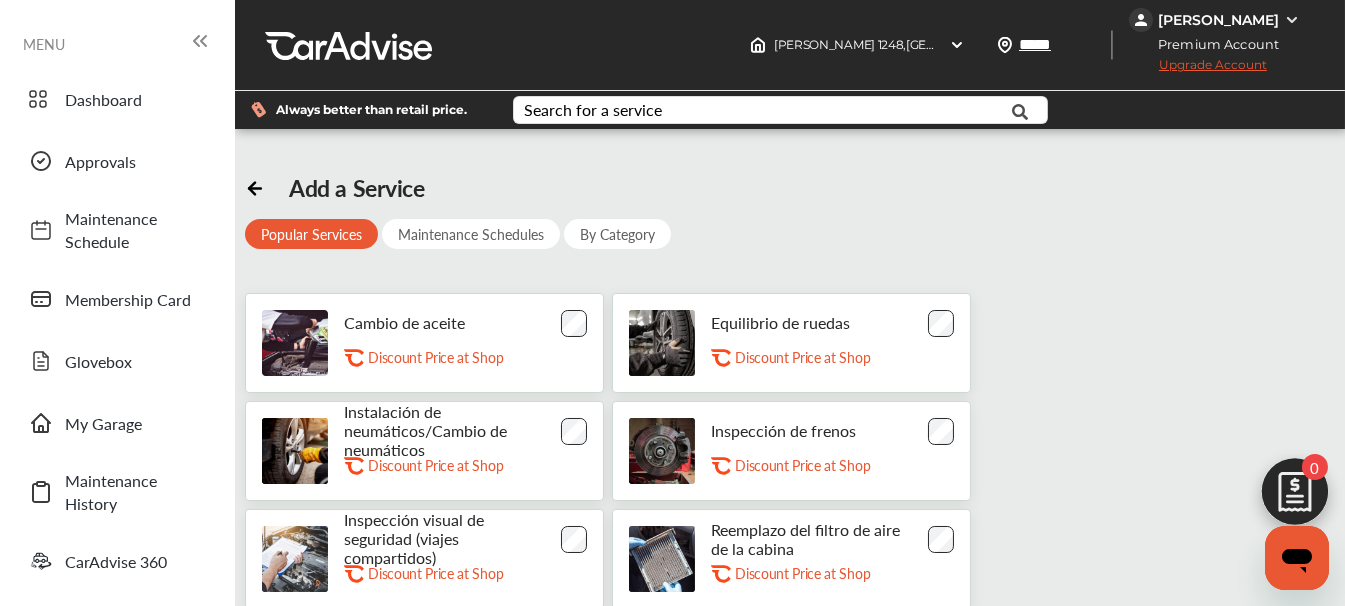 scroll, scrollTop: 2, scrollLeft: 0, axis: vertical 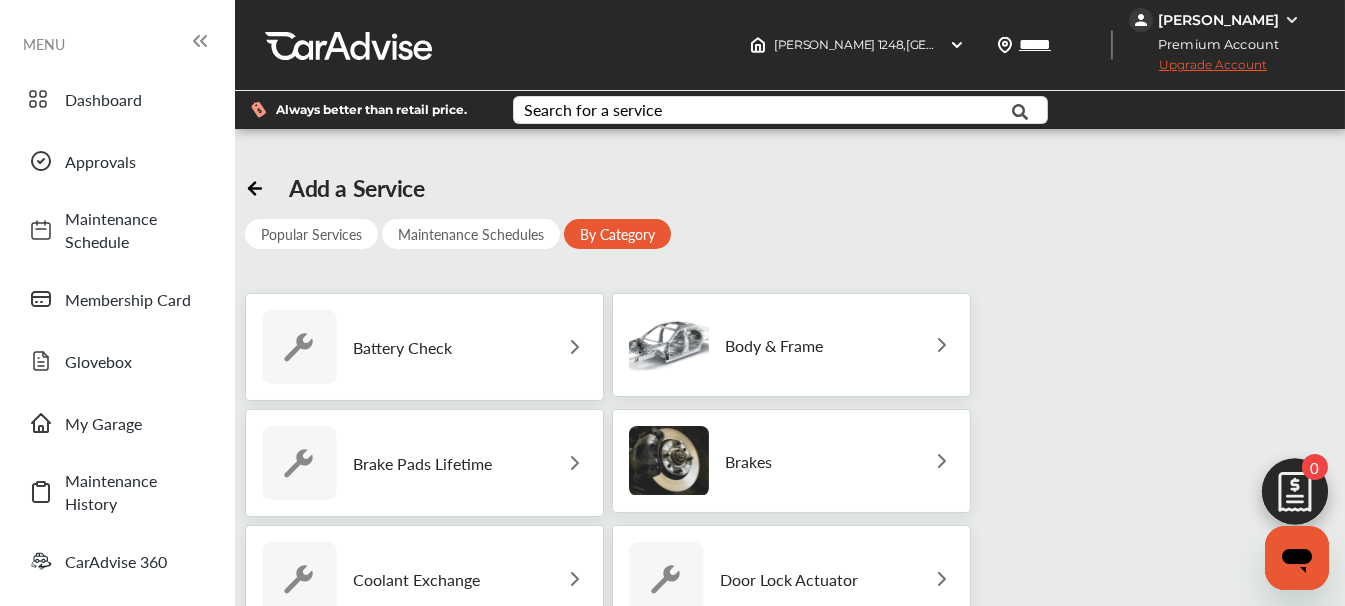 click on "Maintenance Schedules" at bounding box center (471, 234) 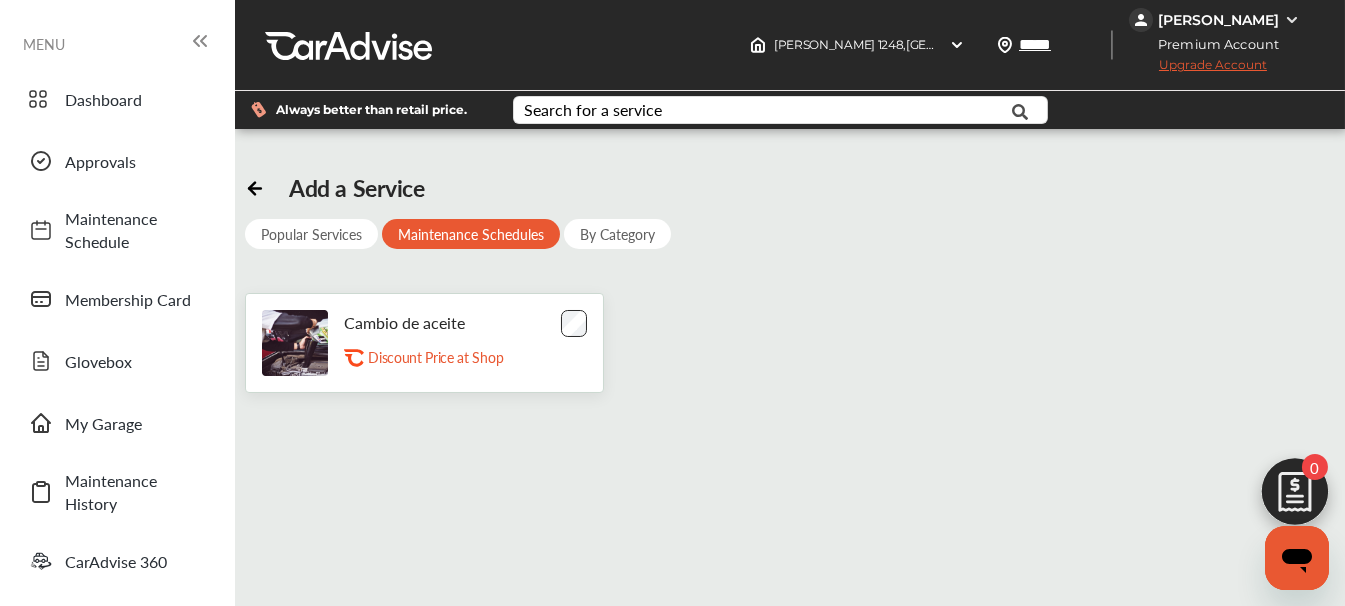 click on "Popular Services" at bounding box center (311, 234) 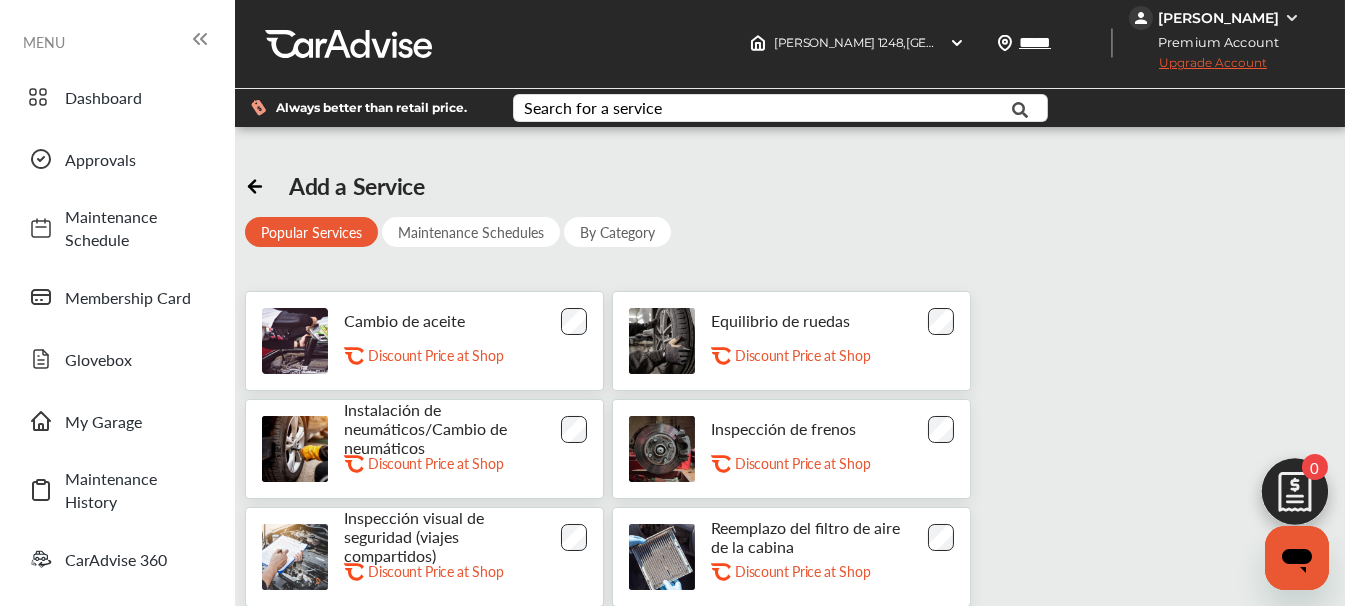 scroll, scrollTop: 0, scrollLeft: 0, axis: both 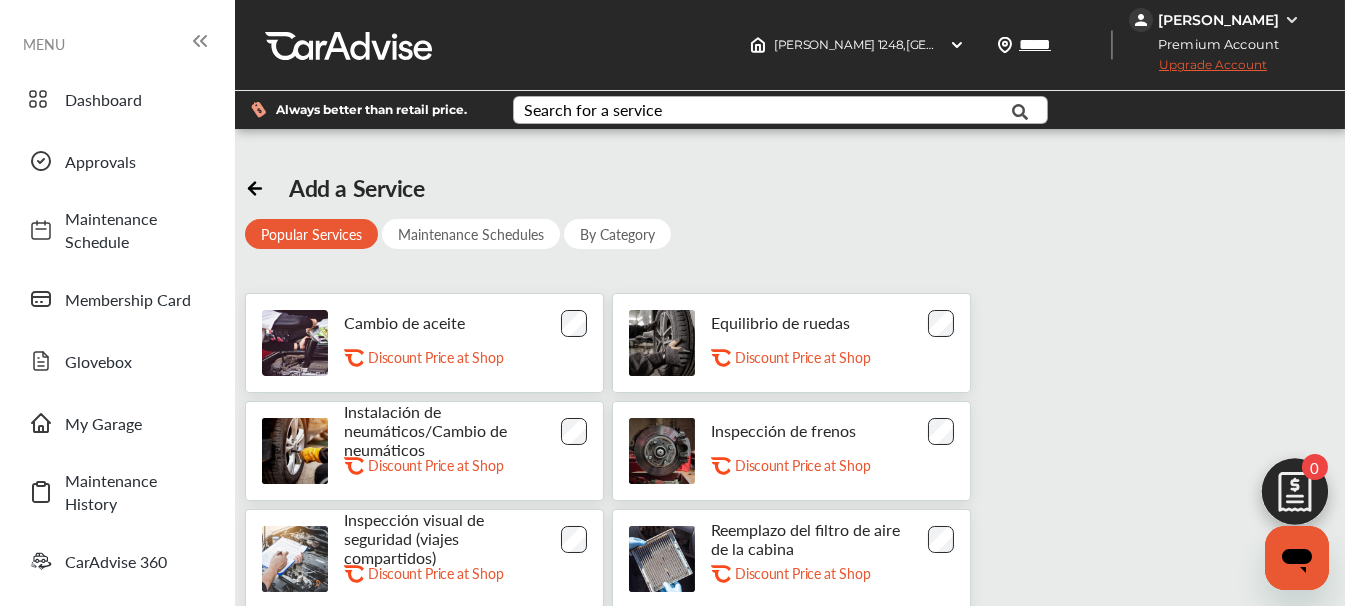 click on "Search for a service" at bounding box center [594, 110] 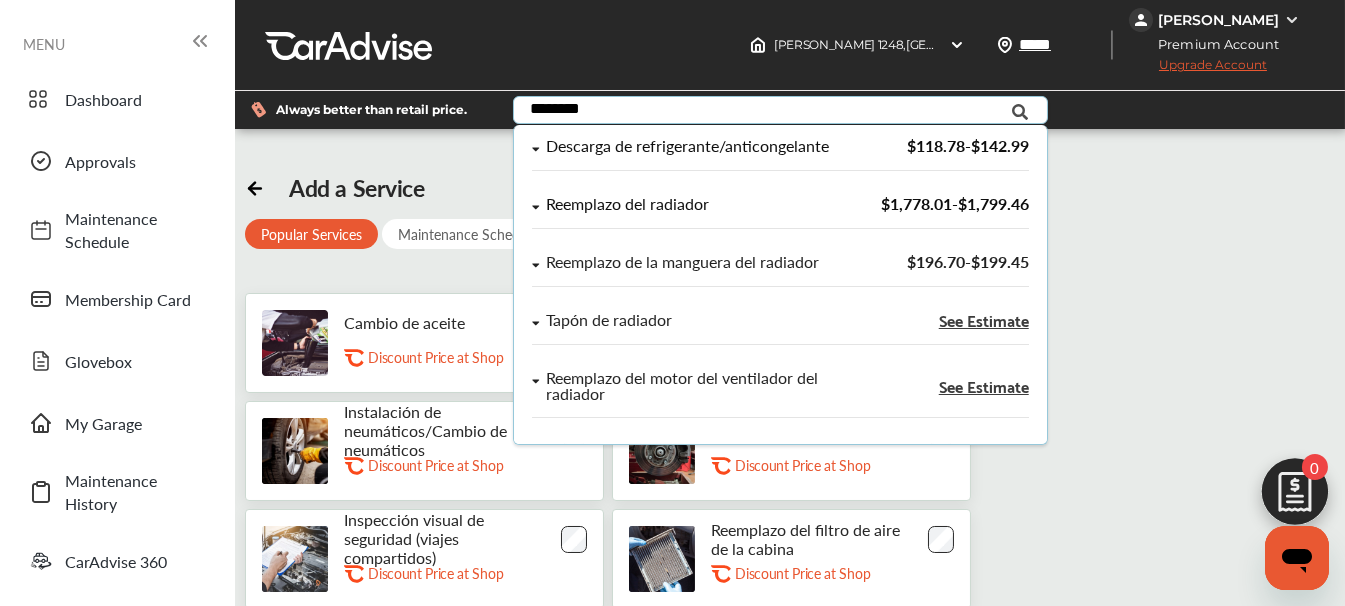 type on "********" 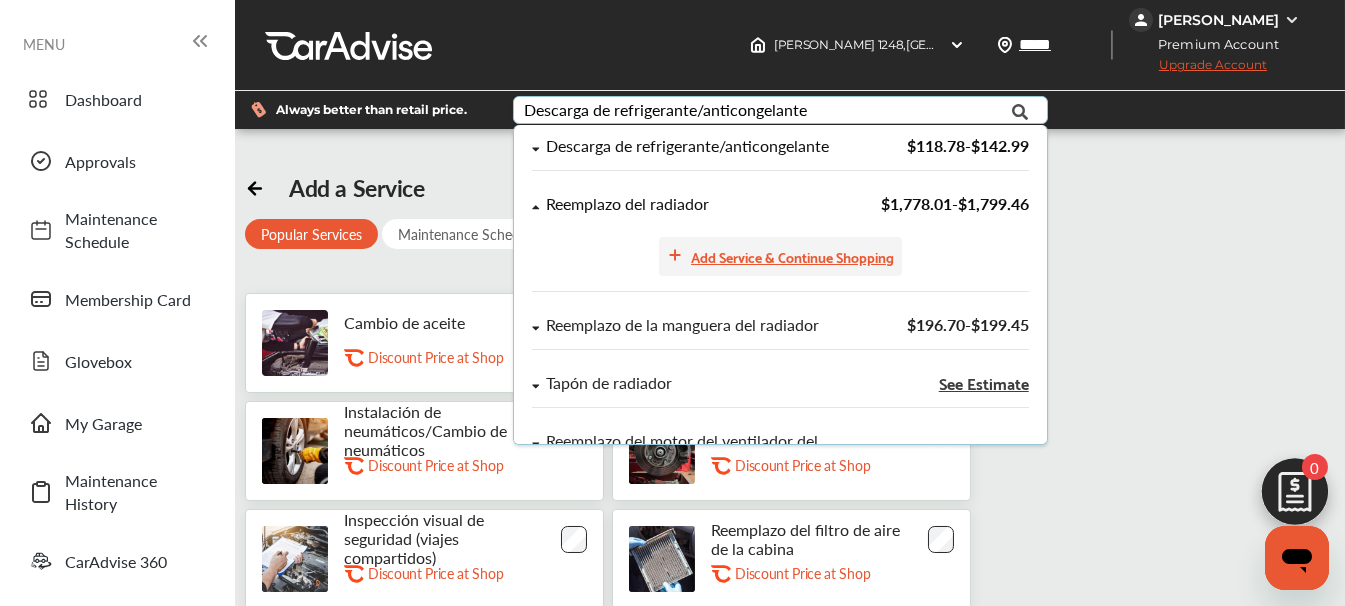 click on "Add Service & Continue Shopping" at bounding box center [792, 256] 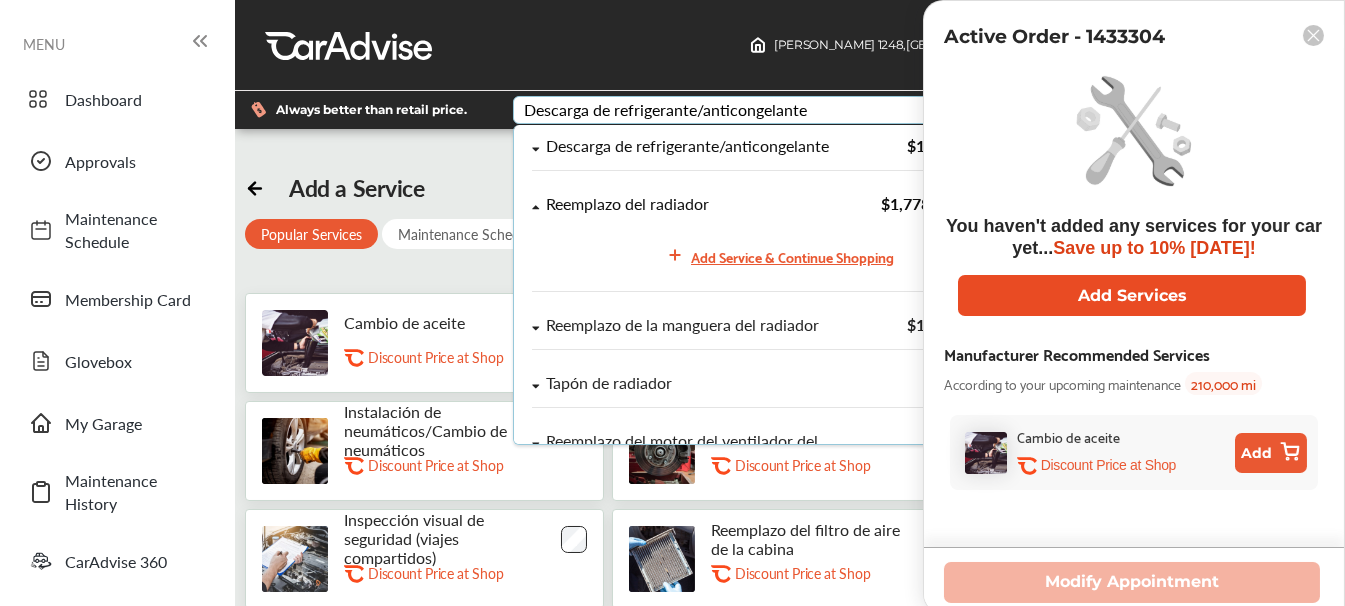 click on "Add Services" at bounding box center [1132, 295] 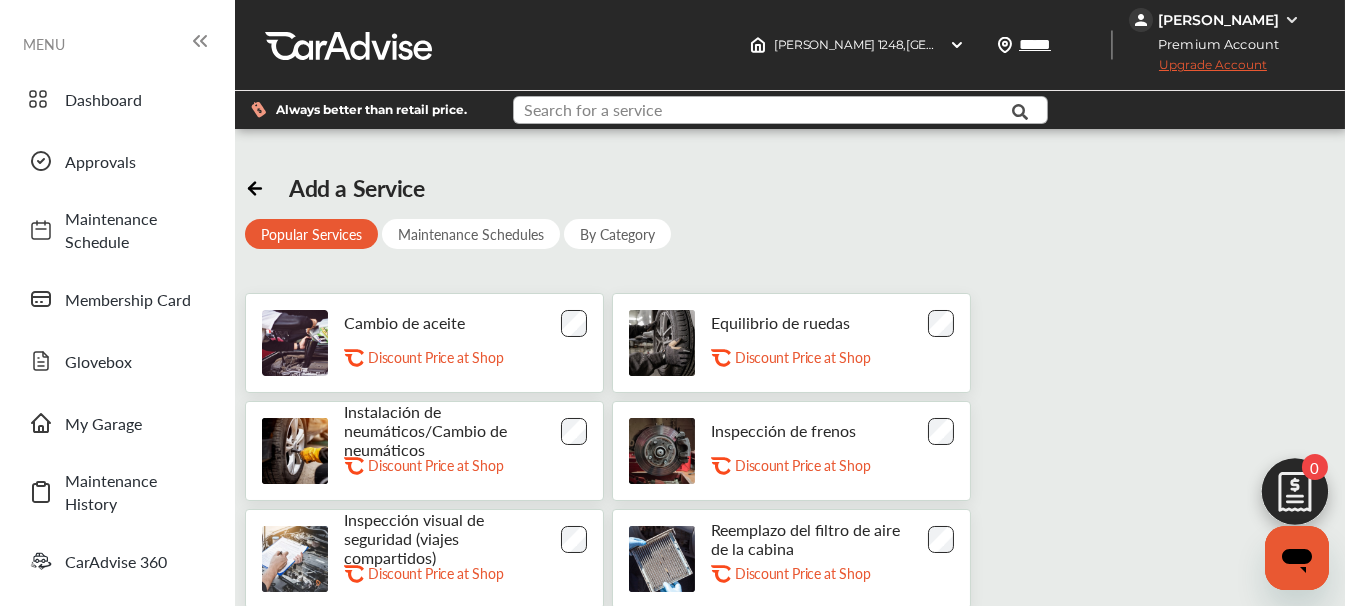click at bounding box center (766, 112) 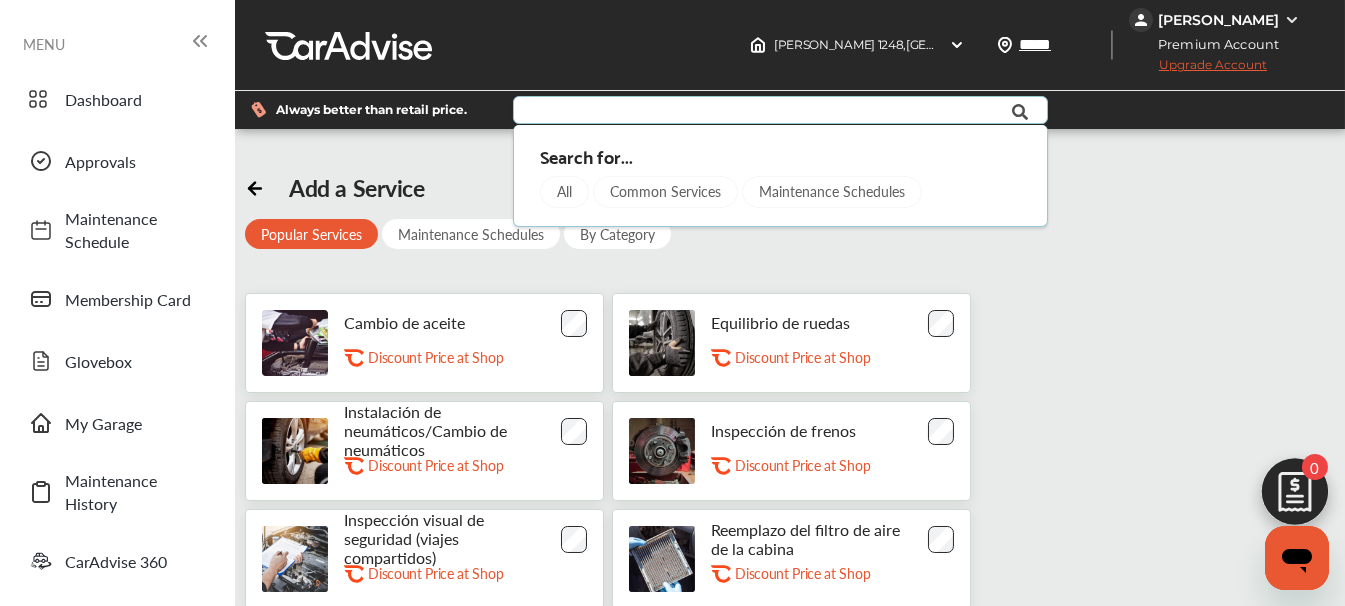 click on "Add a Service Popular Services Maintenance Schedules By Category  Cambio de aceite
.st0{fill:#FA4A1C;}
Discount Price at Shop  Equilibrio de ruedas
.st0{fill:#FA4A1C;}
Discount Price at Shop  Instalación de neumáticos/Cambio de neumáticos
.st0{fill:#FA4A1C;}
Discount Price at Shop  Inspección de frenos
.st0{fill:#FA4A1C;}
Discount Price at Shop  Inspección visual de seguridad (viajes compartidos)
.st0{fill:#FA4A1C;}
Discount Price at Shop  Reemplazo del filtro de aire de la cabina
.st0{fill:#FA4A1C;}
Discount Price at Shop  Reparación de pinchazos
.st0{fill:#FA4A1C;}
Discount Price at Shop  Descarga de refrigerante/anticongelante
.st0{fill:#FA4A1C;}
Discount Price at Shop Wiper Blade Replacement
.st0{fill:#FA4A1C;}
Discount Price at Shop  Reemplazo del eje del eje
.st0{fill:#FA4A1C;}
Discount Price at Shop" at bounding box center [789, 499] 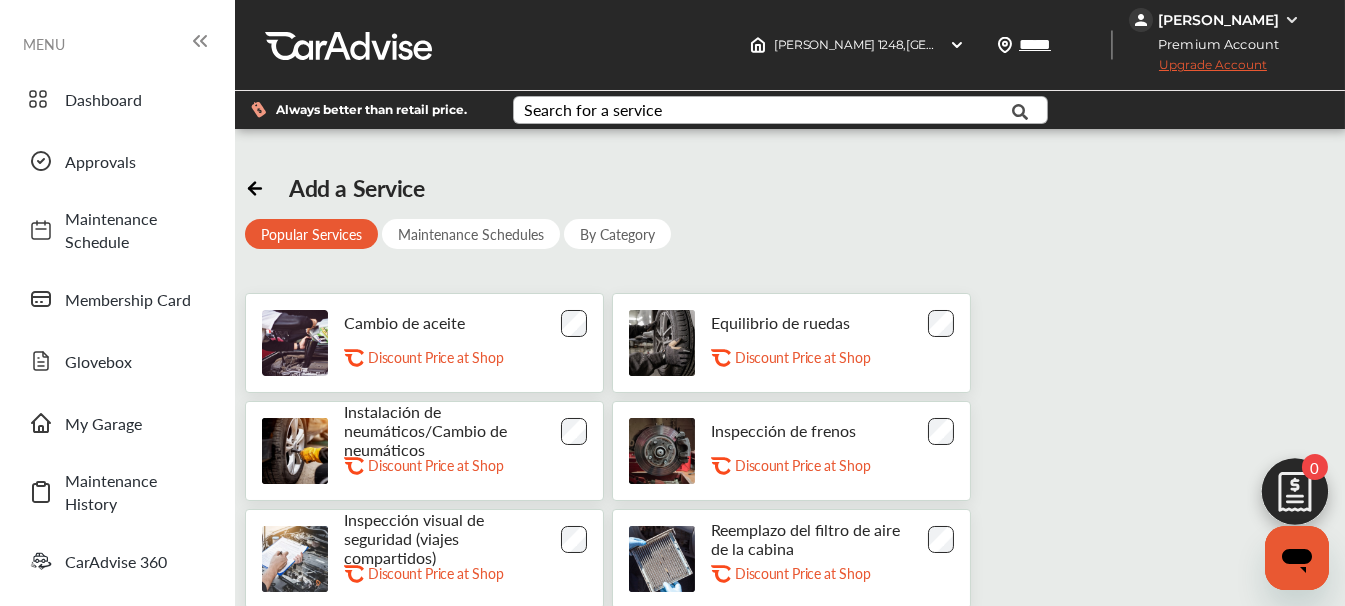 click on "Search for a service" at bounding box center (594, 110) 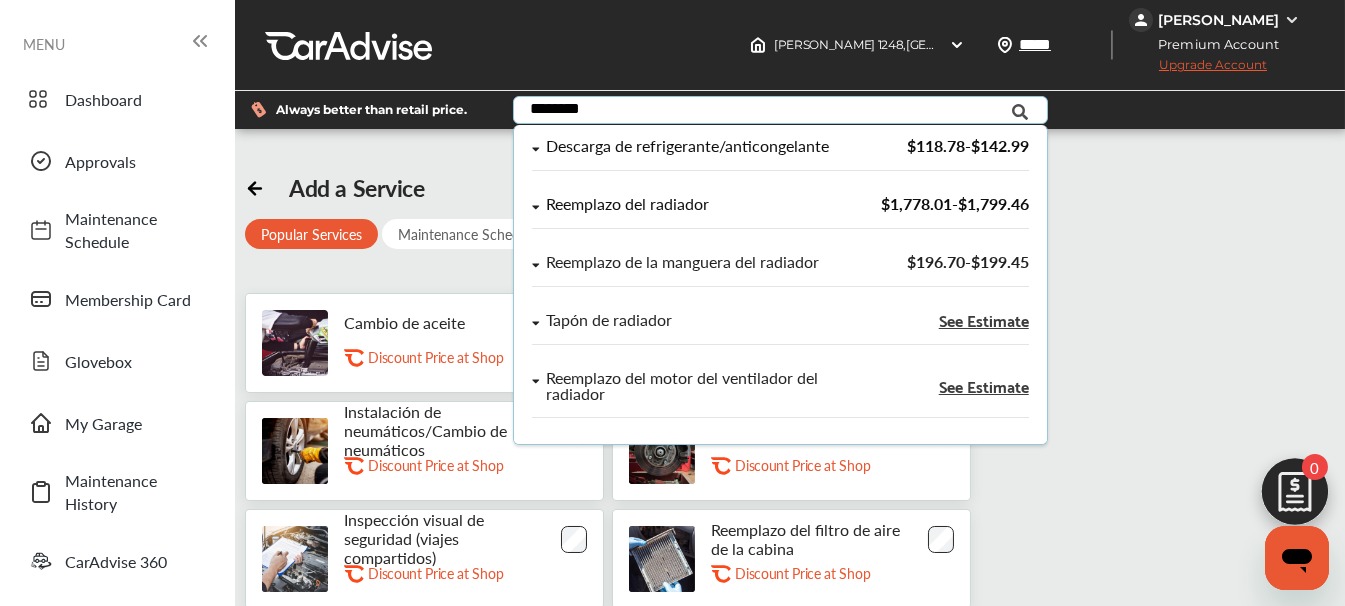 type on "********" 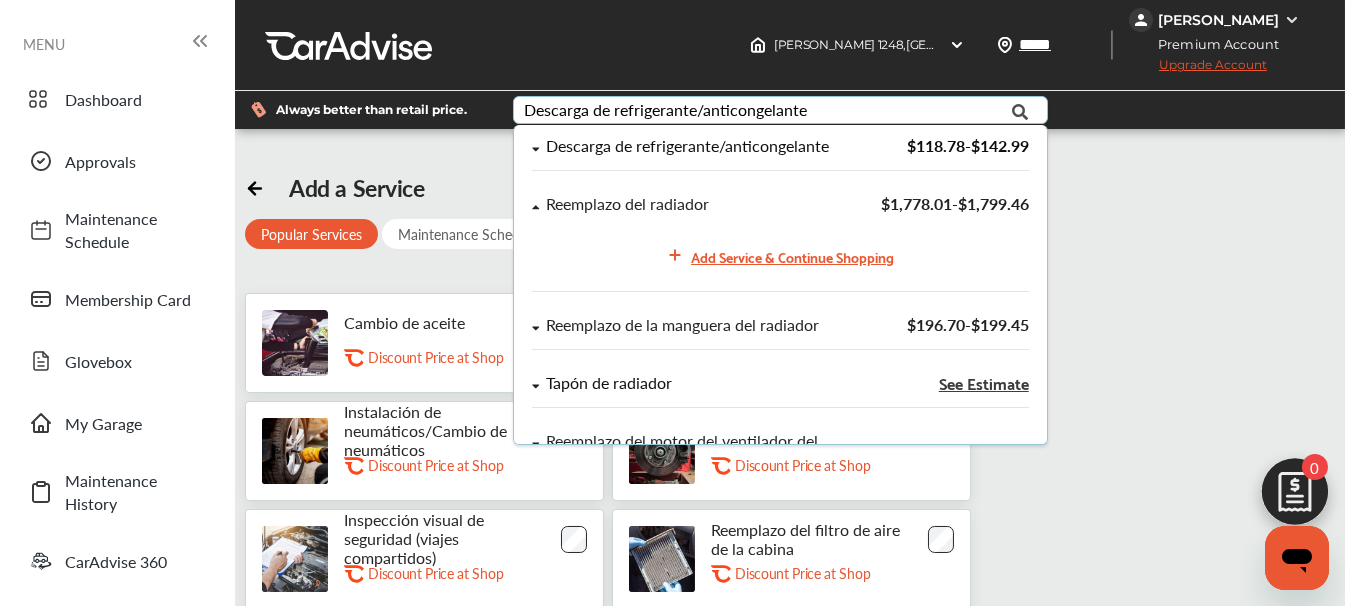 click on "See Estimate" at bounding box center [983, 383] 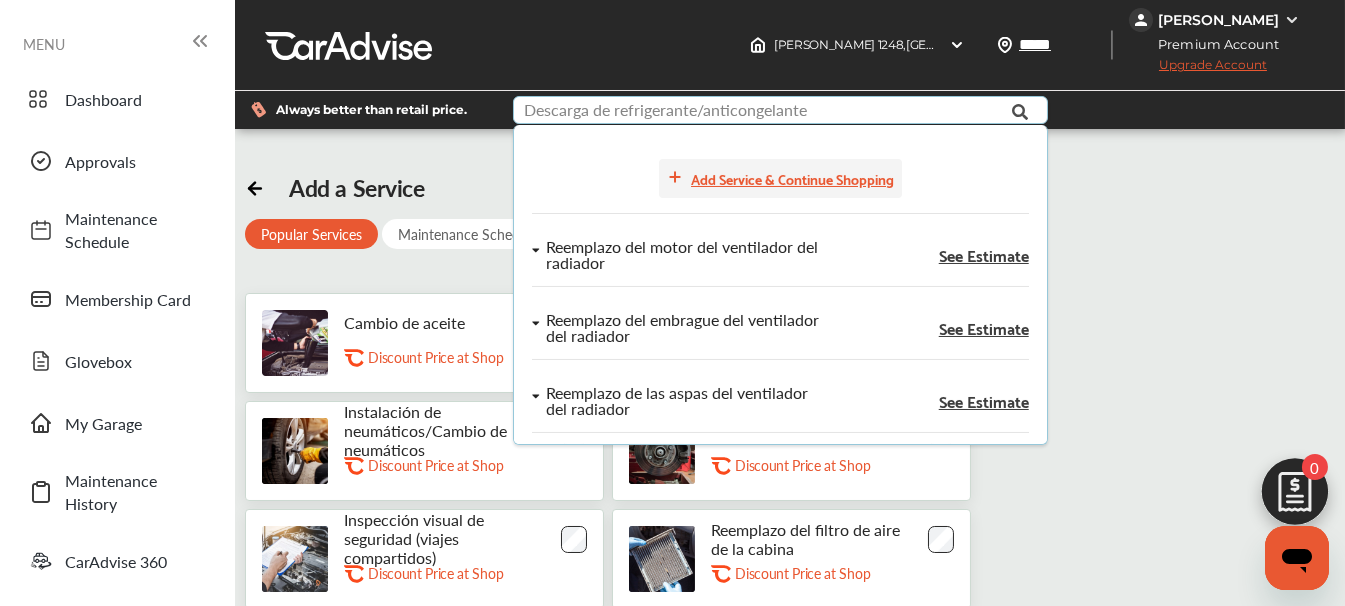 scroll, scrollTop: 620, scrollLeft: 0, axis: vertical 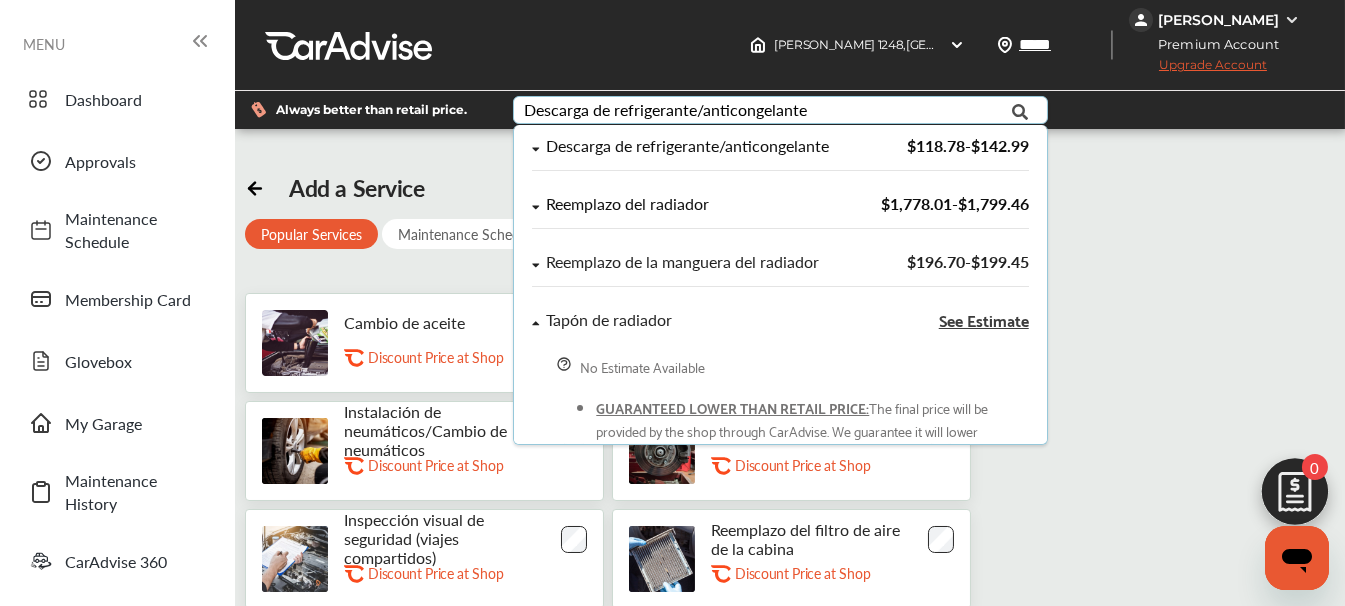 click on "Reemplazo del radiador" at bounding box center [626, 204] 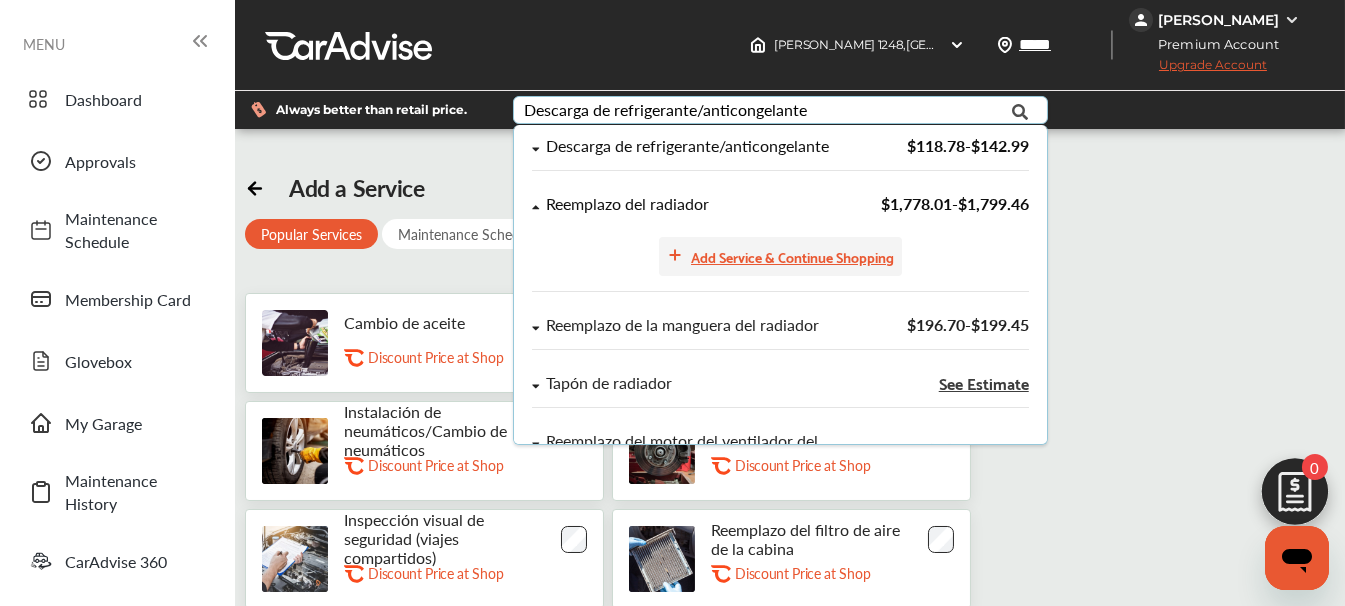 click 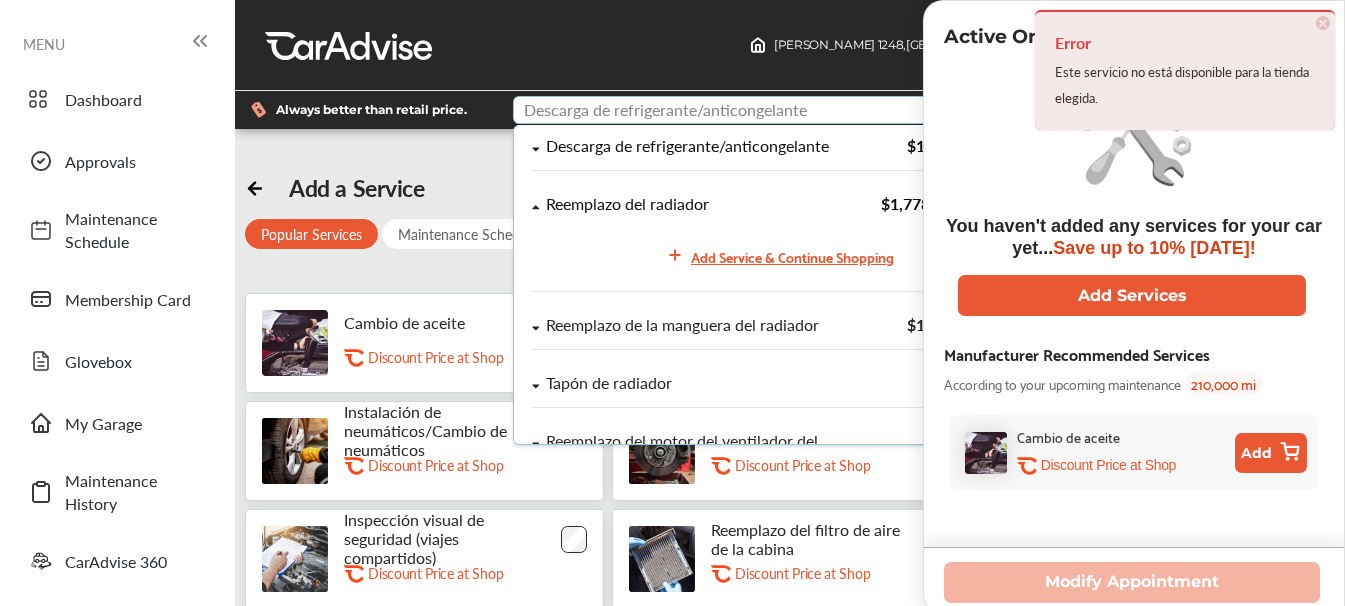 scroll, scrollTop: 308, scrollLeft: 0, axis: vertical 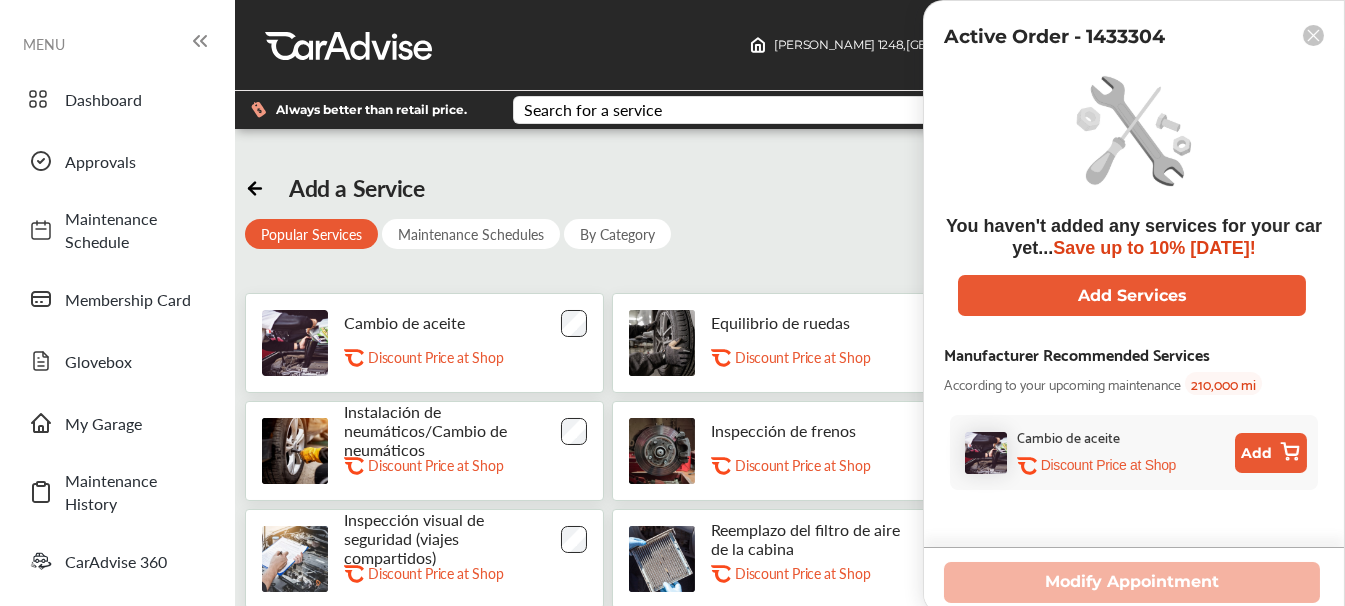 click 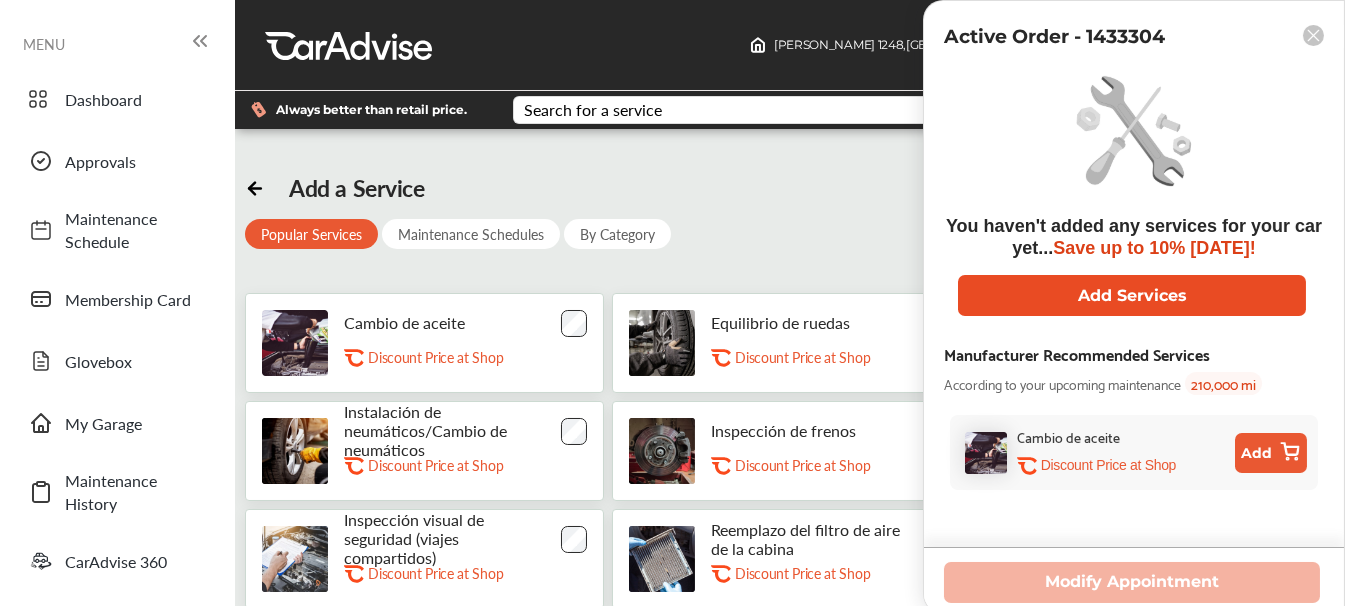 click on "Add Services" at bounding box center [1132, 295] 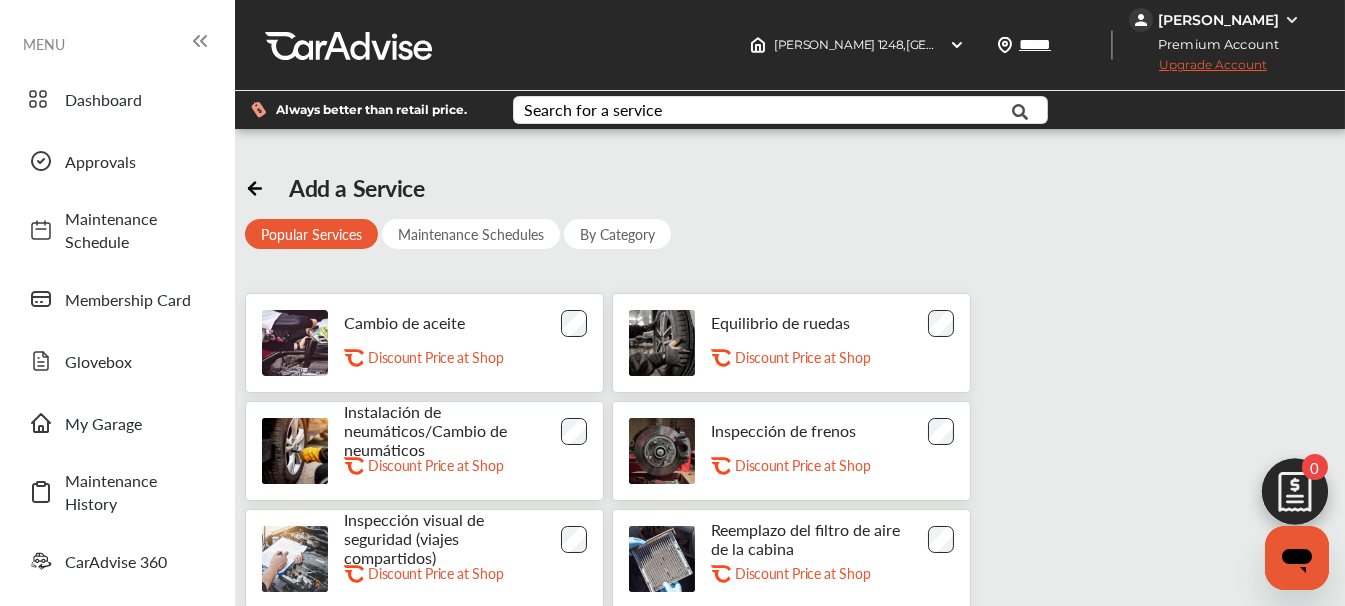 scroll, scrollTop: 41, scrollLeft: 0, axis: vertical 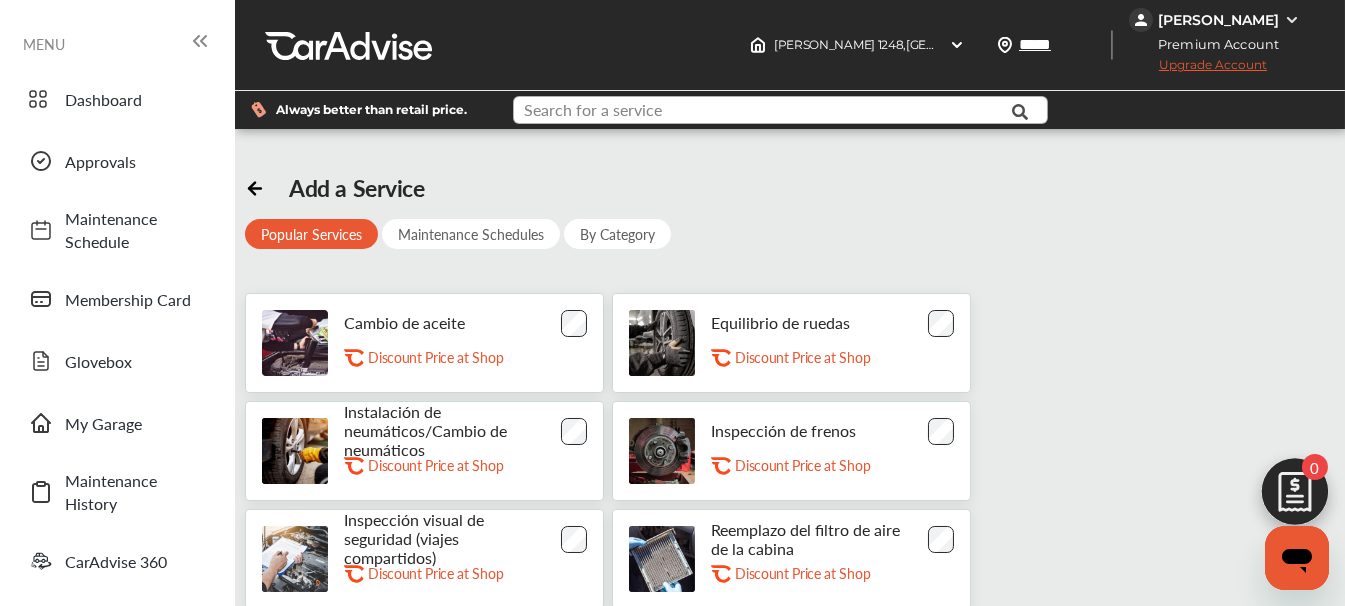 click at bounding box center [766, 112] 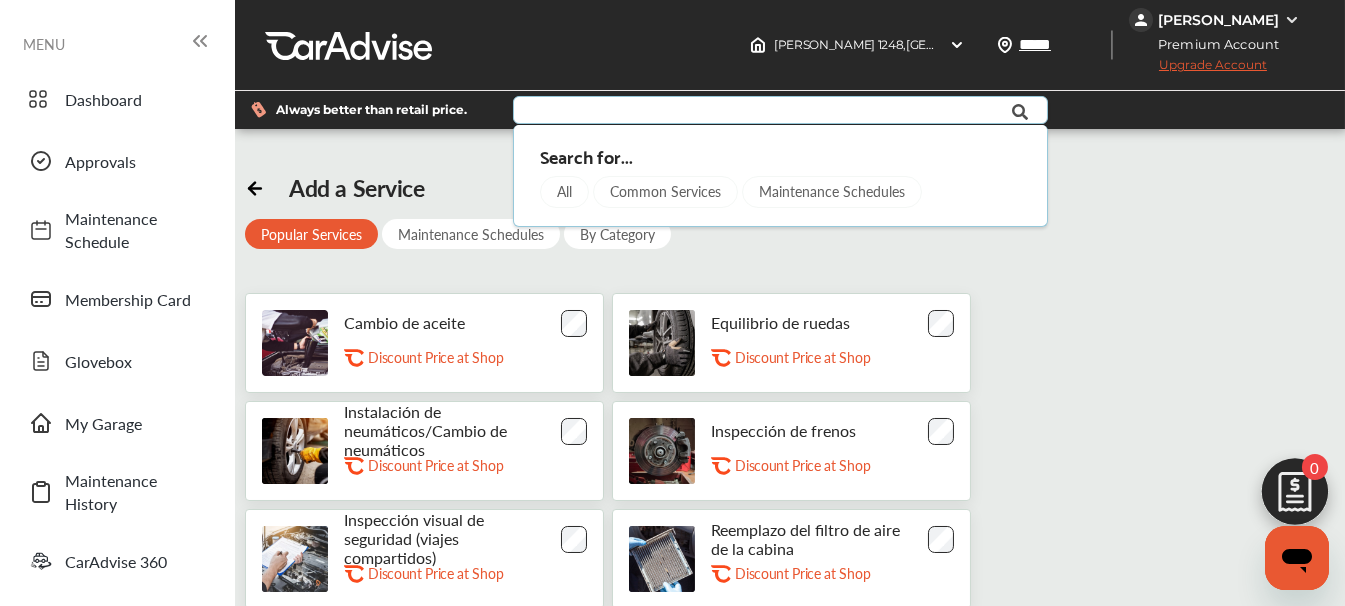 click at bounding box center [766, 112] 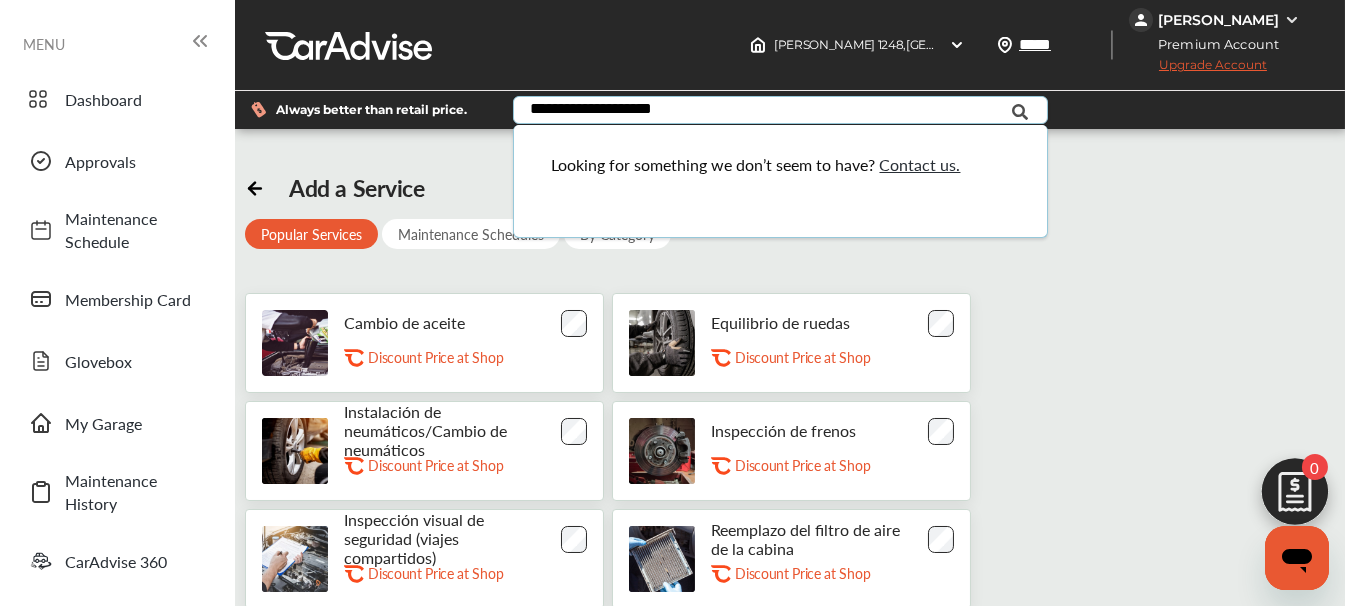 click on "**********" at bounding box center (766, 112) 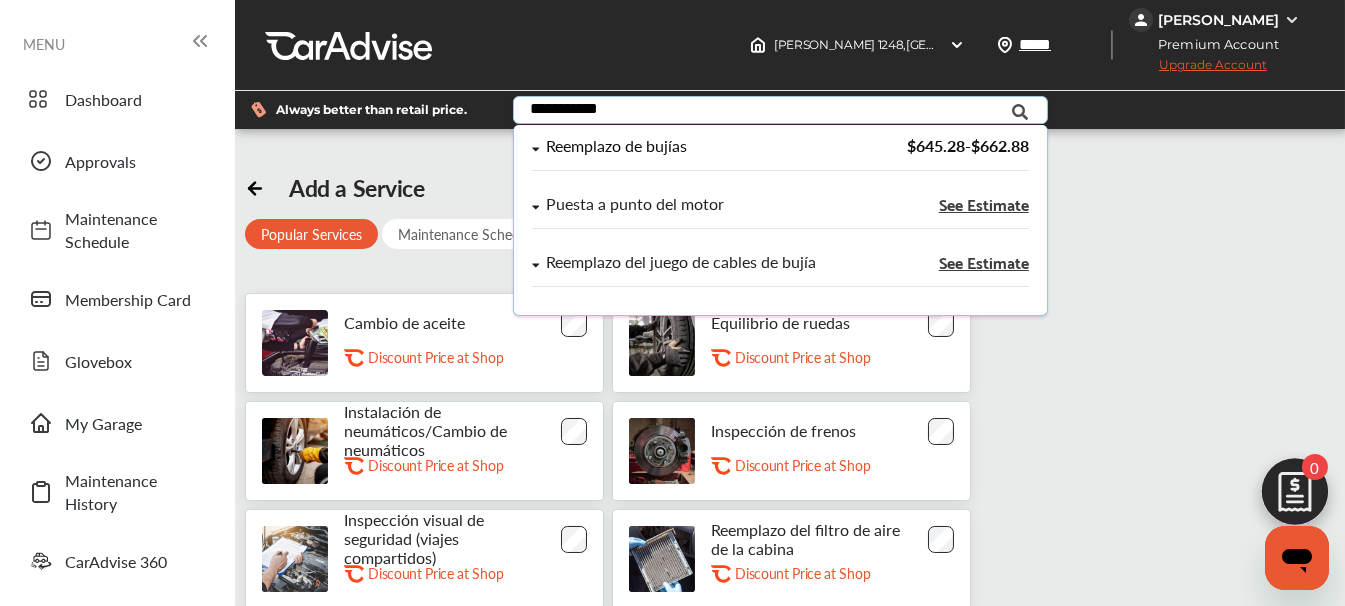 type on "**********" 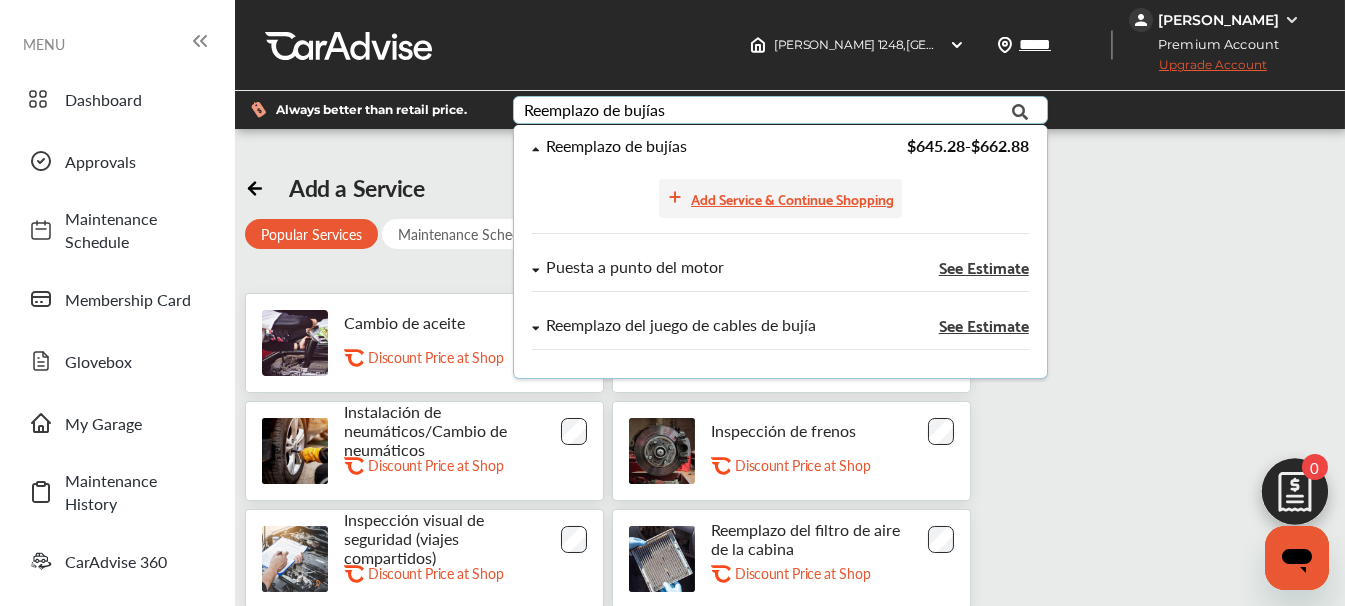 click on "Add Service & Continue Shopping" at bounding box center (792, 198) 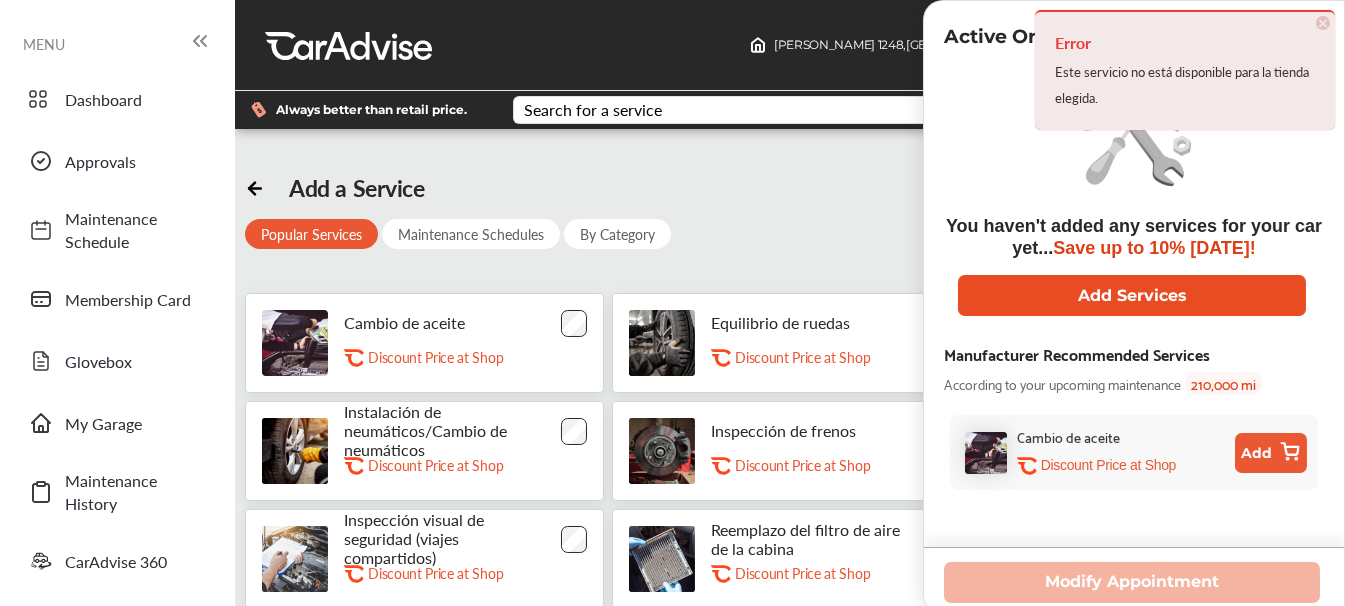click on "Add Services" at bounding box center (1132, 295) 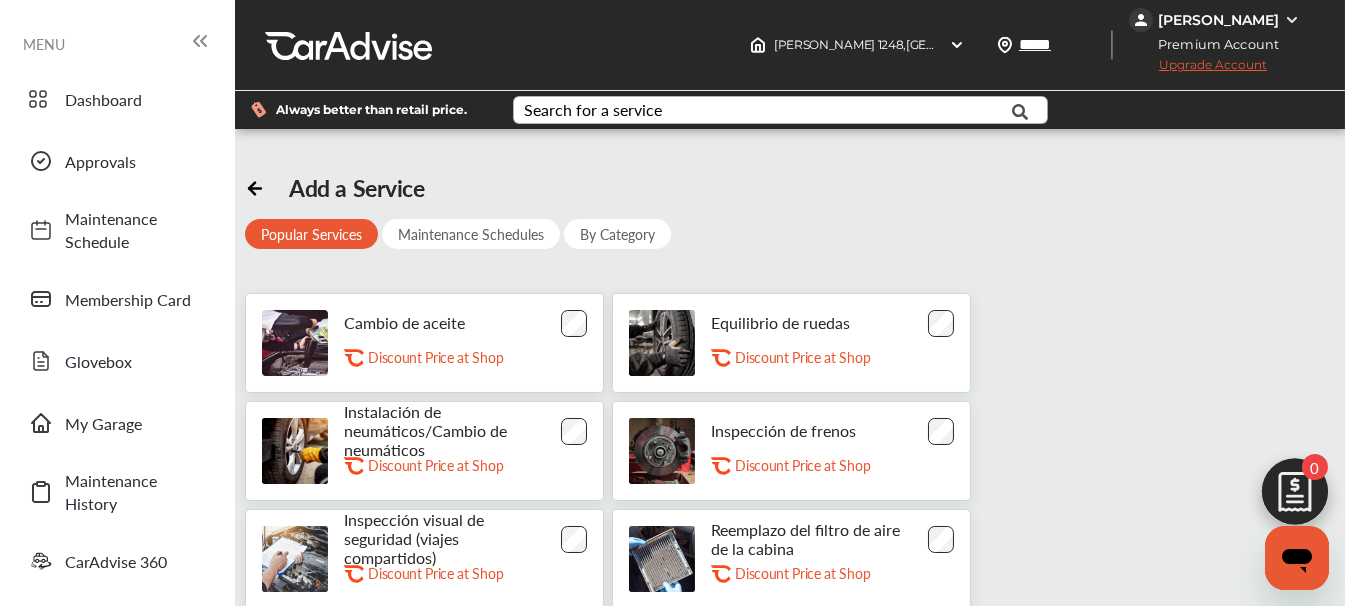 click on "Search for a service" at bounding box center [594, 110] 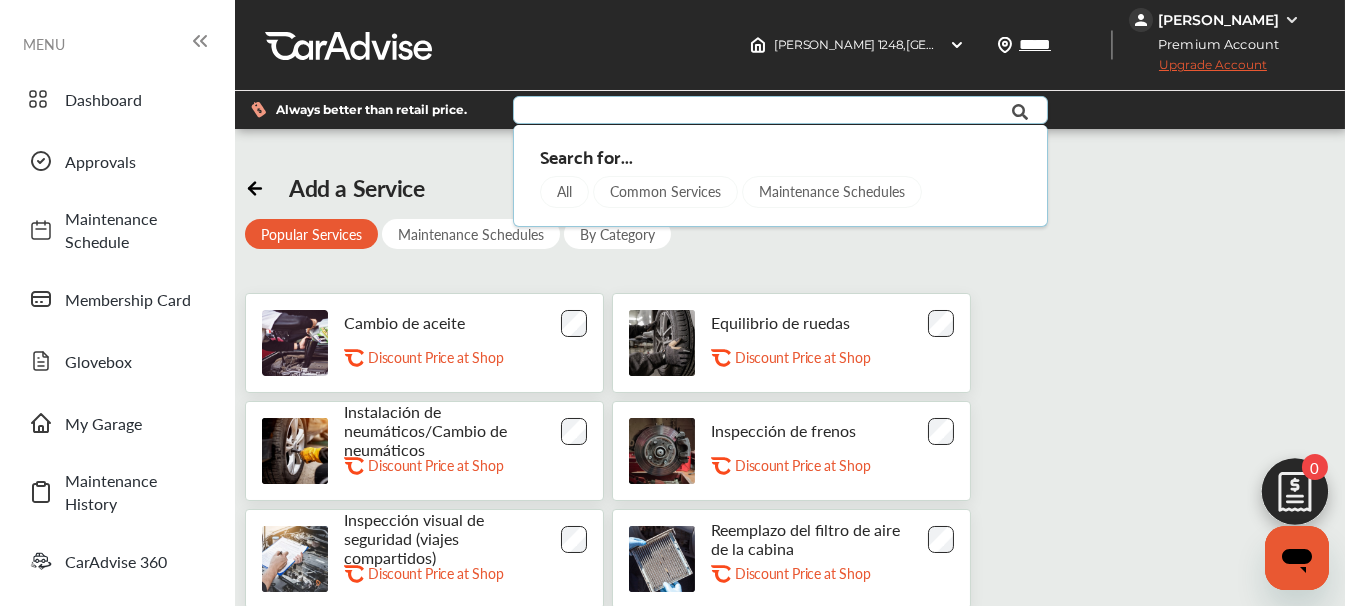 click at bounding box center (766, 112) 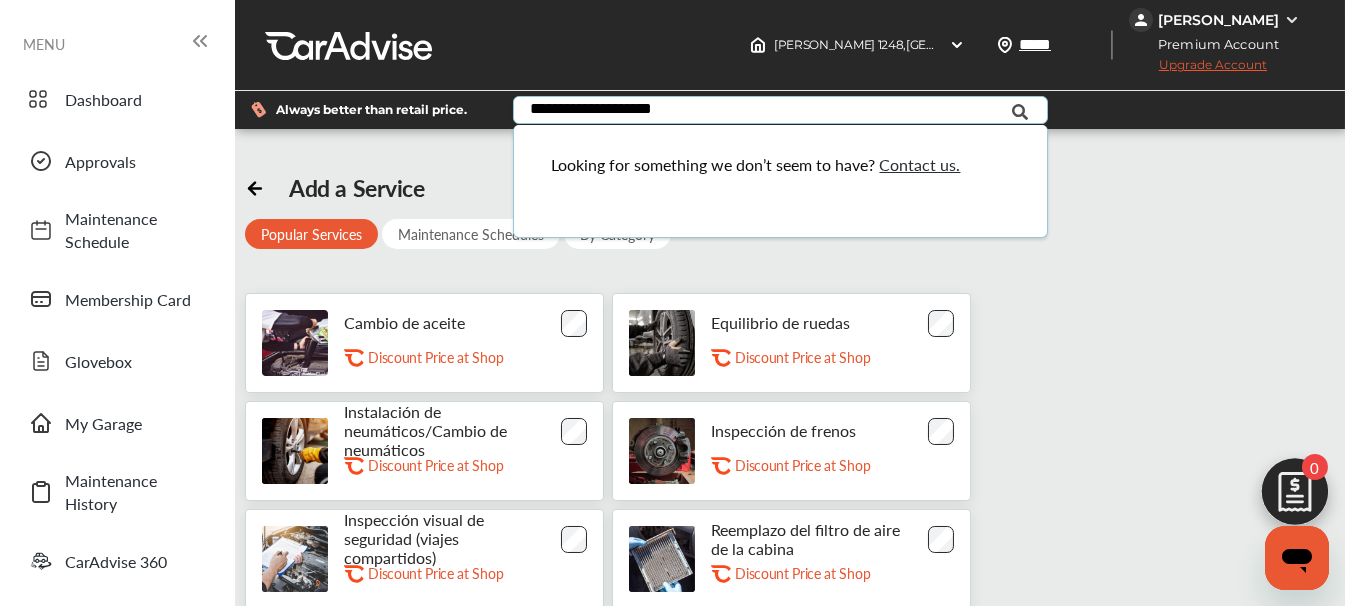 click on "**********" at bounding box center (766, 112) 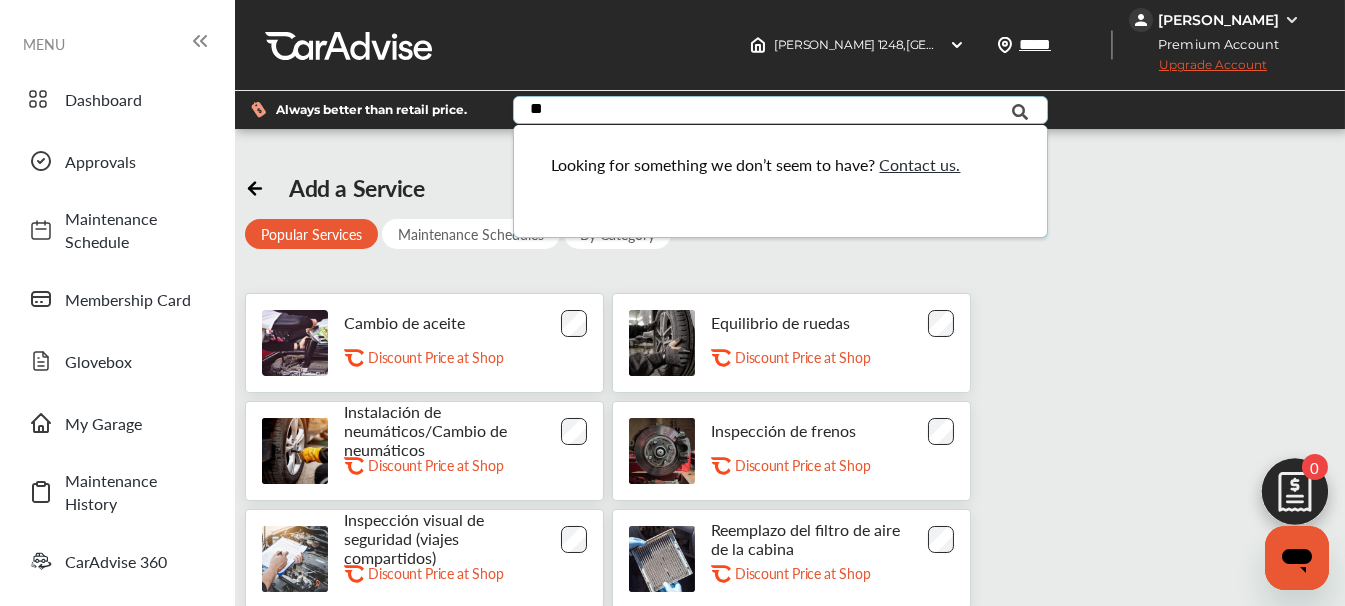 type on "*" 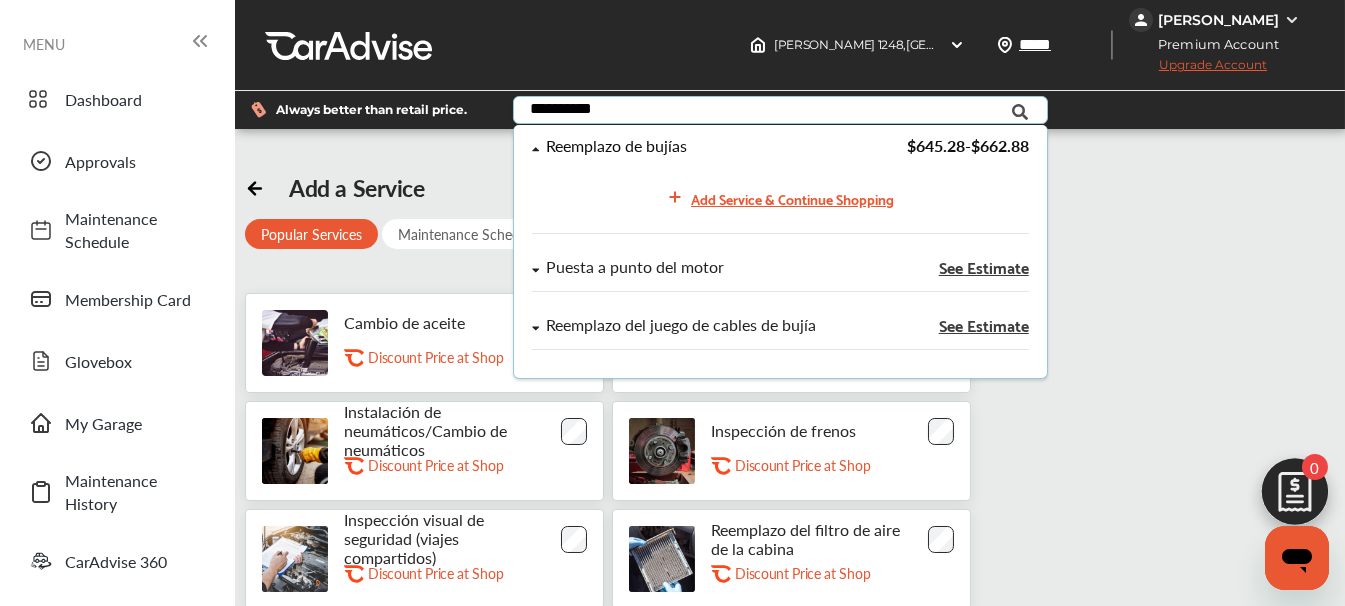 type on "**********" 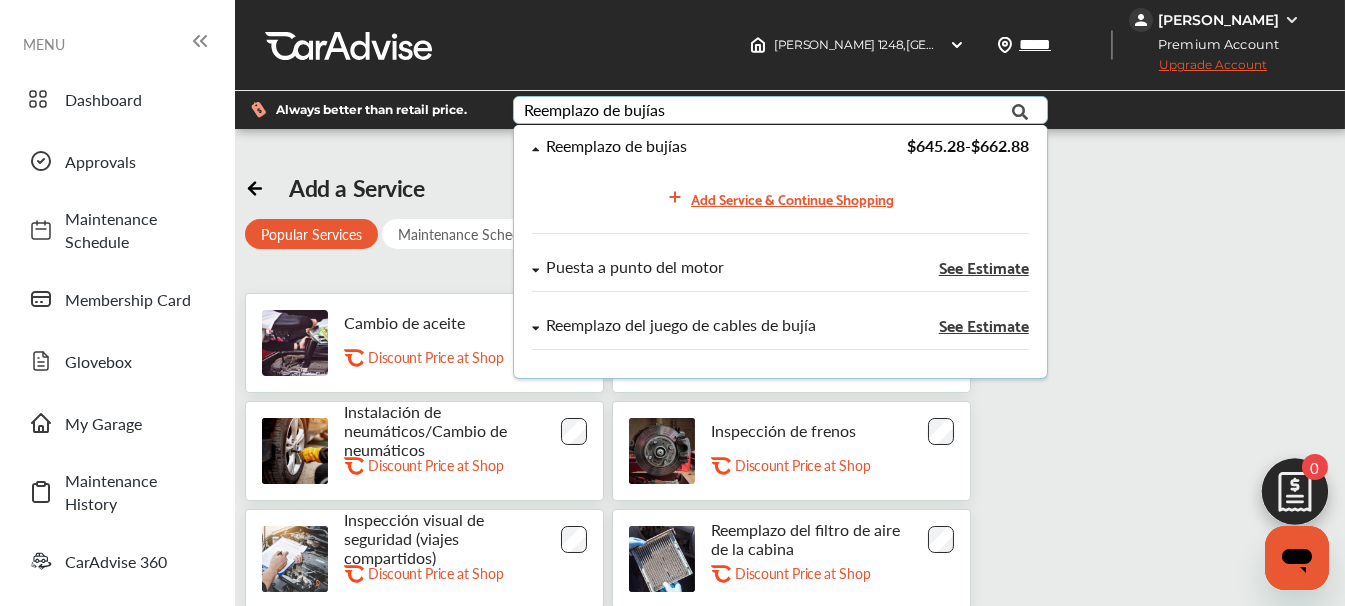 click on "Reemplazo de bujías" at bounding box center [615, 146] 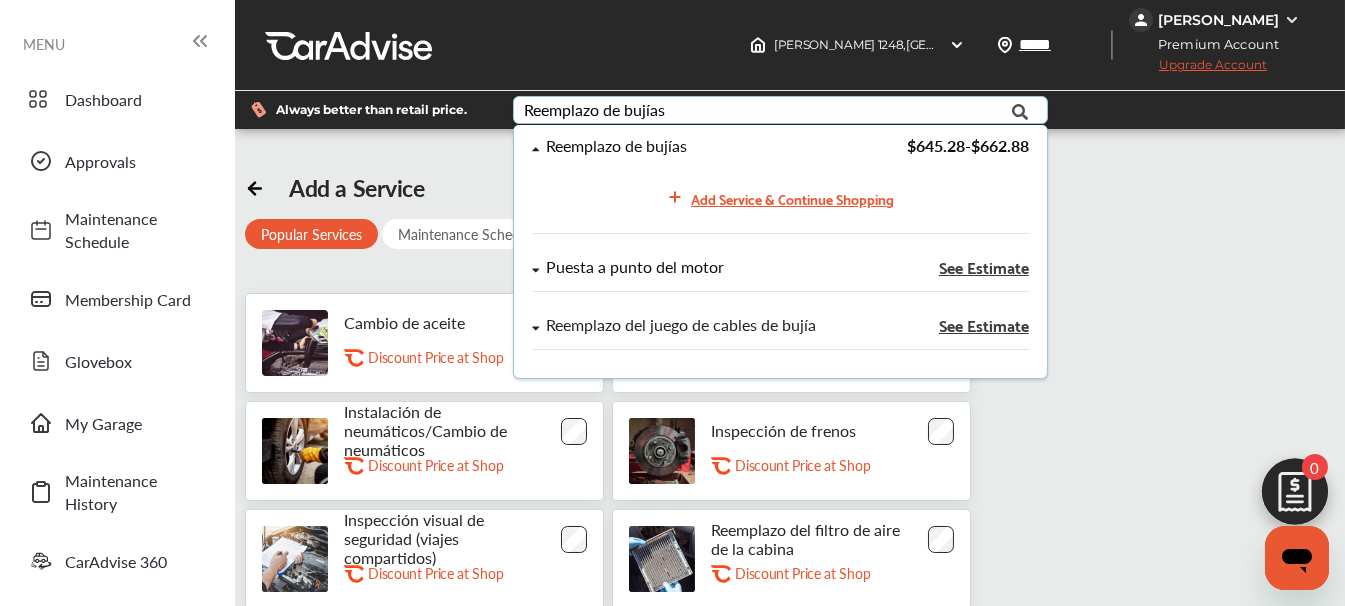 click on "See Estimate" at bounding box center (983, 267) 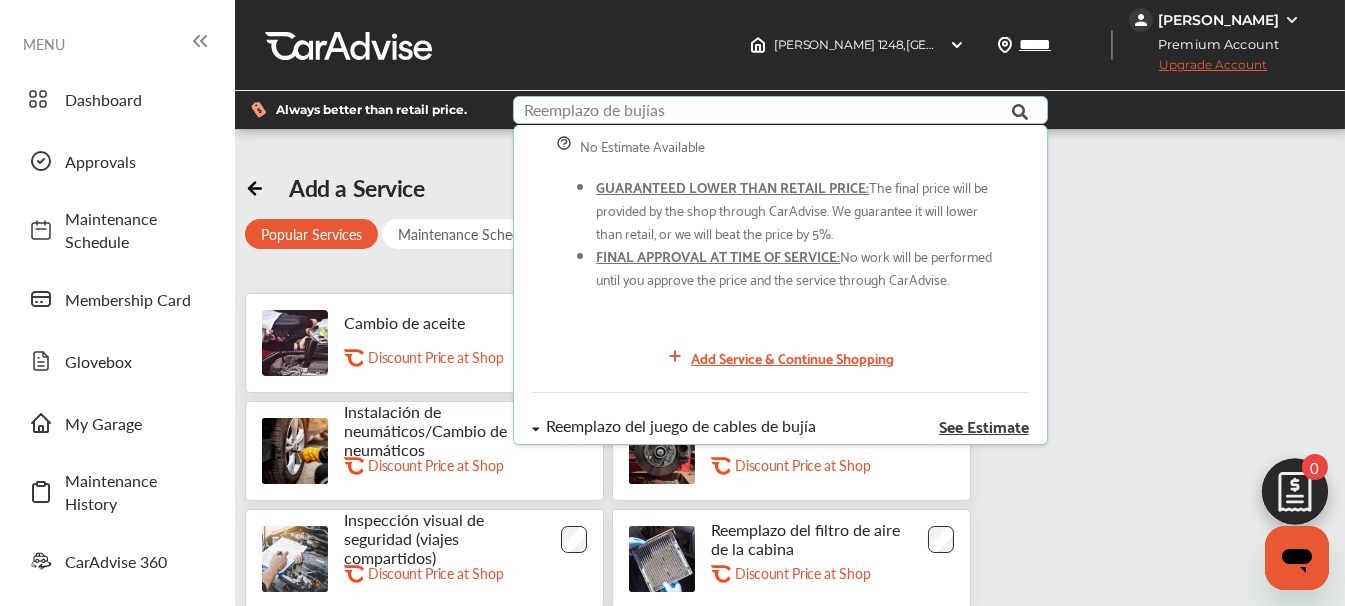 scroll, scrollTop: 166, scrollLeft: 0, axis: vertical 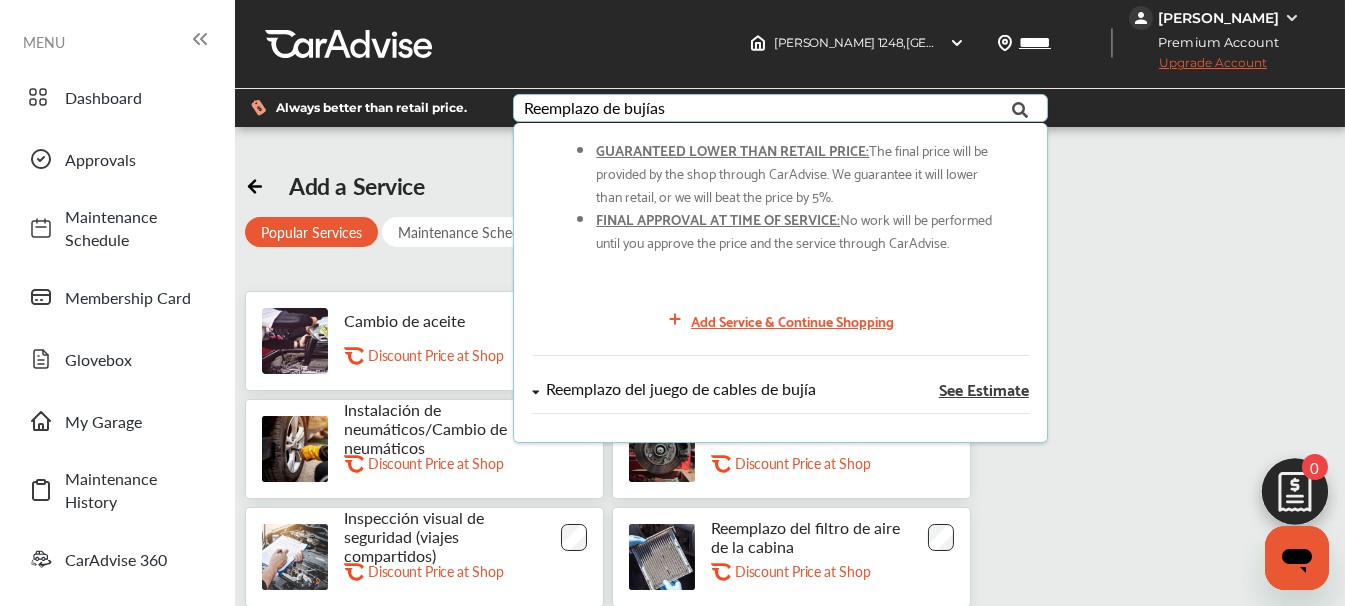 click on "See Estimate" at bounding box center [983, 389] 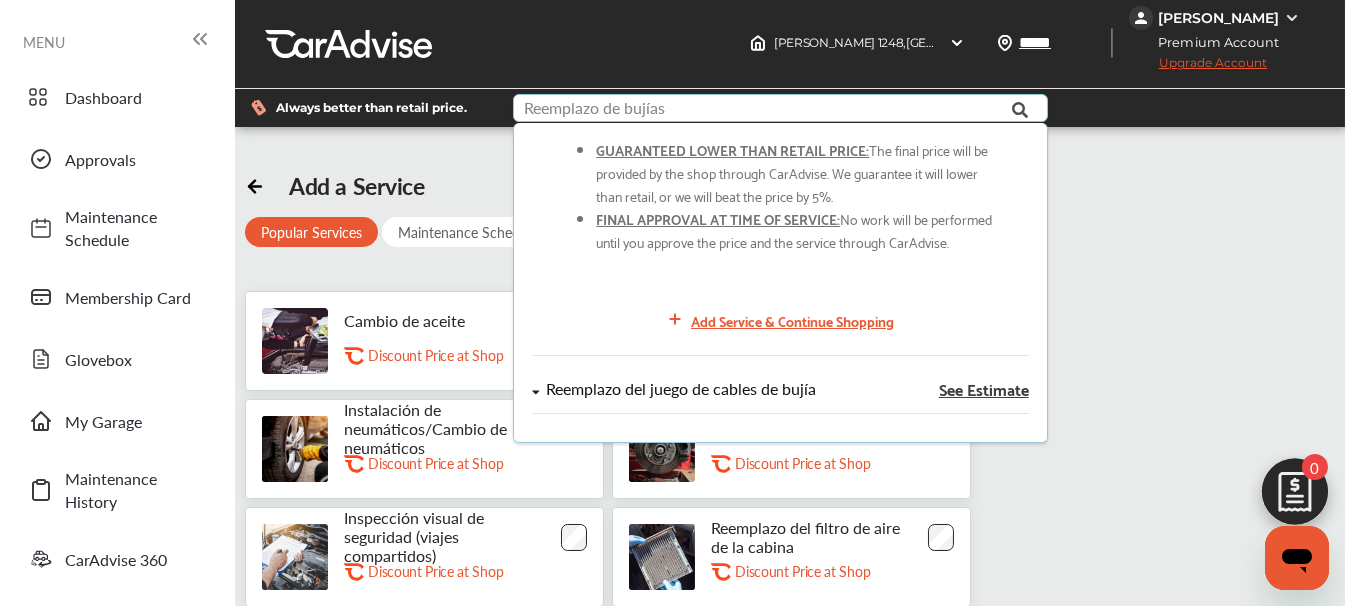 scroll, scrollTop: 0, scrollLeft: 0, axis: both 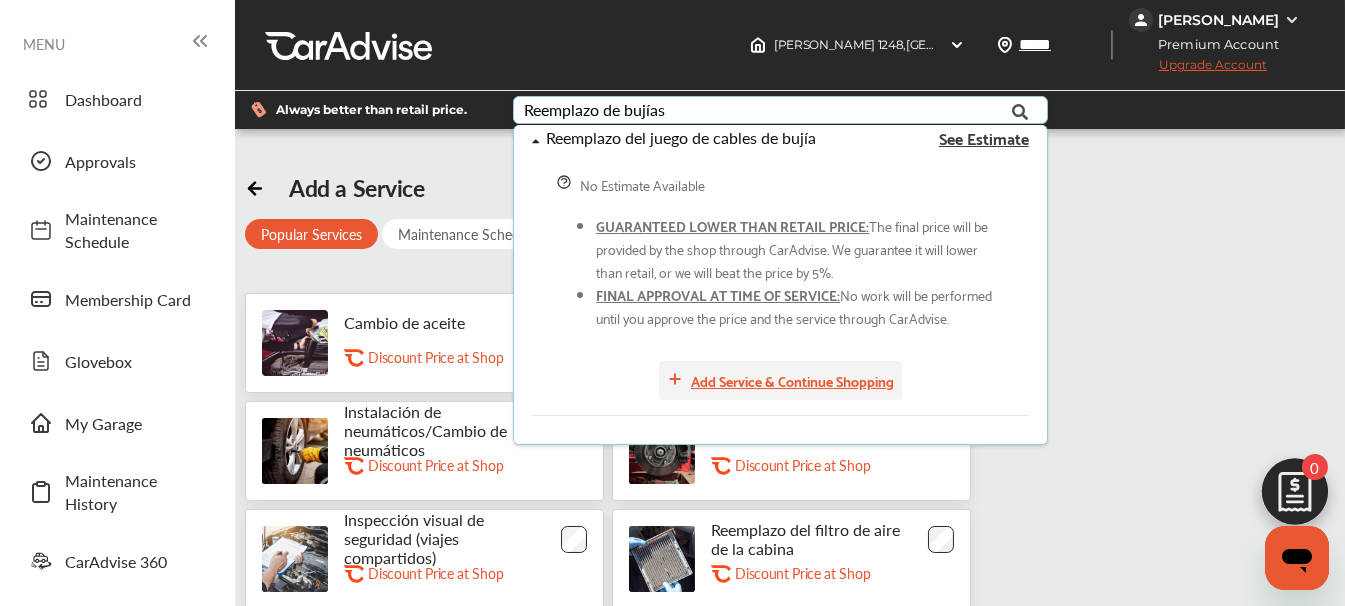 click on "Add Service & Continue Shopping" at bounding box center (792, 380) 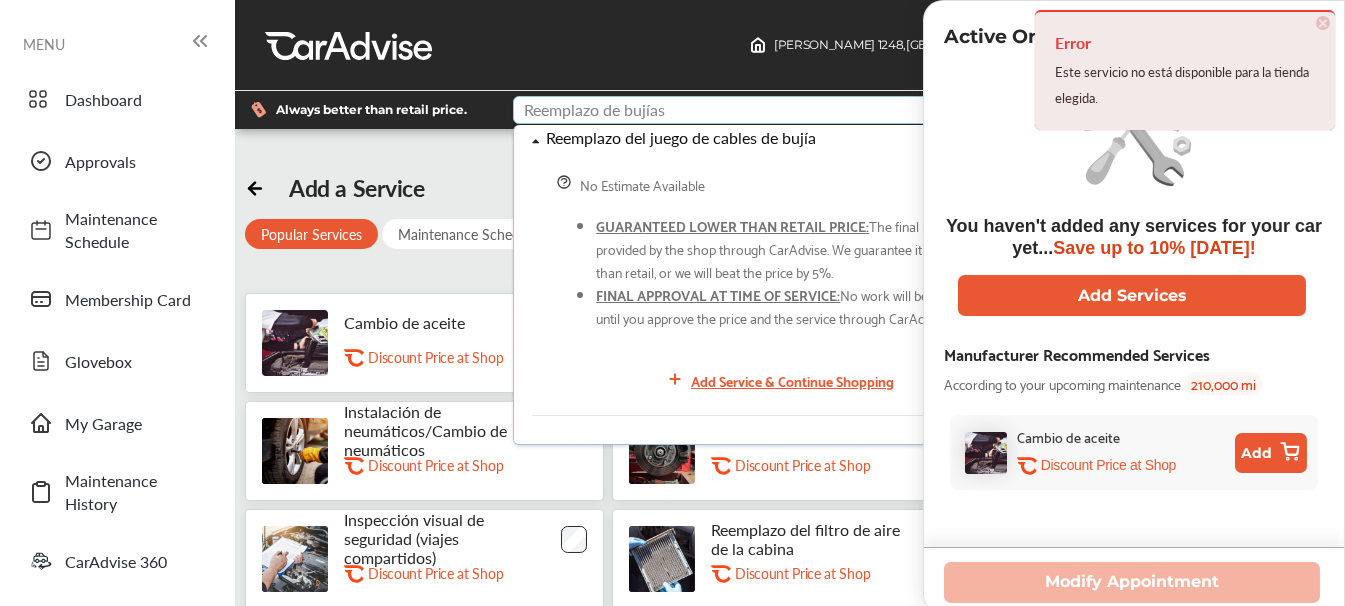 scroll, scrollTop: 150, scrollLeft: 0, axis: vertical 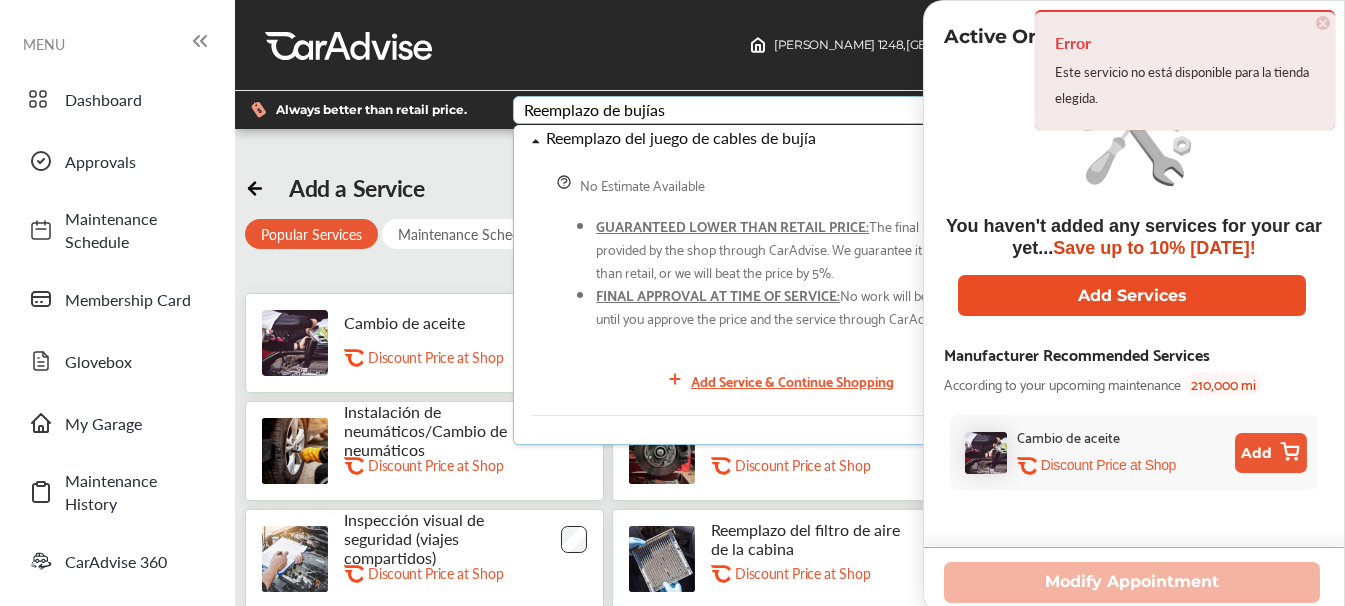 click on "Add Services" at bounding box center [1132, 295] 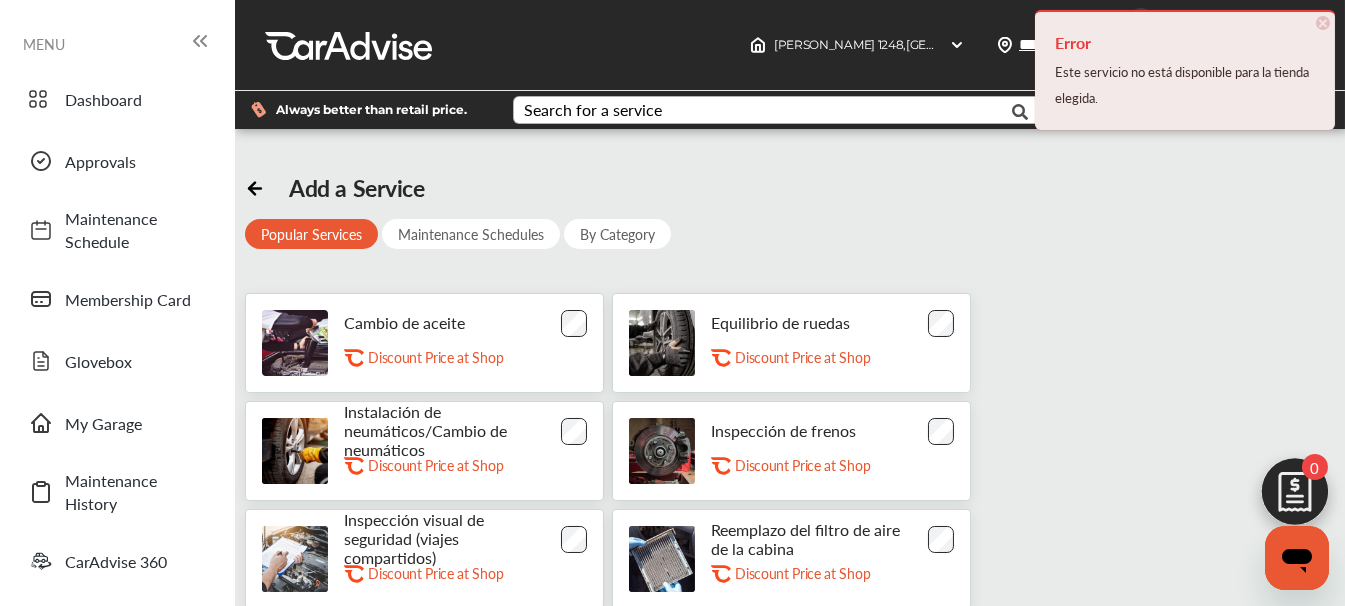 click on "×" at bounding box center (1323, 23) 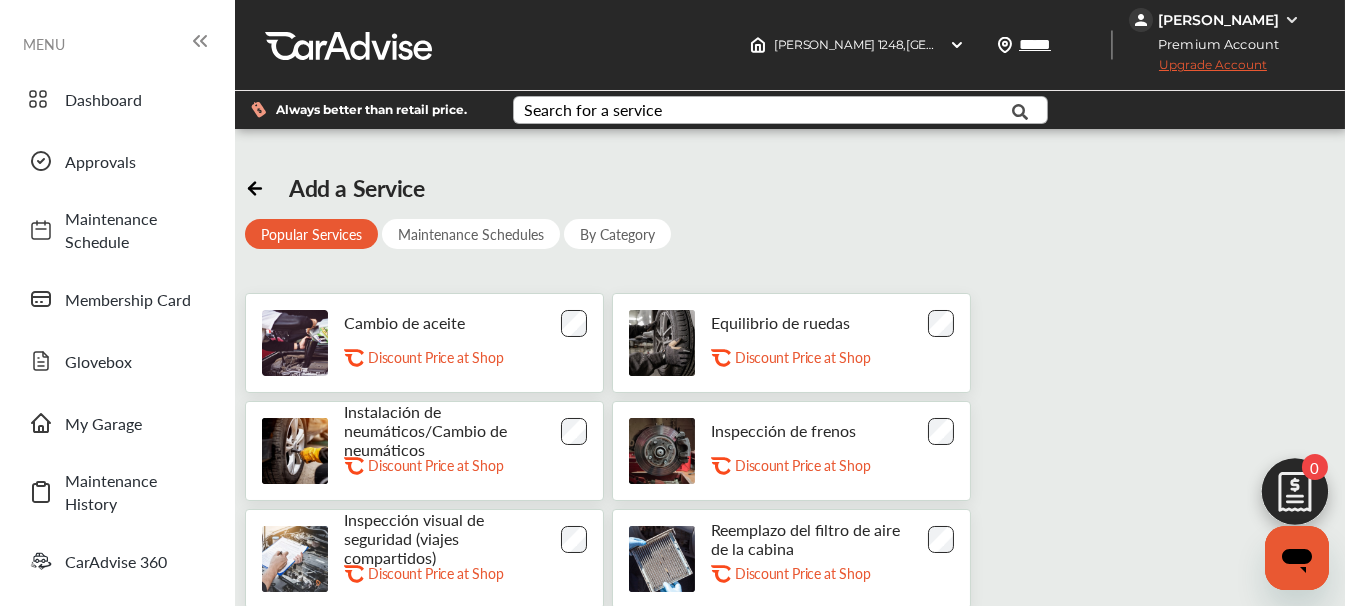 scroll, scrollTop: 2, scrollLeft: 0, axis: vertical 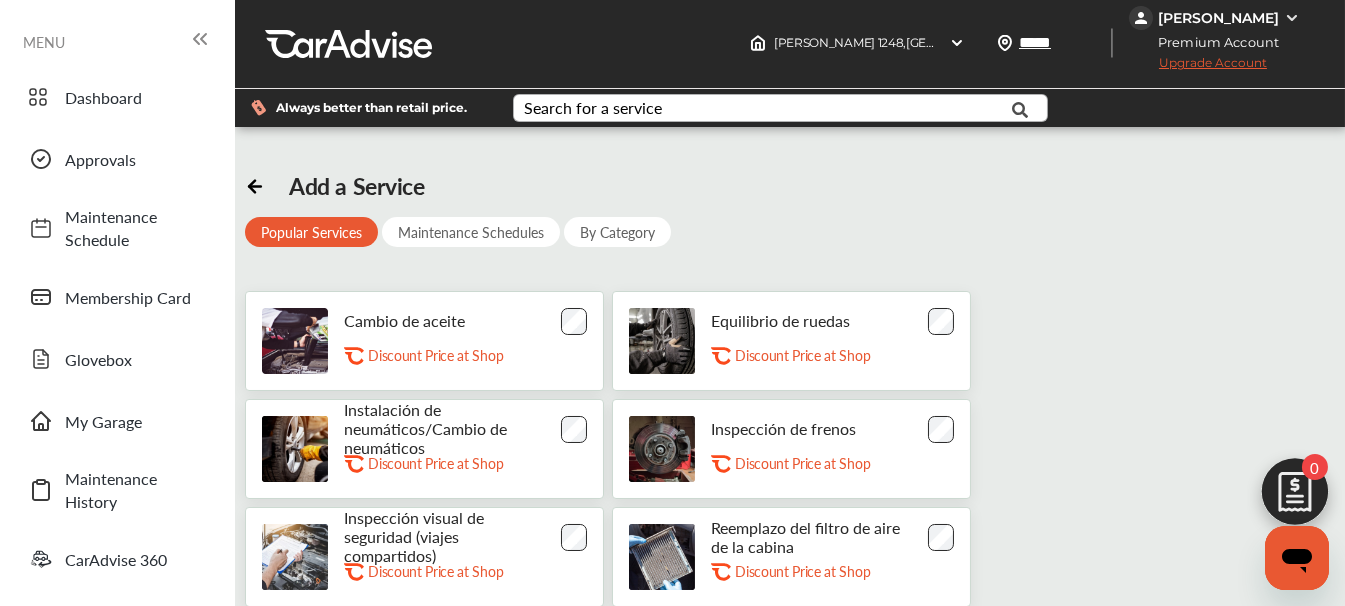 click on "Maintenance Schedules" at bounding box center [471, 232] 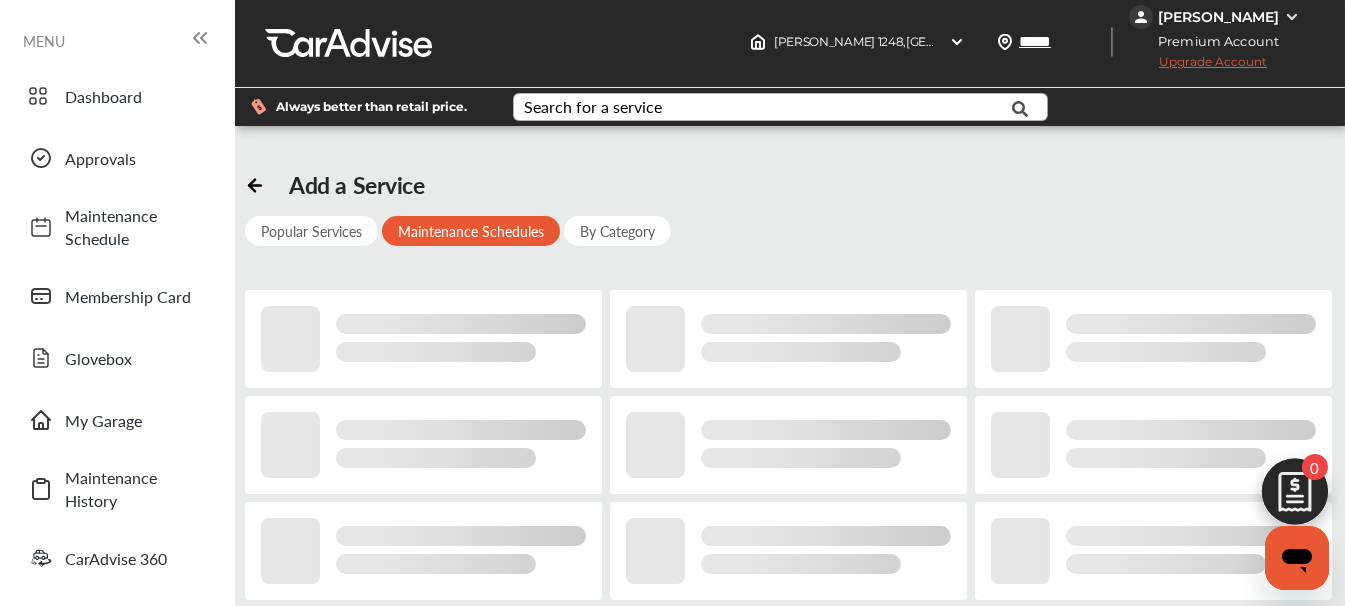 scroll, scrollTop: 42, scrollLeft: 0, axis: vertical 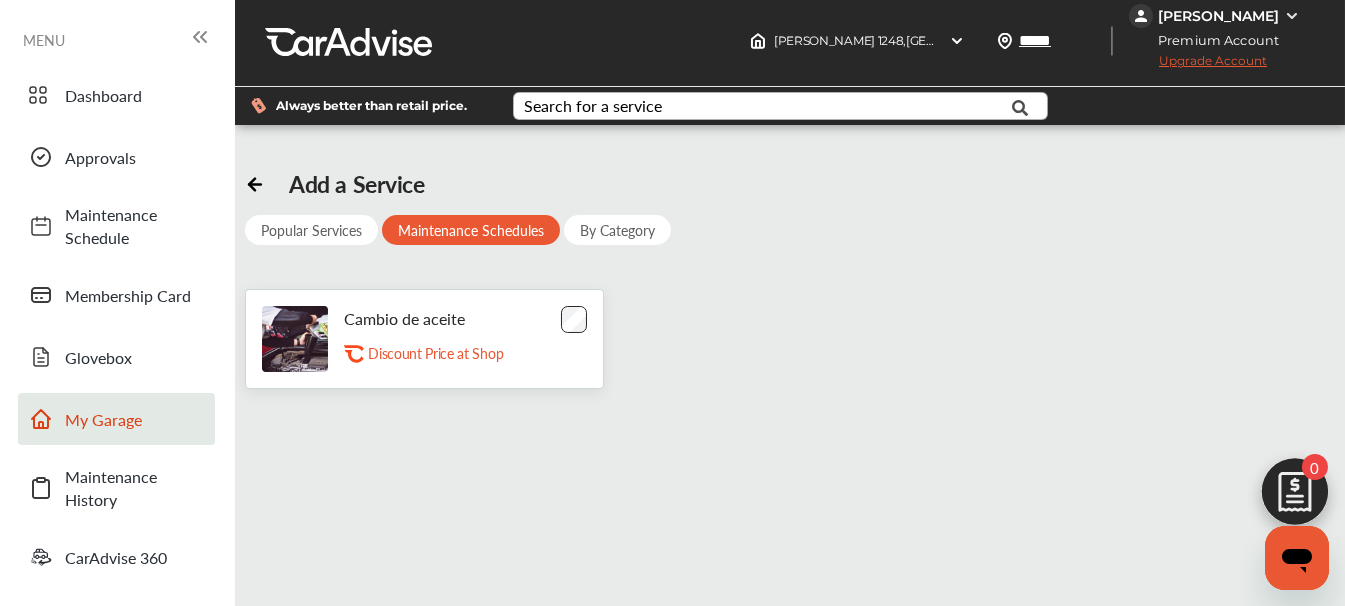 click on "My Garage" at bounding box center (135, 419) 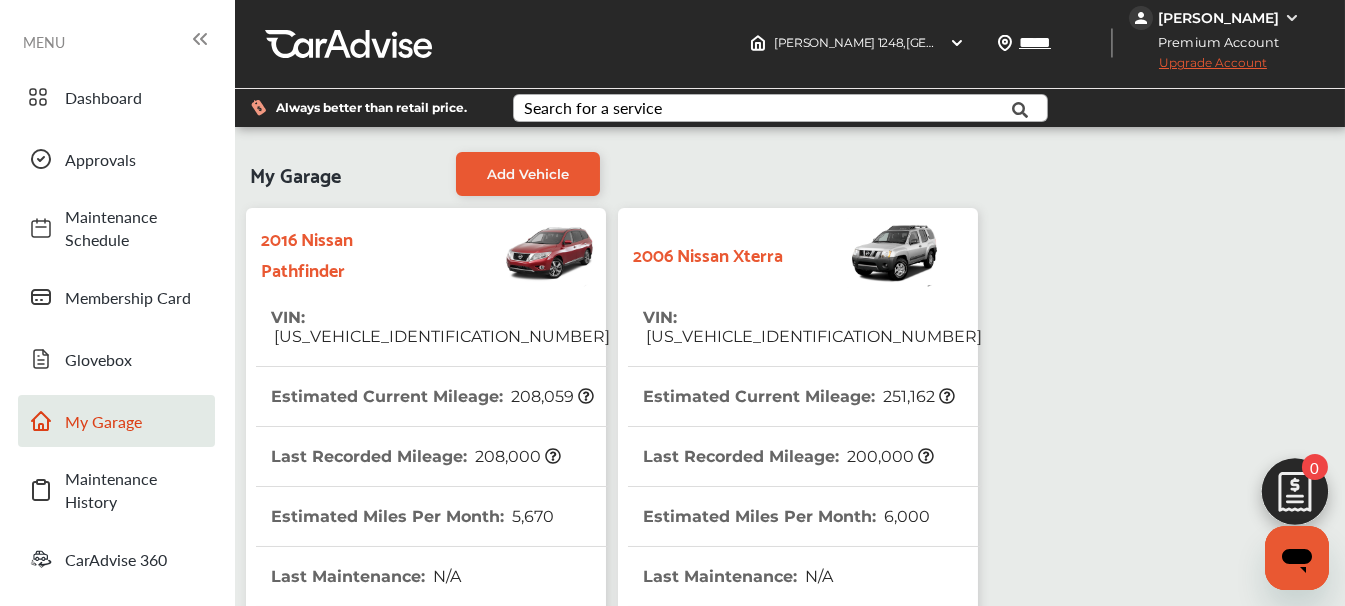 scroll, scrollTop: 0, scrollLeft: 0, axis: both 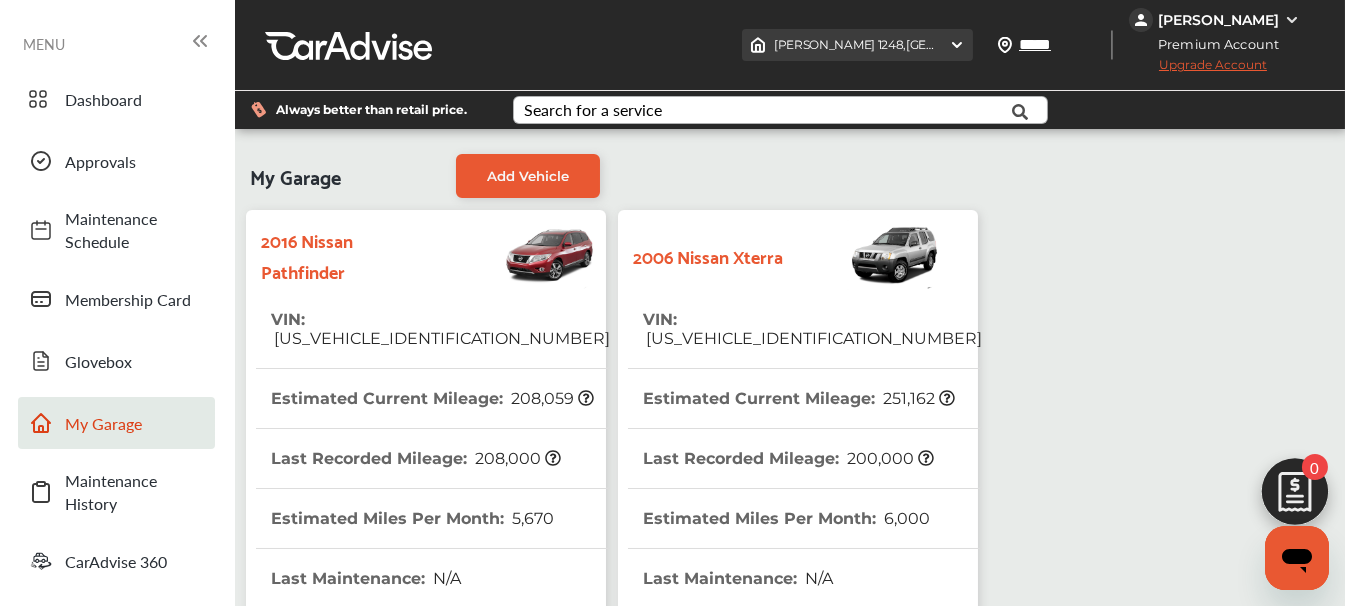 click on "Jiffy Lube 1248 ,  452 MEDFORD AVE   Patchogue ,  NY   11772" at bounding box center [963, 44] 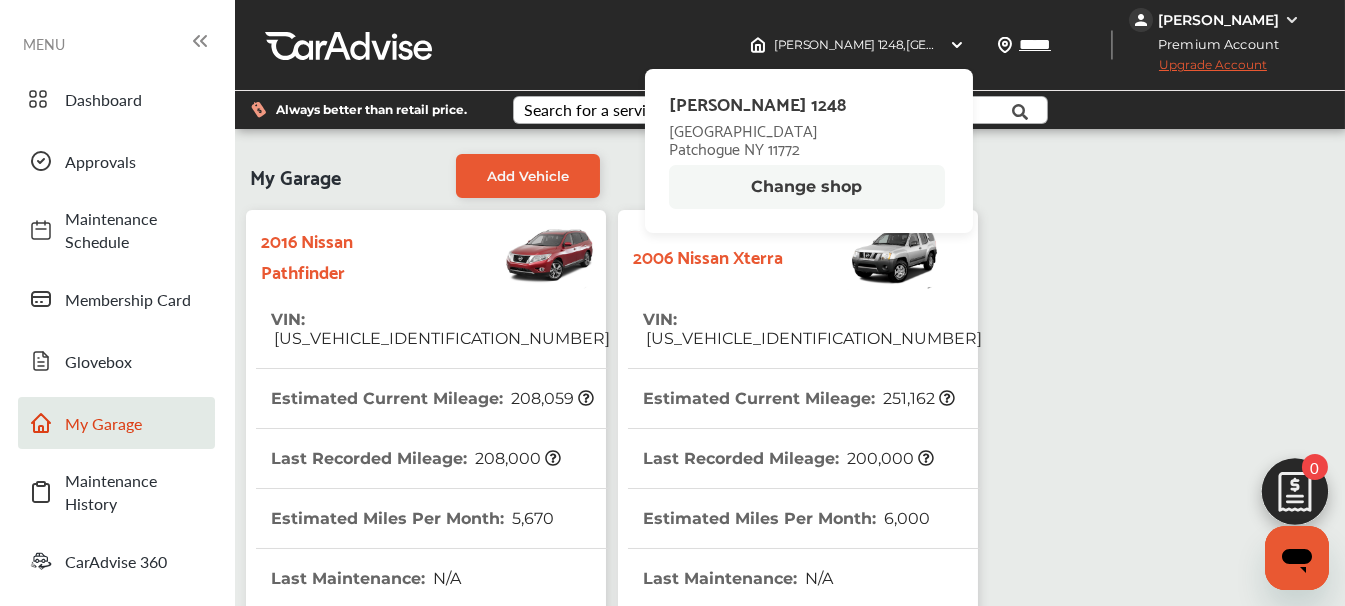 click on "Patchogue   NY   11772" at bounding box center (757, 148) 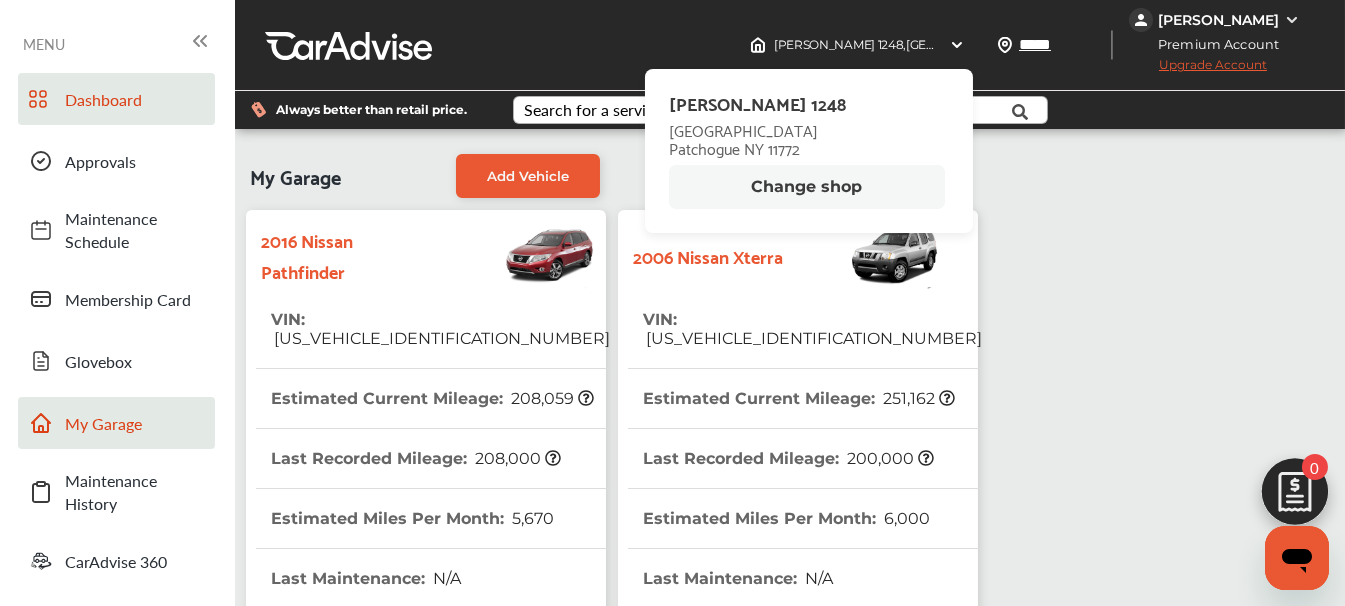 click on "Dashboard" at bounding box center [135, 99] 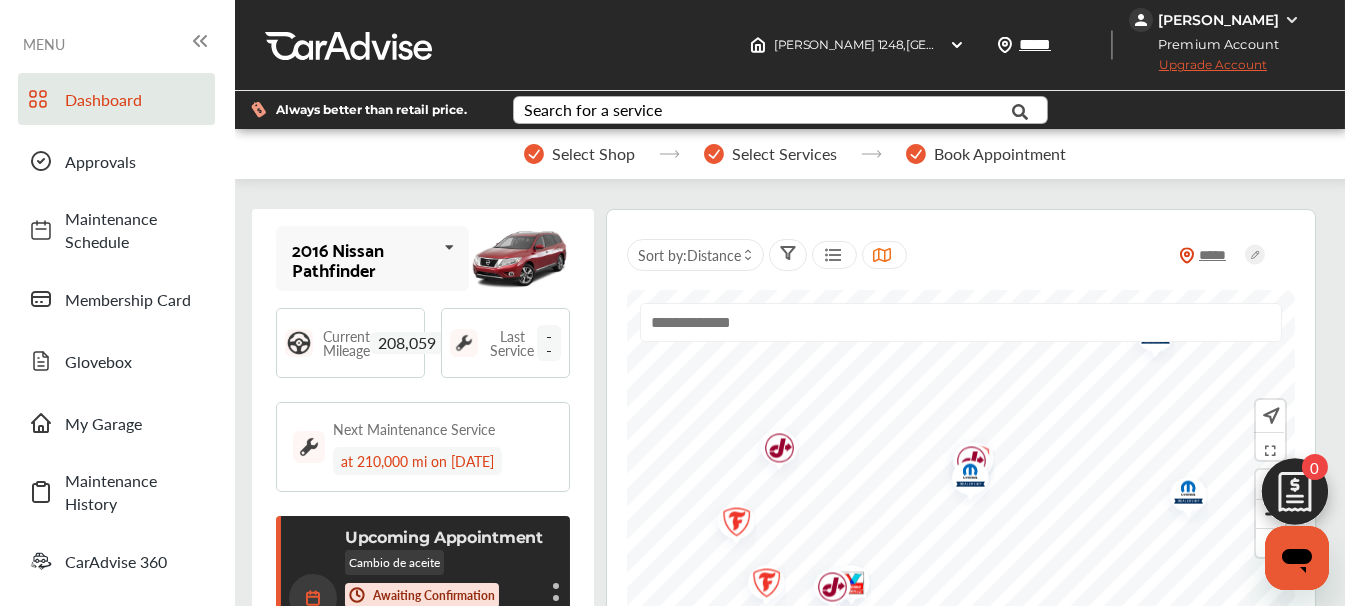 scroll, scrollTop: 1836, scrollLeft: 0, axis: vertical 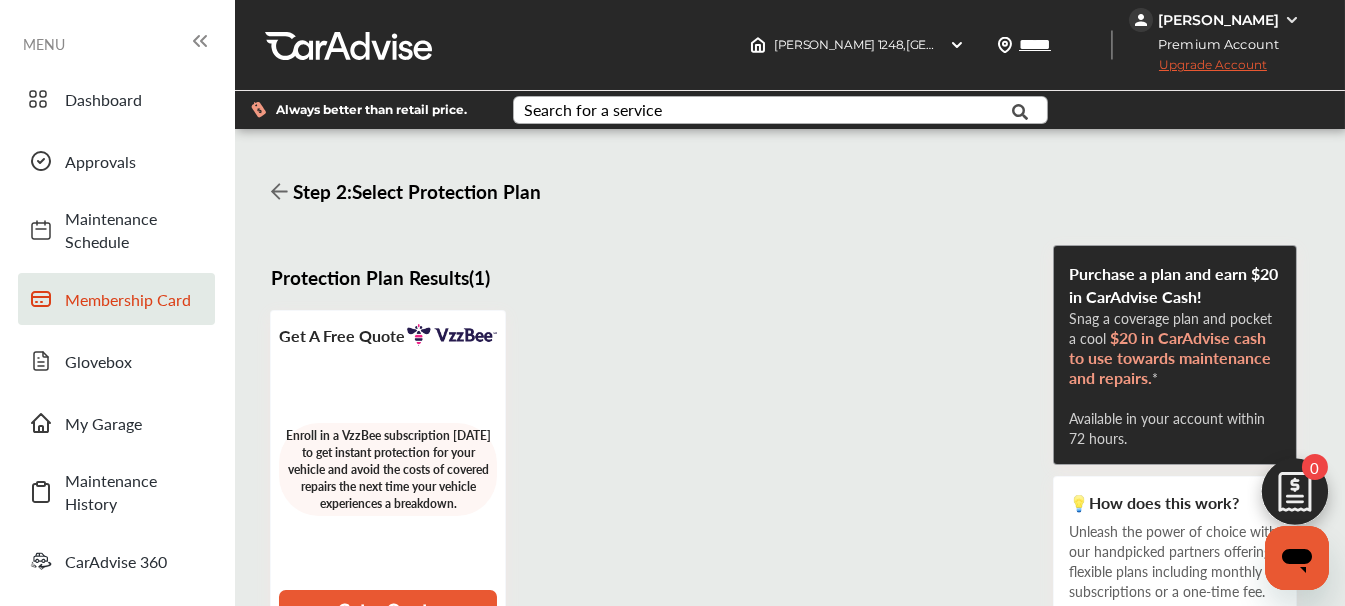 click on "Membership Card" at bounding box center [116, 299] 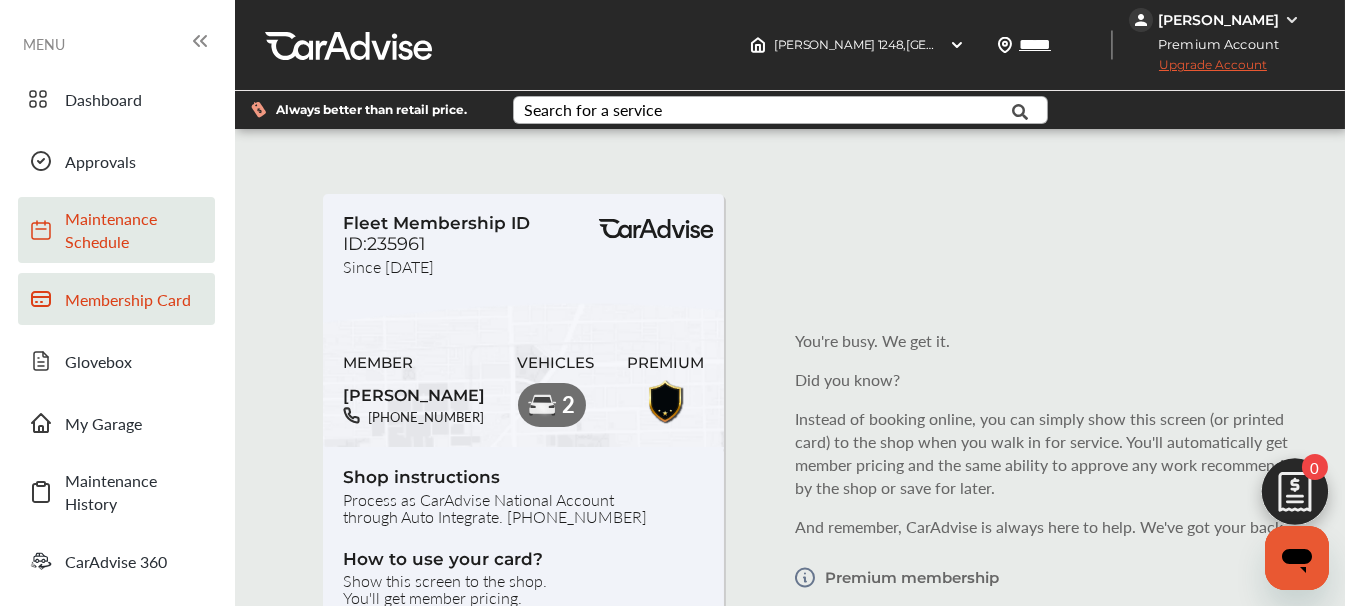 click on "Maintenance Schedule" at bounding box center [135, 230] 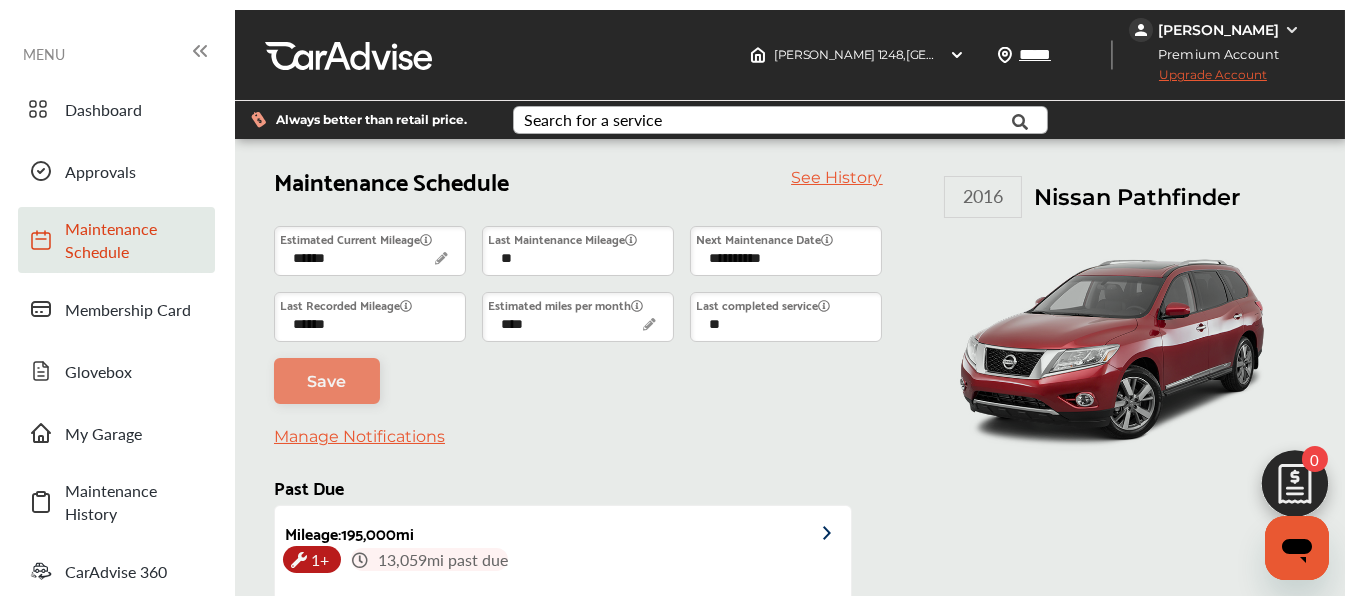 scroll, scrollTop: 35, scrollLeft: 0, axis: vertical 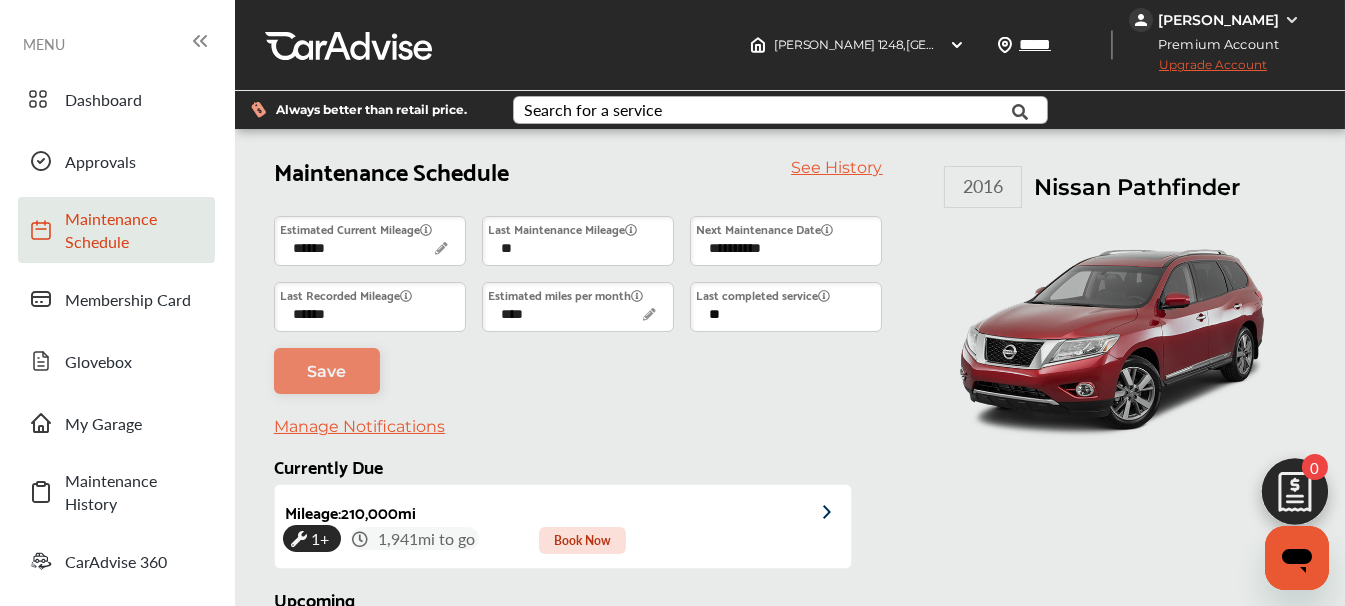 click on "**" at bounding box center [786, 307] 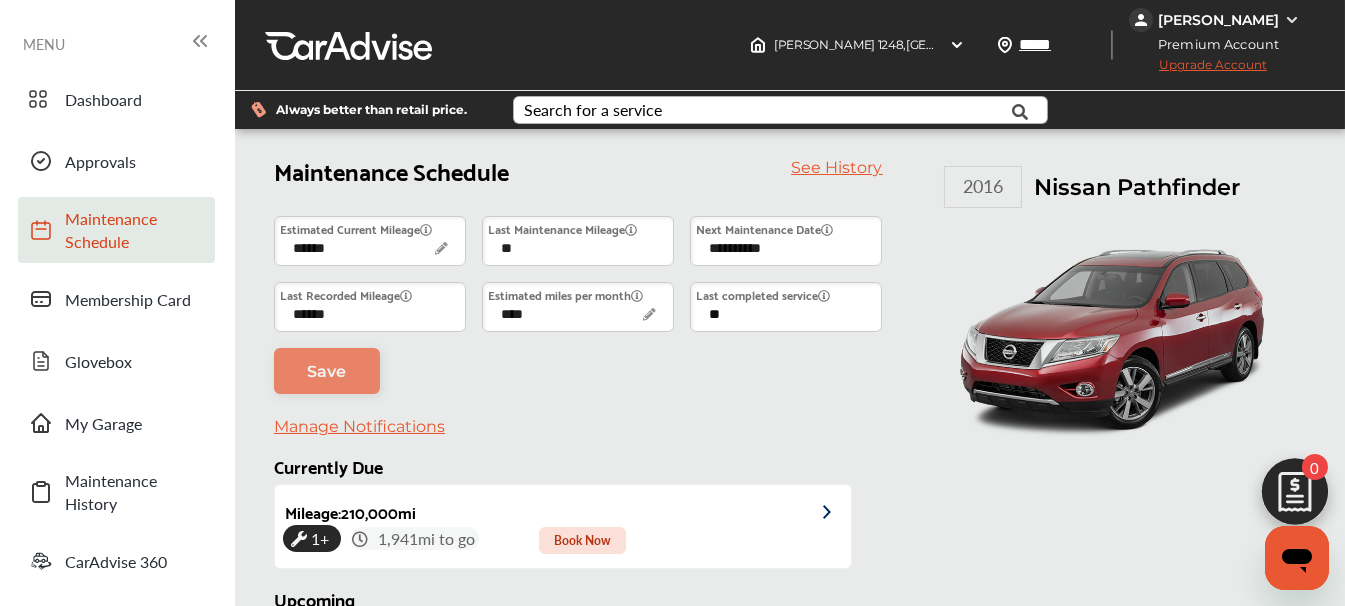 scroll, scrollTop: 0, scrollLeft: 0, axis: both 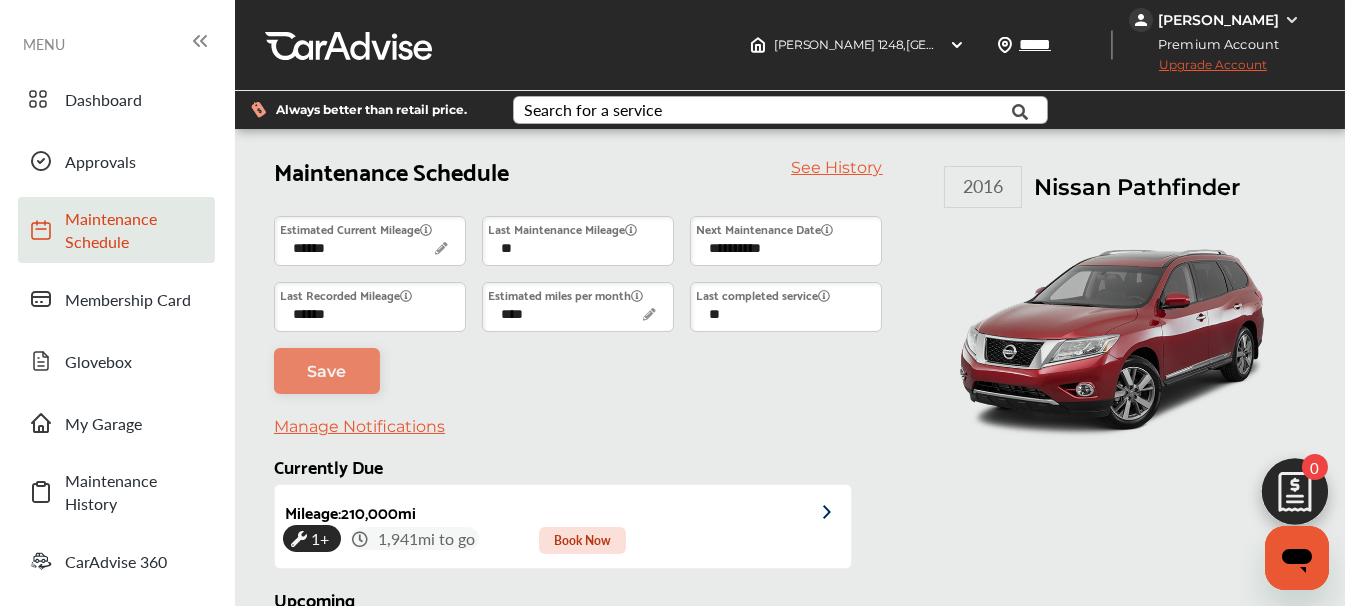 click 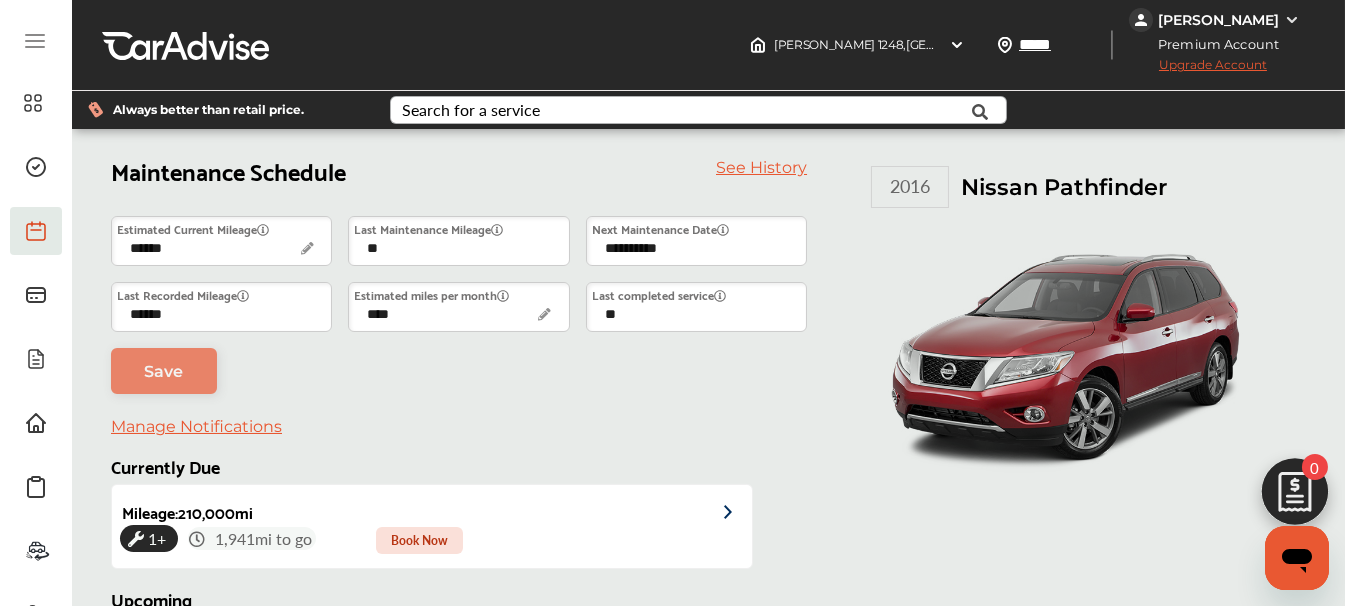 scroll, scrollTop: 408, scrollLeft: 0, axis: vertical 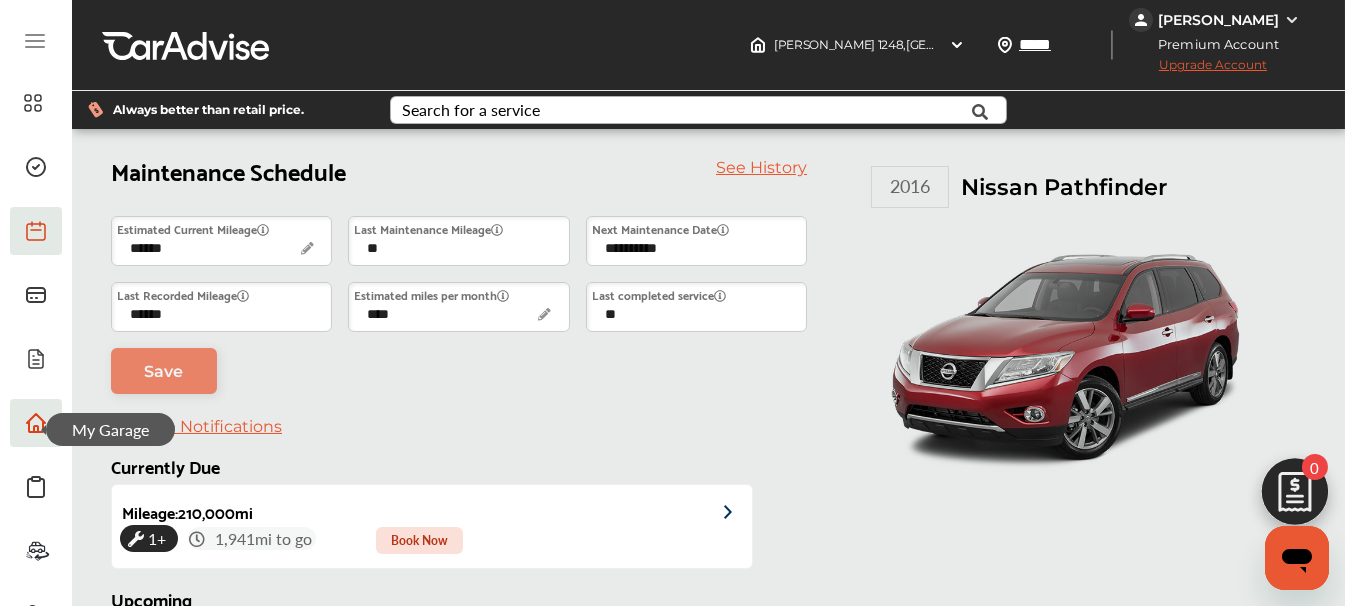 click 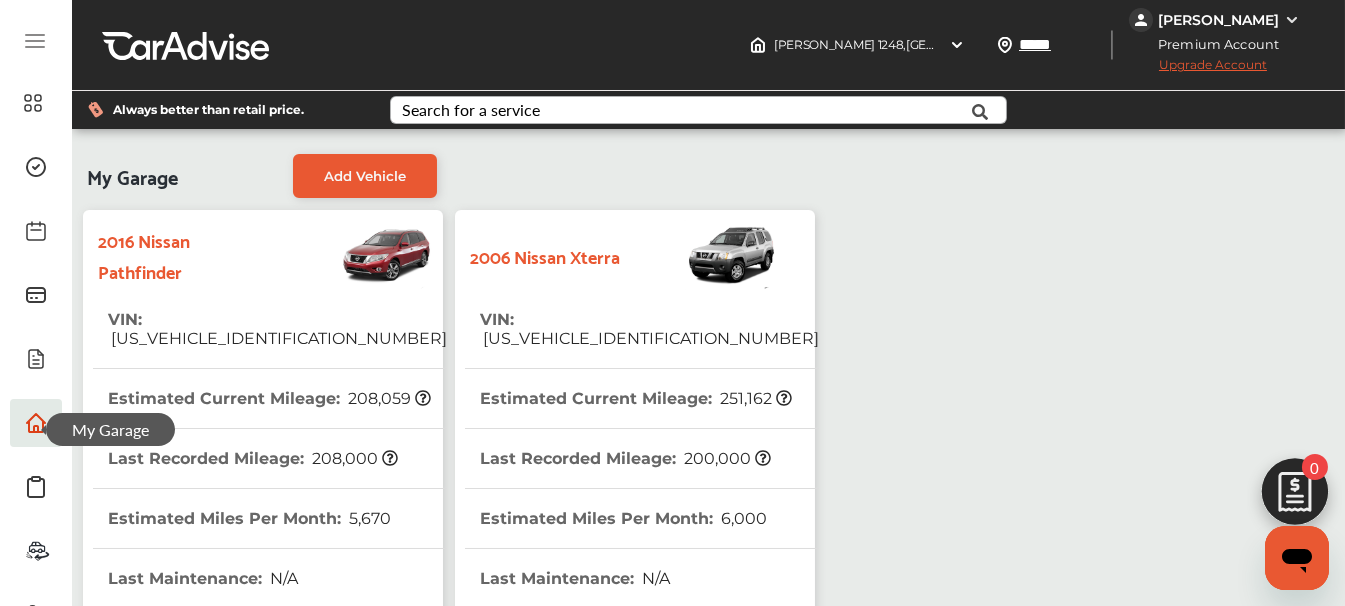 scroll, scrollTop: 0, scrollLeft: 0, axis: both 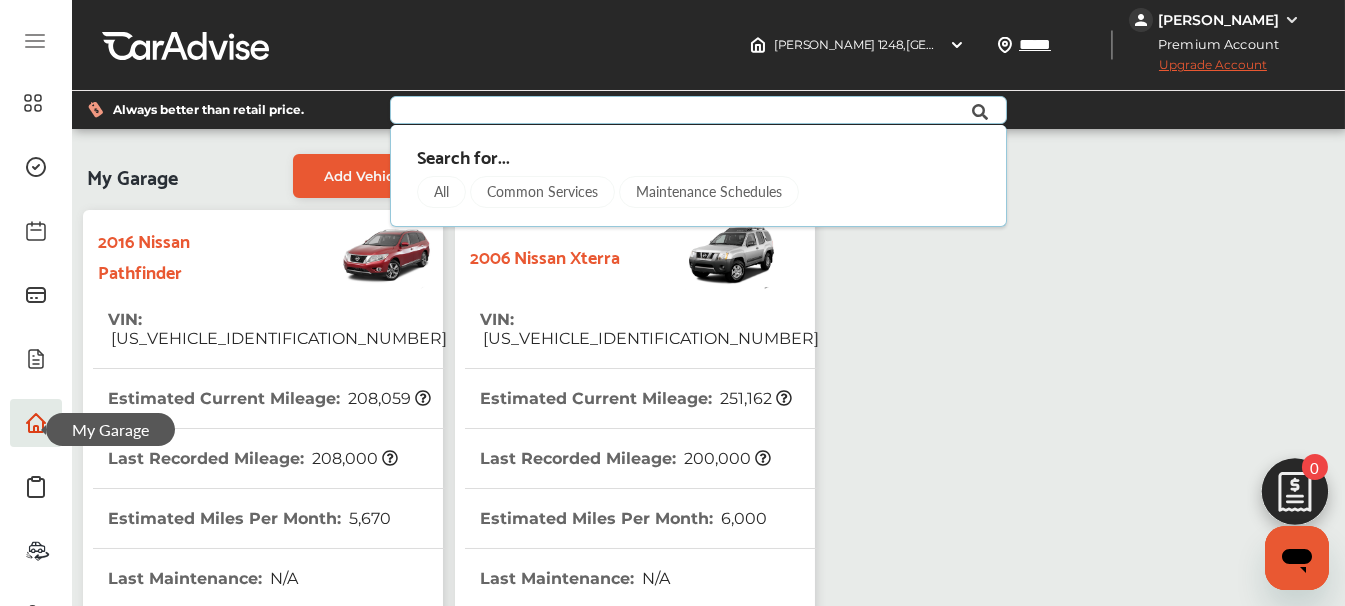 click at bounding box center (678, 112) 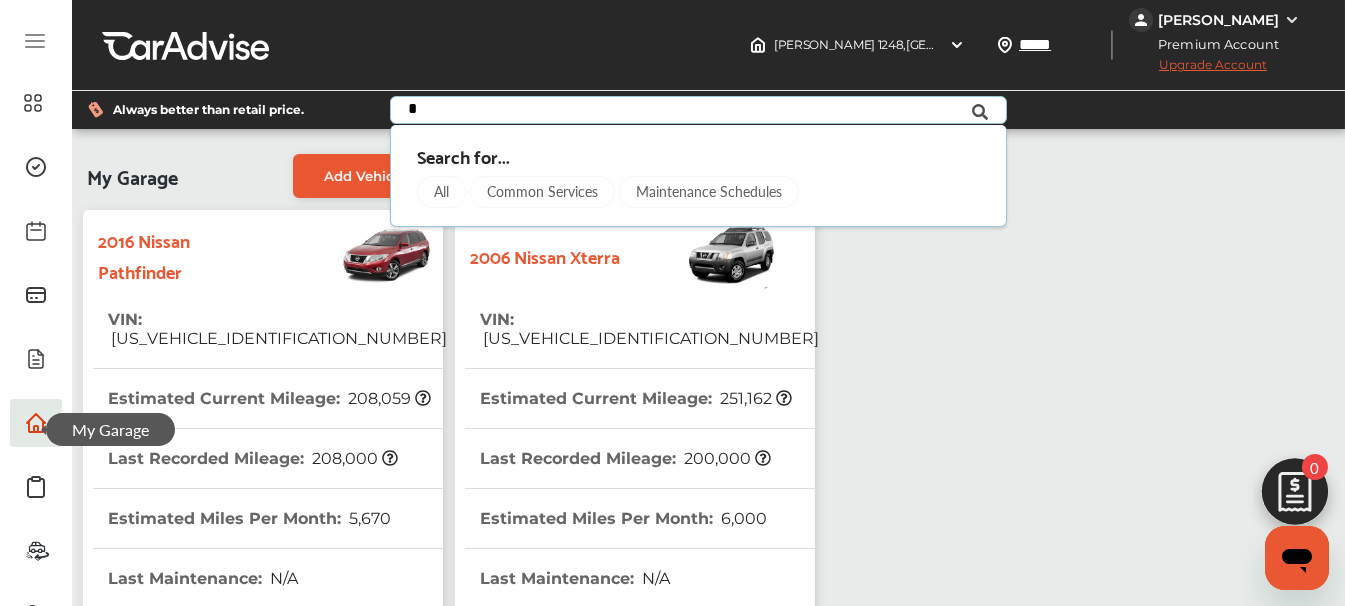 click at bounding box center (678, 112) 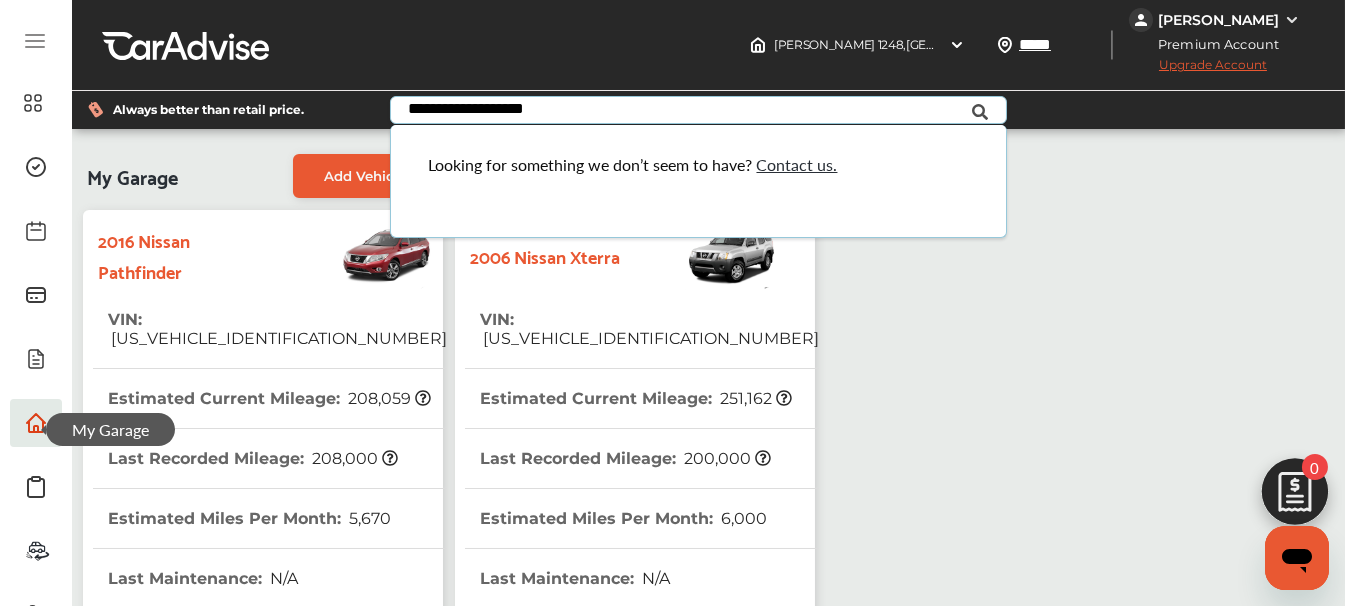 click on "**********" at bounding box center (678, 112) 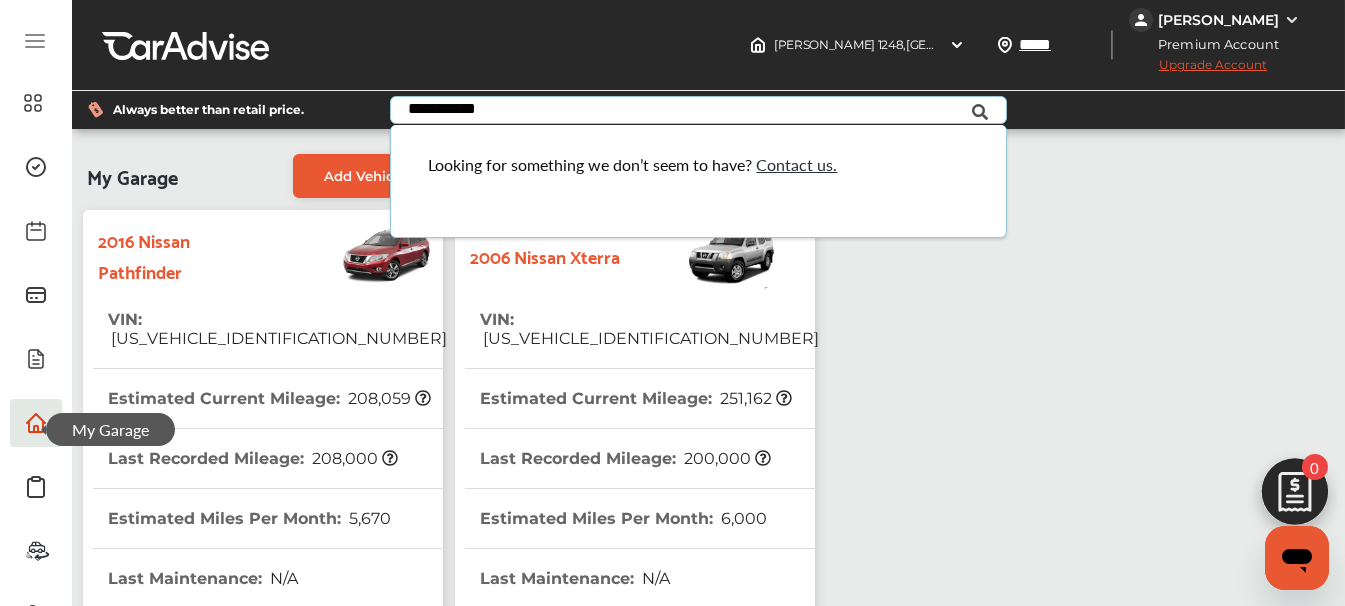 click on "**********" at bounding box center [678, 112] 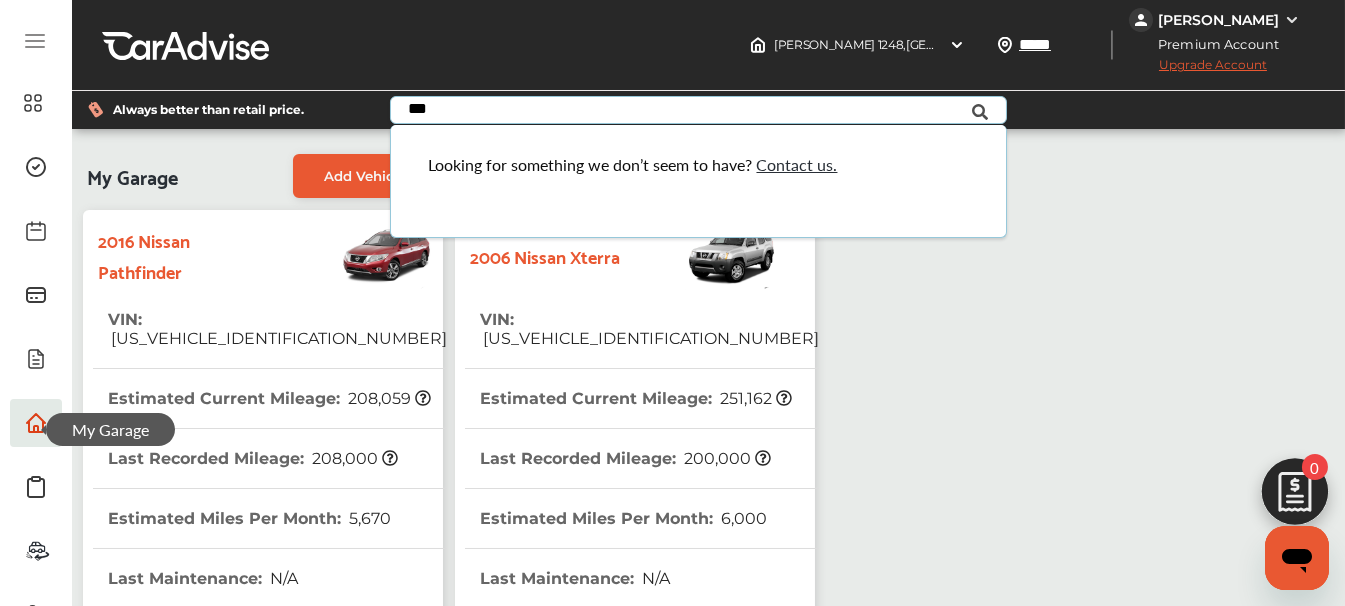 type on "*" 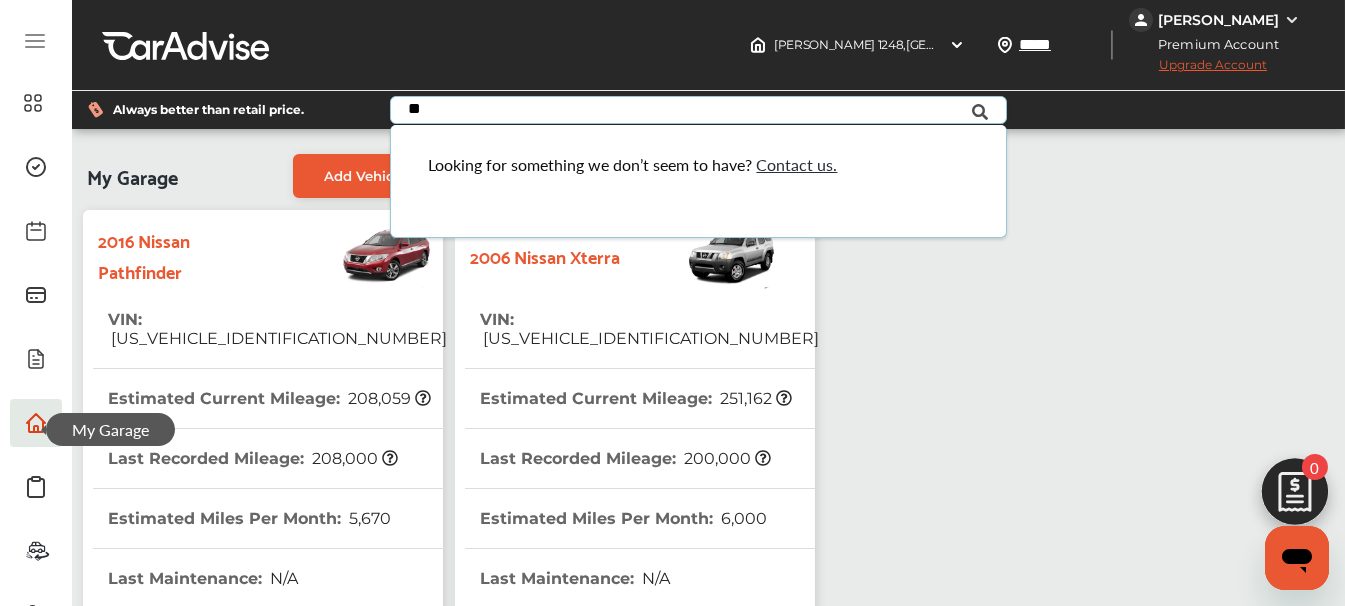 type on "*" 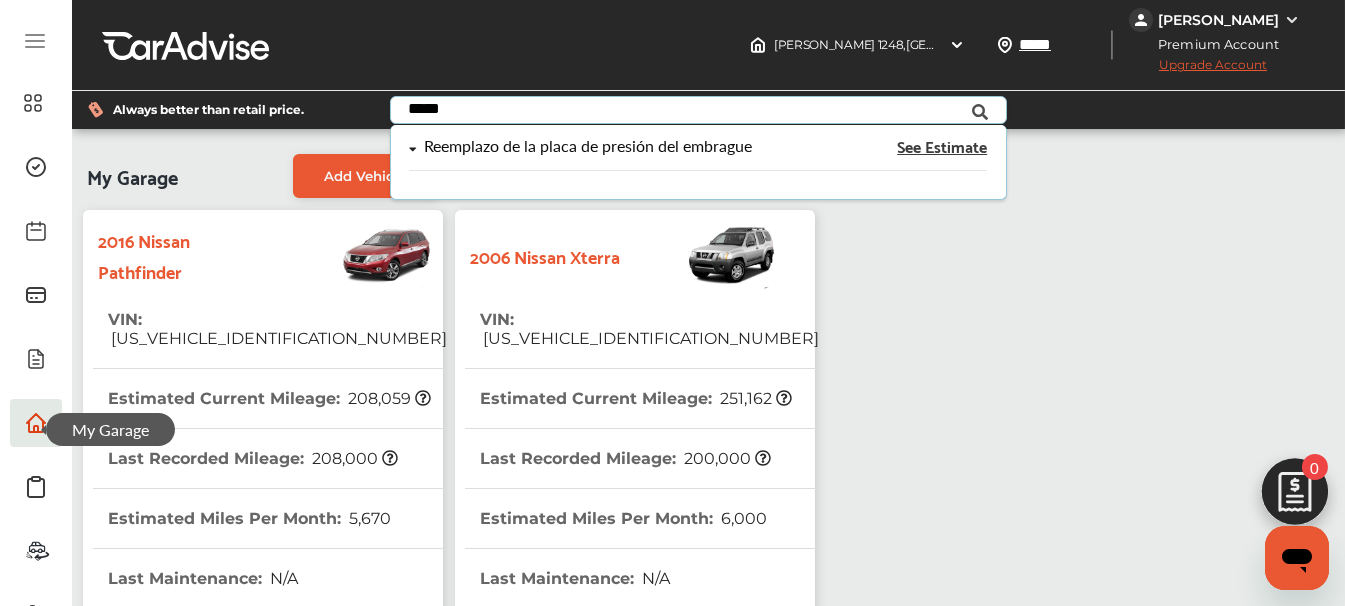 click on "*****" at bounding box center (678, 112) 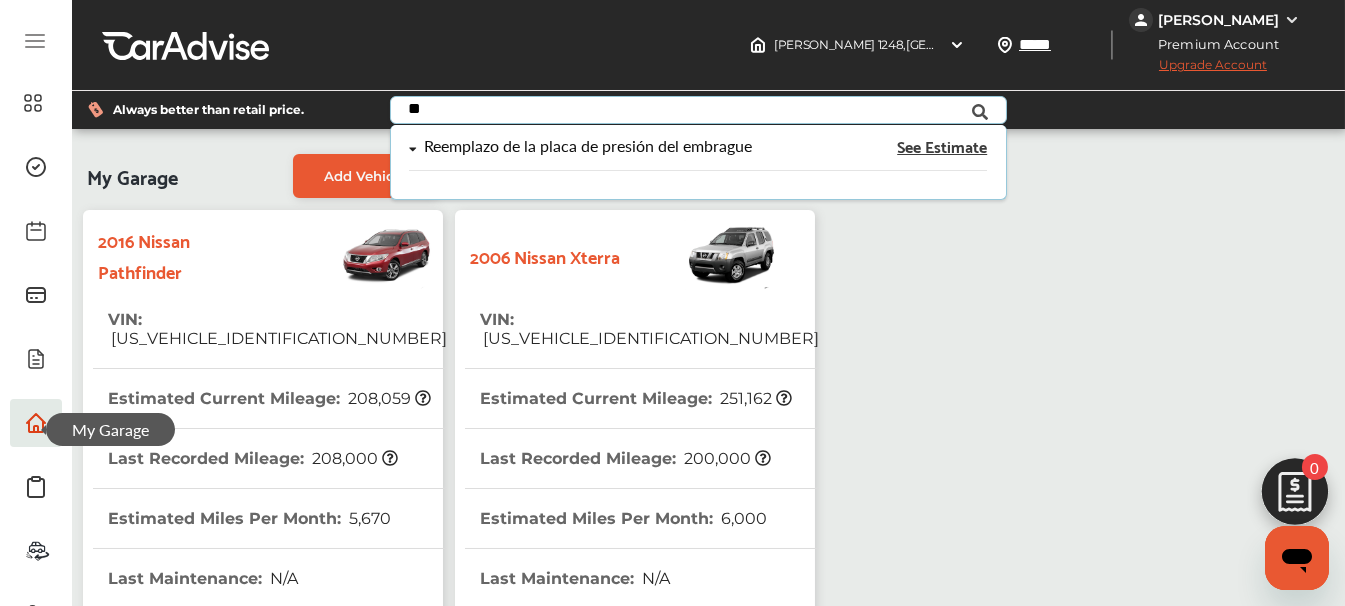 type on "*" 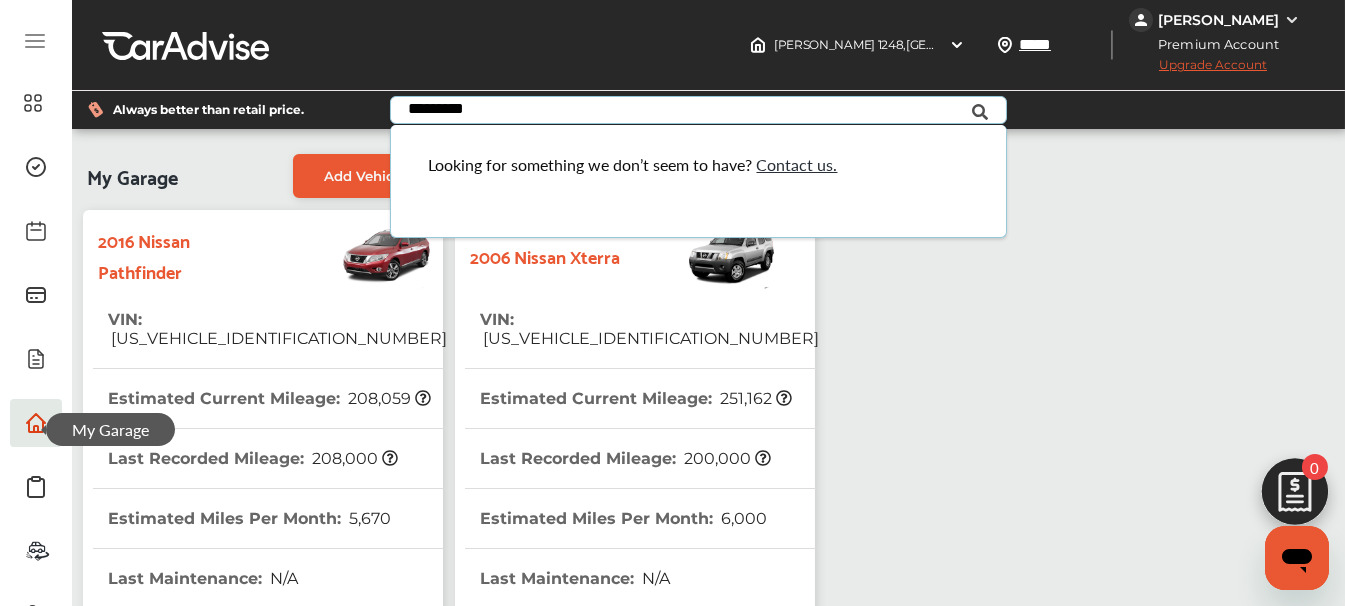 type on "*********" 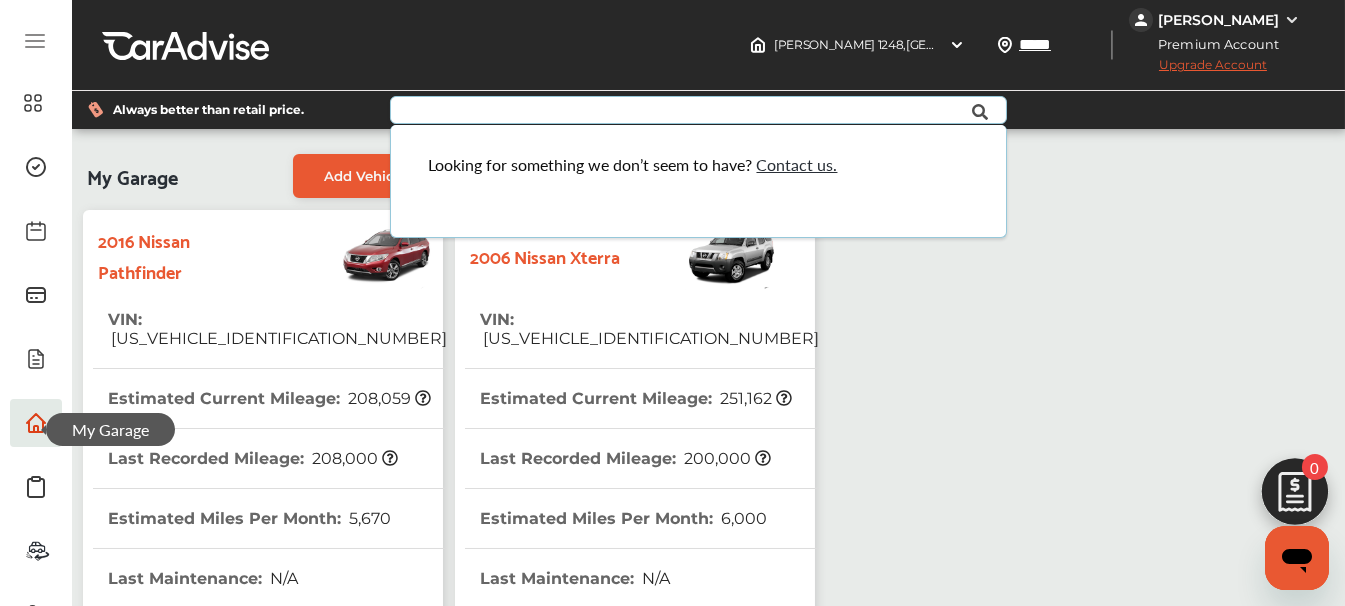 click on "My Garage Add Vehicle 2016   Nissan   Pathfinder   VIN :  5N1AR2MM4GC627534 Estimated Current Mileage :   208,059   Last Recorded Mileage :   208,000   Estimated Miles Per Month :   5,670 Last Maintenance :   N/A   Next Maintenance : August 5, 2025 Change Tread Depth Tracker
Want to track if your tires need a replacement soon? At your next appointment, have the shop measure your tread depth. 0/0" 0/0" 0/0" 0/0" Tire Details Edit Vehicle Glovebox Default 2006   Nissan   Xterra   VIN :  5N1AN08W46C505959 Estimated Current Mileage :   251,162   Last Recorded Mileage :   200,000   Estimated Miles Per Month :   6,000 Last Maintenance :   N/A   Next Maintenance : July 26, 2025 Change Tread Depth Tracker
Want to track if your tires need a replacement soon? At your next appointment, have the shop measure your tread depth. 0/0" 0/0" 0/0" 0/0" Tire Details Edit Vehicle Glovebox" at bounding box center (708, 637) 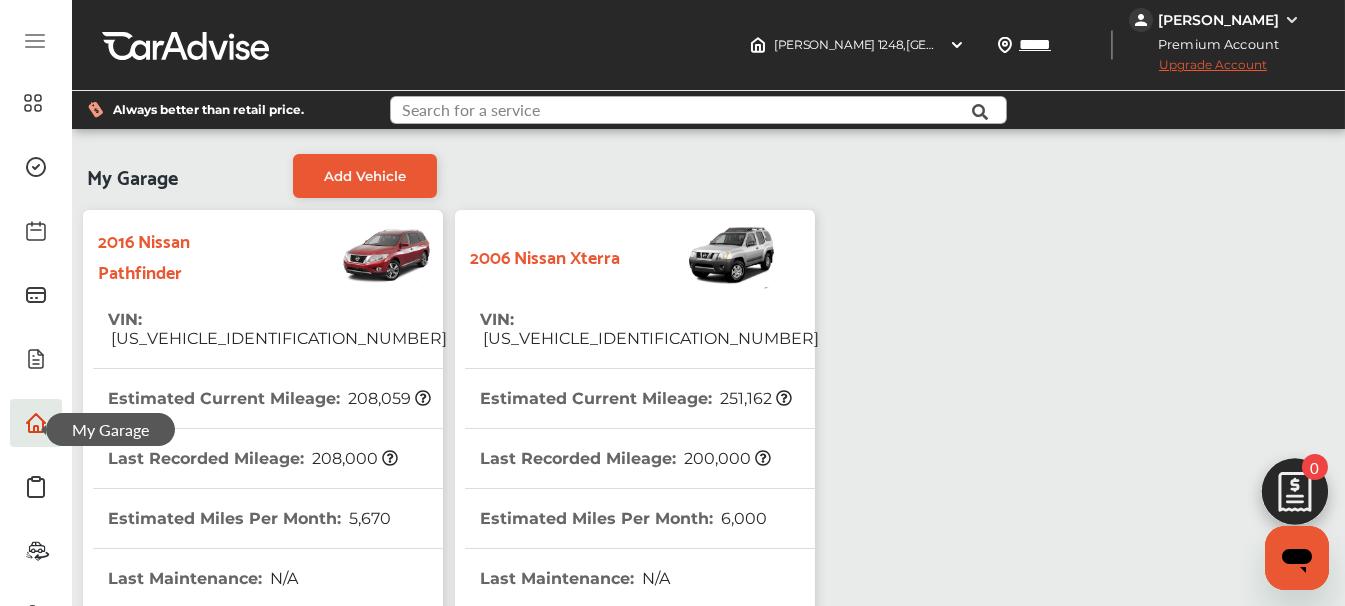click at bounding box center (678, 112) 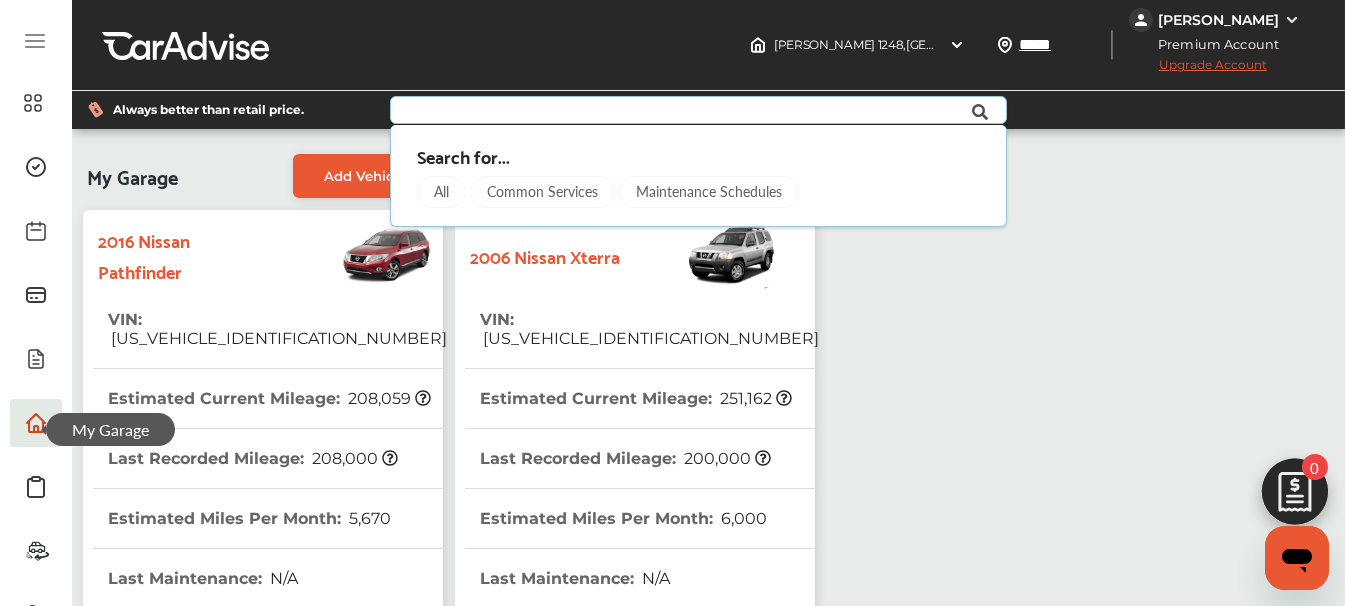click at bounding box center [678, 112] 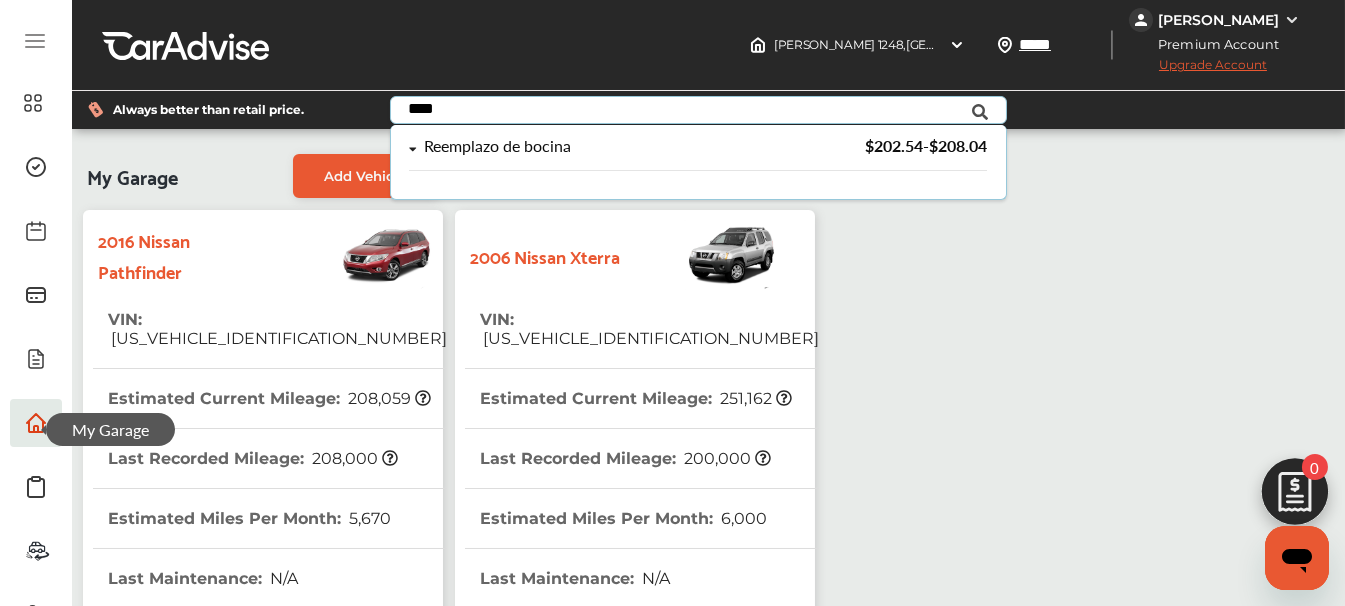 type on "****" 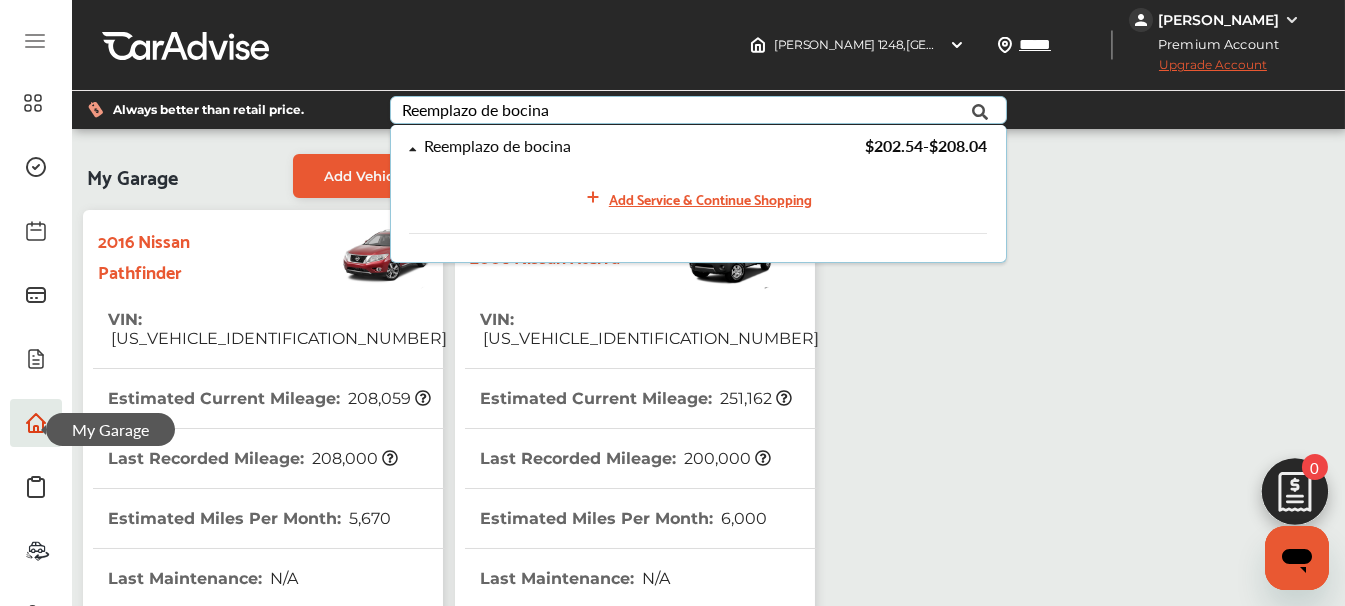 click on "Reemplazo de bocina" at bounding box center (497, 146) 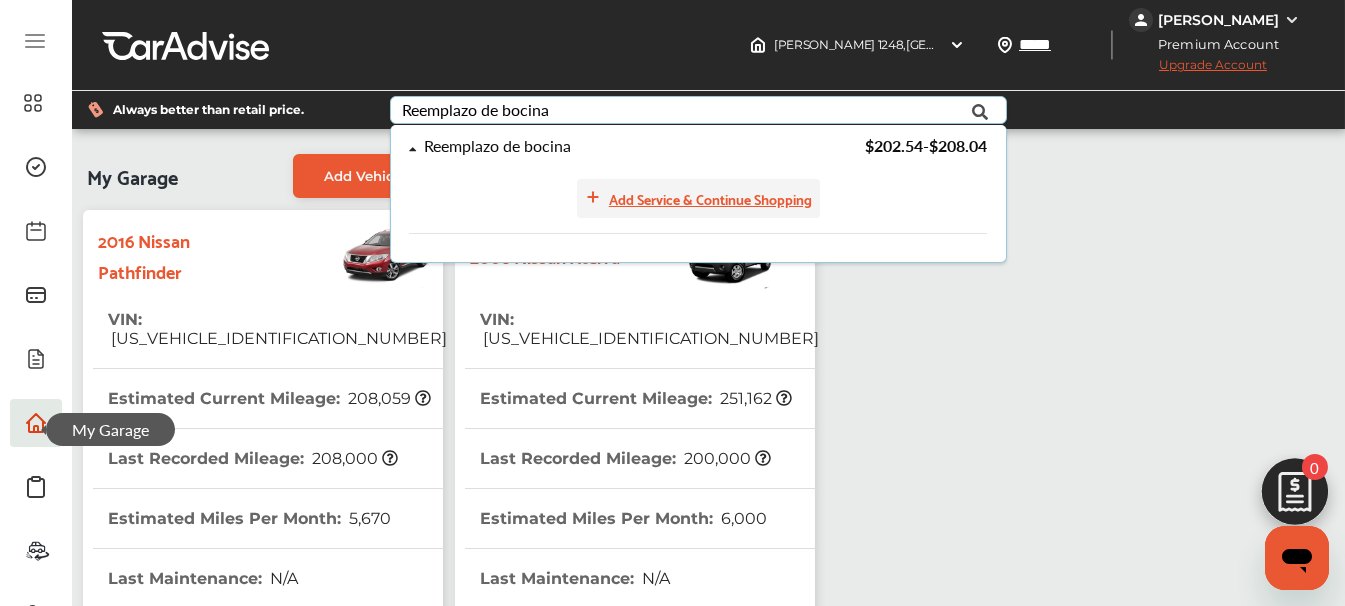 click on "Add Service & Continue Shopping" at bounding box center (710, 198) 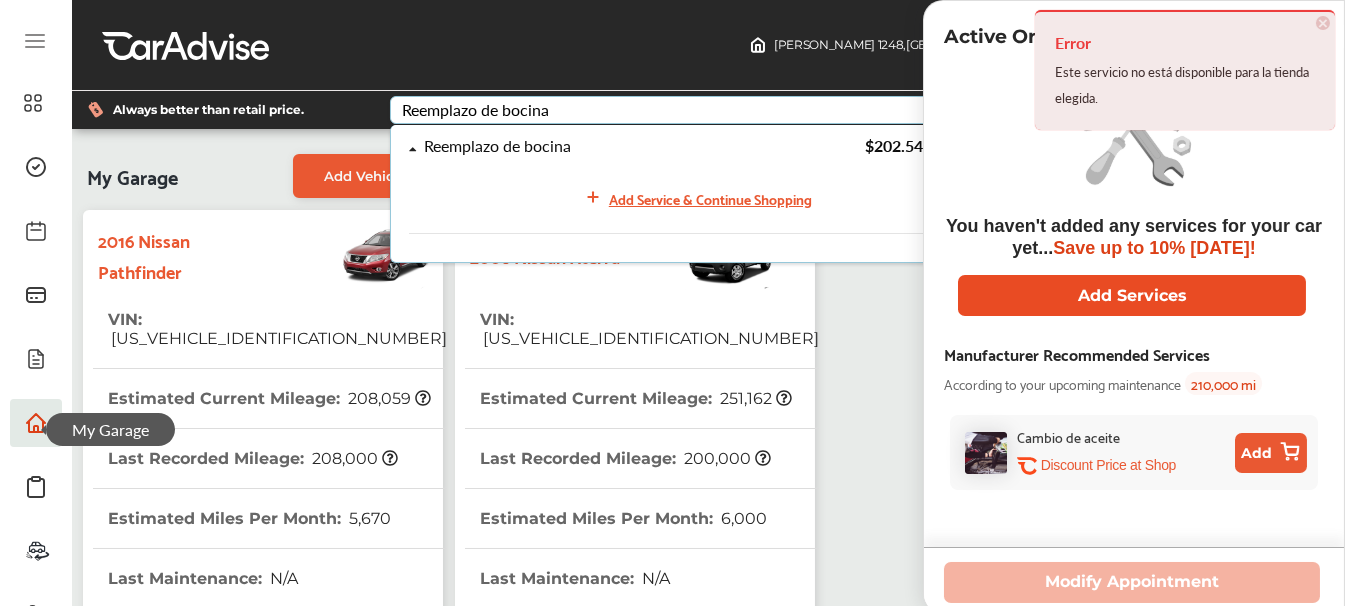 click on "Add Services" at bounding box center [1132, 295] 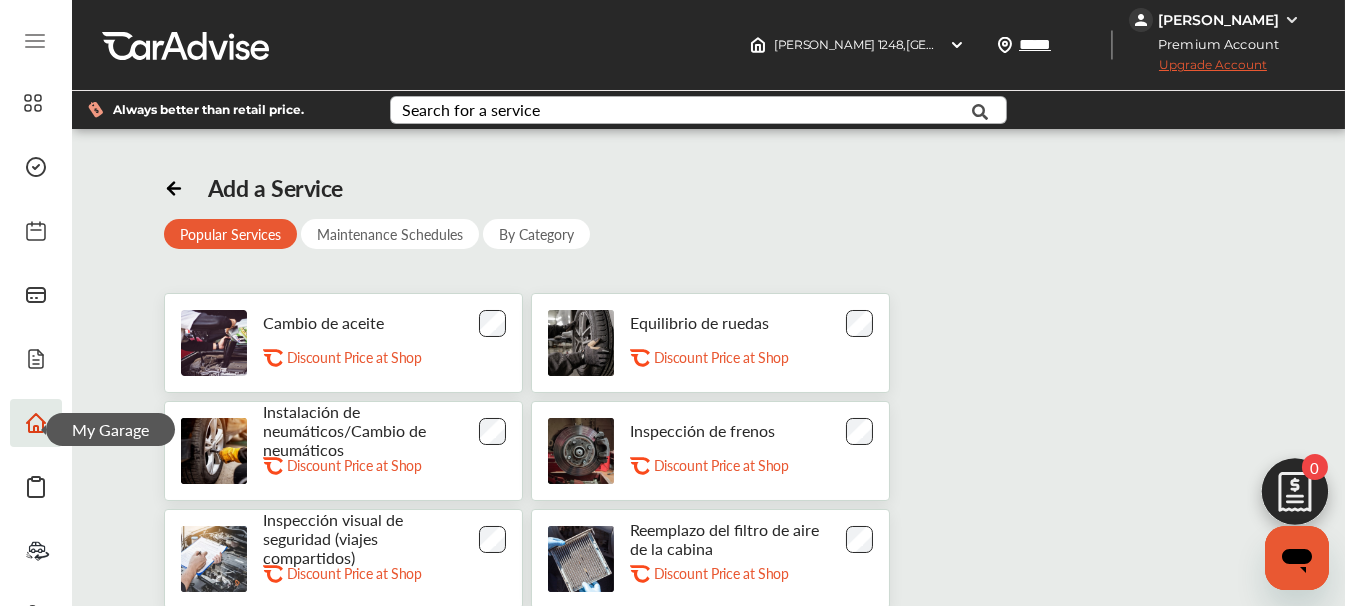click on "Search for a service" at bounding box center (471, 110) 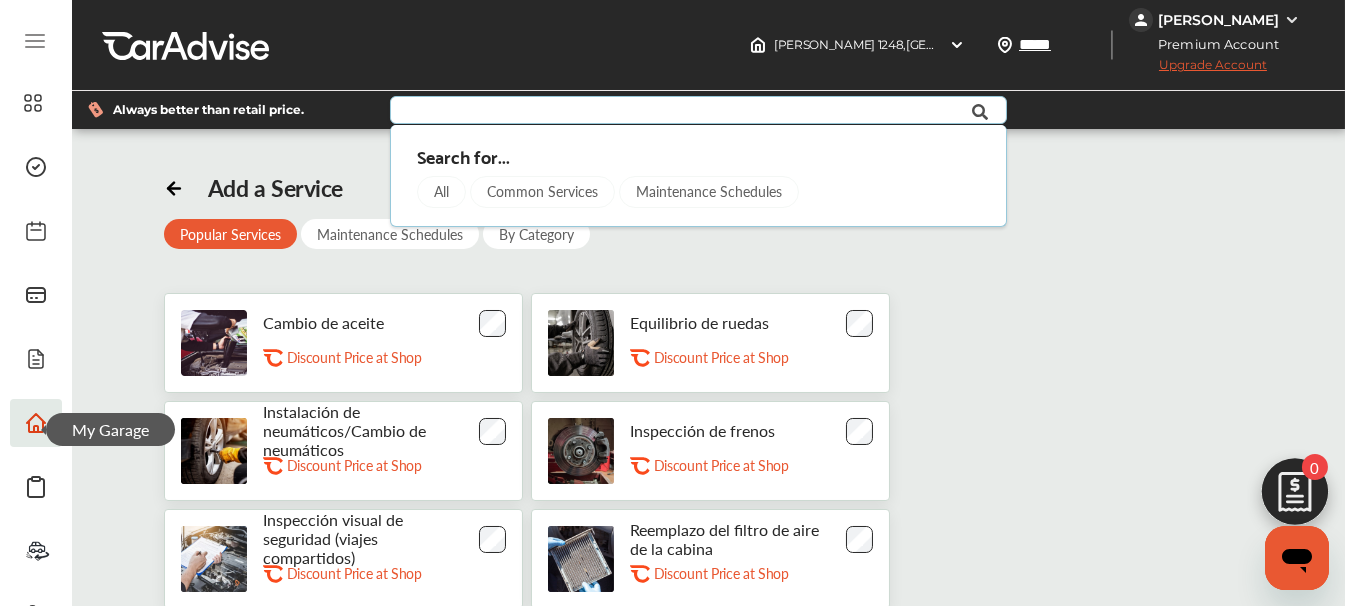 click on "All" at bounding box center (442, 192) 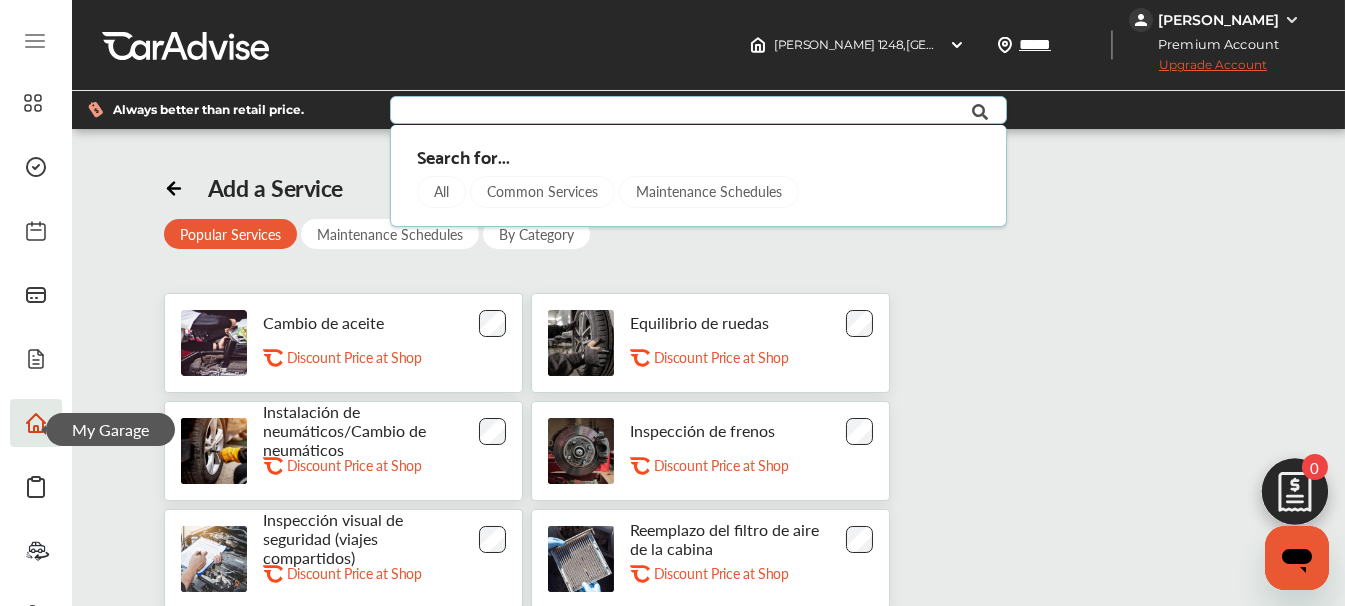 click on "Common Services" at bounding box center (543, 192) 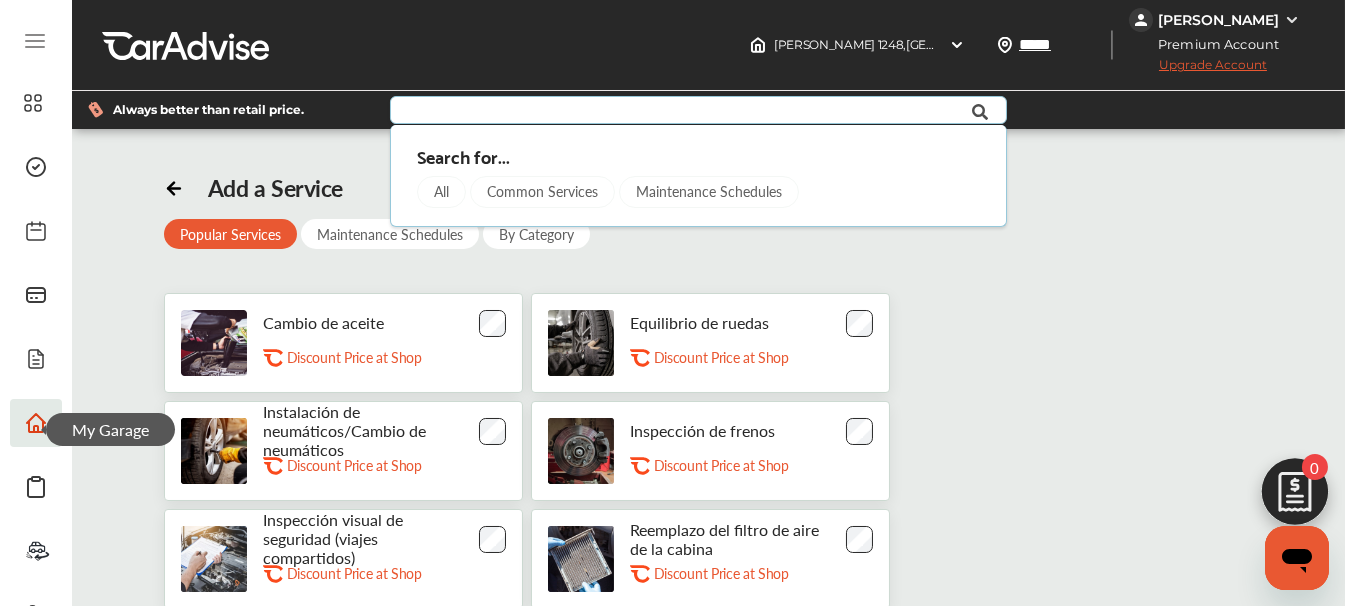click at bounding box center (678, 112) 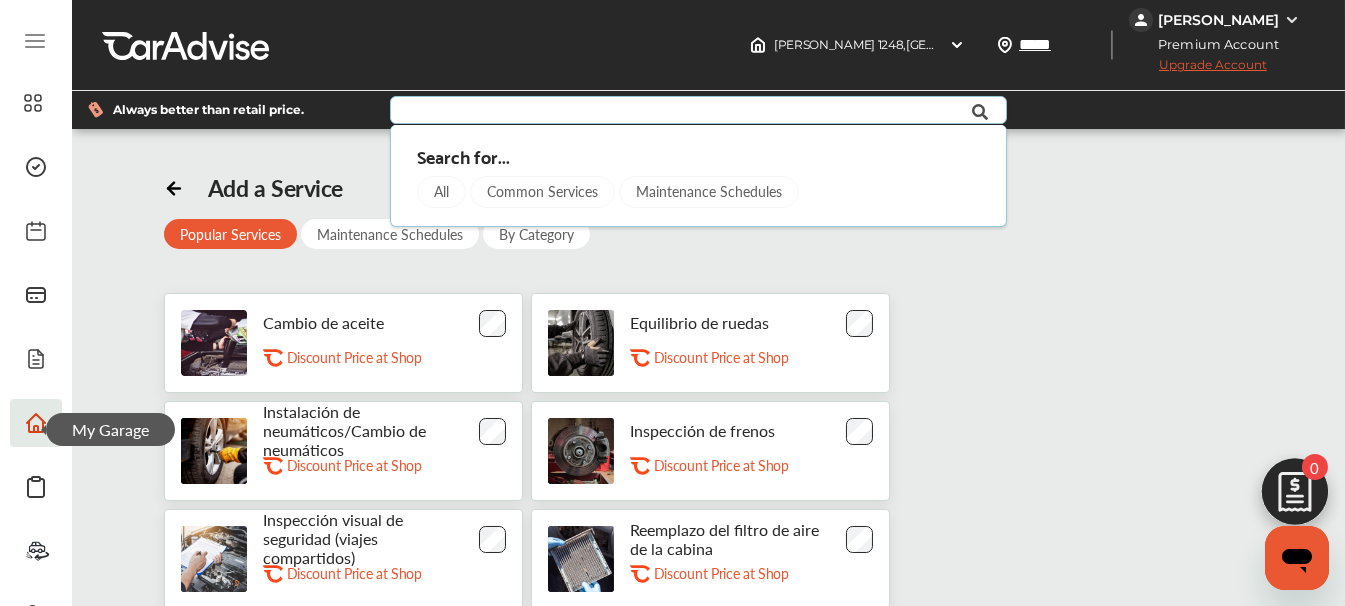 click at bounding box center (678, 112) 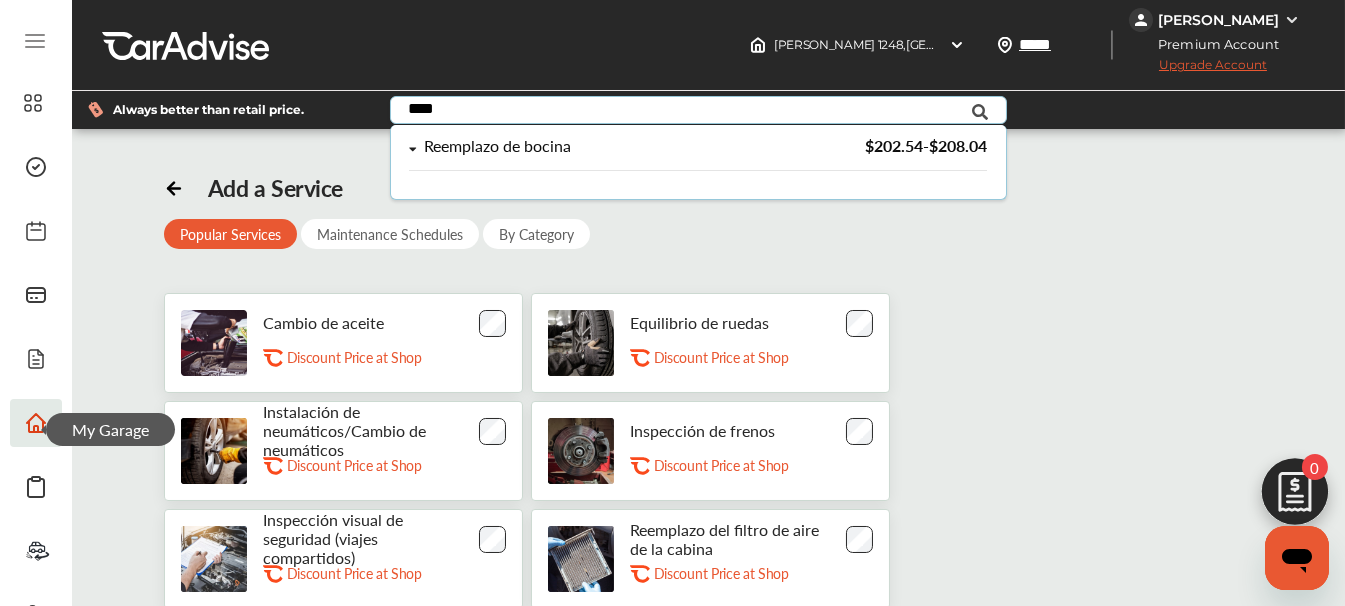 type on "****" 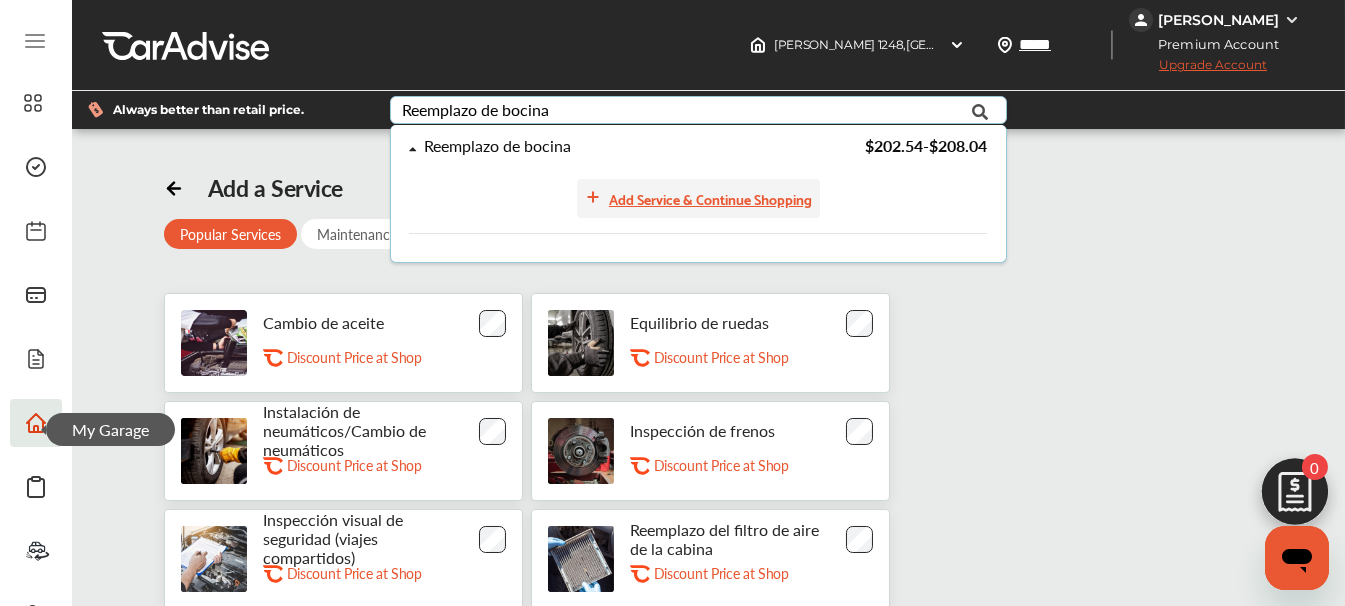 click on "Add Service & Continue Shopping" at bounding box center [710, 198] 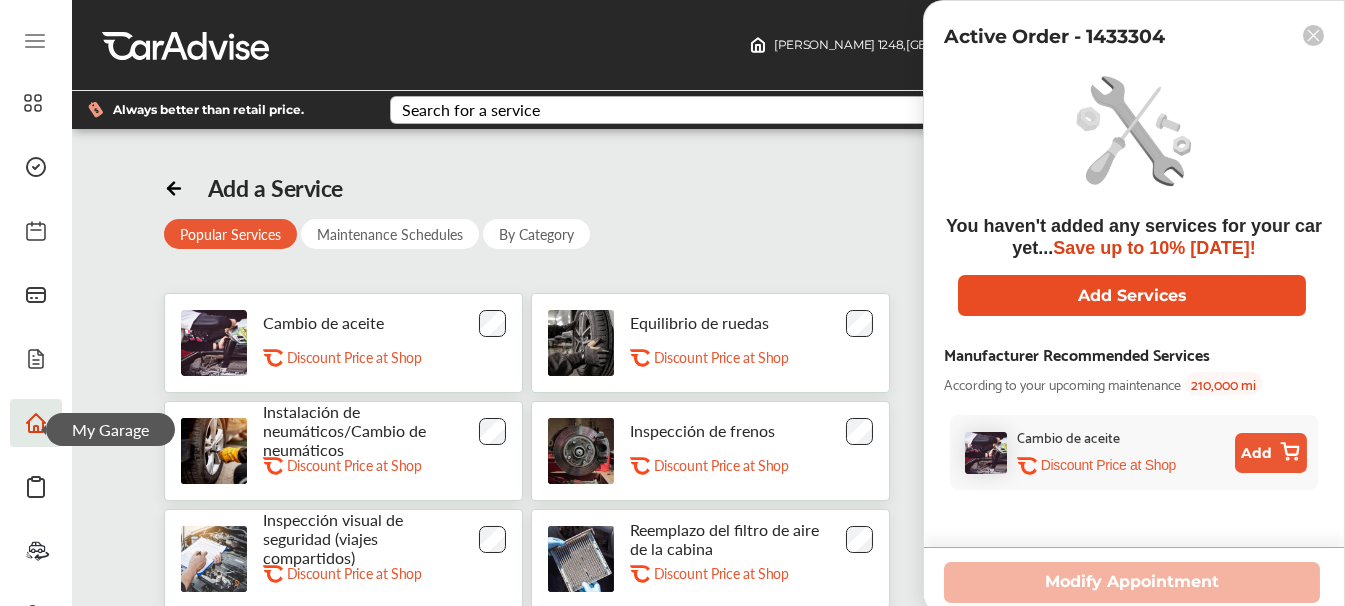 click on "Add Services" at bounding box center [1132, 295] 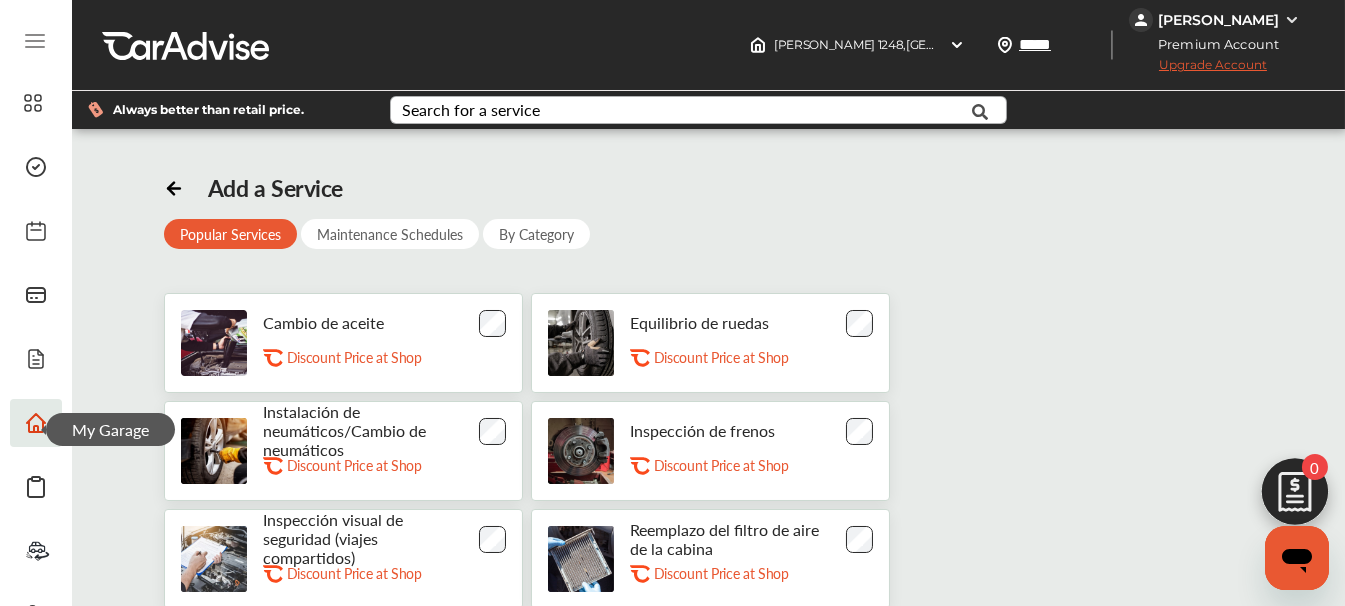 scroll, scrollTop: 2, scrollLeft: 0, axis: vertical 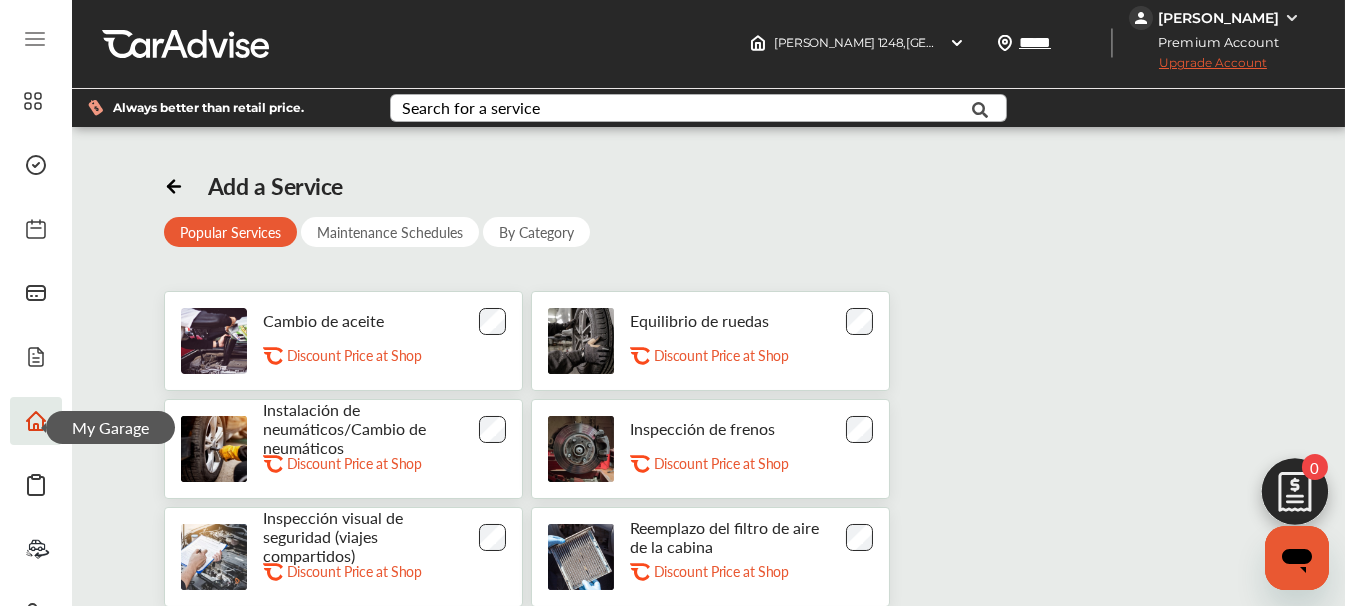 click at bounding box center (1295, 497) 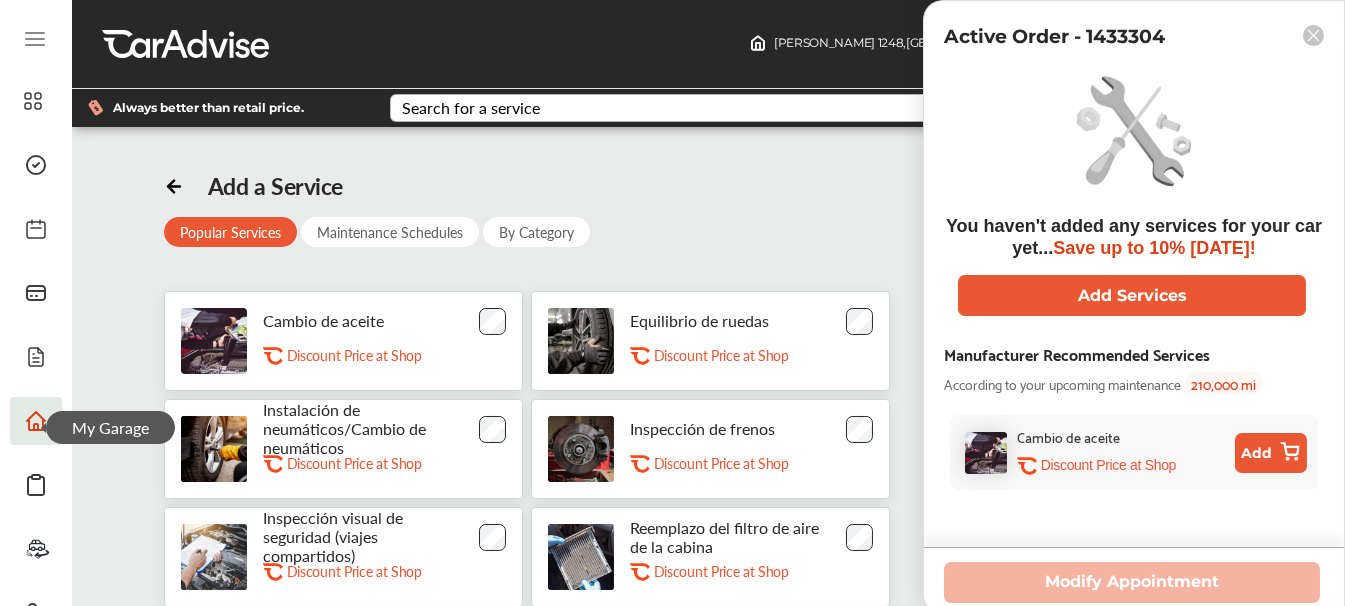 scroll, scrollTop: 0, scrollLeft: 0, axis: both 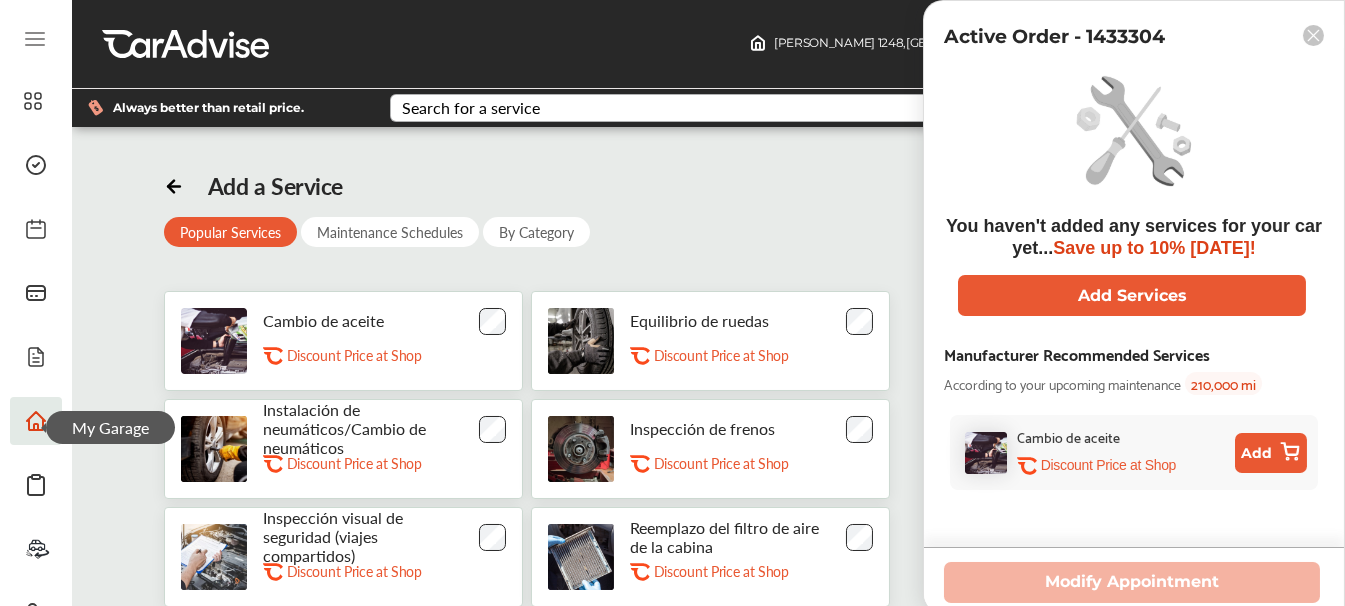 click on "Search for a service" at bounding box center [471, 108] 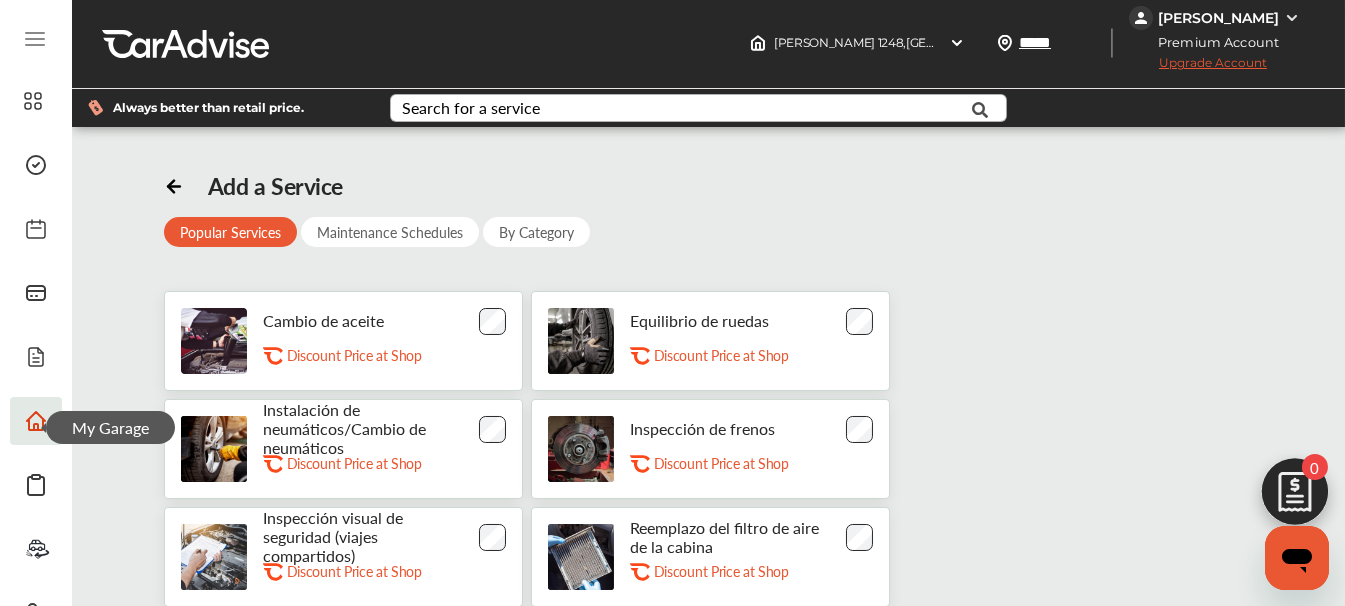 scroll, scrollTop: 0, scrollLeft: 0, axis: both 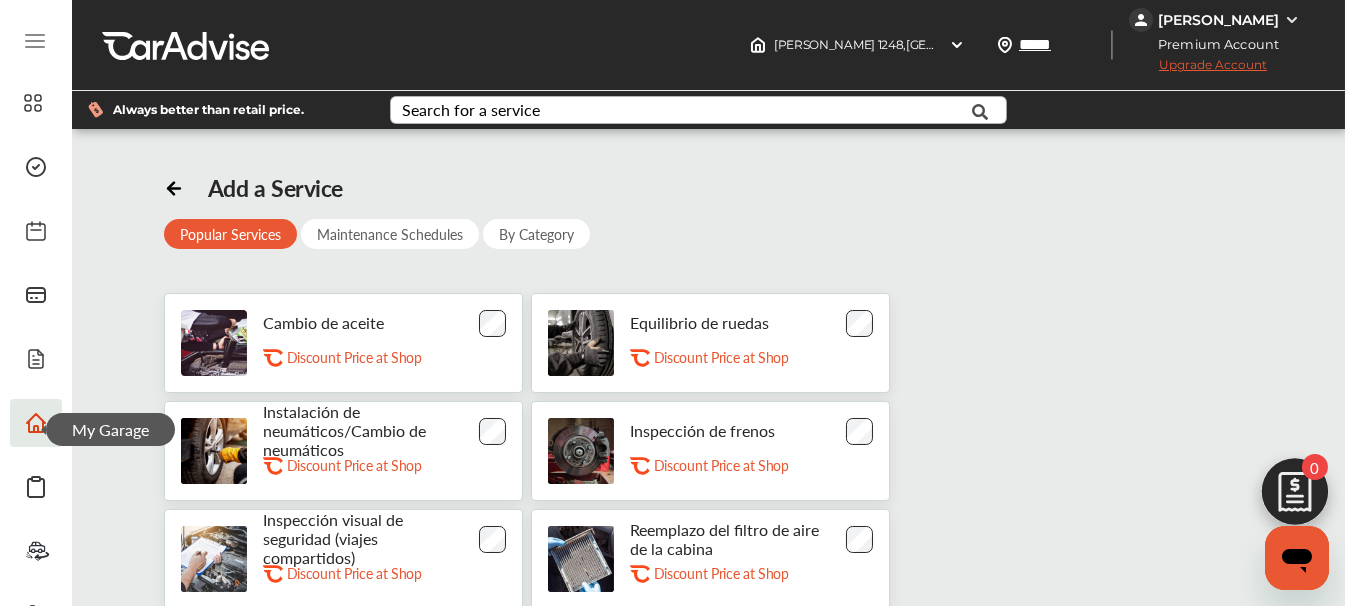 click 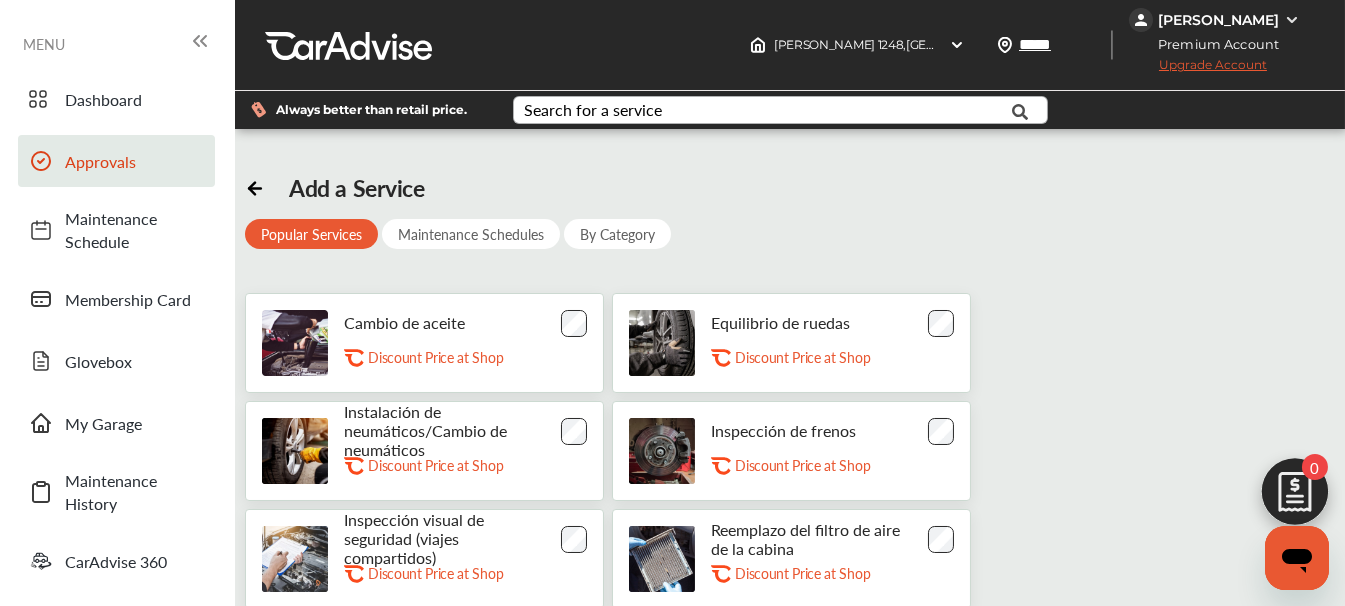 click on "Approvals" at bounding box center [135, 161] 